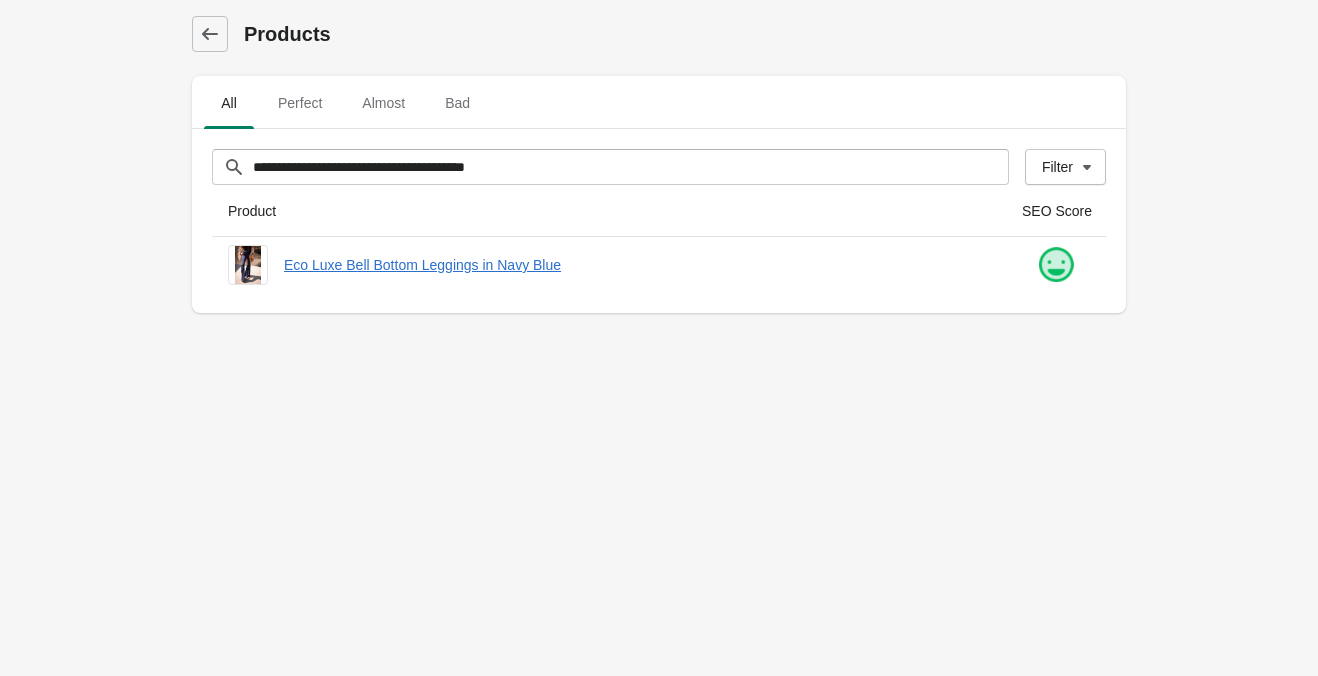scroll, scrollTop: 0, scrollLeft: 0, axis: both 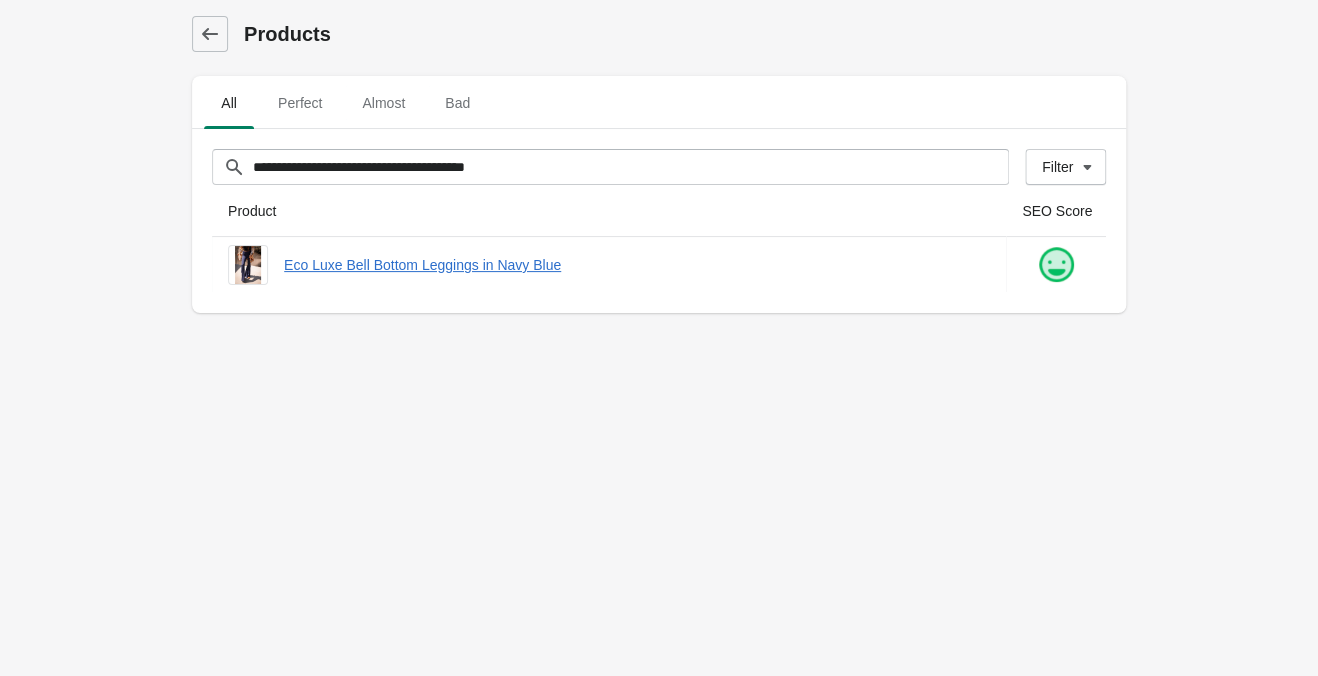click on "**********" at bounding box center [659, 338] 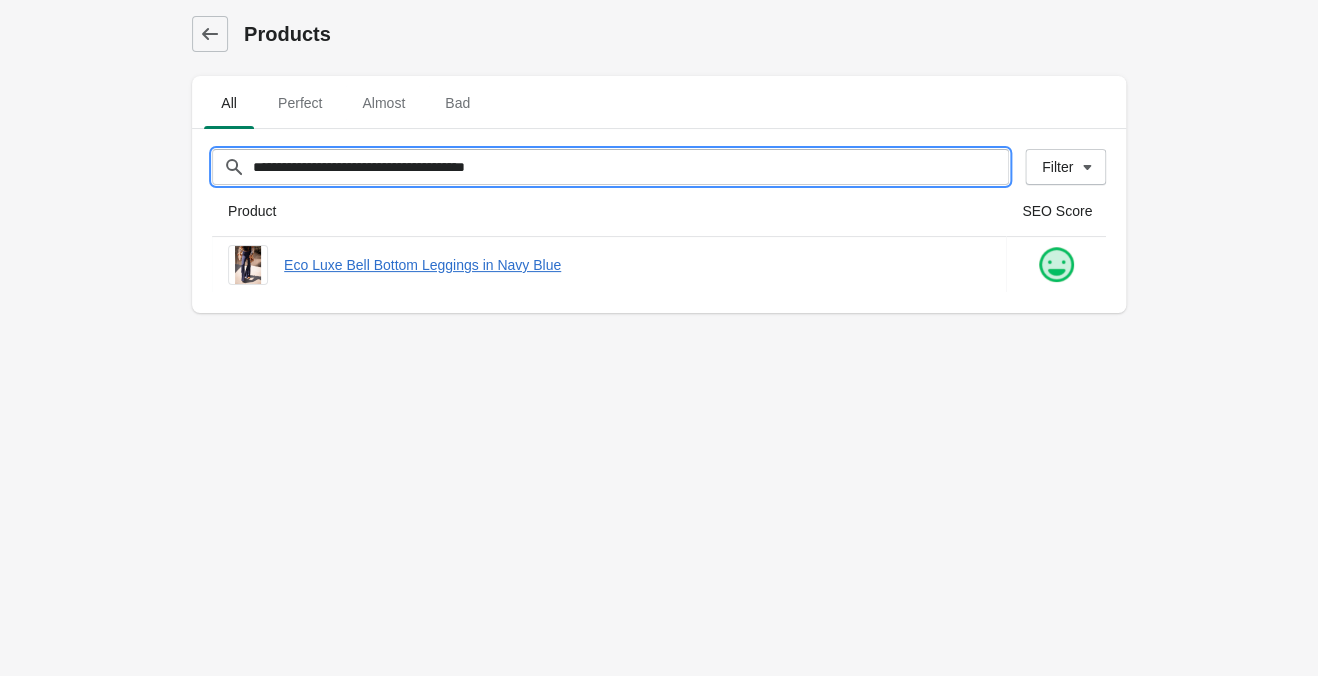 drag, startPoint x: 558, startPoint y: 168, endPoint x: -57, endPoint y: 154, distance: 615.1593 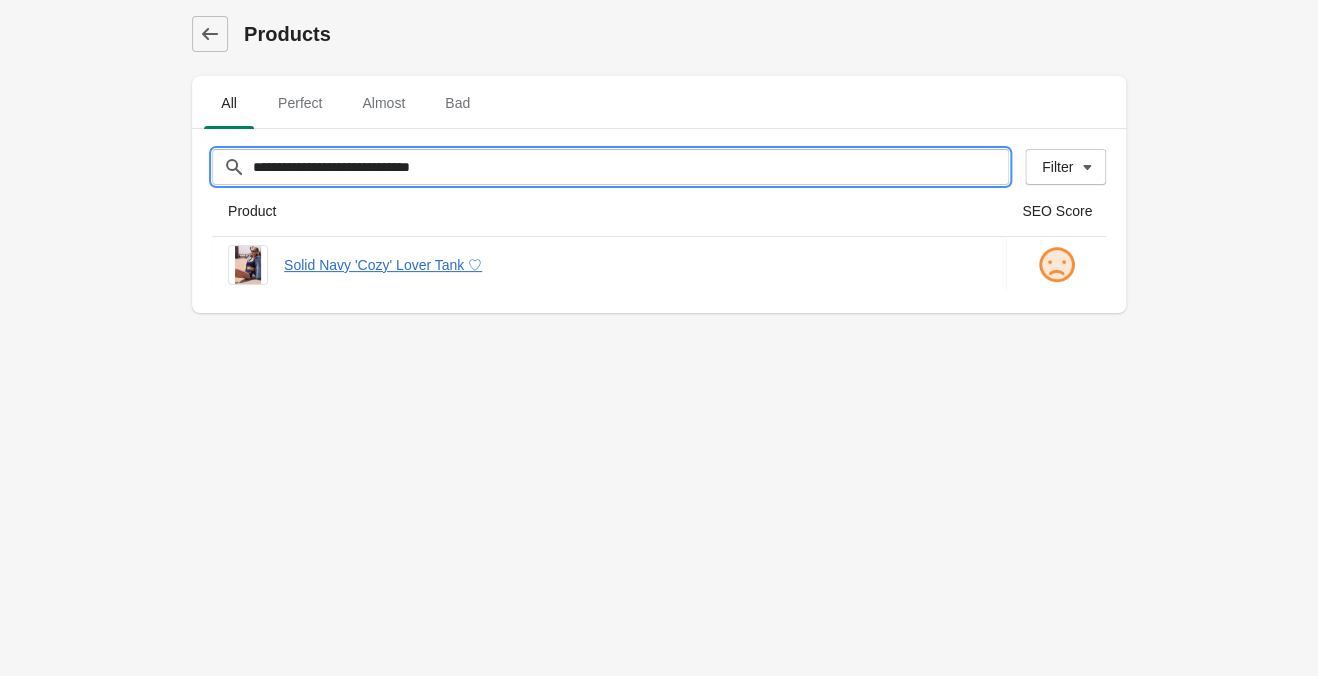 type on "**********" 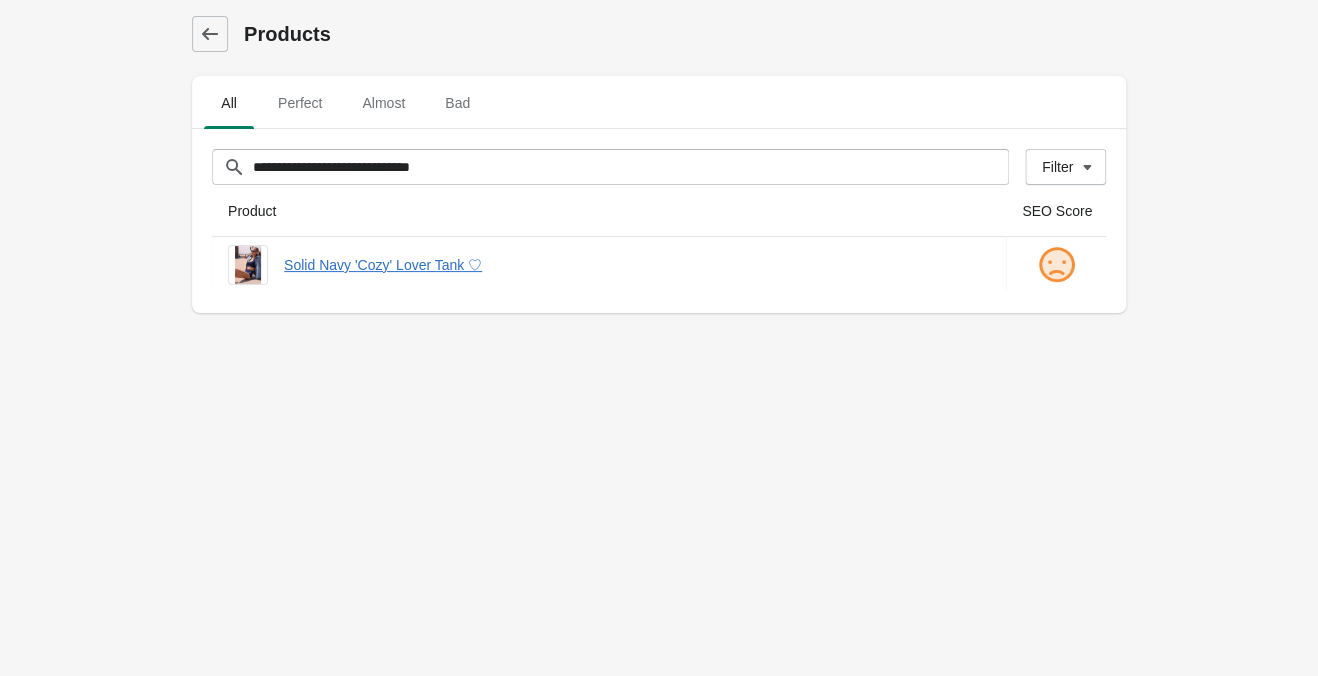 click on "**********" at bounding box center (659, 338) 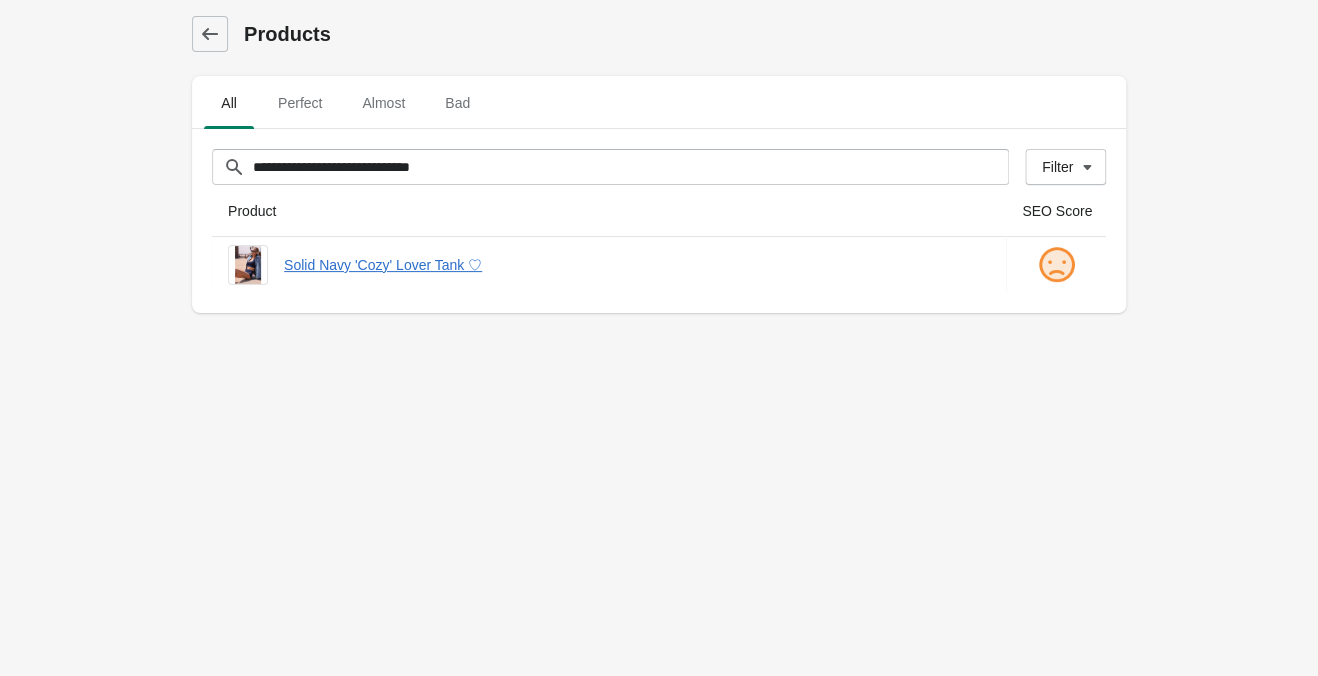 click on "**********" at bounding box center [659, 338] 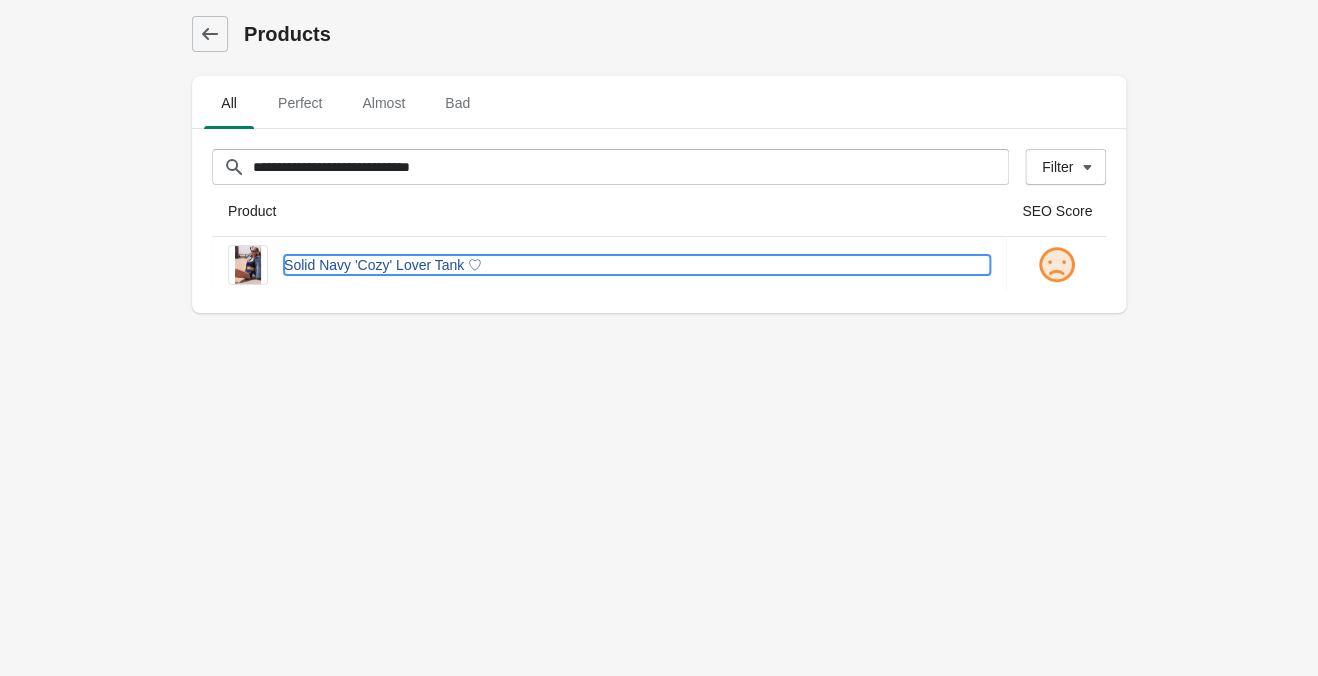click on "Solid Navy 'Cozy' Lover Tank ♡" at bounding box center [637, 265] 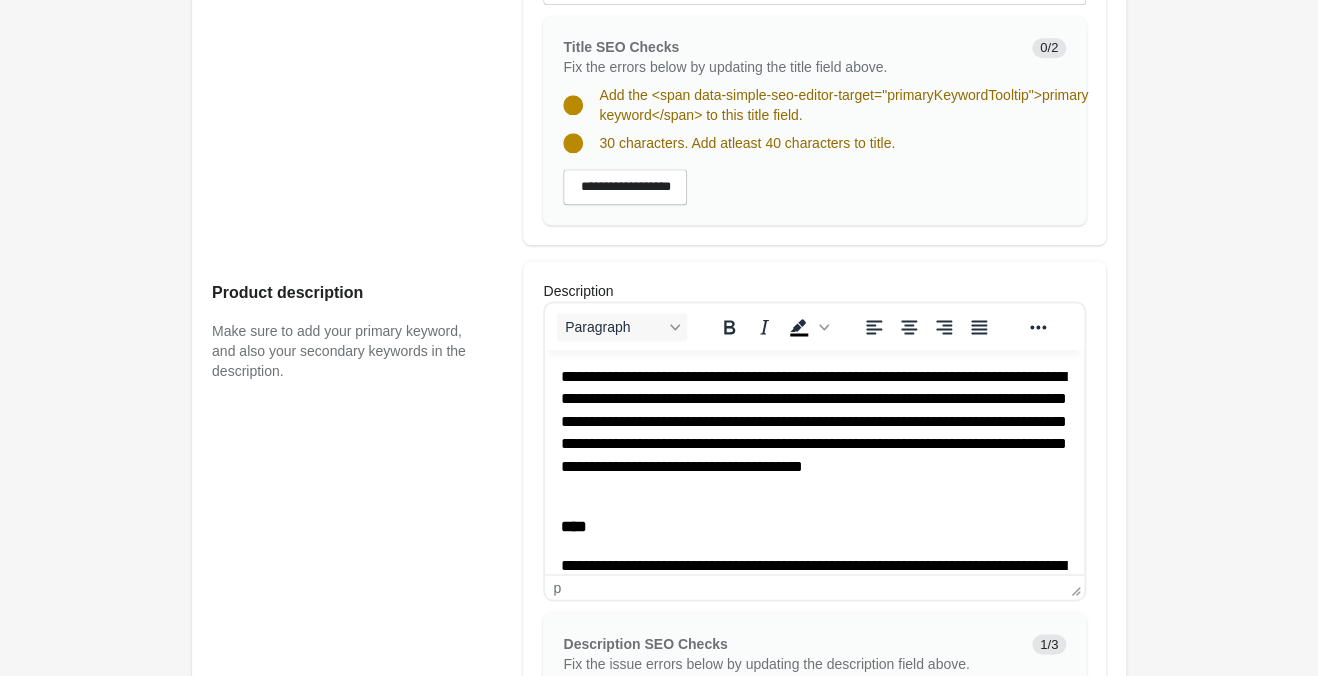 scroll, scrollTop: 945, scrollLeft: 0, axis: vertical 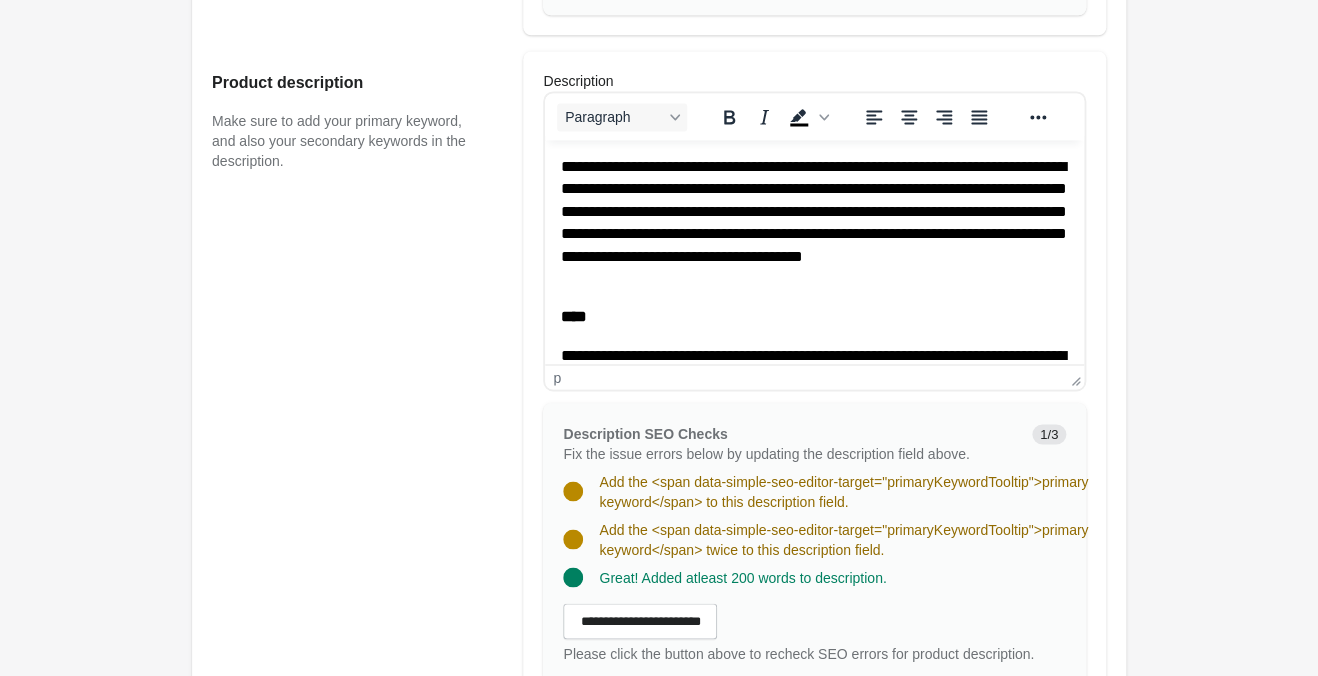 click on "**********" at bounding box center (814, 540) 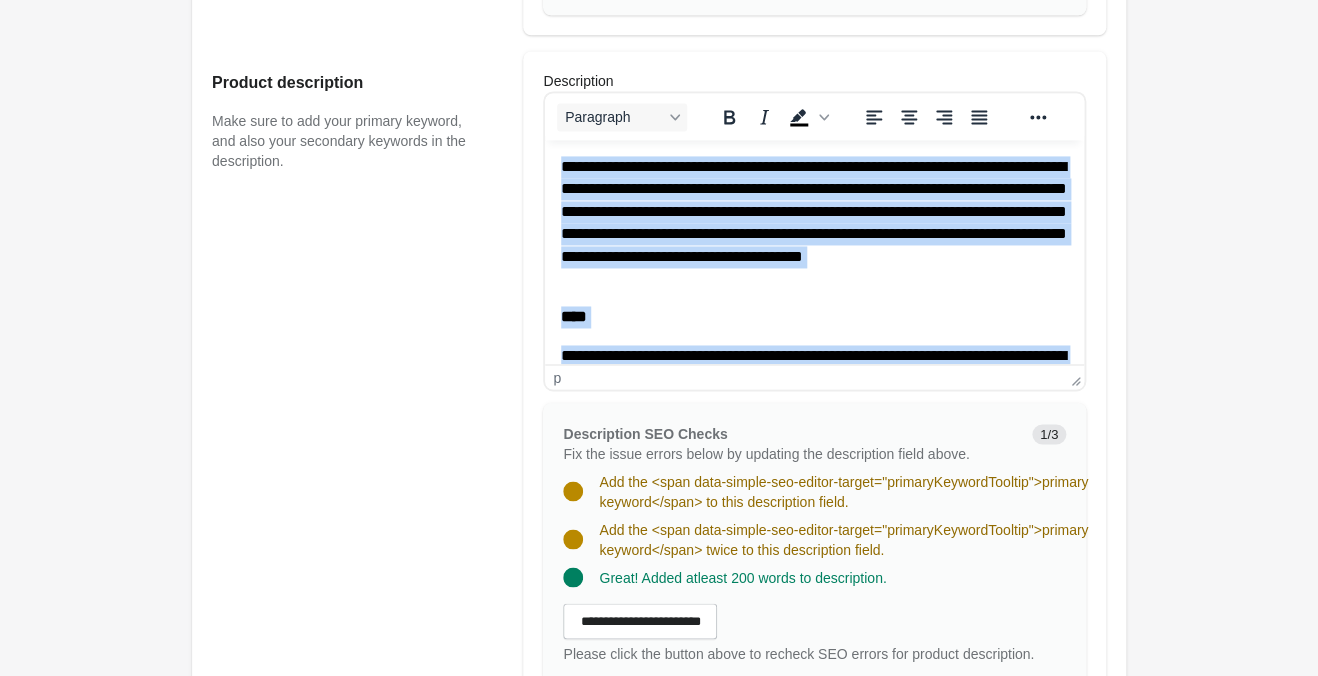 copy on "**********" 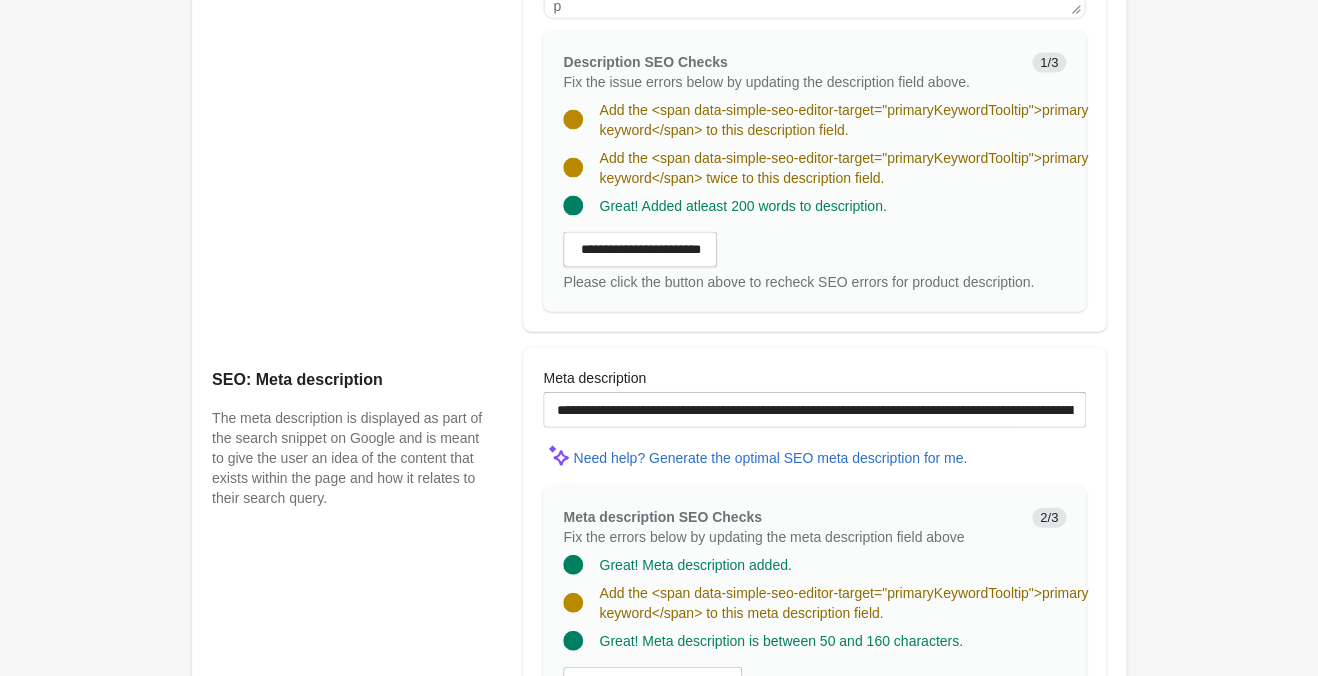 scroll, scrollTop: 1365, scrollLeft: 0, axis: vertical 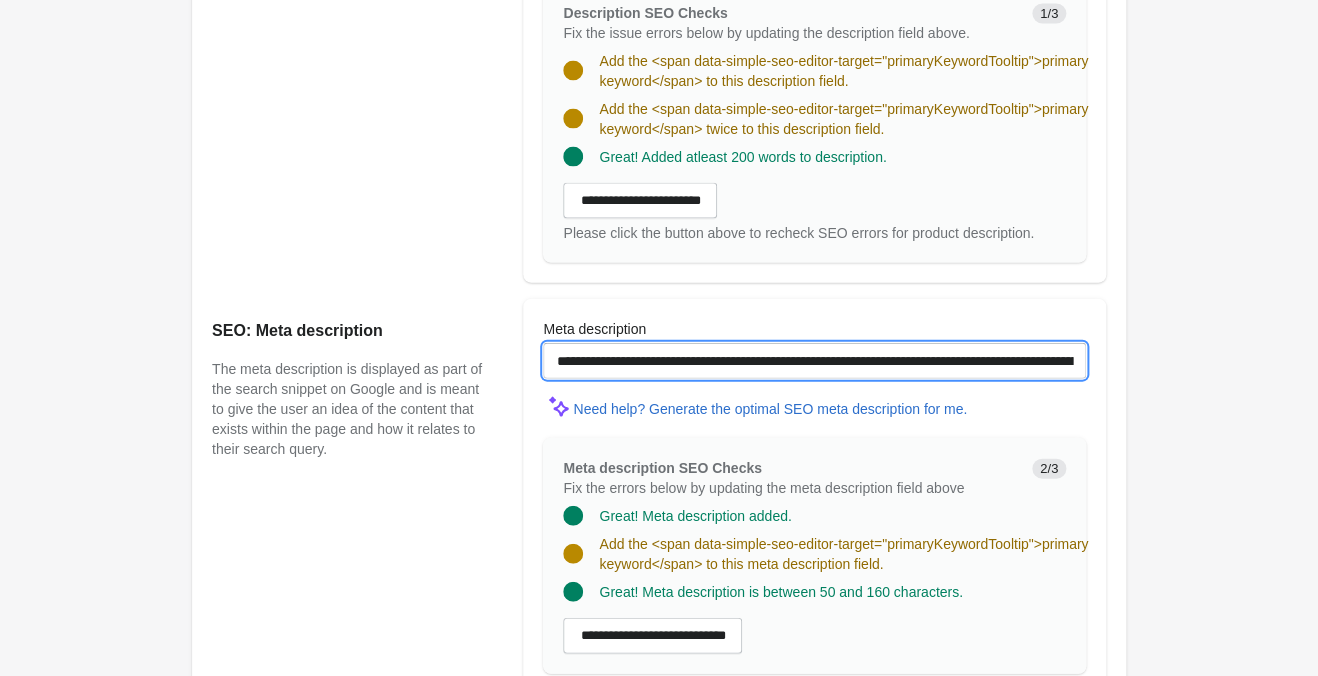 click on "**********" at bounding box center [814, 361] 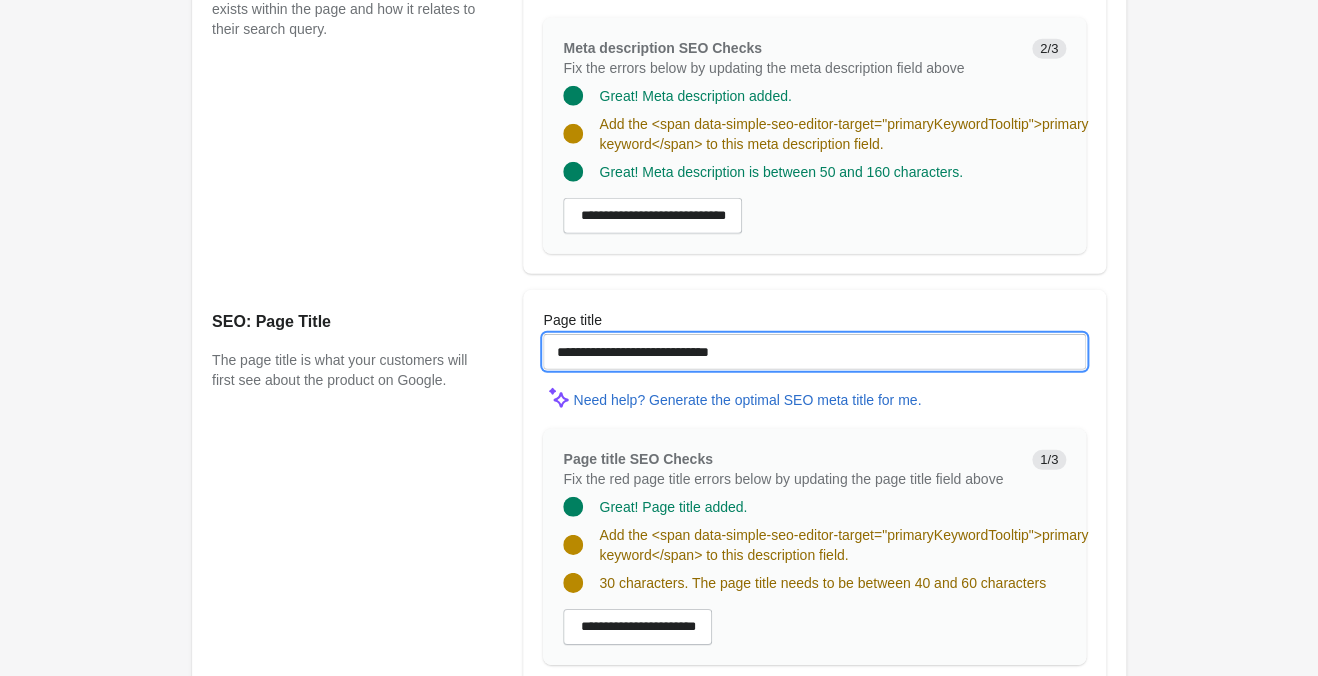 click on "**********" at bounding box center (814, 352) 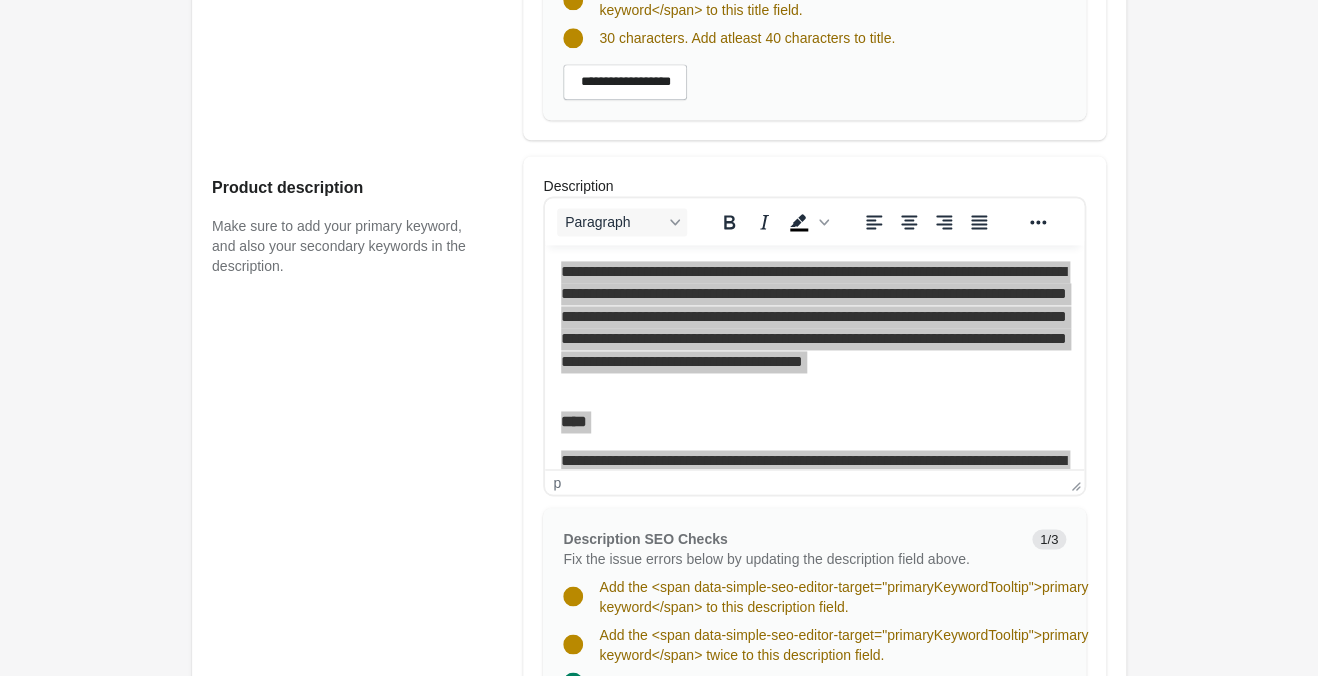 scroll, scrollTop: 420, scrollLeft: 0, axis: vertical 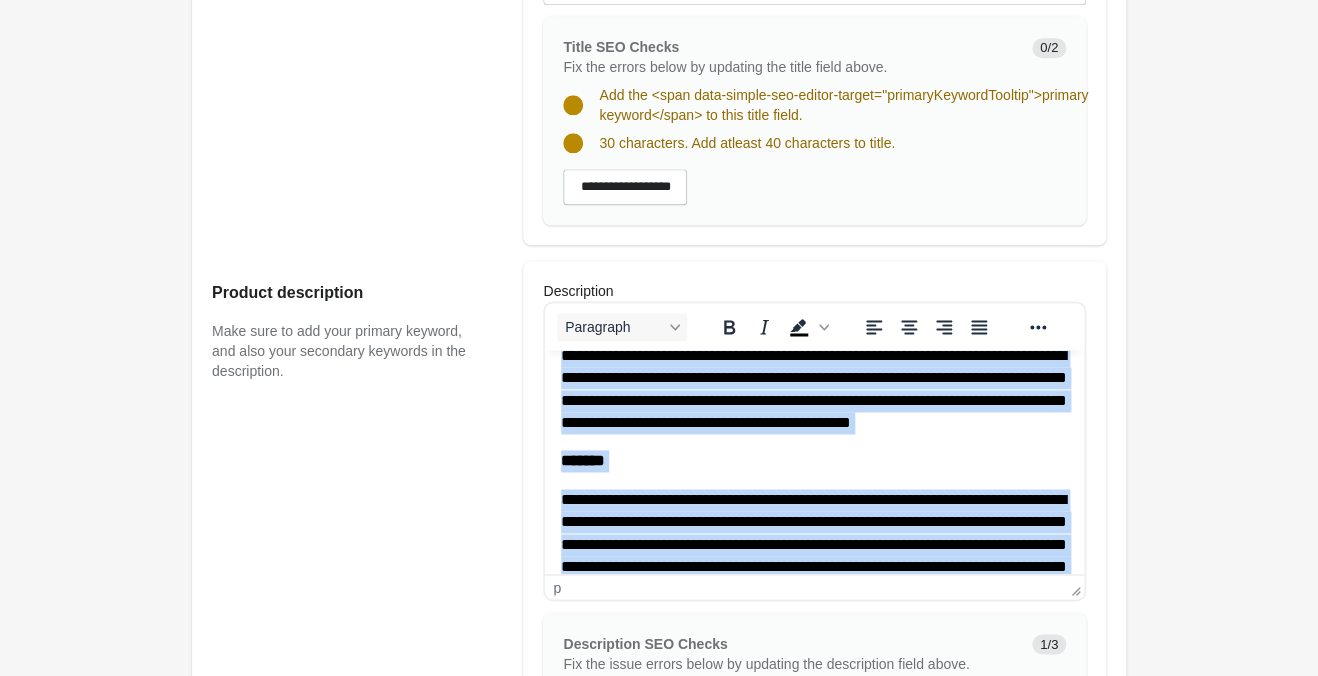 click on "**********" at bounding box center [814, 389] 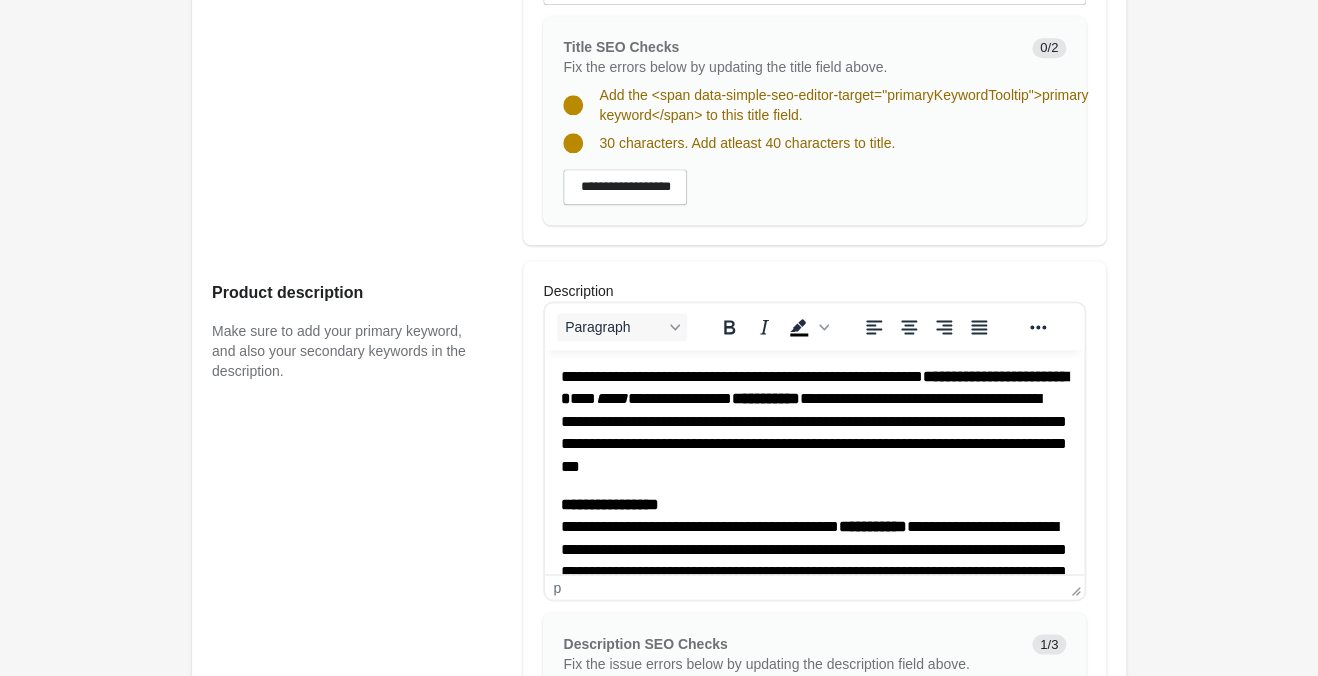 scroll, scrollTop: 735, scrollLeft: 0, axis: vertical 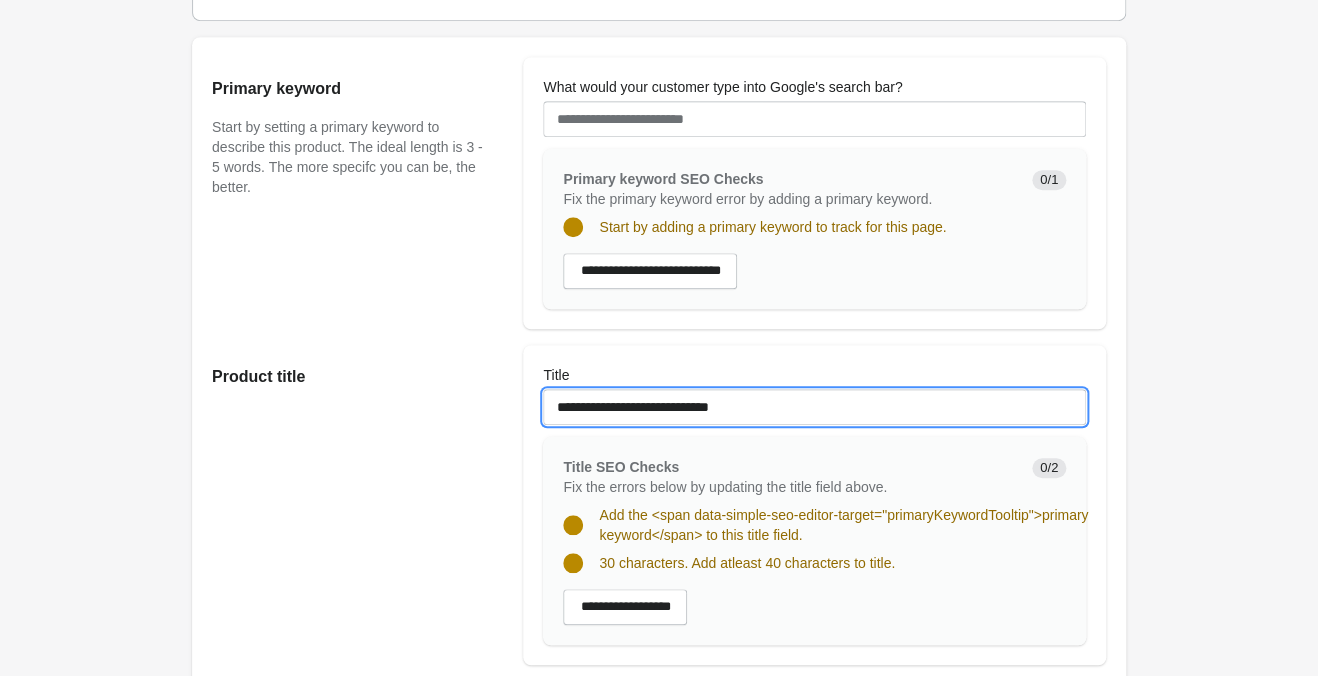 drag, startPoint x: 798, startPoint y: 413, endPoint x: 414, endPoint y: 423, distance: 384.1302 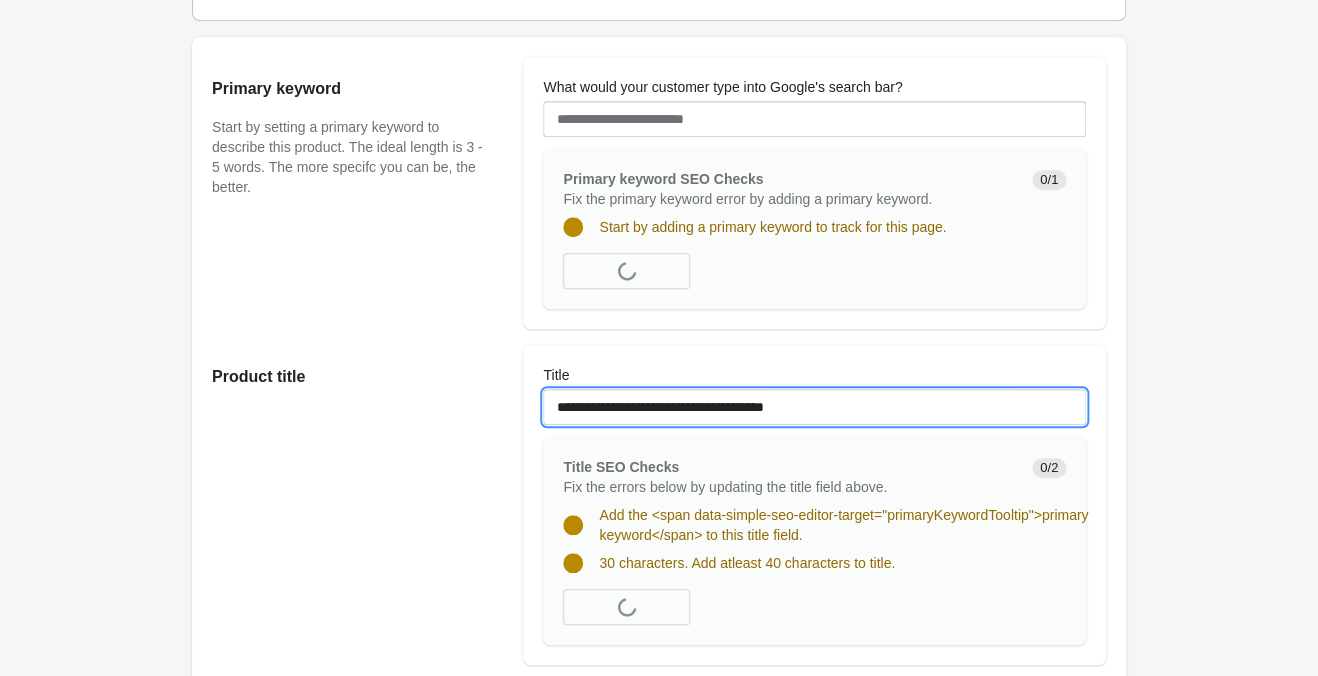 type on "**********" 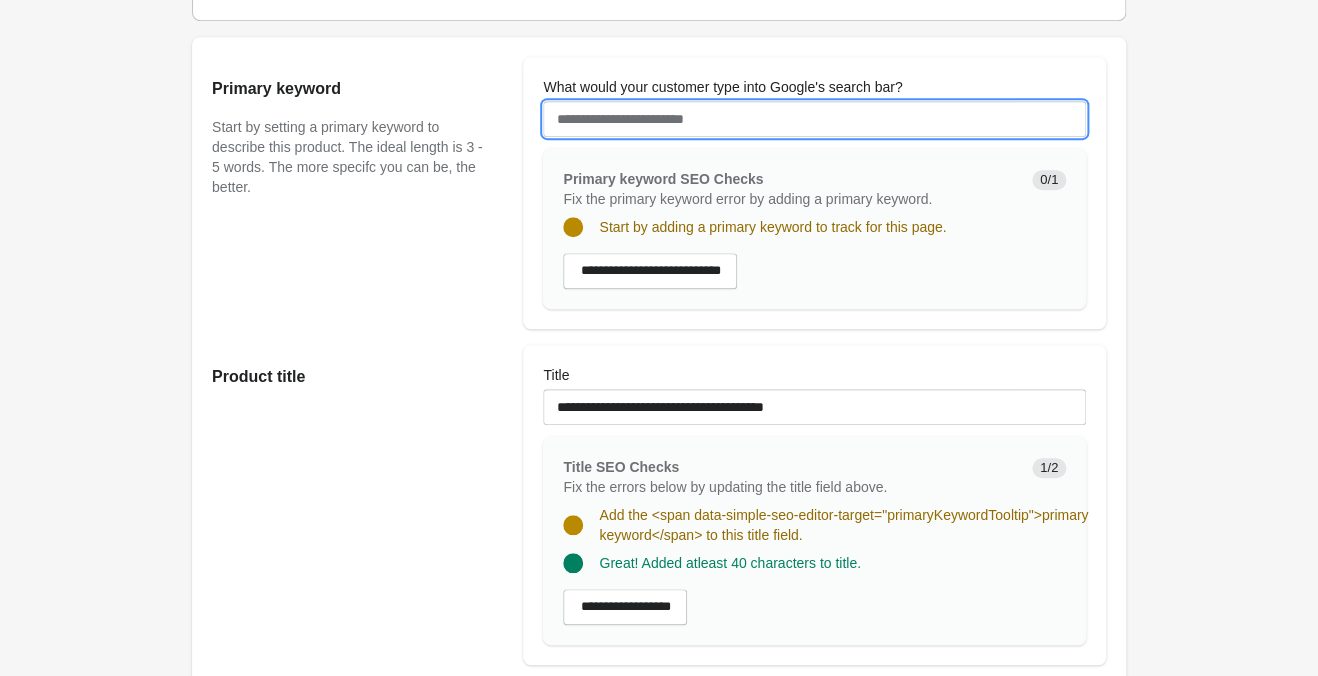 click on "What would your customer type into Google's search bar?" at bounding box center [814, 119] 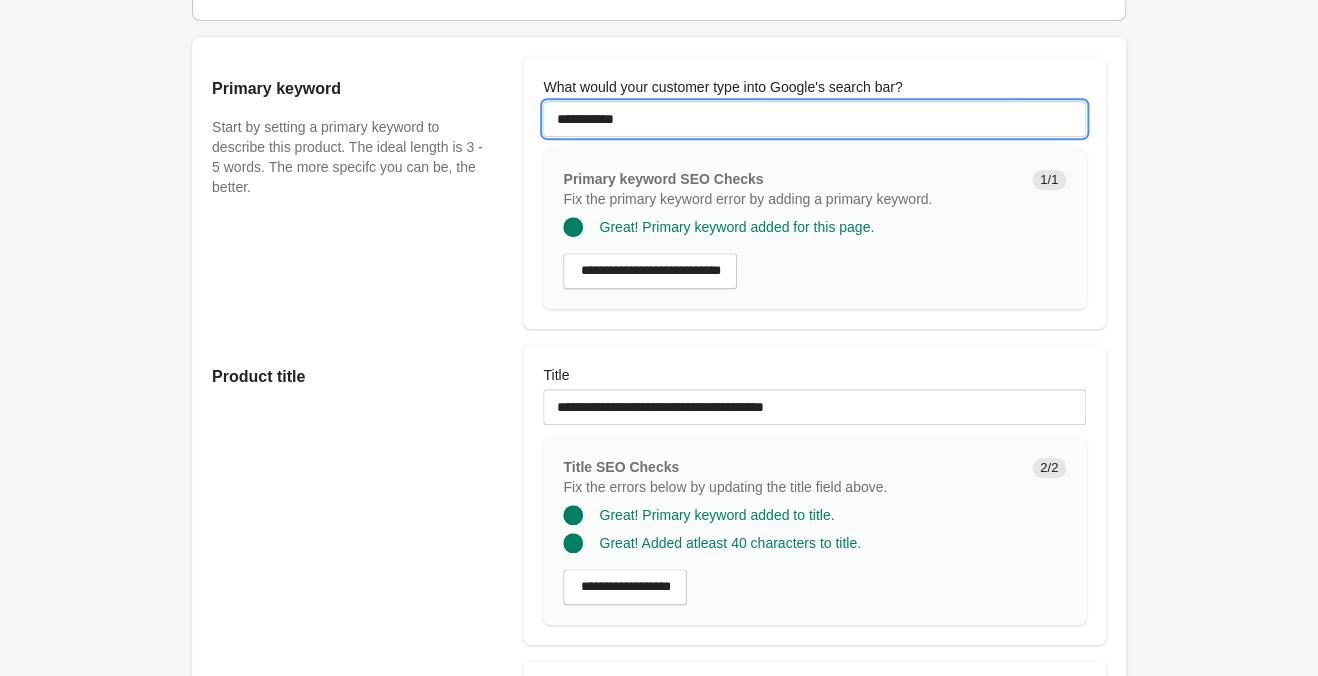 type on "**********" 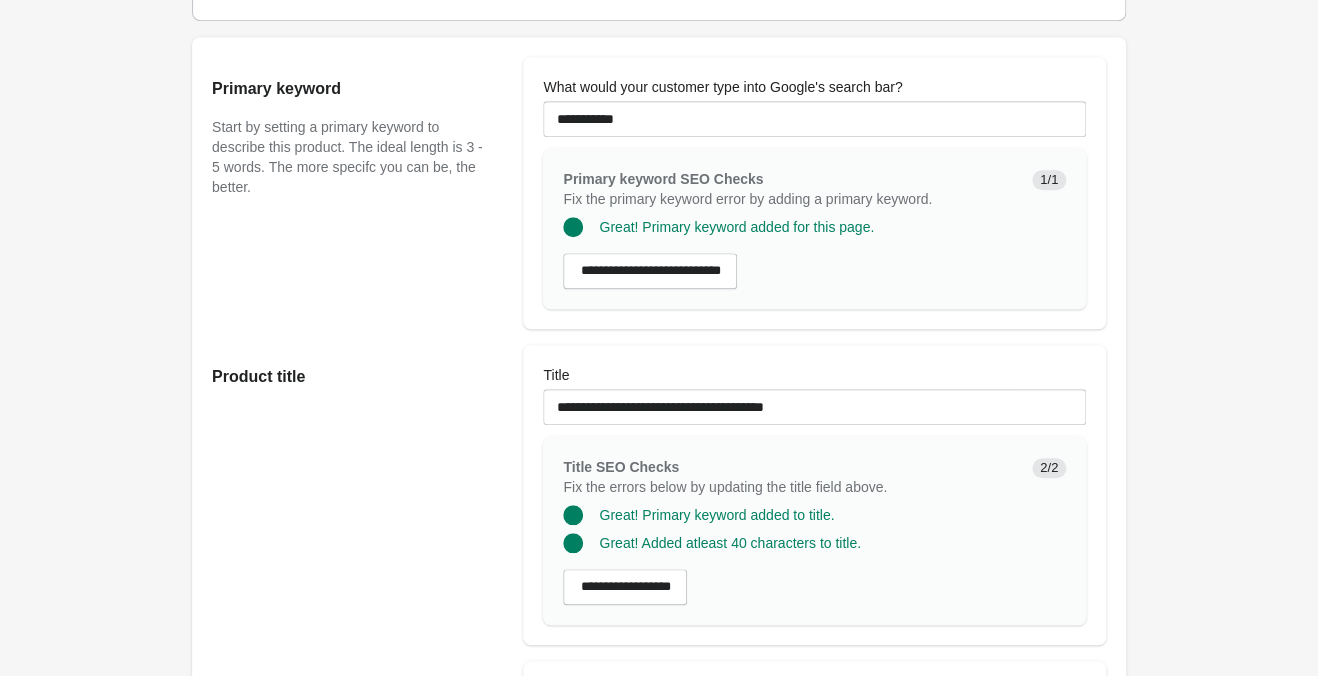 click on "Solid Navy 'Cozy' Lover Tank ♡
Open on Shopify" at bounding box center (659, 932) 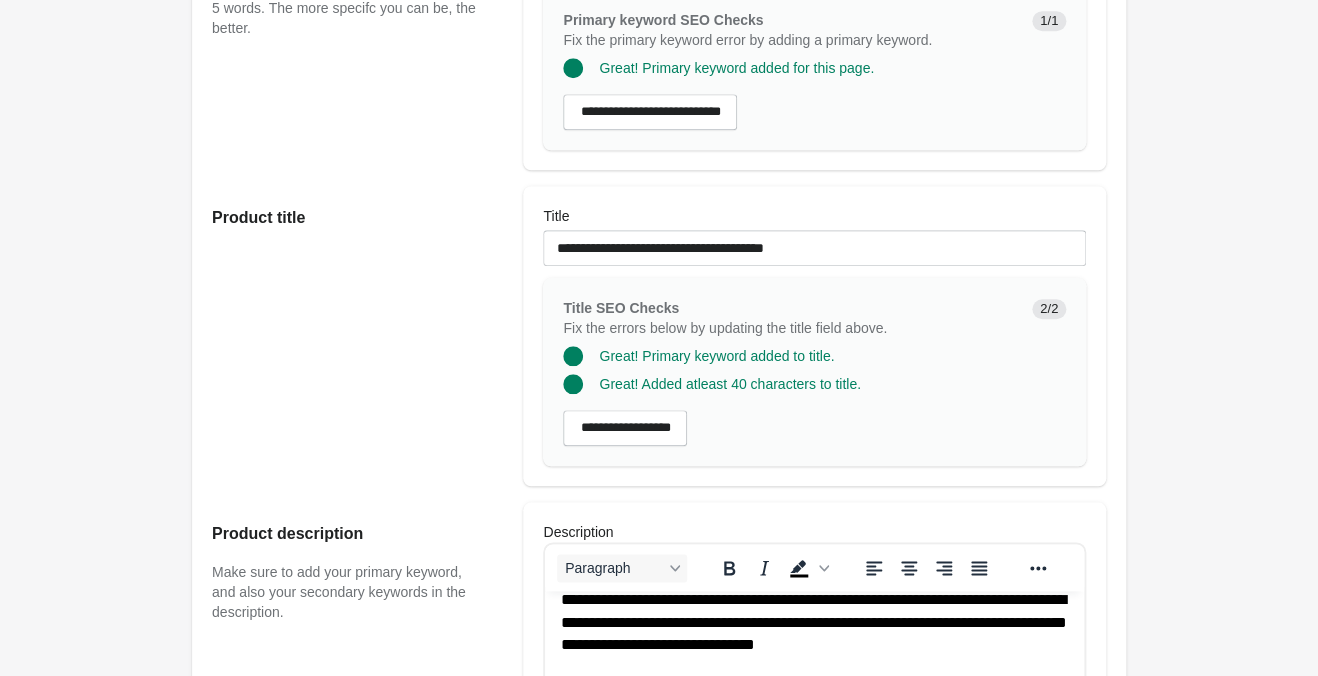 scroll, scrollTop: 420, scrollLeft: 0, axis: vertical 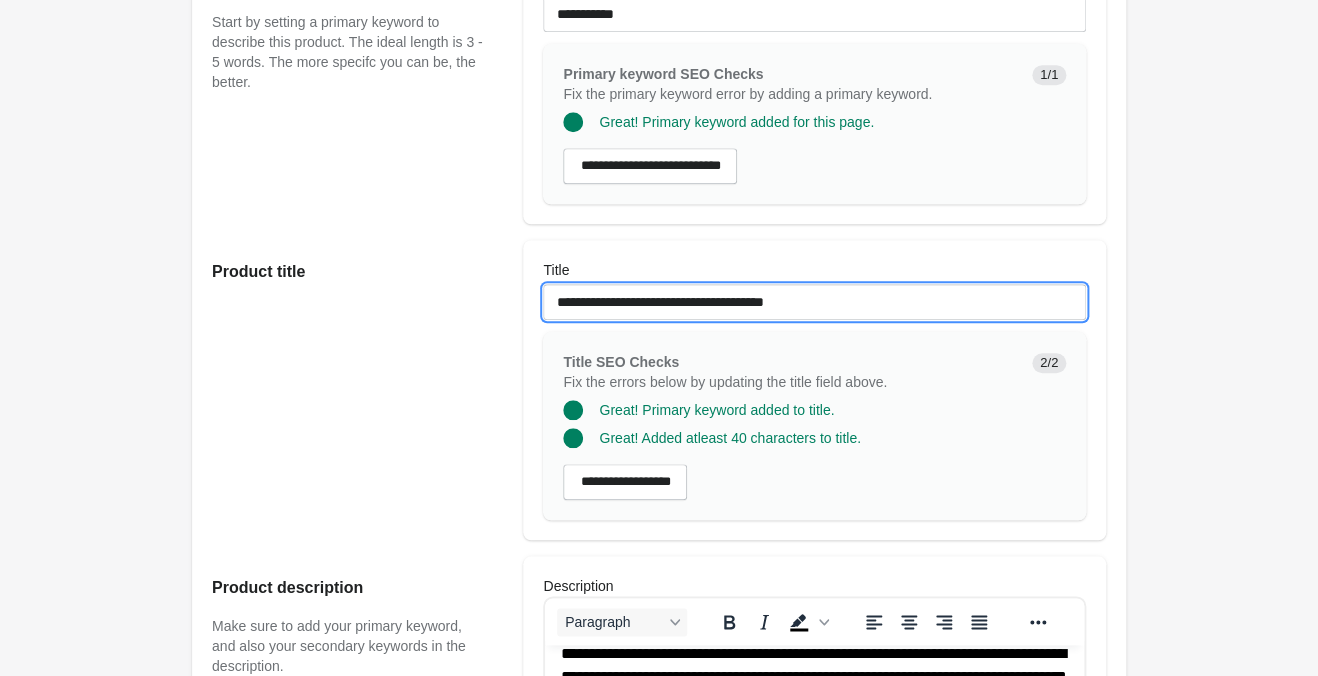 drag, startPoint x: 784, startPoint y: 288, endPoint x: 350, endPoint y: 306, distance: 434.3731 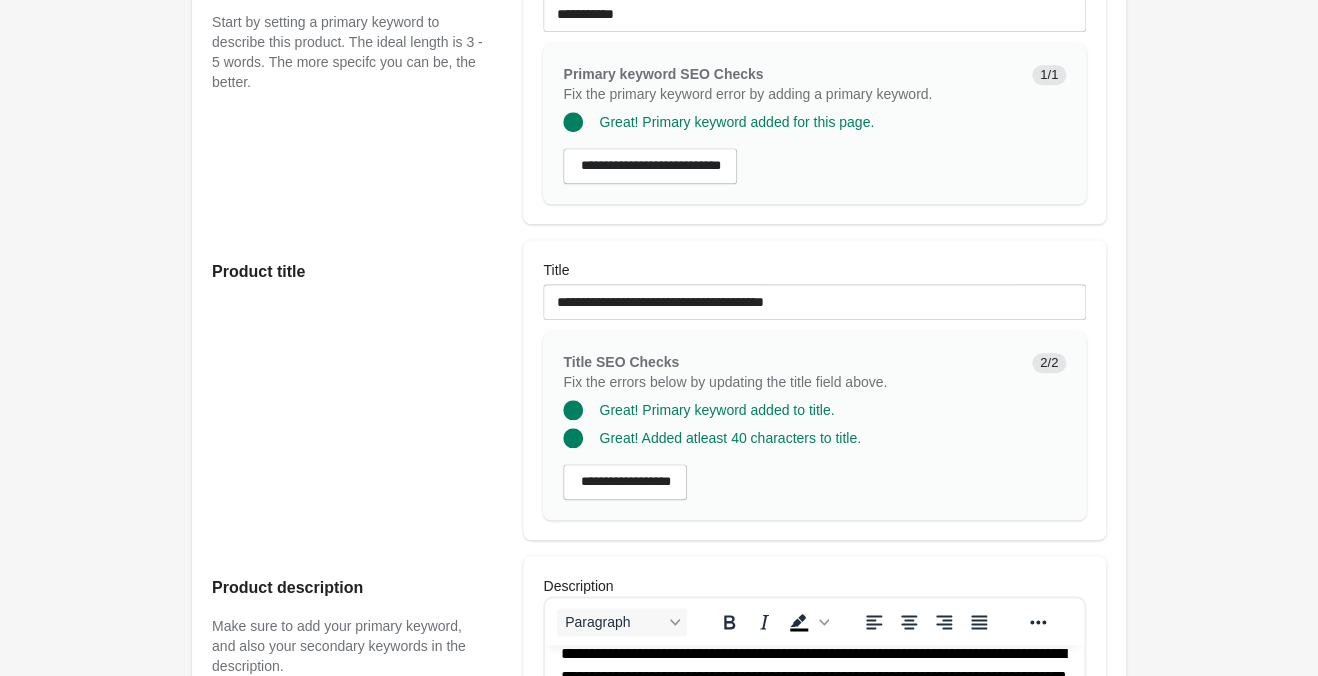click on "Product title" at bounding box center [357, 390] 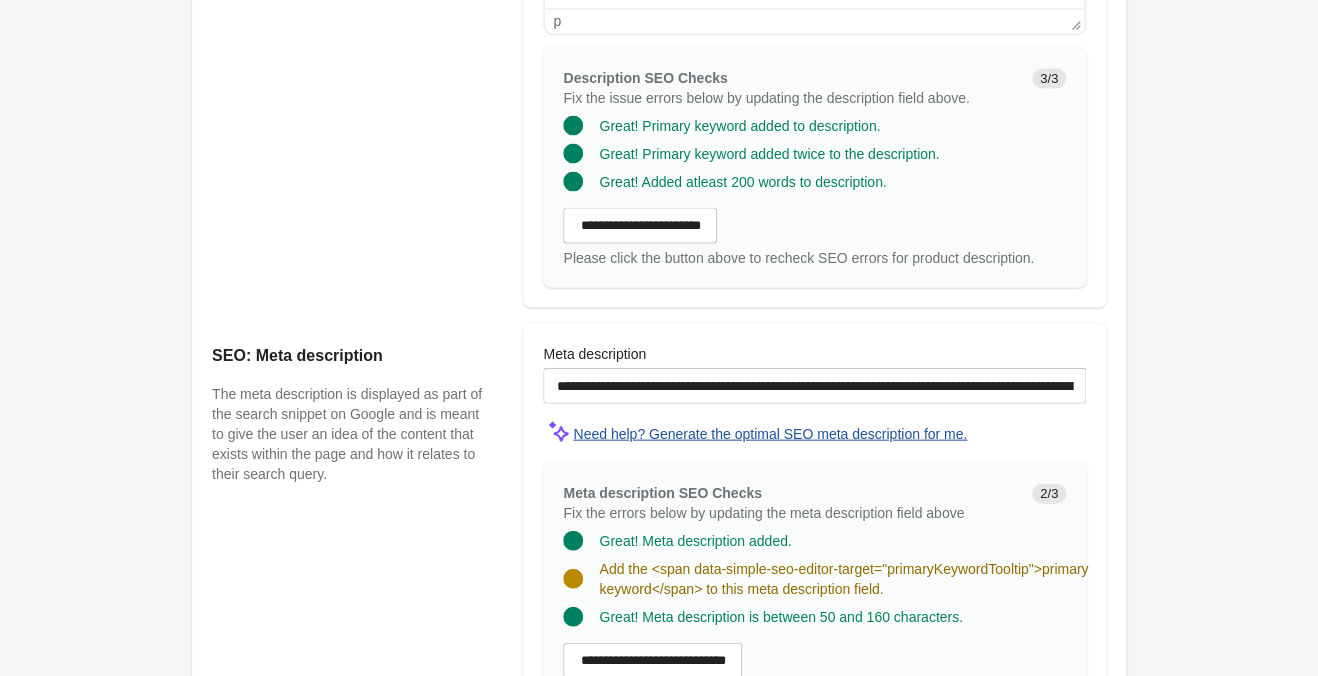 scroll, scrollTop: 1365, scrollLeft: 0, axis: vertical 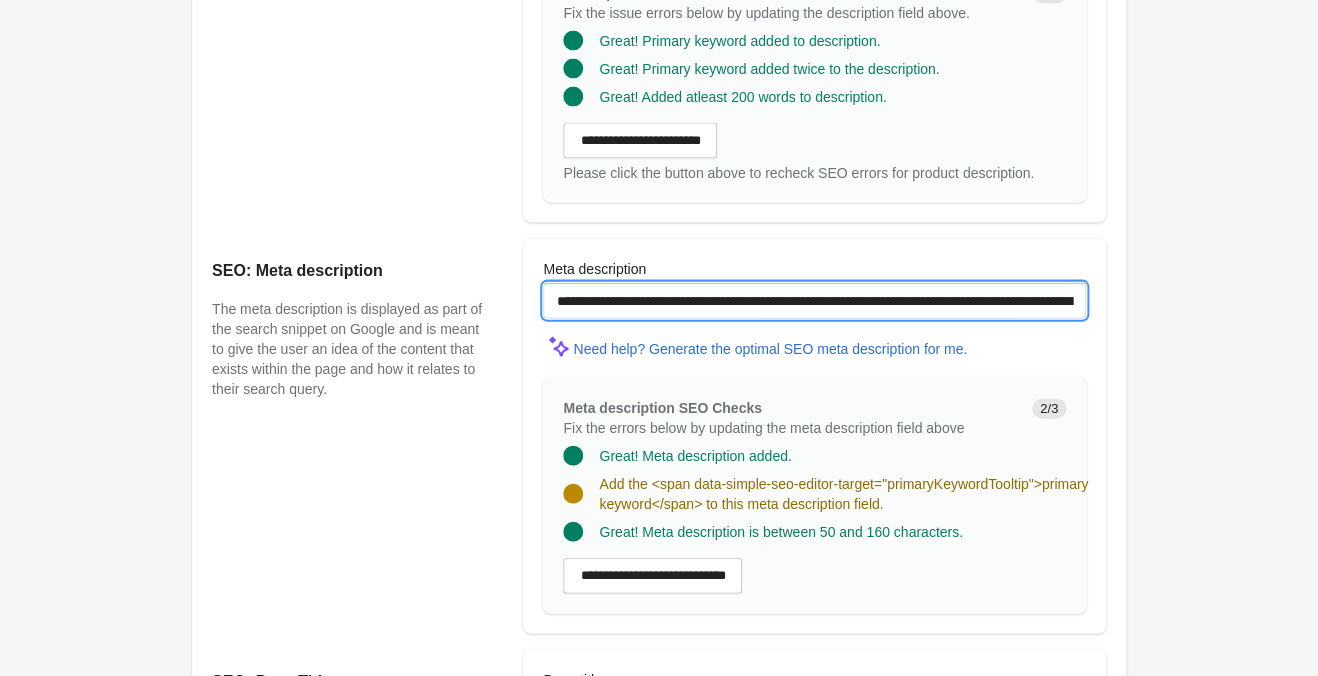click on "**********" at bounding box center (814, 301) 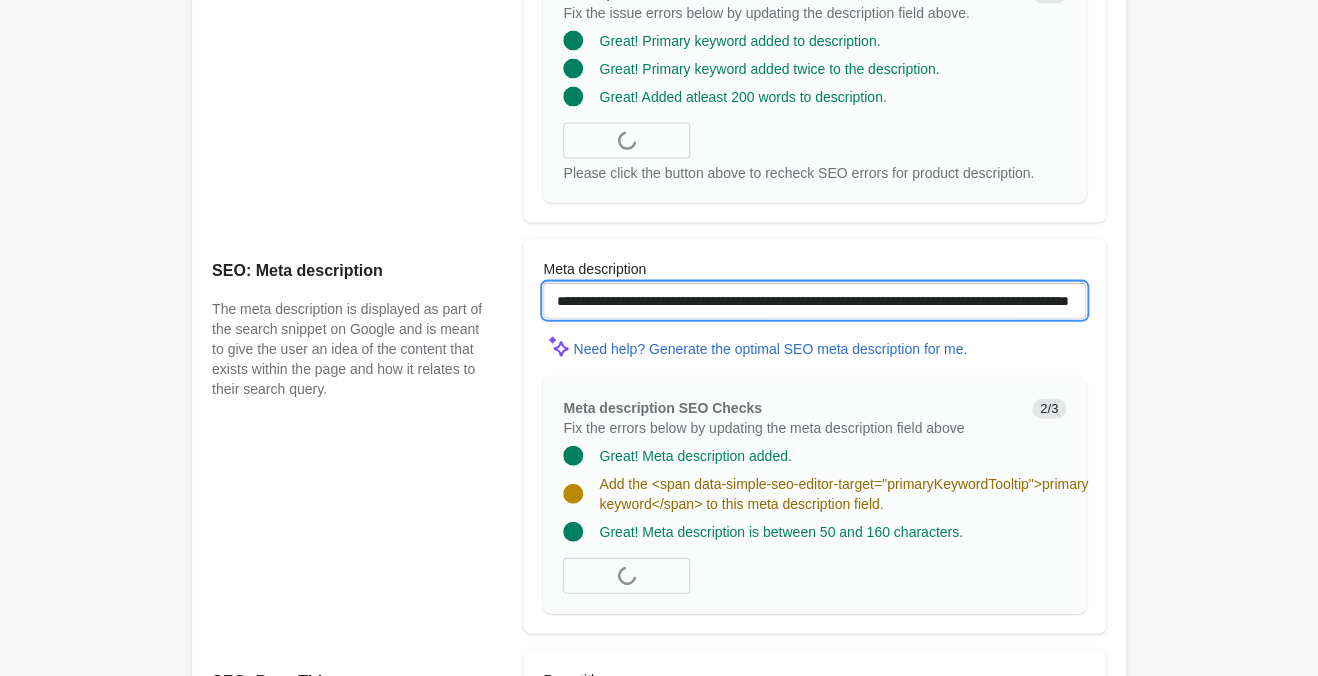 paste on "**********" 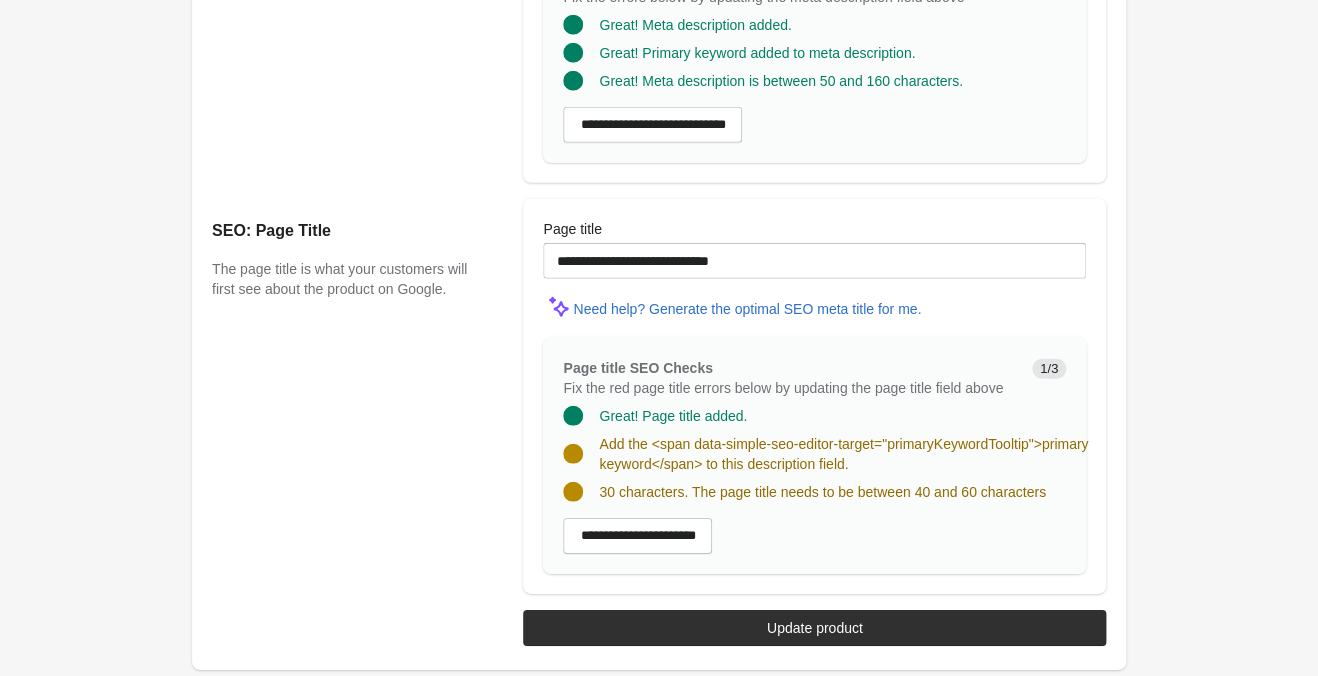 scroll, scrollTop: 1481, scrollLeft: 0, axis: vertical 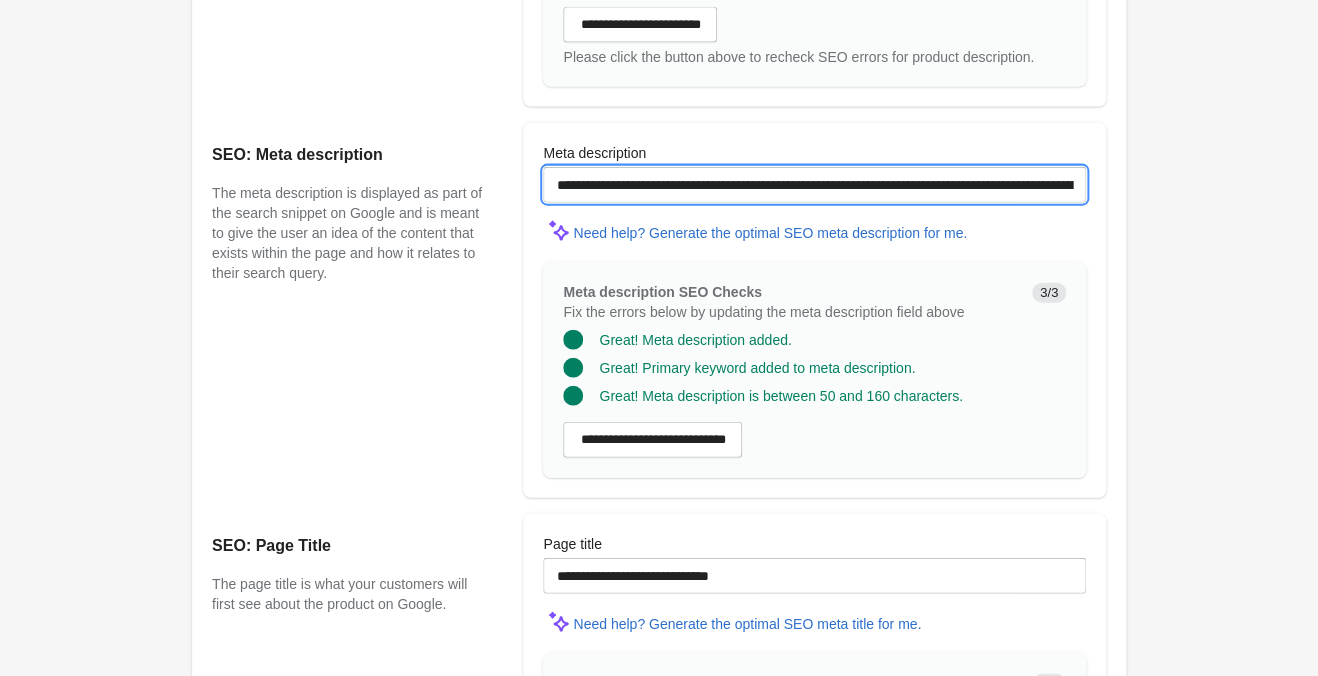 drag, startPoint x: 592, startPoint y: 183, endPoint x: 901, endPoint y: 200, distance: 309.4673 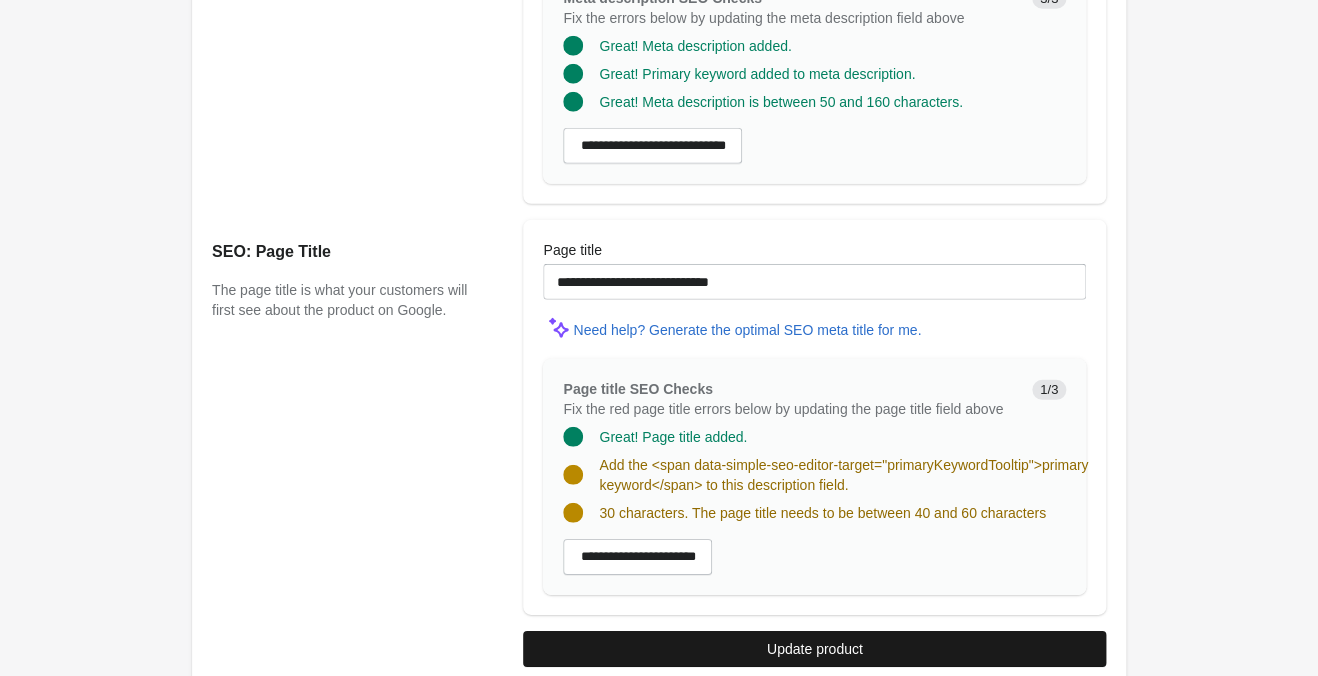 scroll, scrollTop: 1796, scrollLeft: 0, axis: vertical 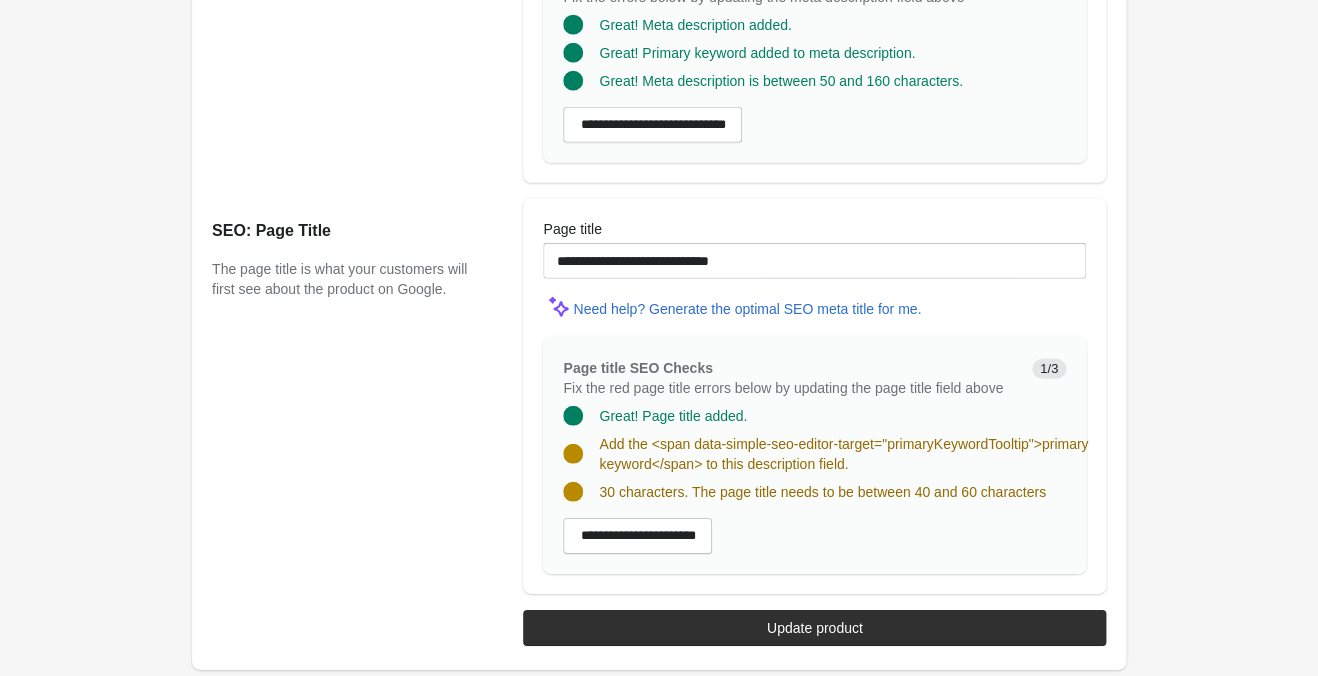 type on "**********" 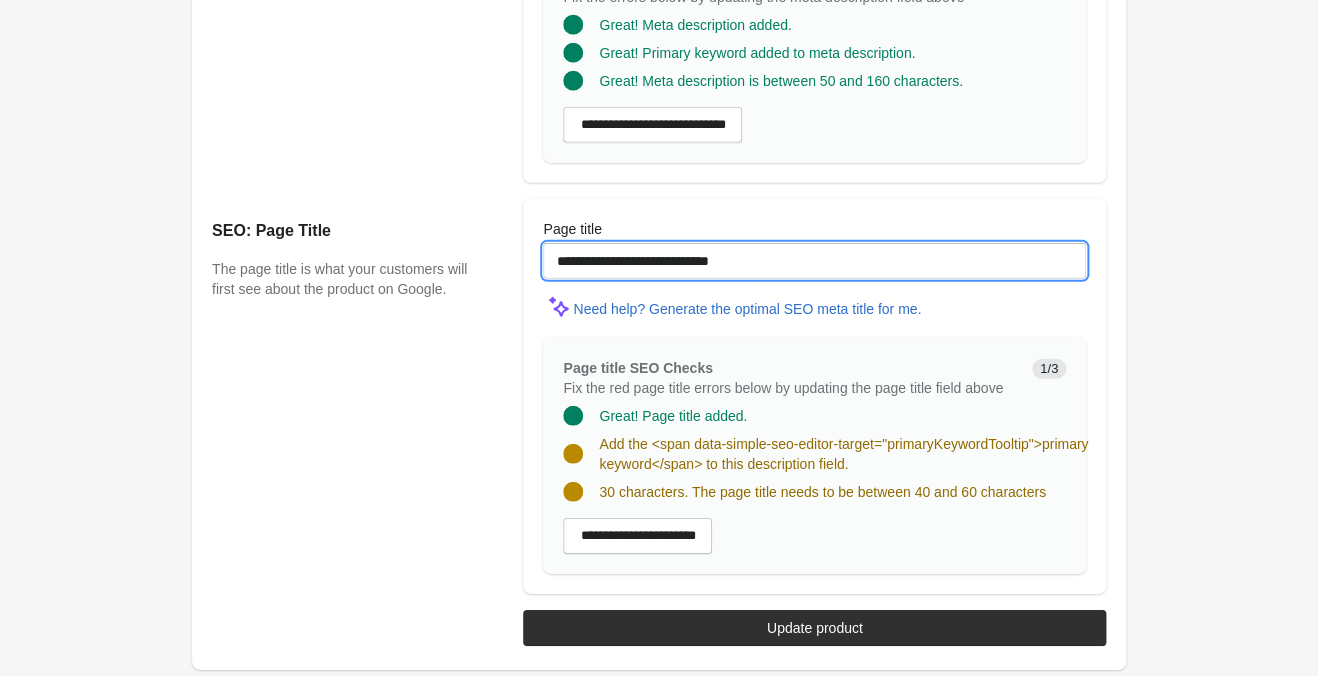 drag, startPoint x: 800, startPoint y: 253, endPoint x: 309, endPoint y: 261, distance: 491.06516 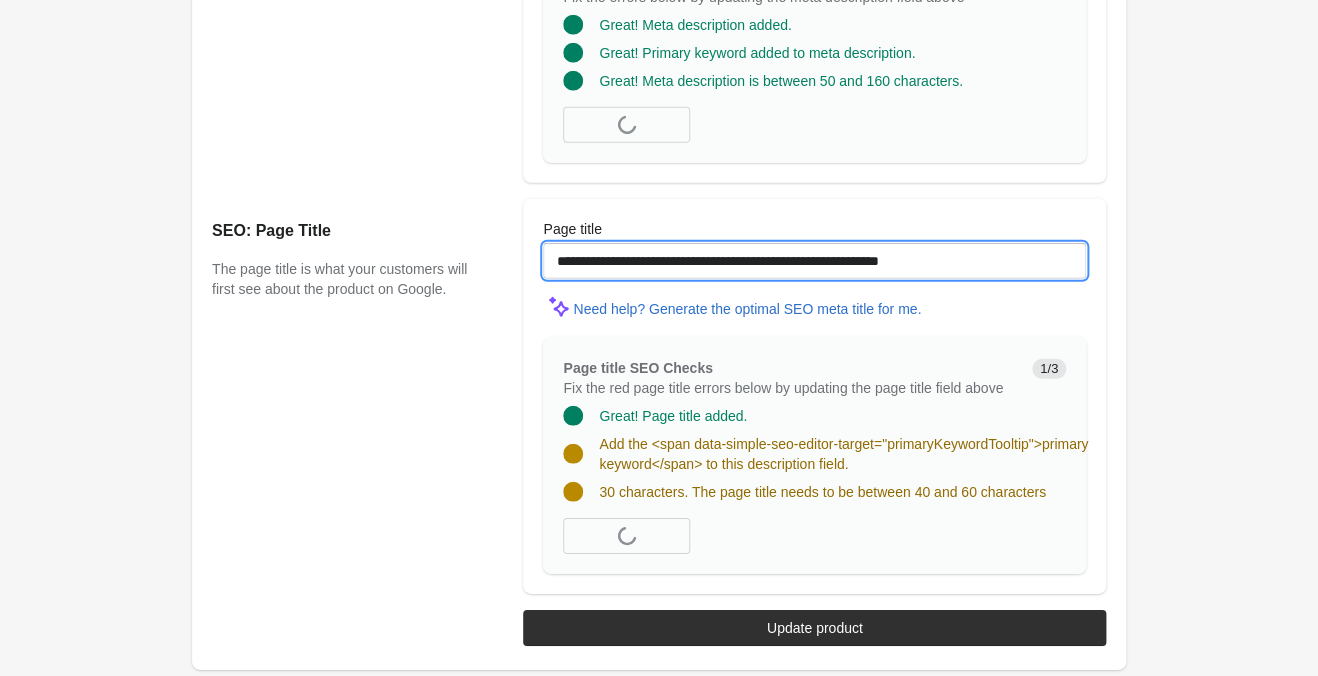 scroll, scrollTop: 1776, scrollLeft: 0, axis: vertical 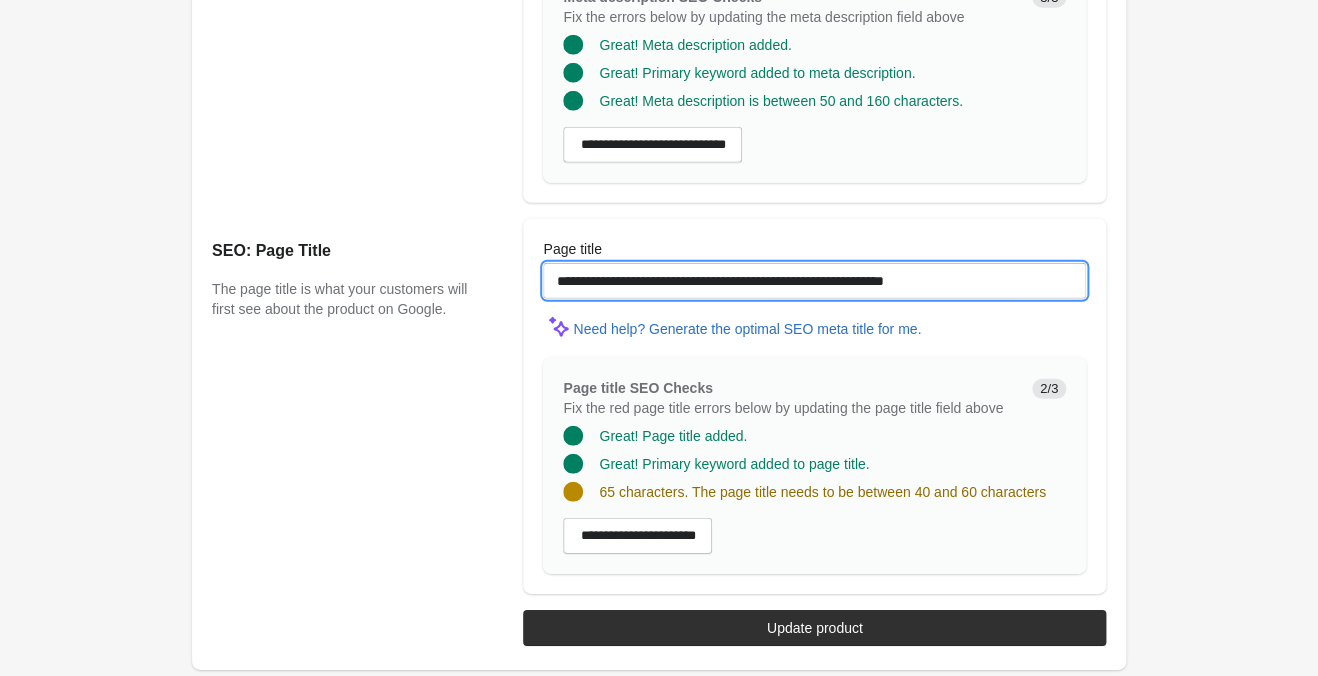 drag, startPoint x: 798, startPoint y: 281, endPoint x: 864, endPoint y: 281, distance: 66 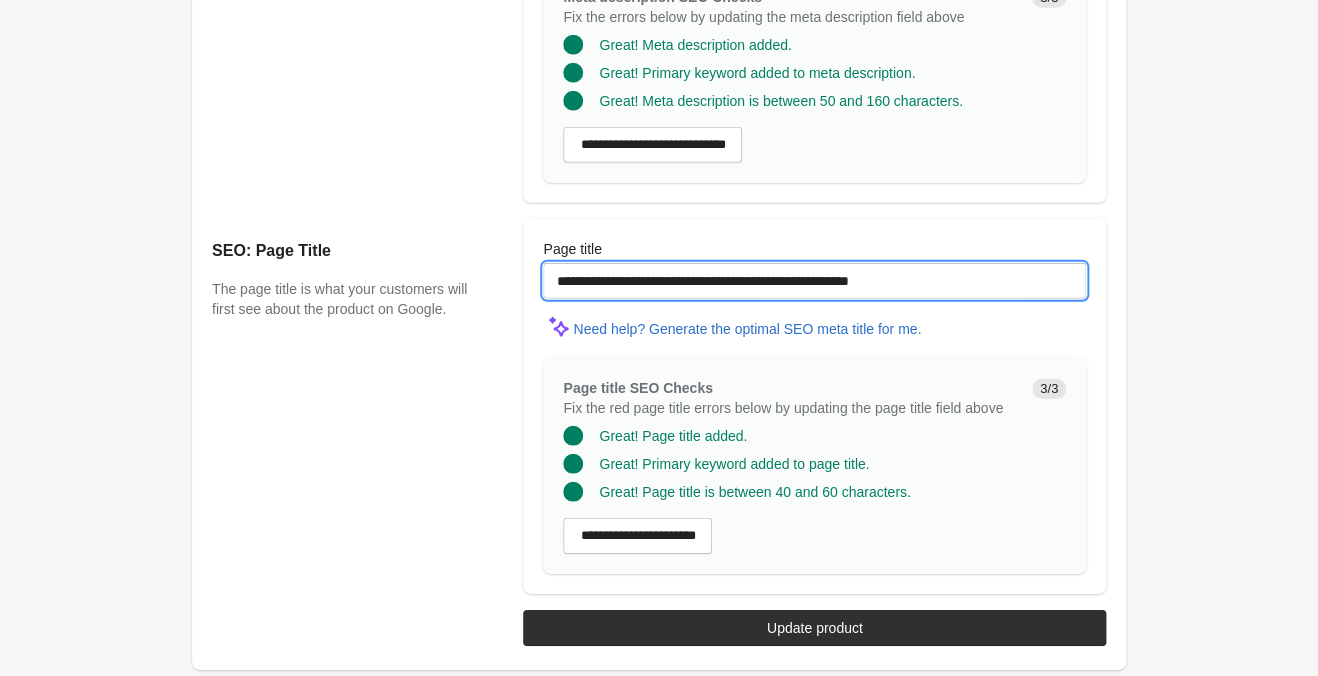paste on "**********" 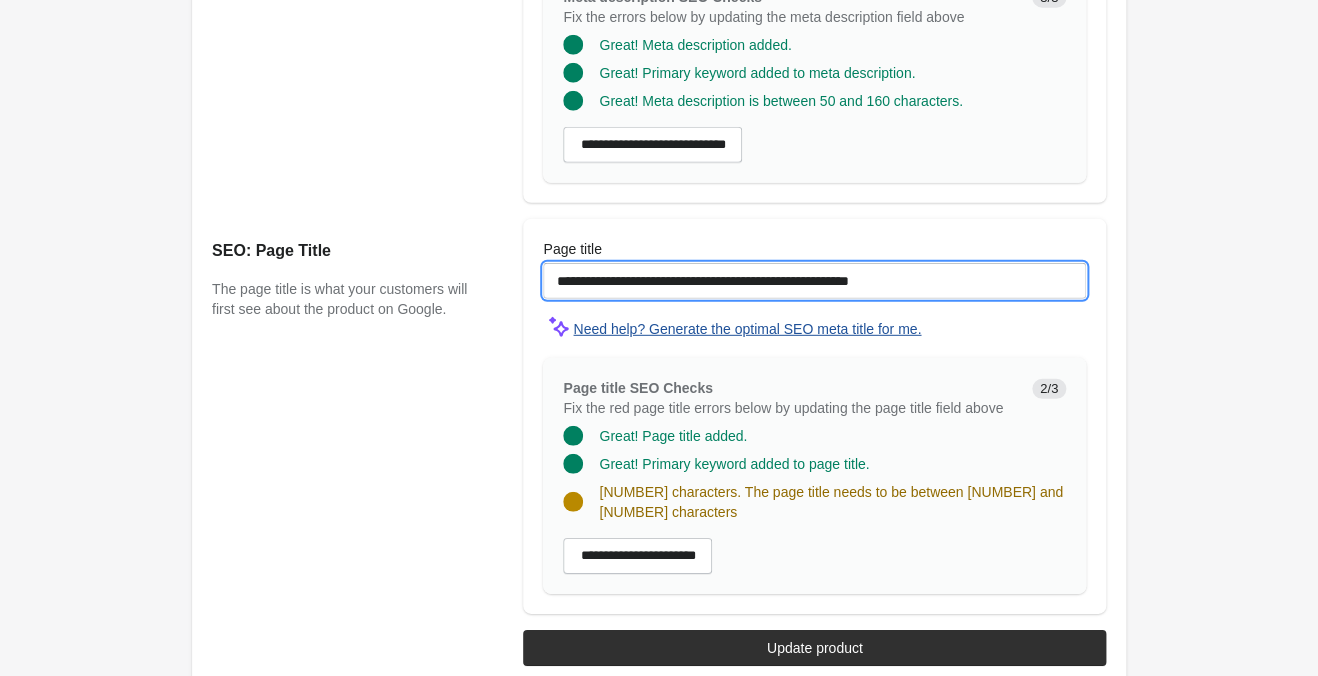 scroll, scrollTop: 0, scrollLeft: 0, axis: both 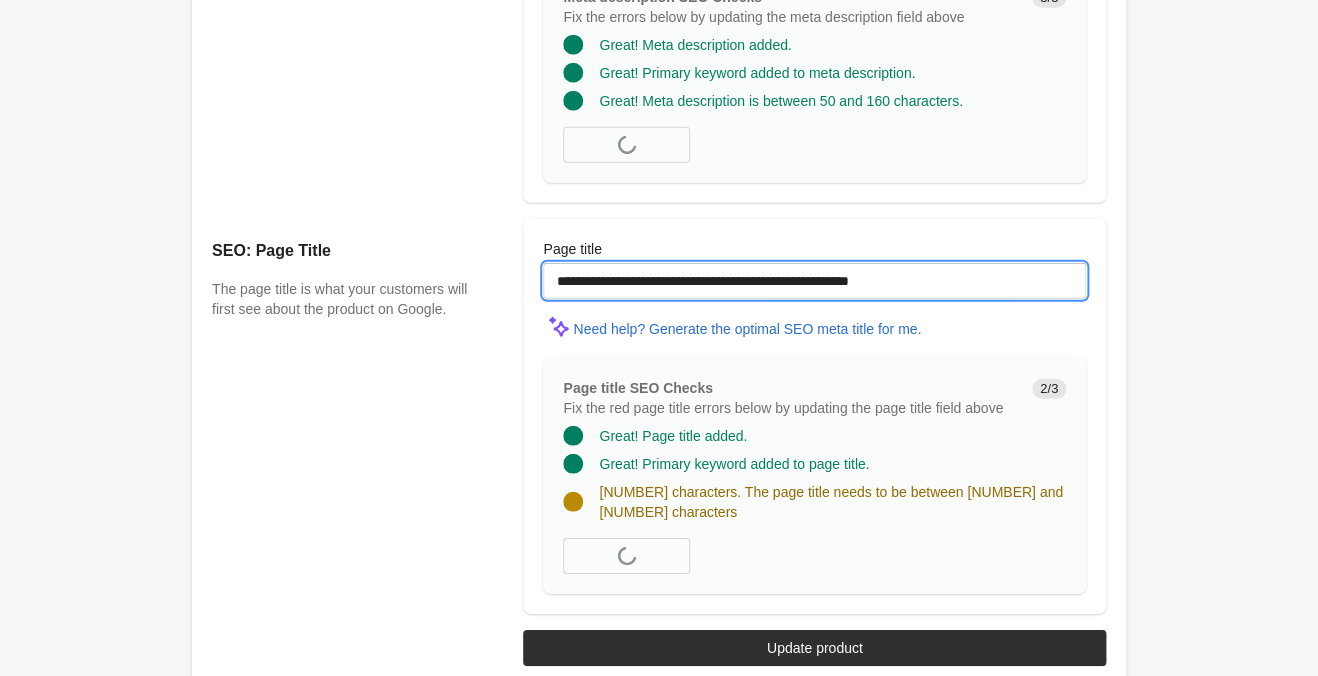 click on "**********" at bounding box center [814, 281] 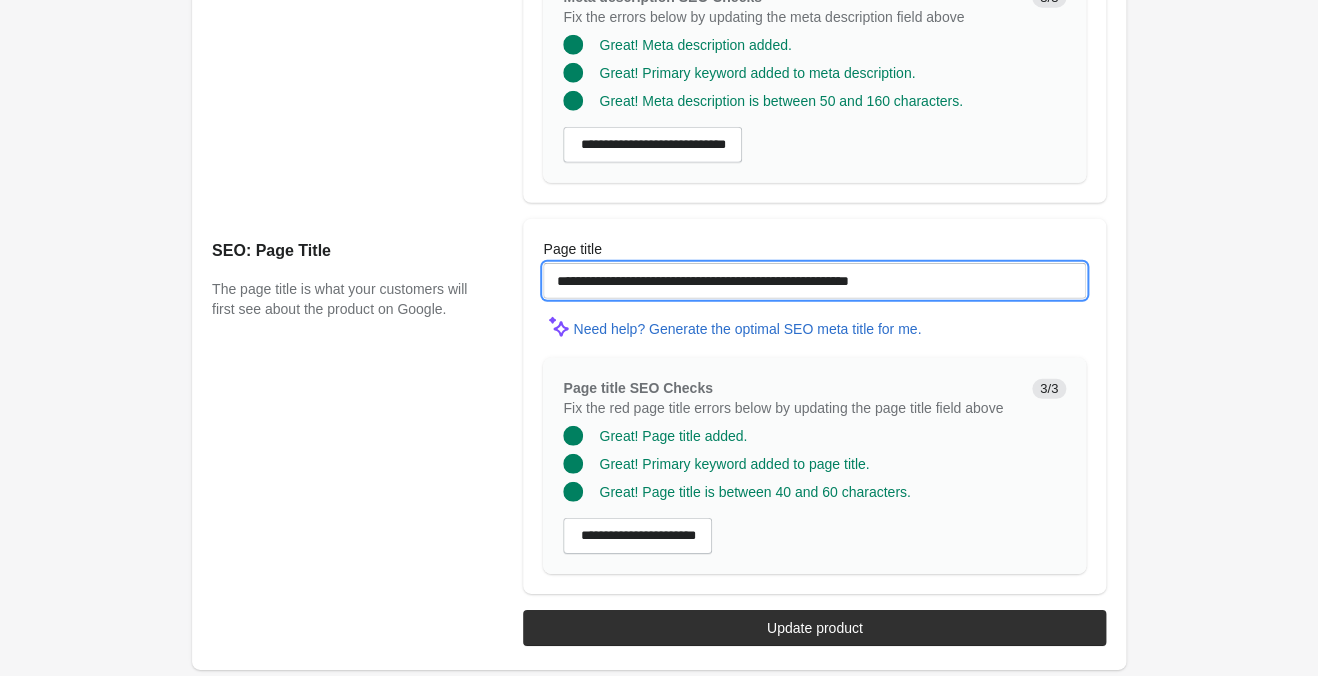 type on "**********" 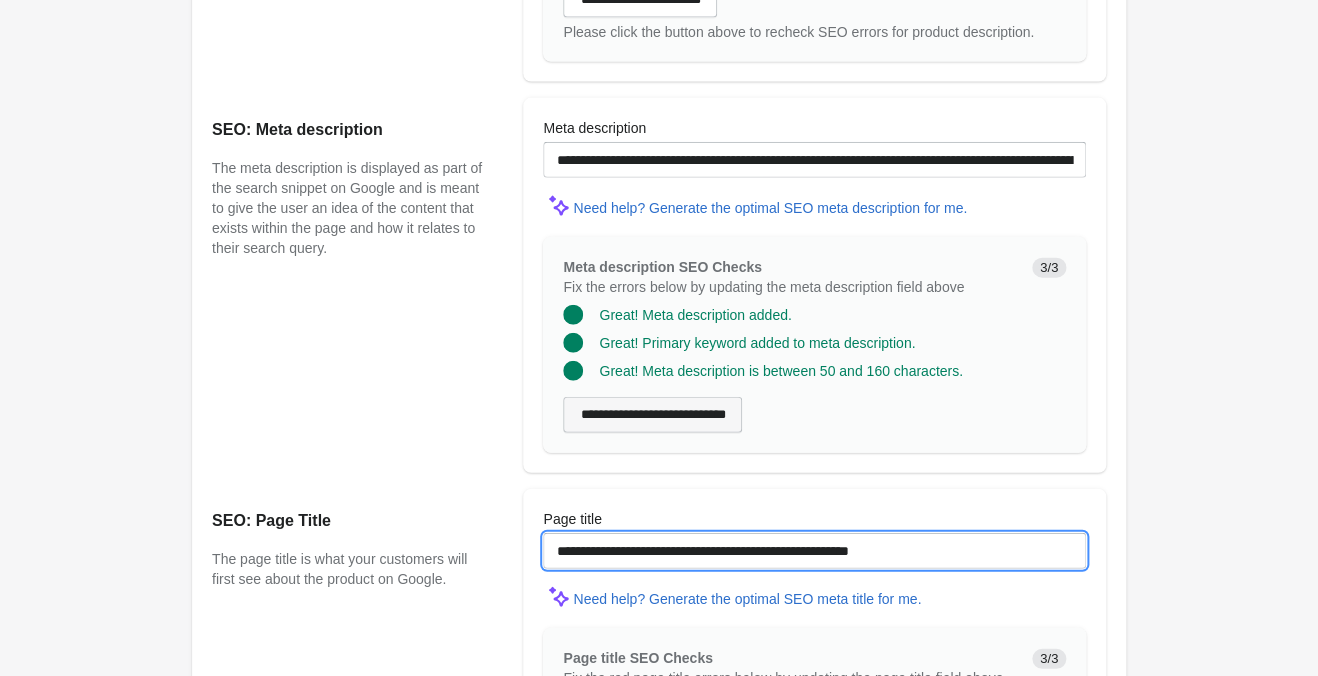 scroll, scrollTop: 1461, scrollLeft: 0, axis: vertical 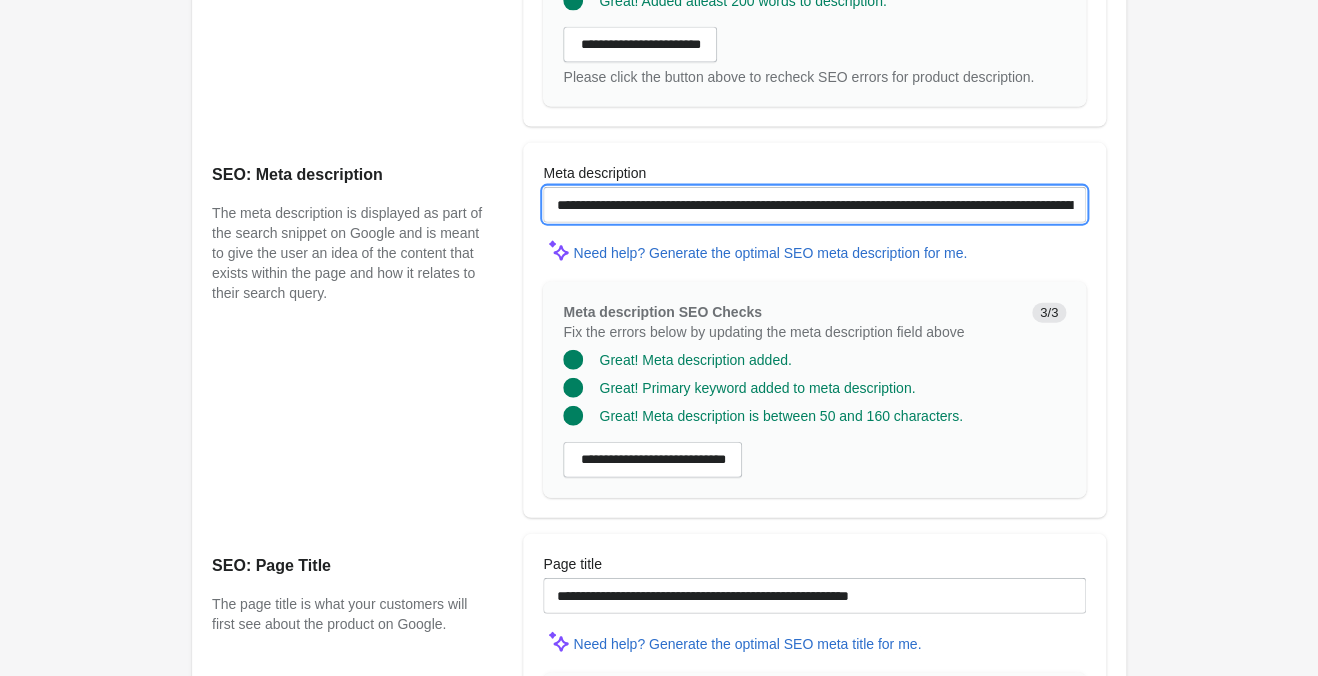 click on "**********" at bounding box center [814, 205] 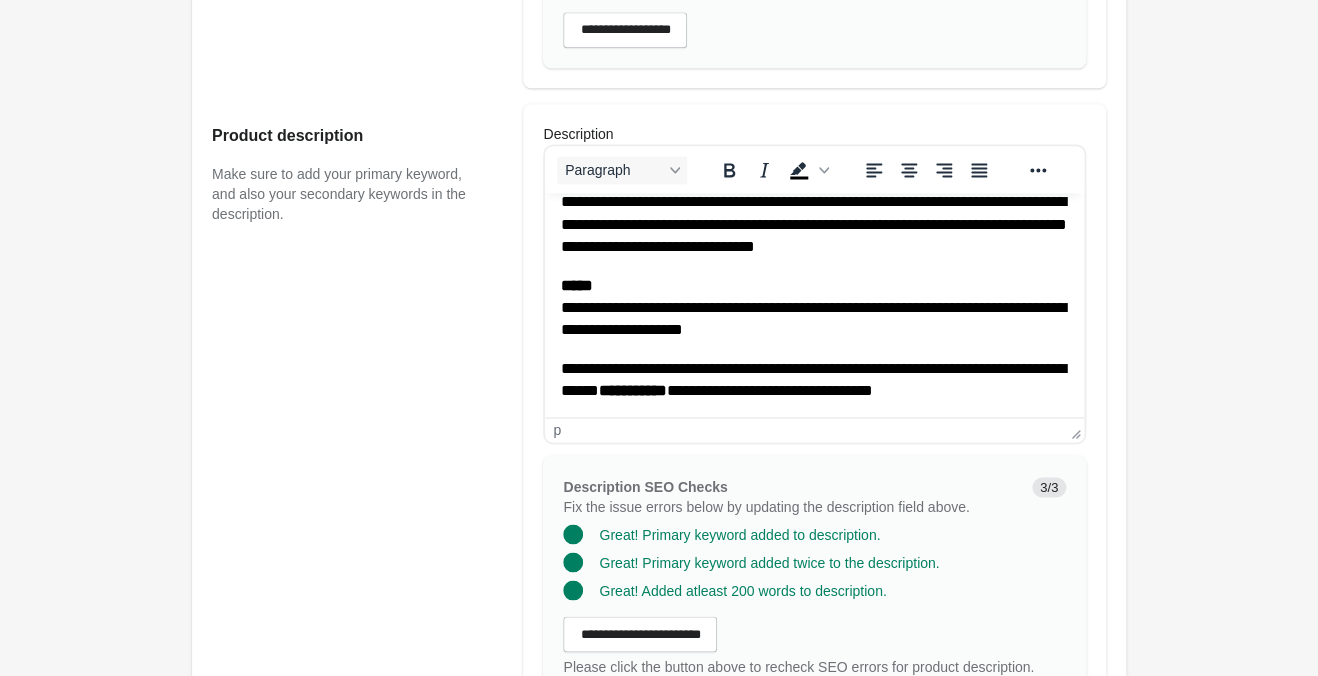 scroll, scrollTop: 831, scrollLeft: 0, axis: vertical 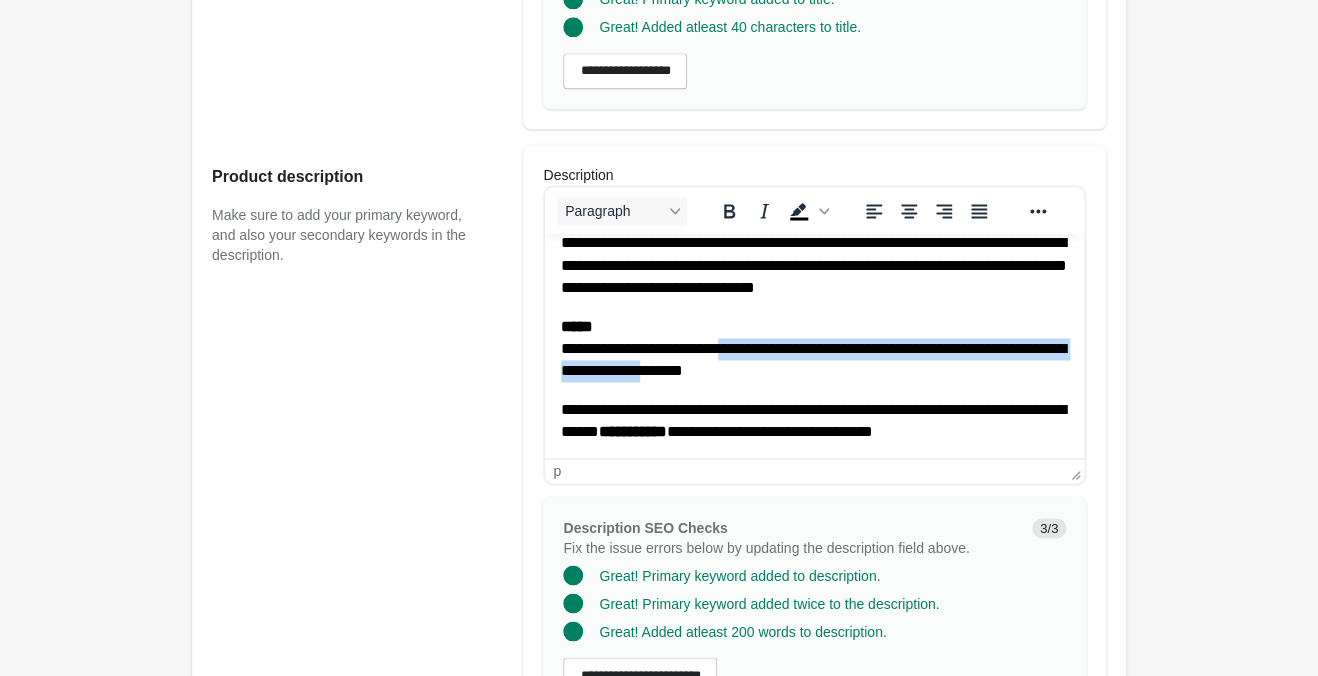 click on "**********" at bounding box center [814, 349] 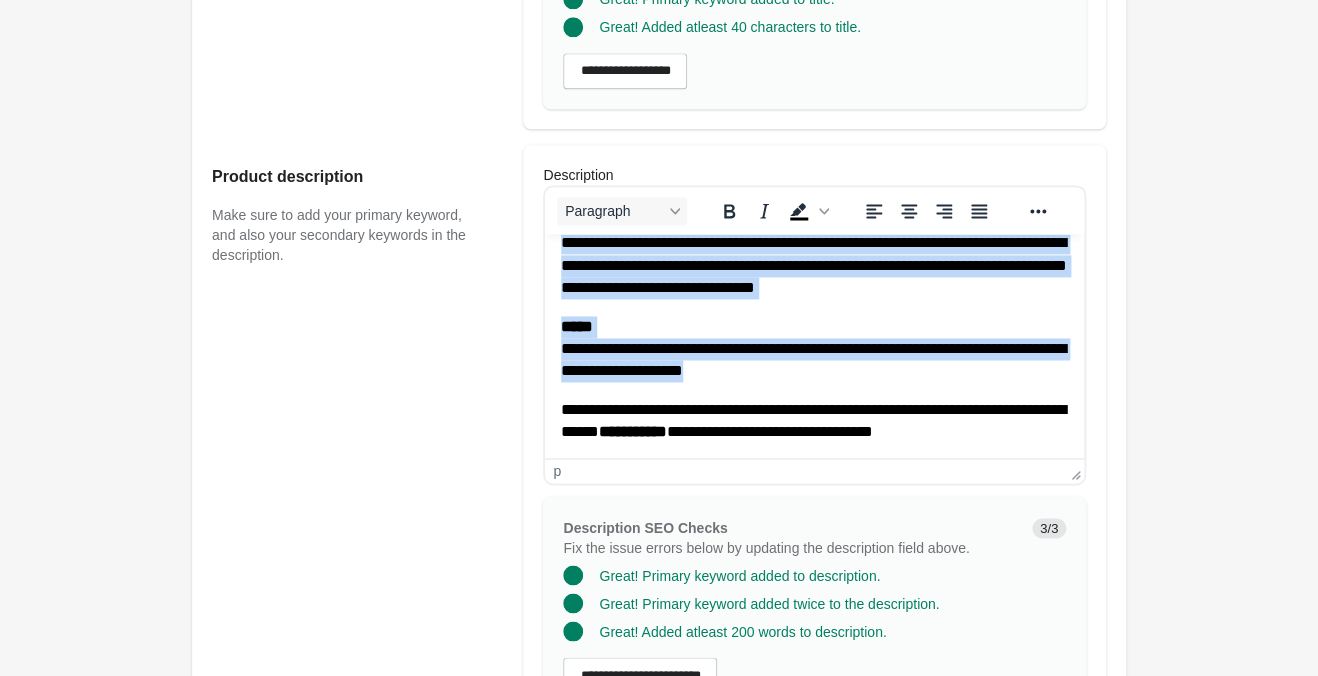 copy on "**********" 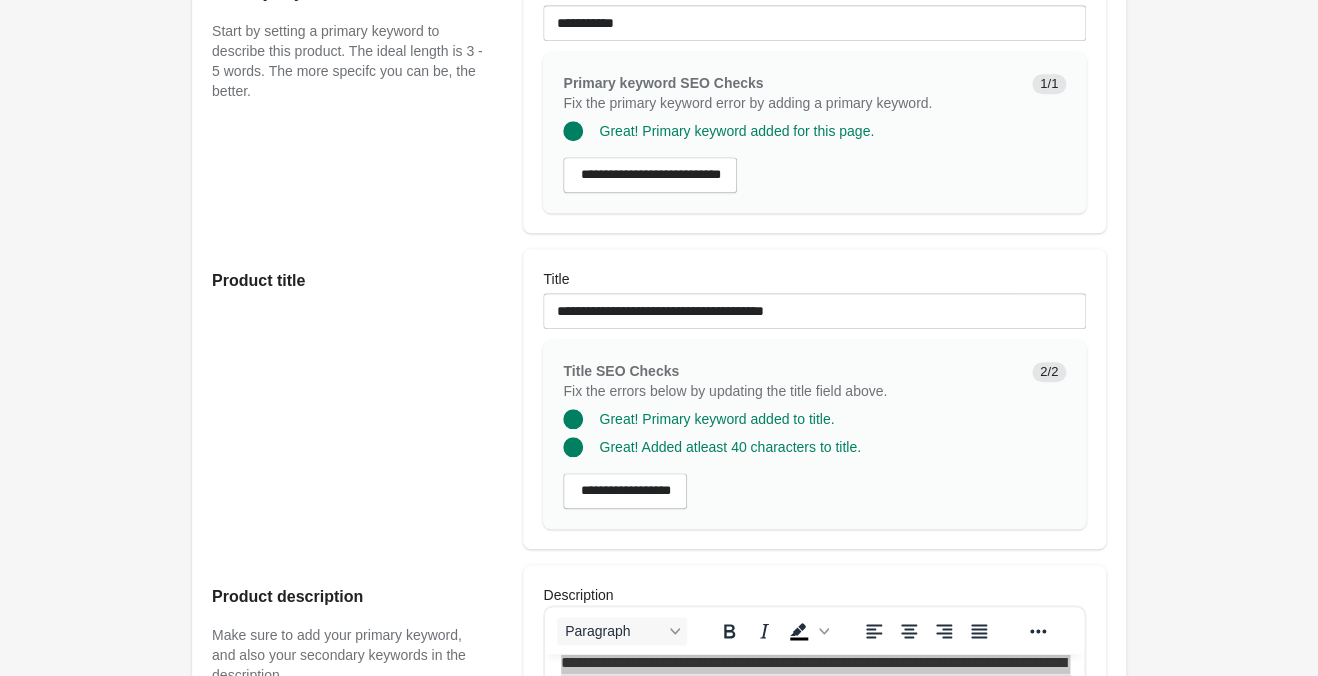 click on "**********" at bounding box center (814, 311) 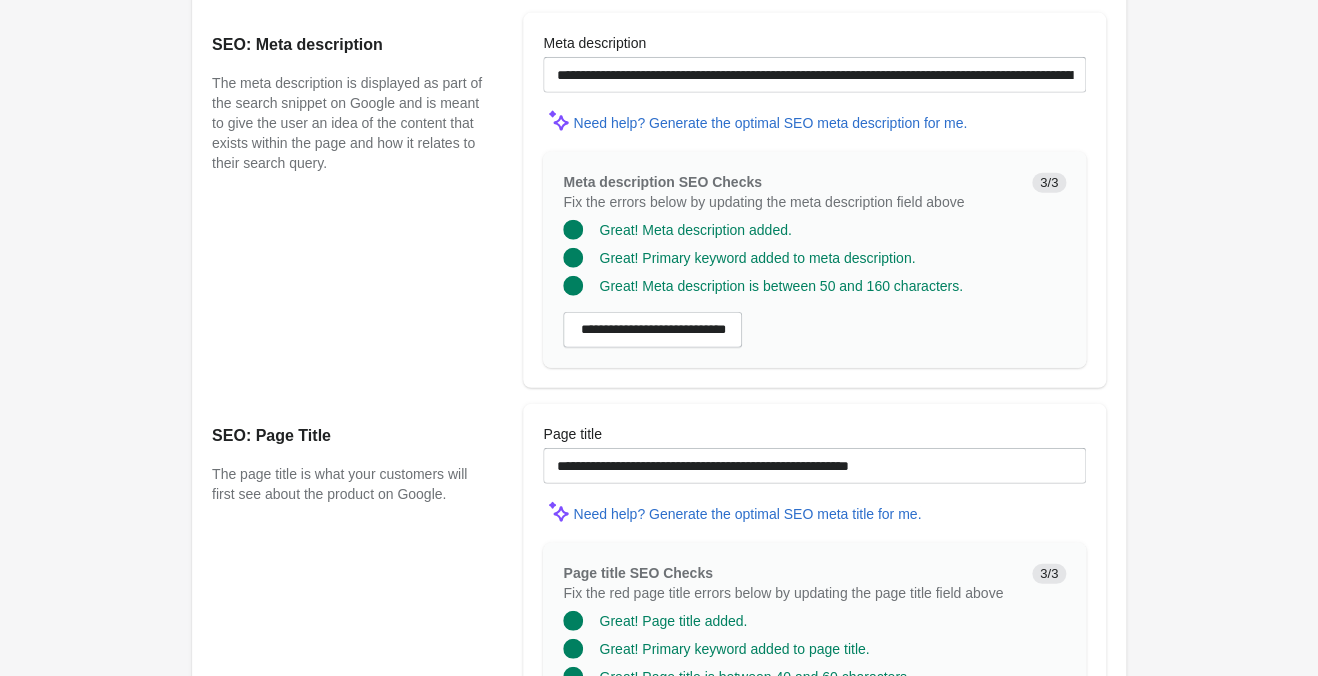 scroll, scrollTop: 1776, scrollLeft: 0, axis: vertical 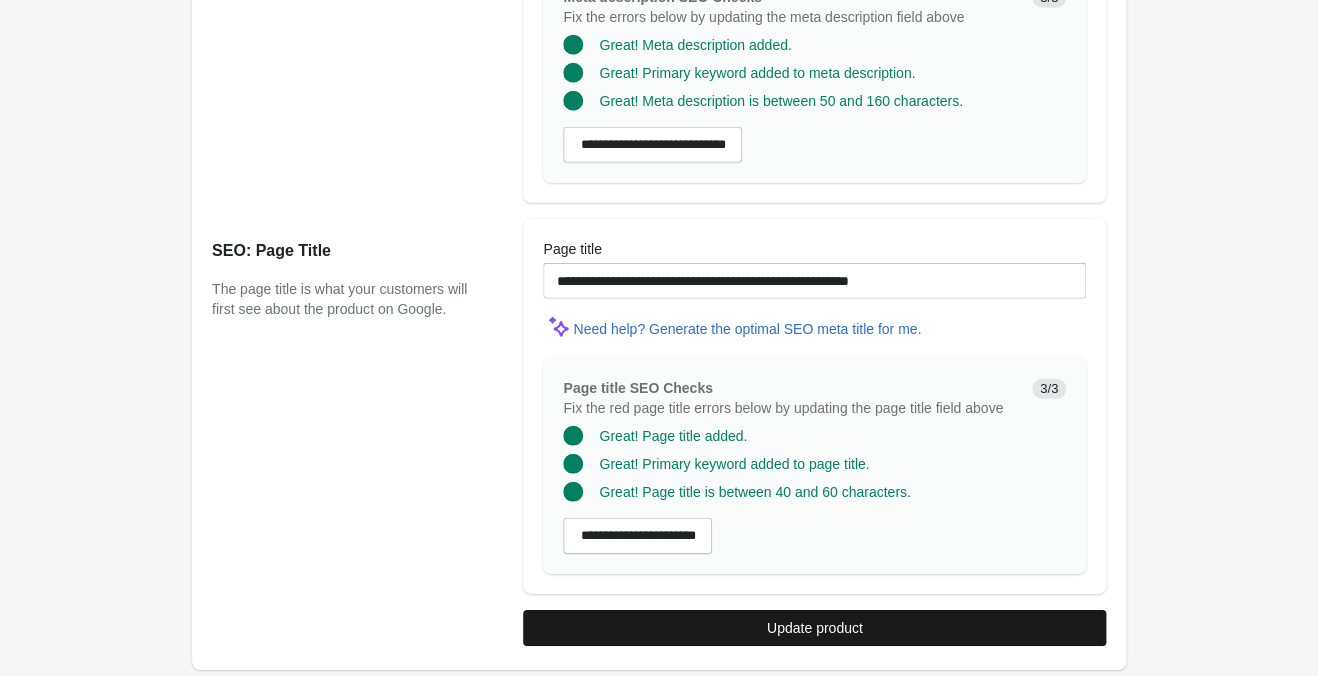 click on "Update product" at bounding box center [814, 628] 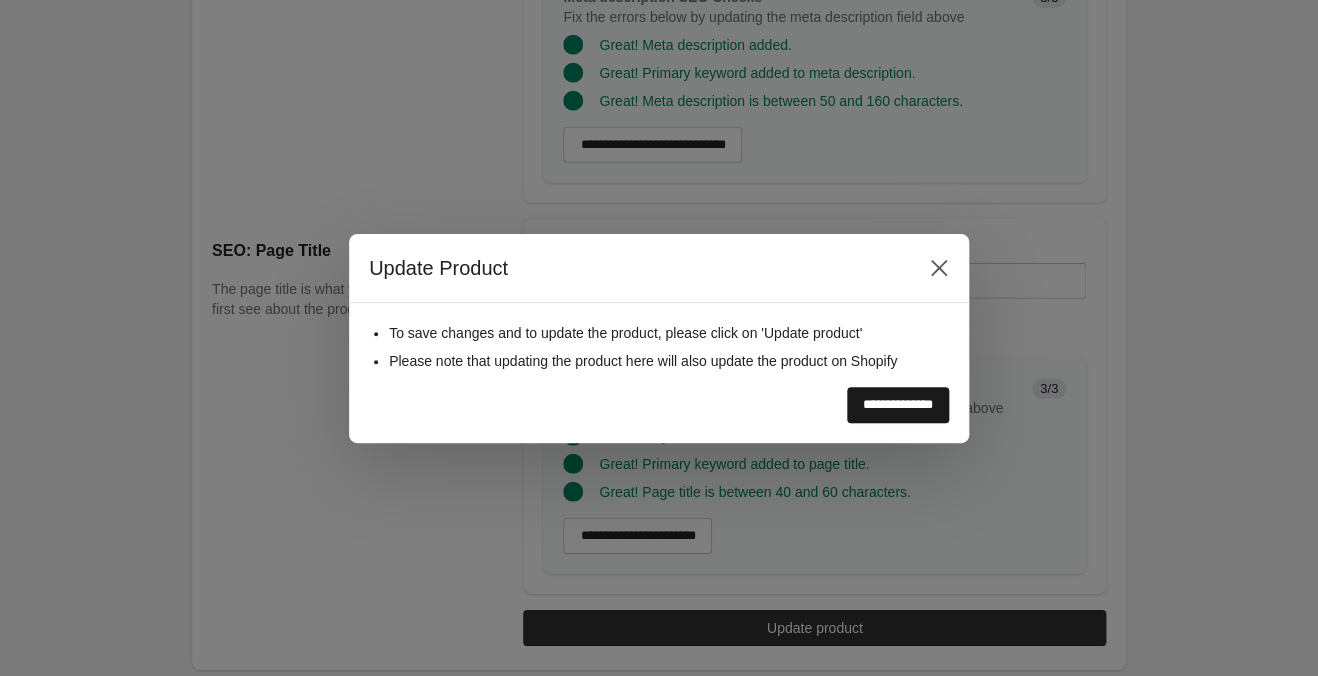 click on "**********" at bounding box center [898, 405] 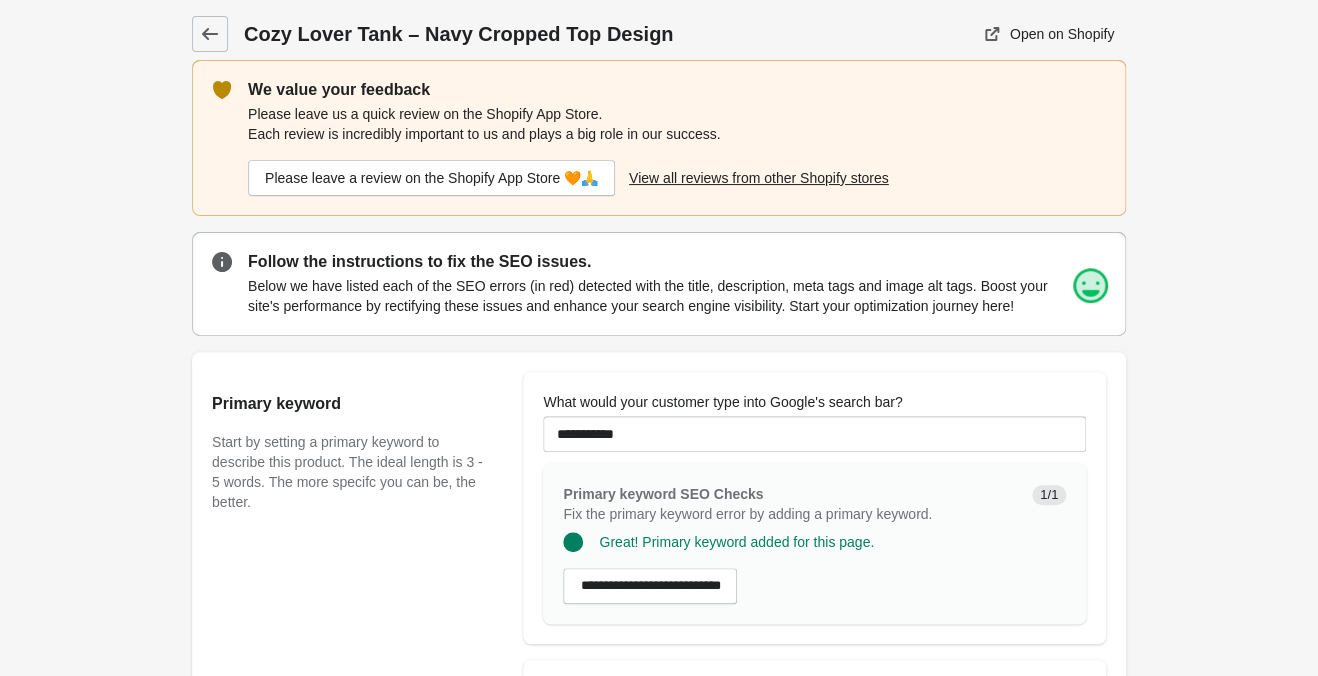 scroll, scrollTop: 0, scrollLeft: 0, axis: both 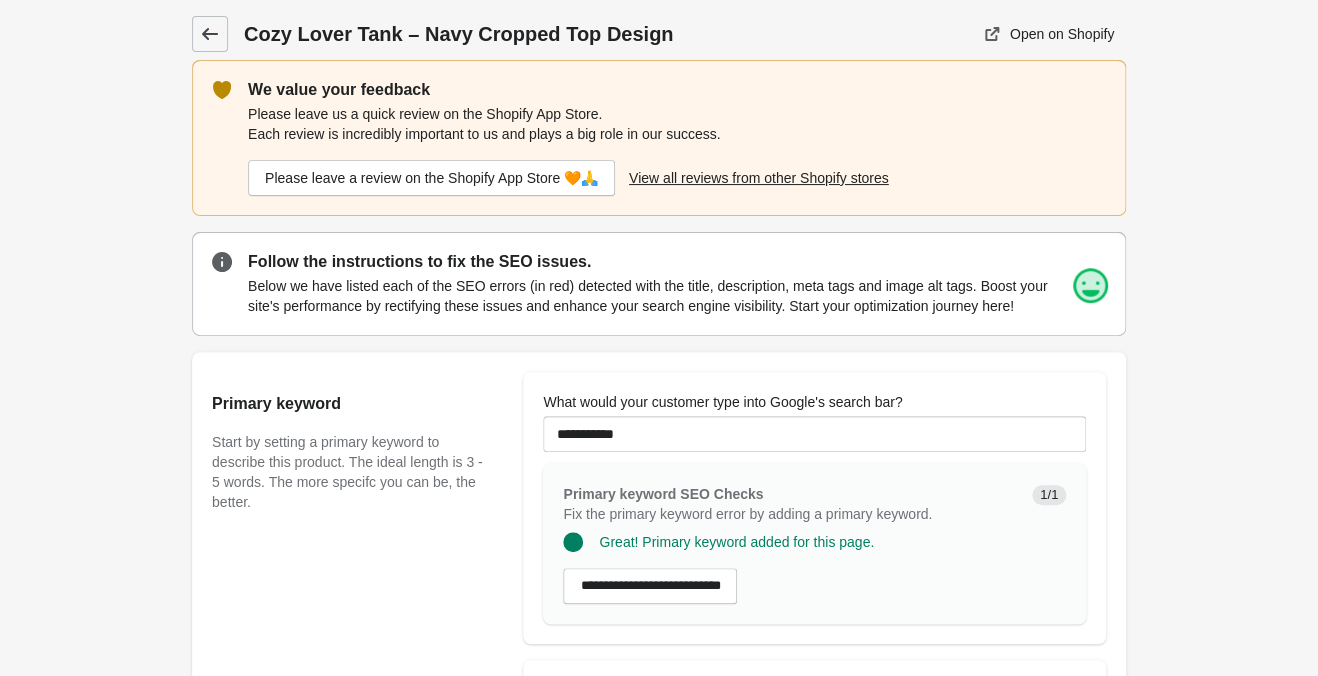 click at bounding box center [210, 34] 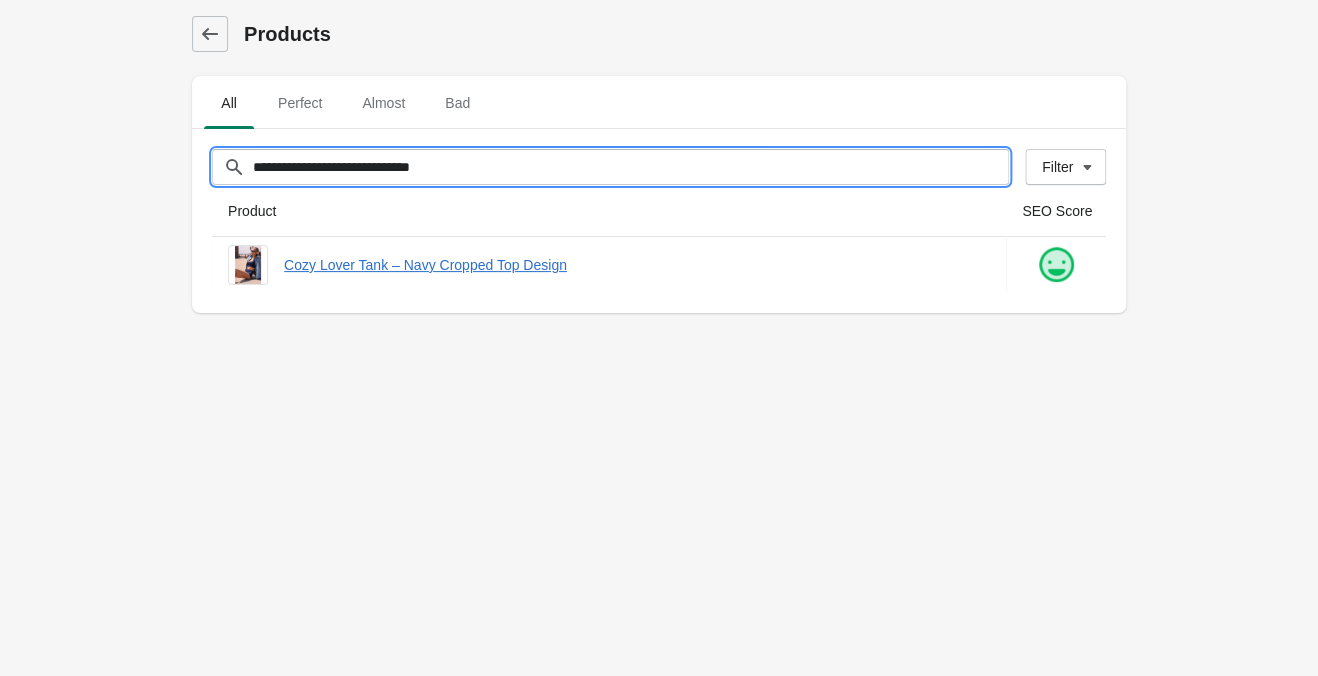drag, startPoint x: 469, startPoint y: 171, endPoint x: 132, endPoint y: 161, distance: 337.14835 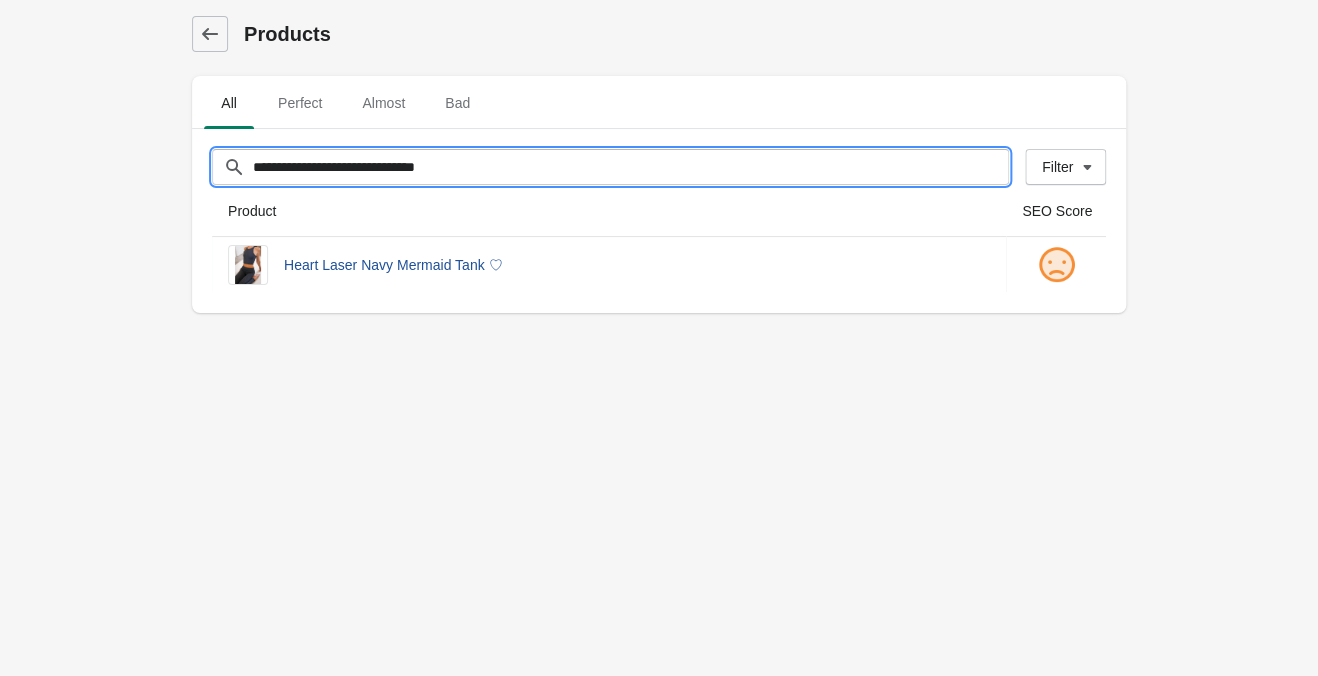 type on "**********" 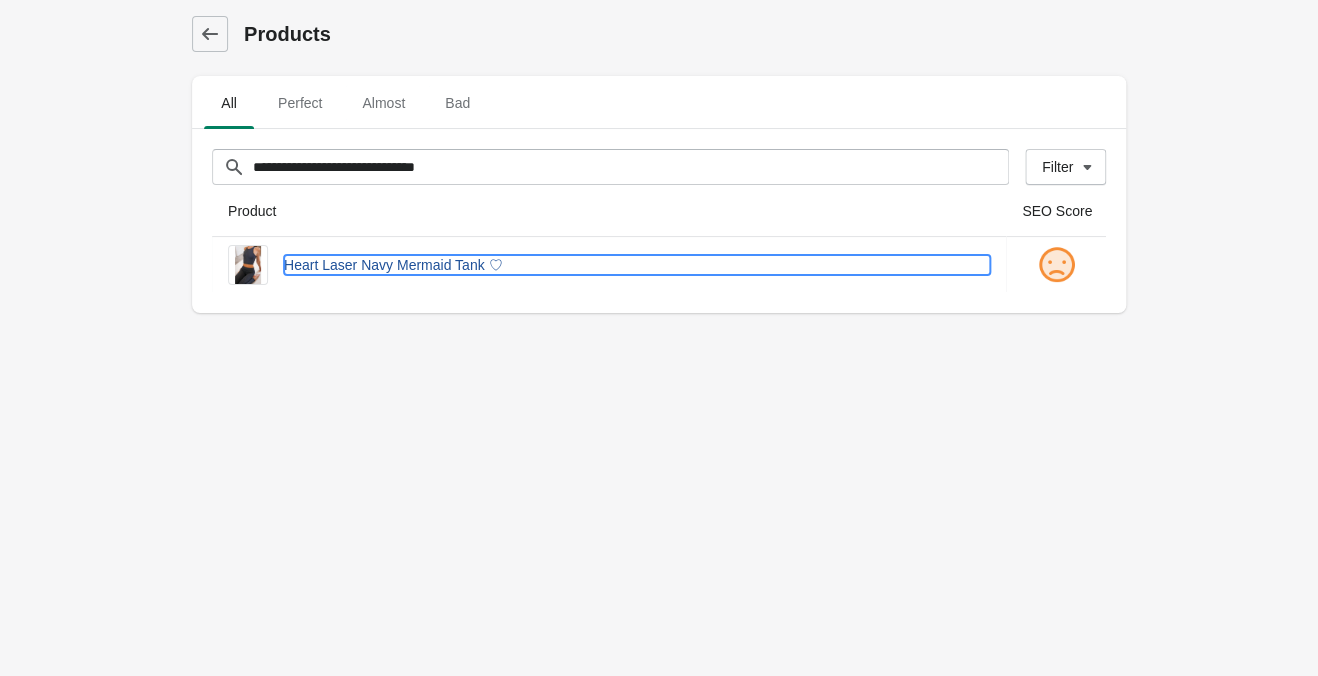 click on "Heart Laser Navy Mermaid Tank ♡" at bounding box center (637, 265) 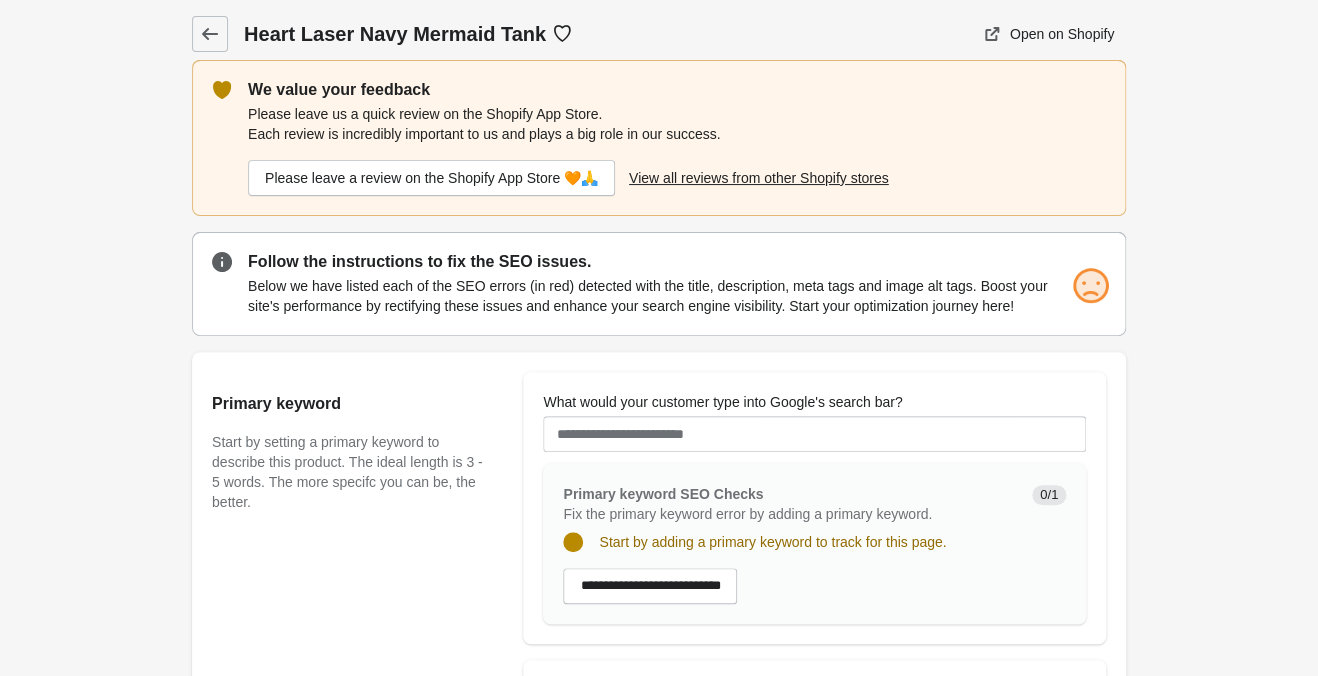 scroll, scrollTop: 0, scrollLeft: 0, axis: both 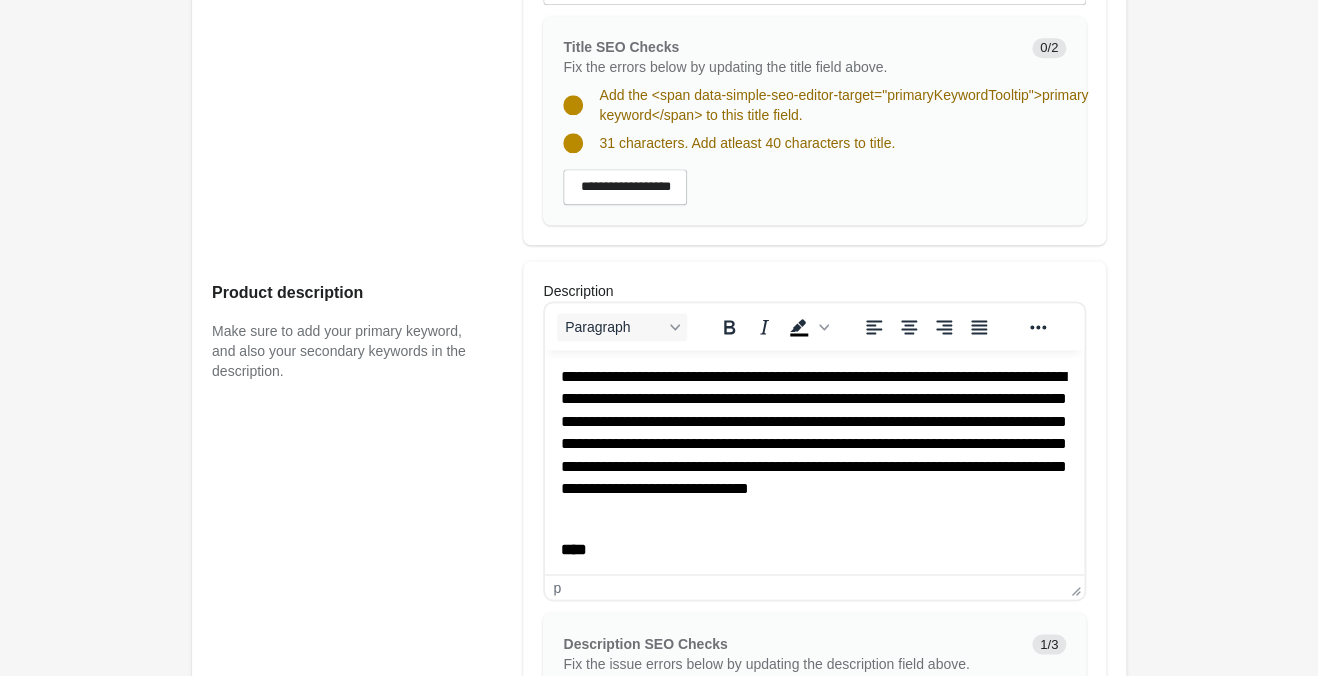 click on "**********" at bounding box center (814, 444) 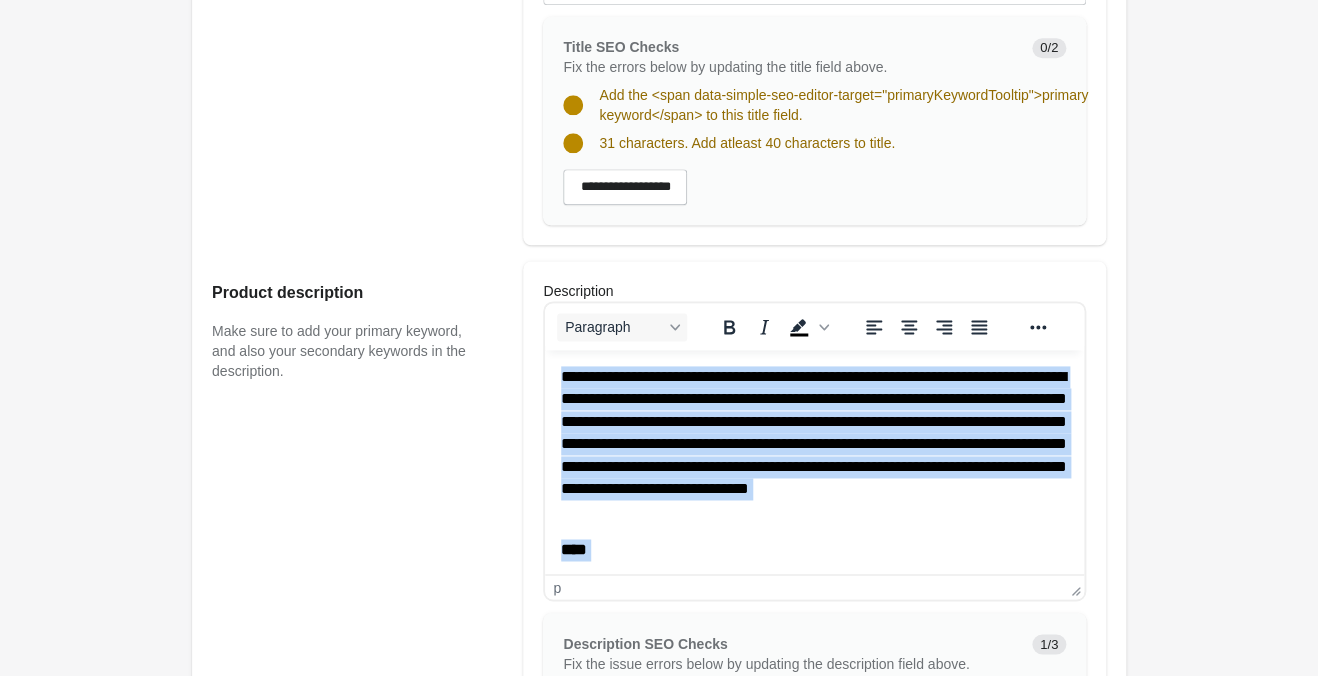 copy on "**********" 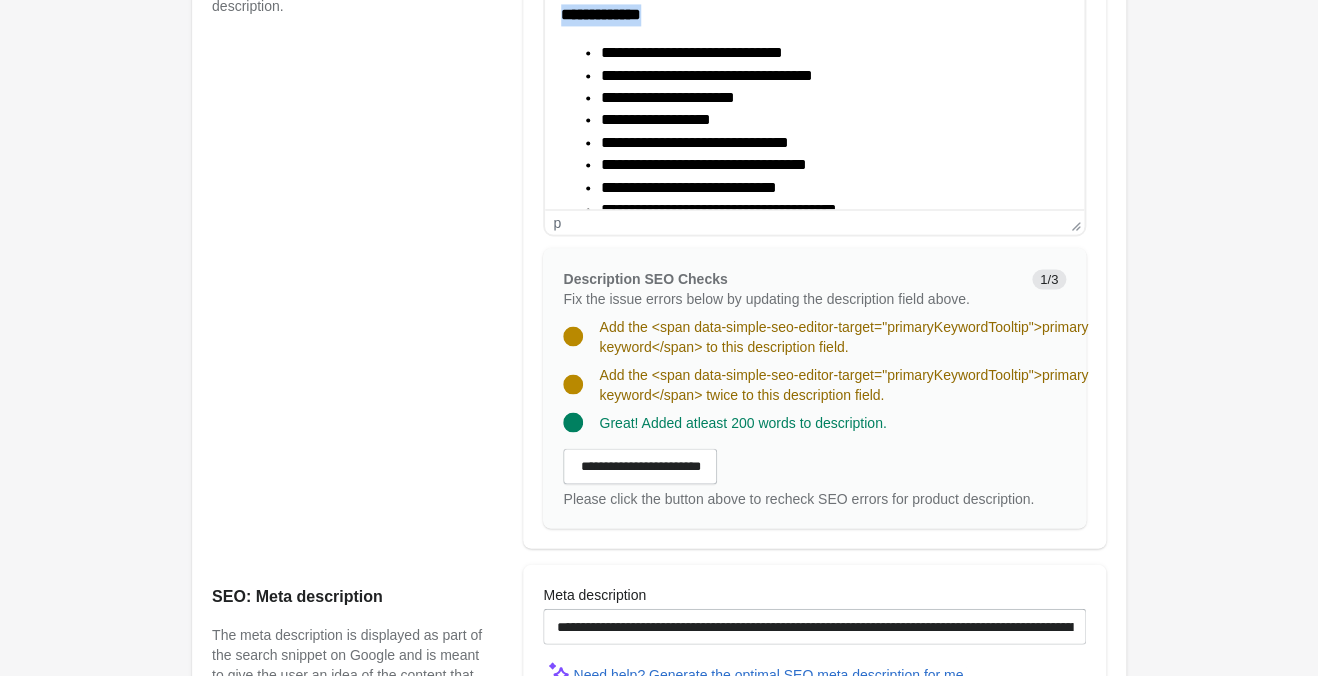scroll, scrollTop: 1155, scrollLeft: 0, axis: vertical 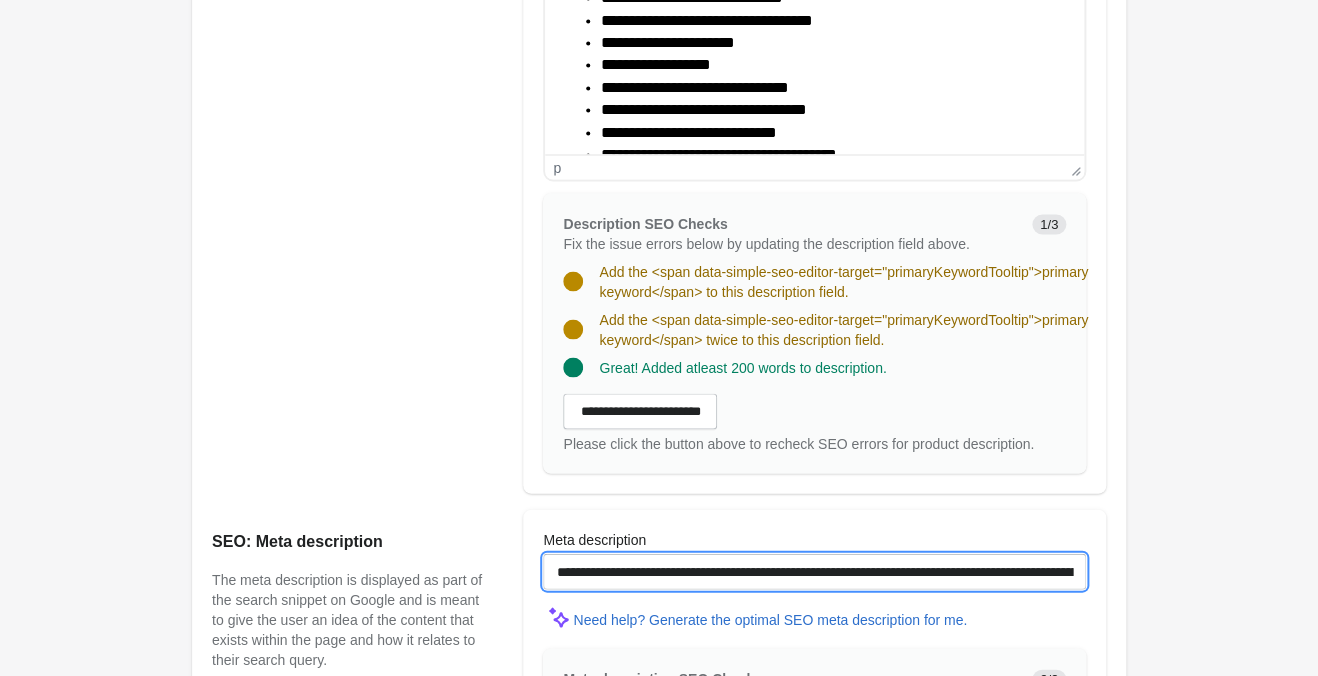 click on "**********" at bounding box center (814, 571) 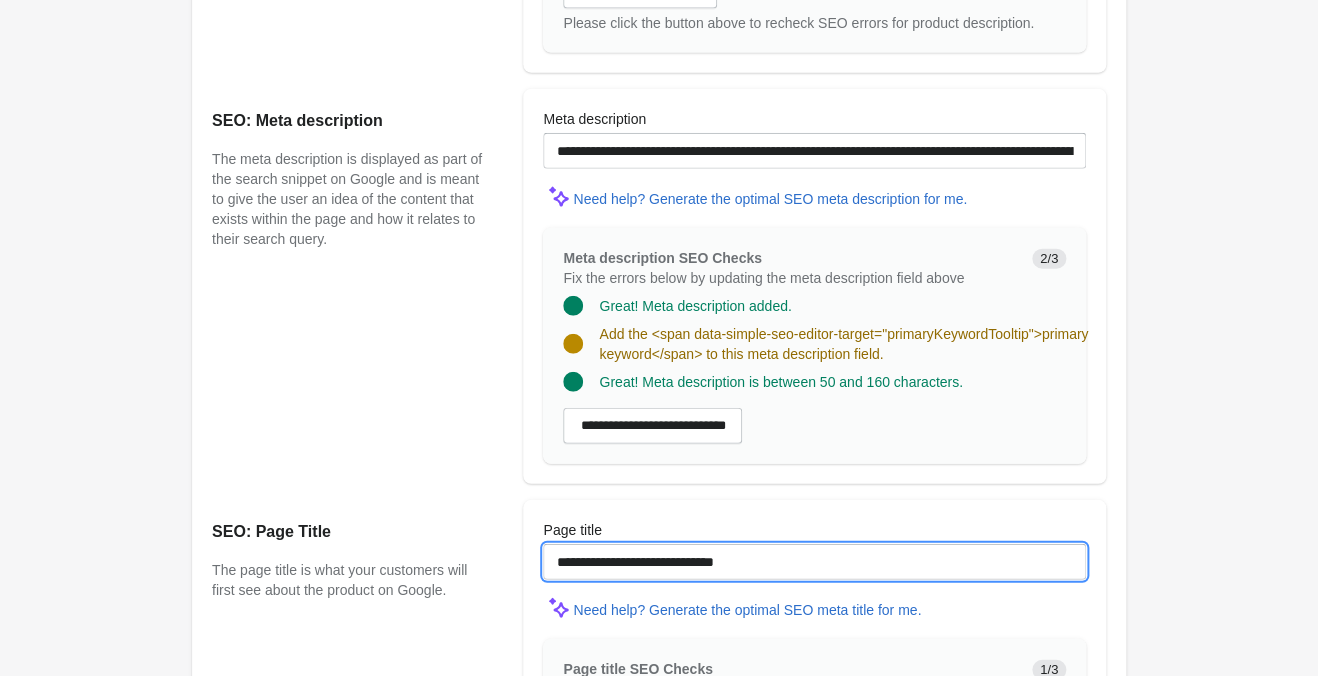 click on "**********" at bounding box center [814, 562] 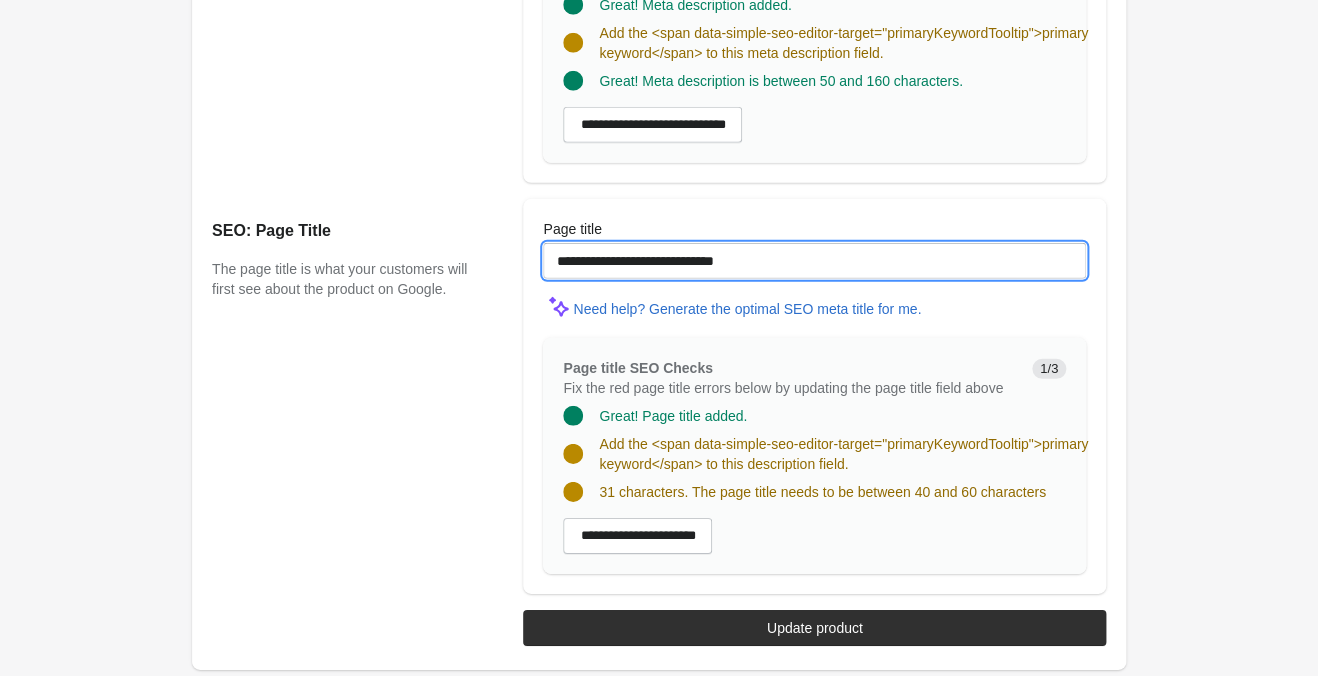 scroll, scrollTop: 1456, scrollLeft: 0, axis: vertical 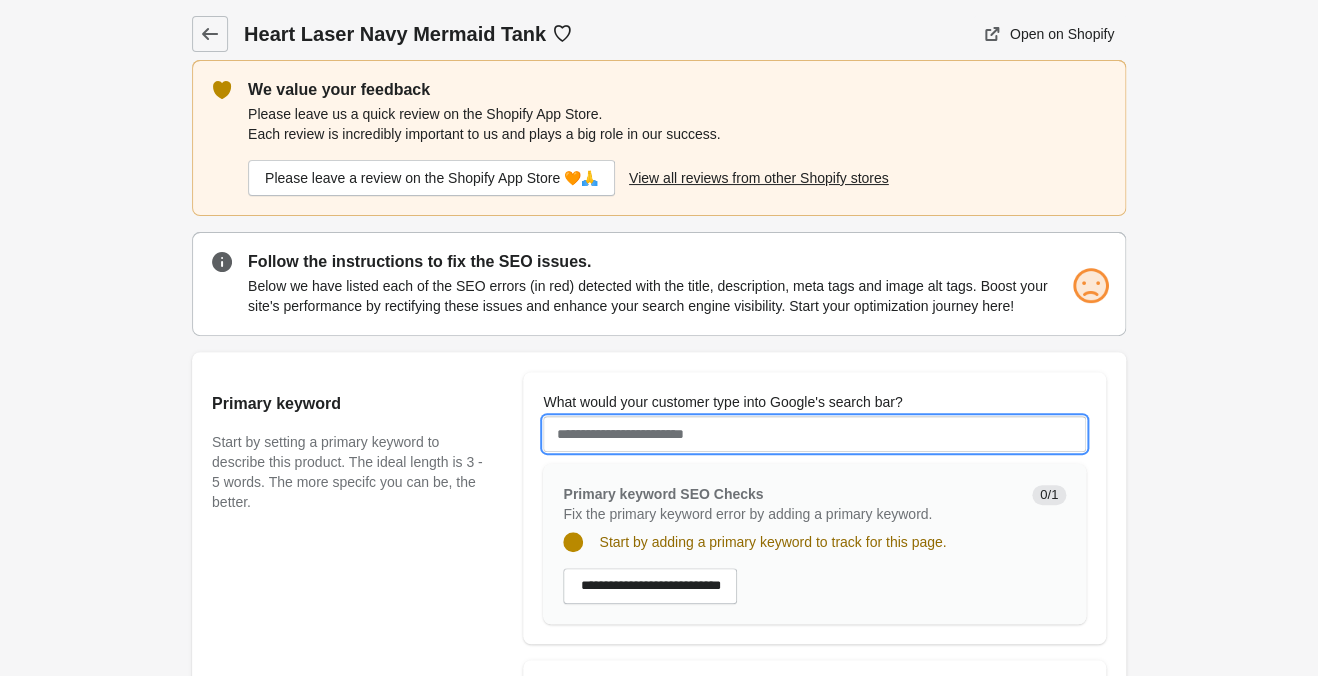 click on "What would your customer type into Google's search bar?" at bounding box center (814, 434) 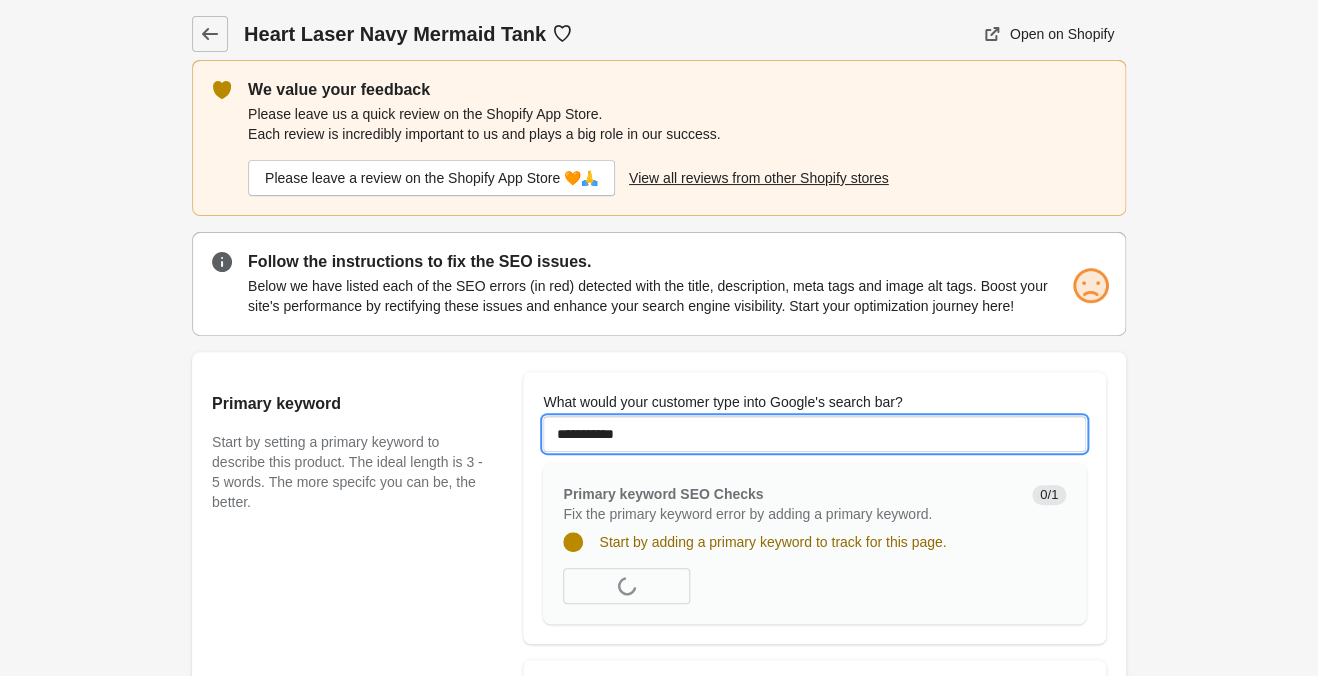 type on "**********" 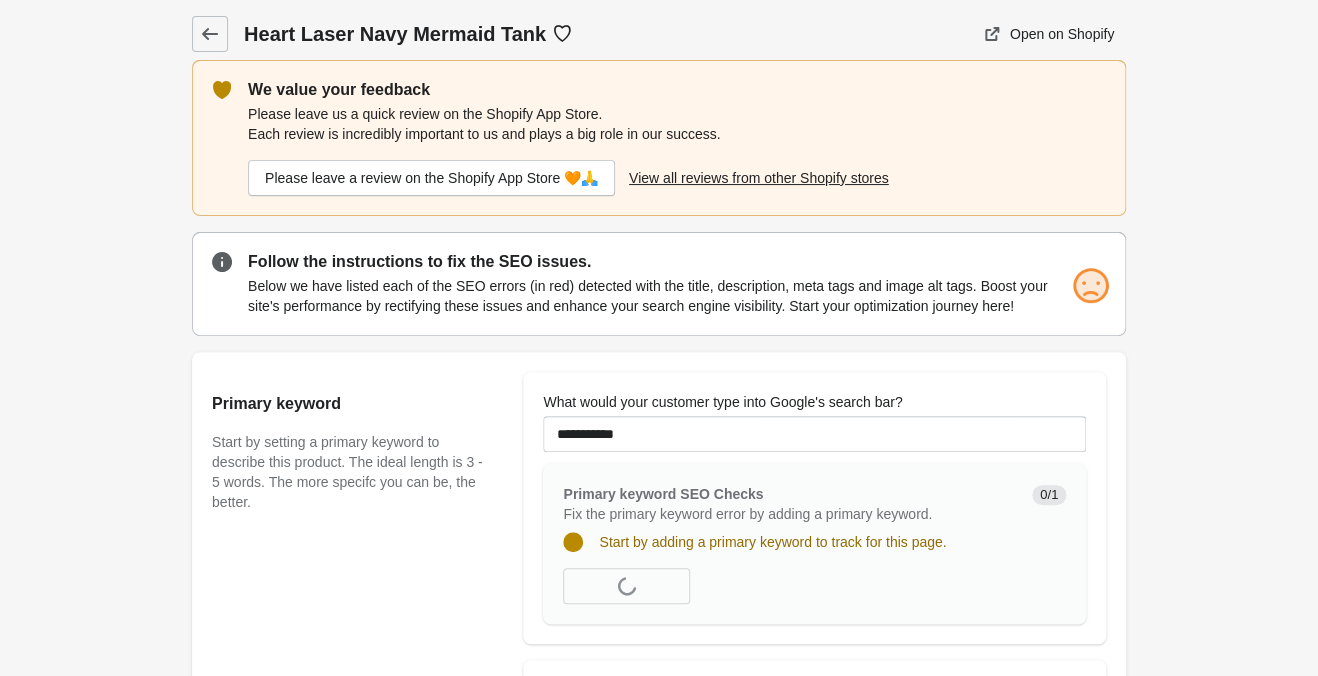 click on "Heart Laser Navy Mermaid Tank ♡
Open on Shopify" at bounding box center [659, 1277] 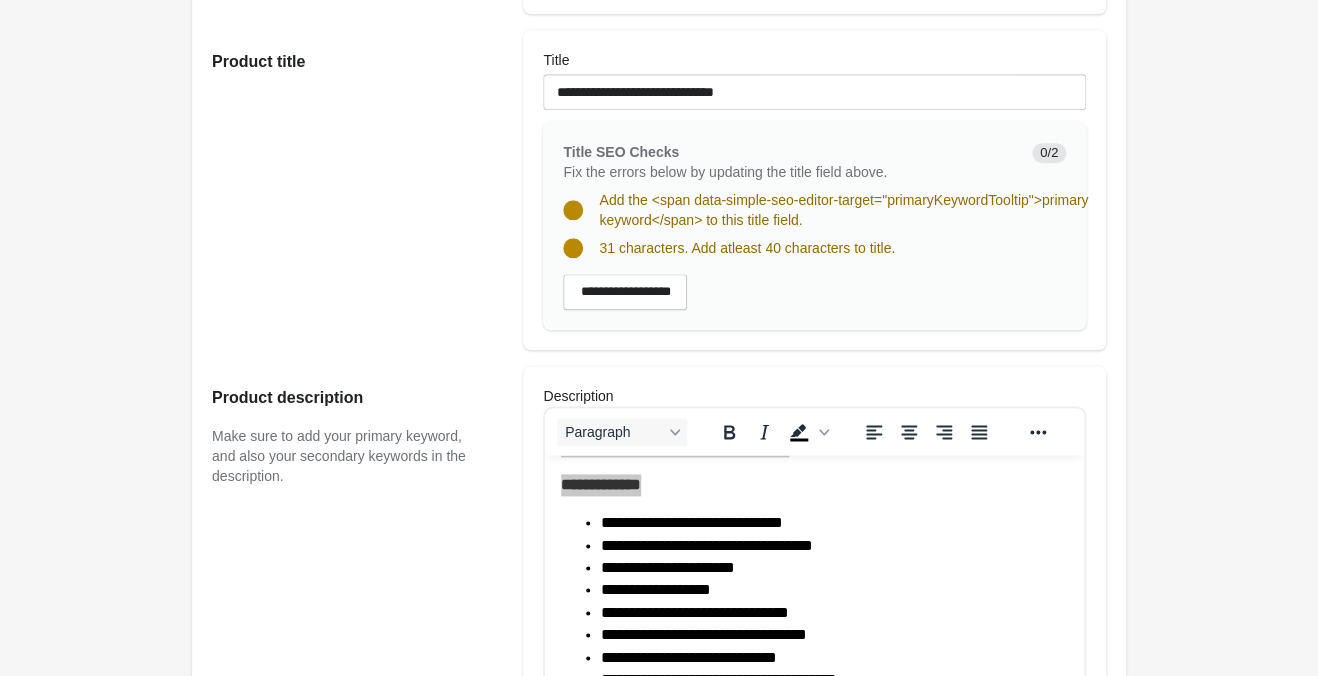 scroll, scrollTop: 840, scrollLeft: 0, axis: vertical 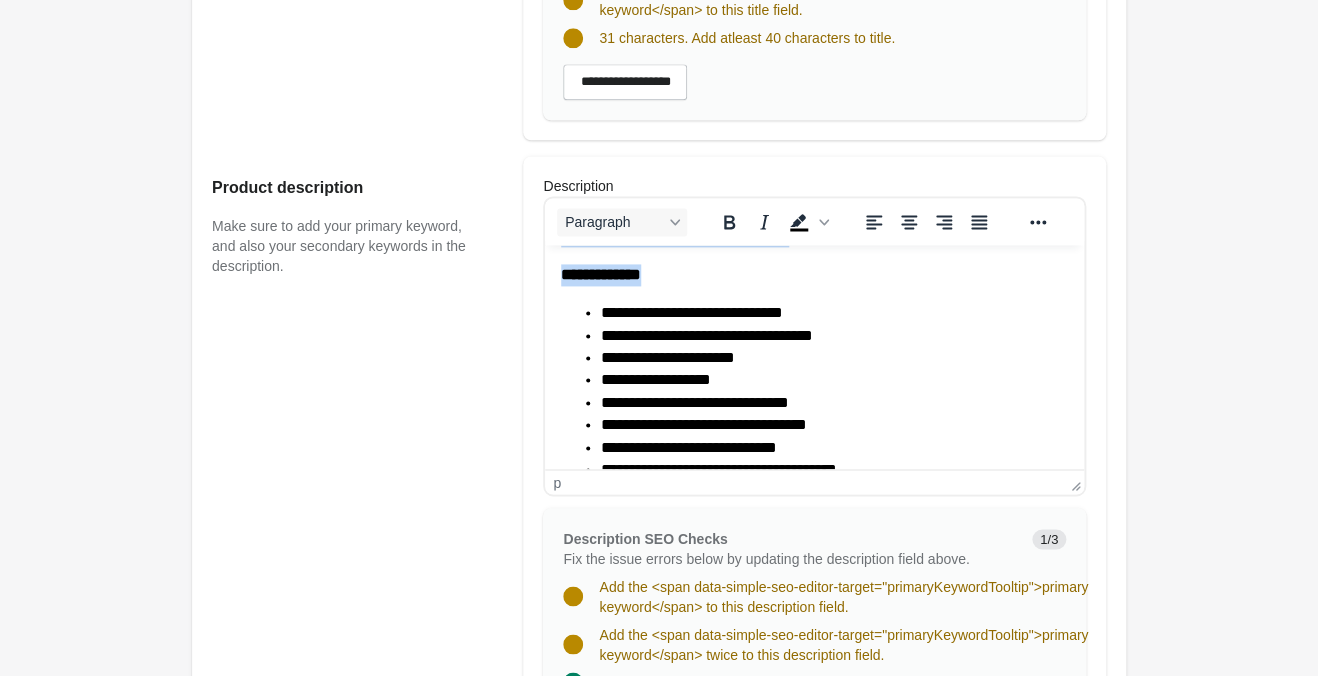 click on "**********" at bounding box center (814, 120) 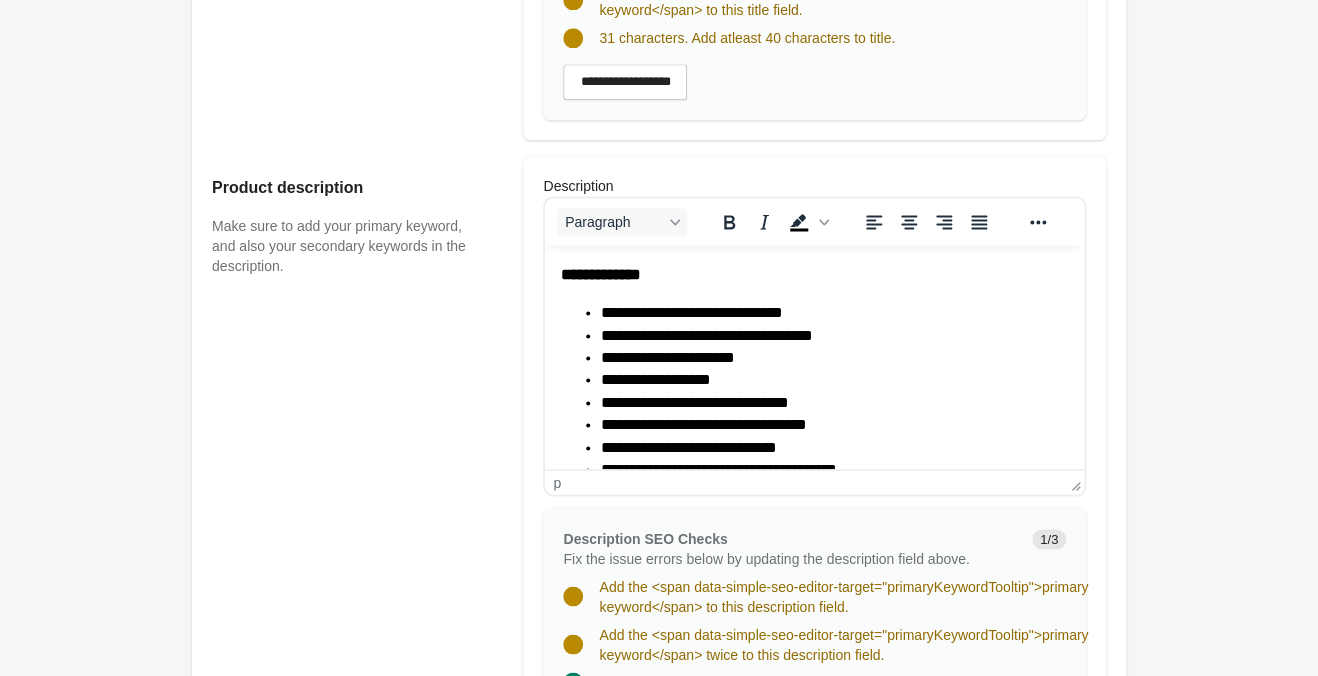 scroll, scrollTop: 491, scrollLeft: 0, axis: vertical 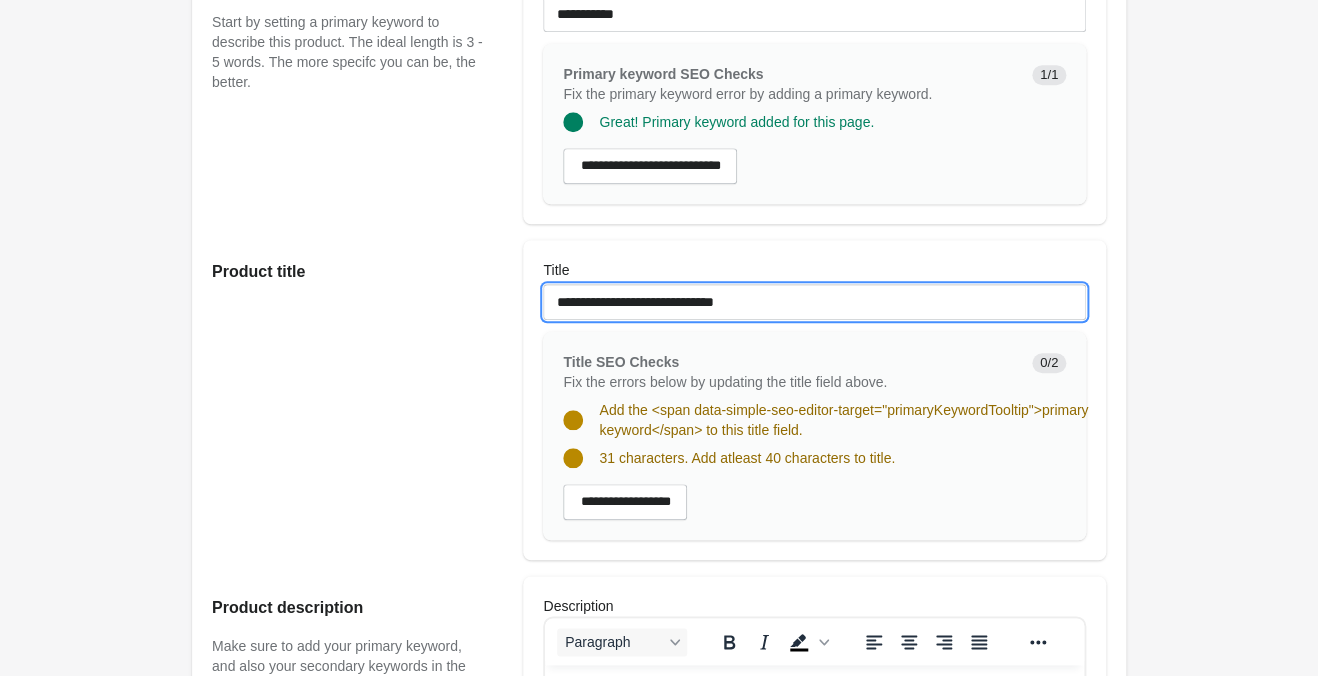 drag, startPoint x: 808, startPoint y: 300, endPoint x: 347, endPoint y: 284, distance: 461.2776 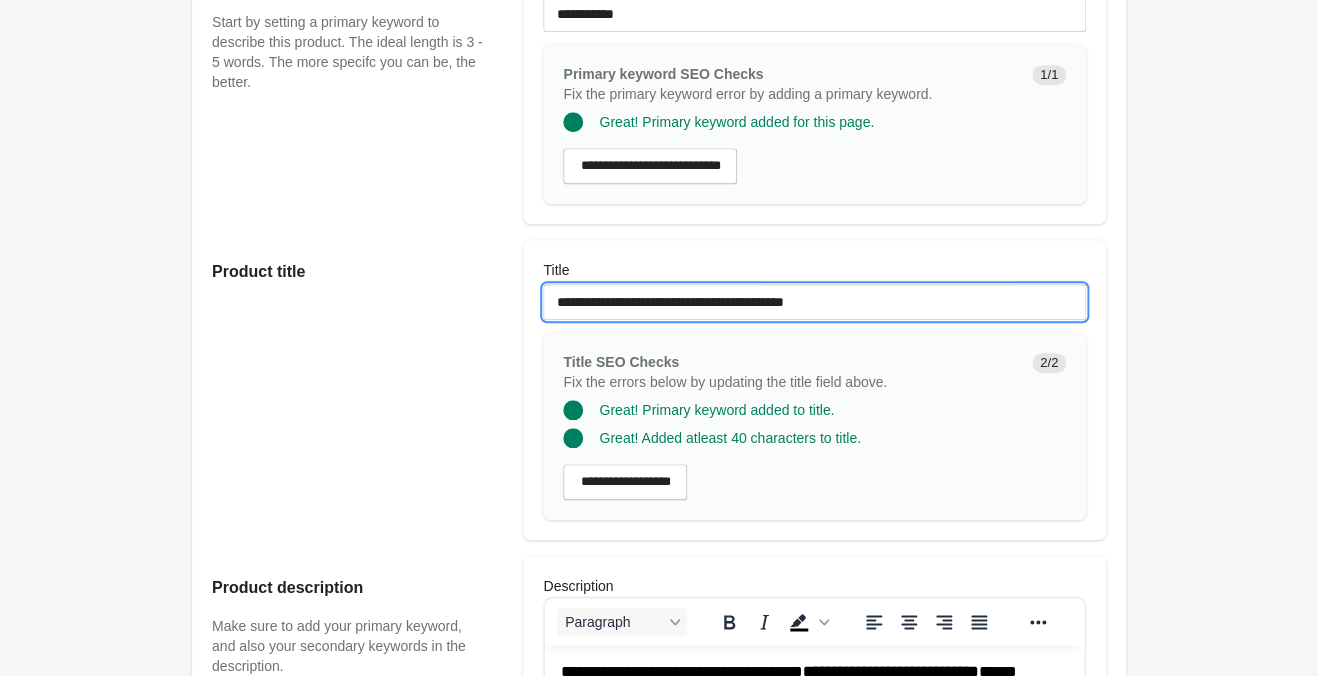 type on "**********" 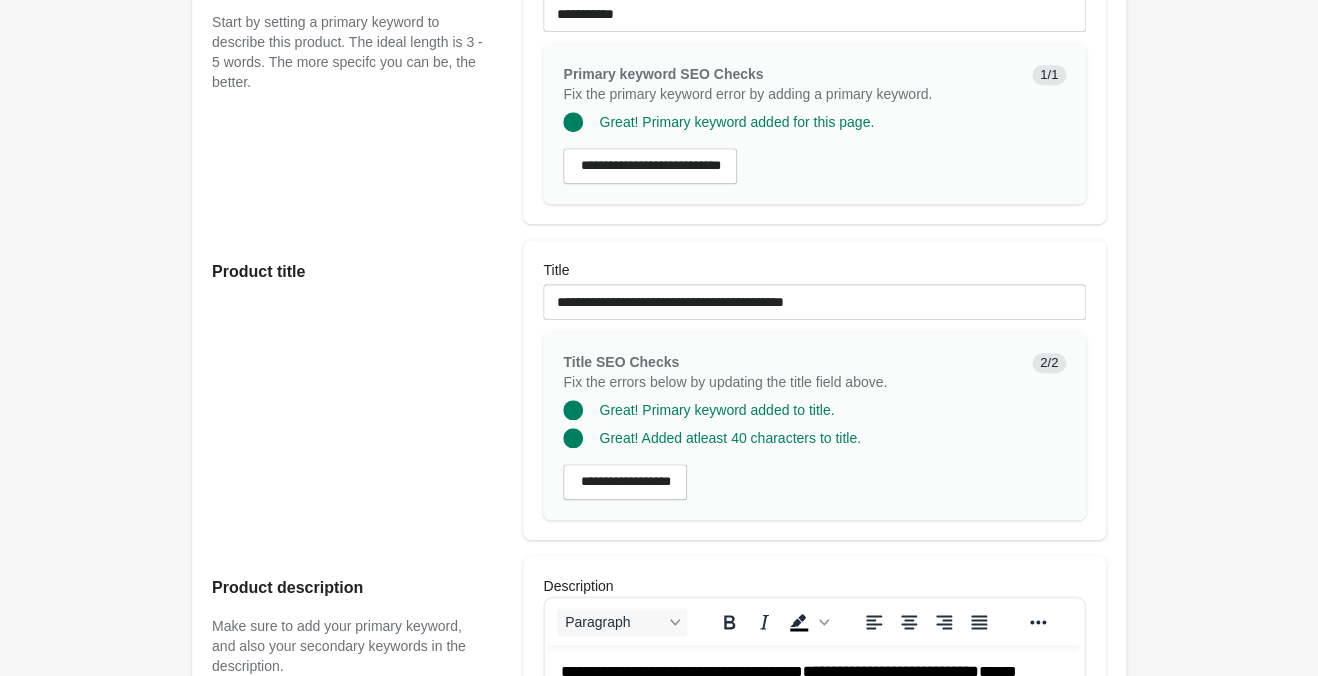 click on "Heart Laser Navy Mermaid Tank ♡
Open on Shopify" at bounding box center [659, 827] 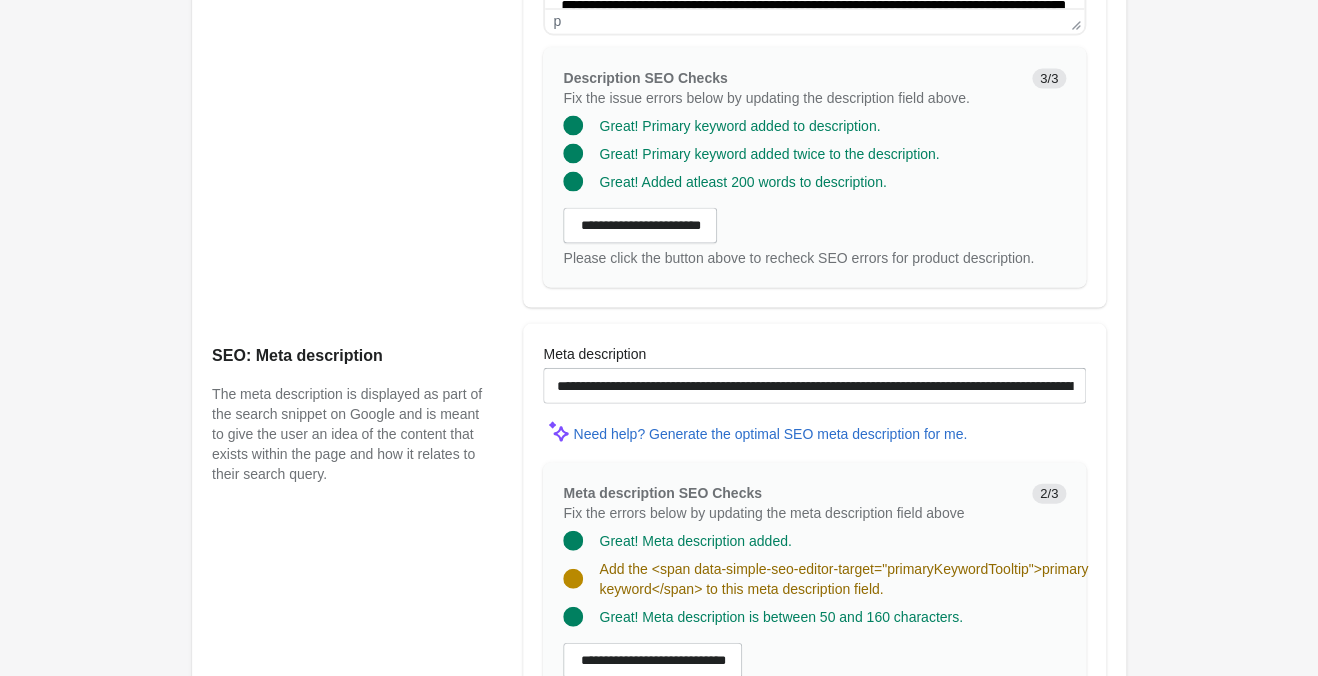 scroll, scrollTop: 1365, scrollLeft: 0, axis: vertical 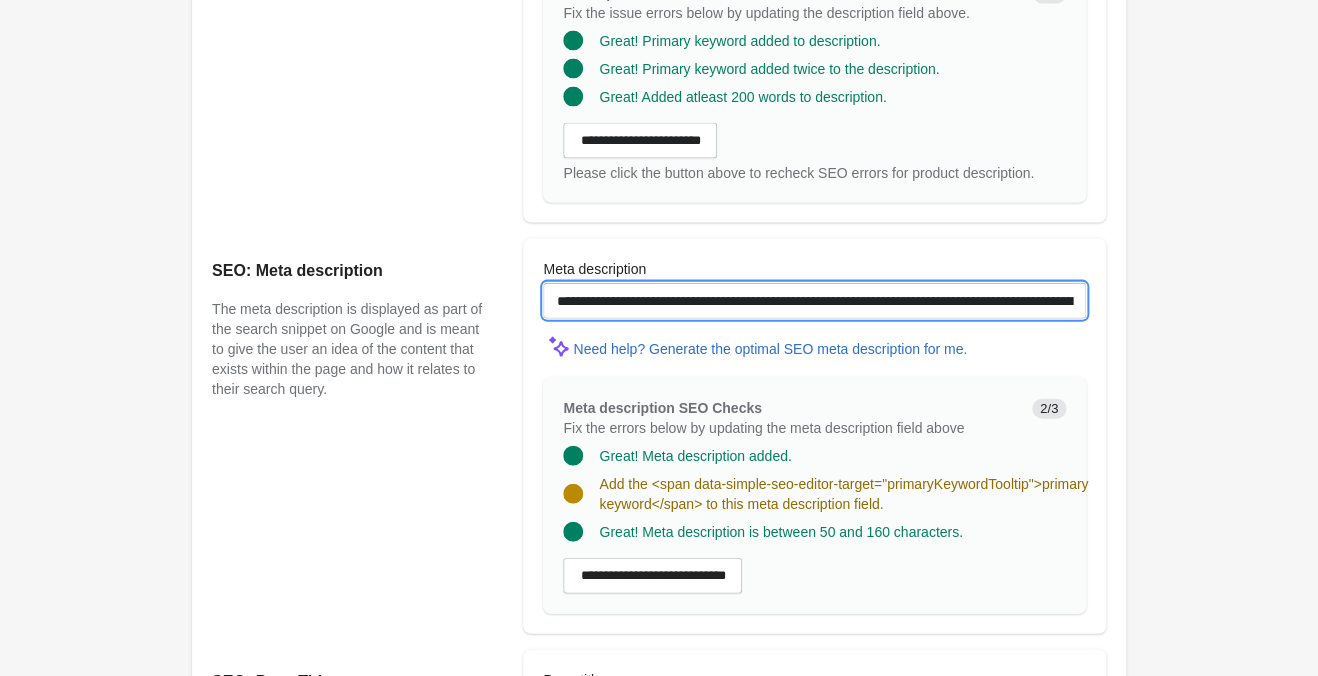 click on "**********" at bounding box center (814, 301) 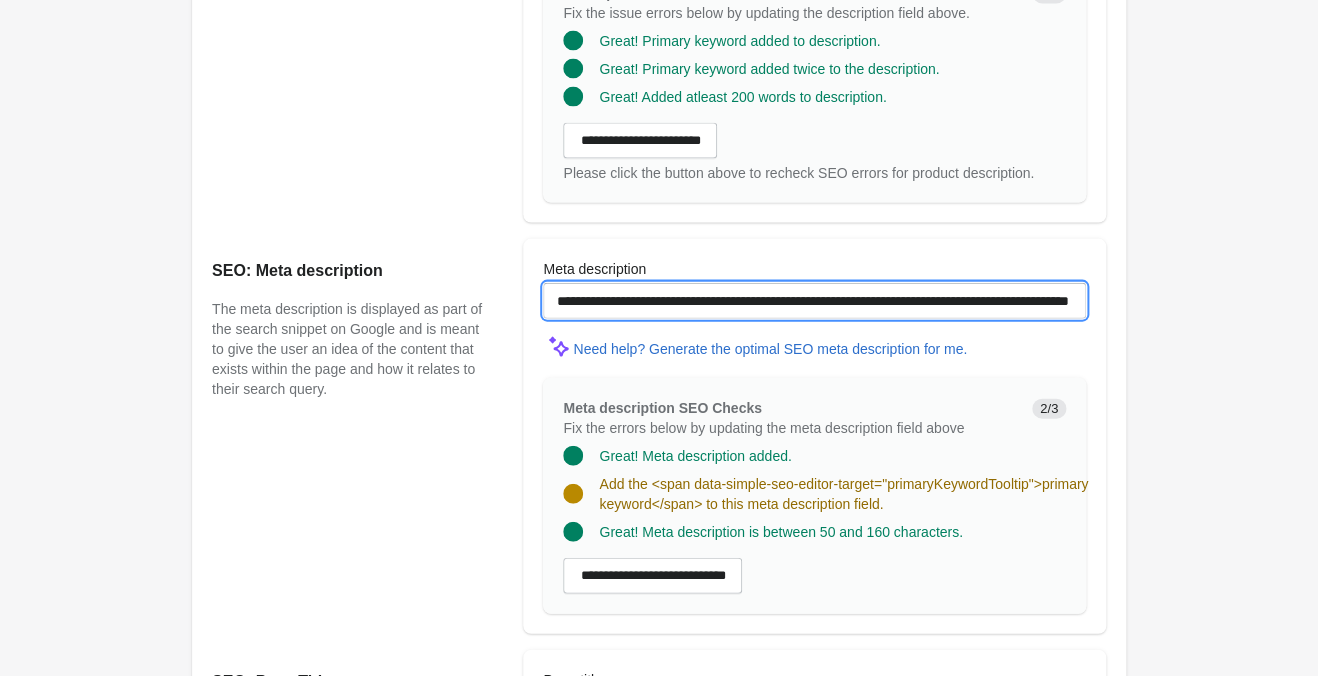 paste on "**********" 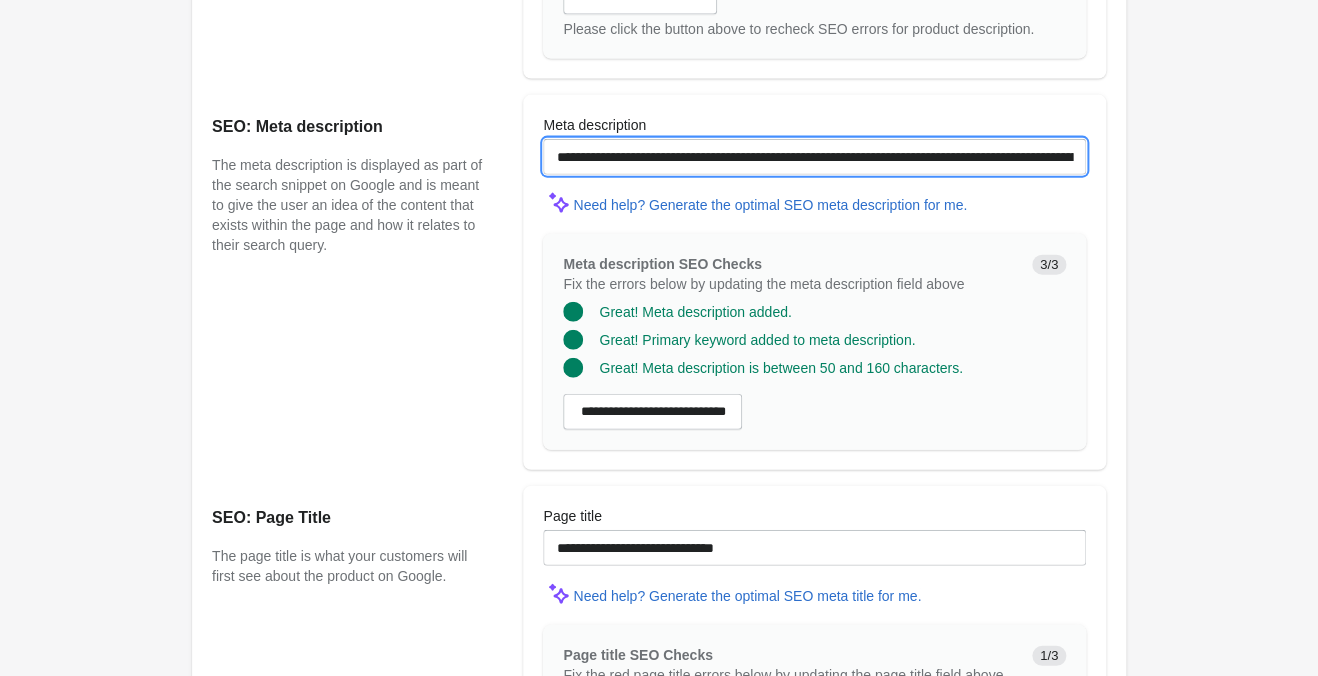 scroll, scrollTop: 1680, scrollLeft: 0, axis: vertical 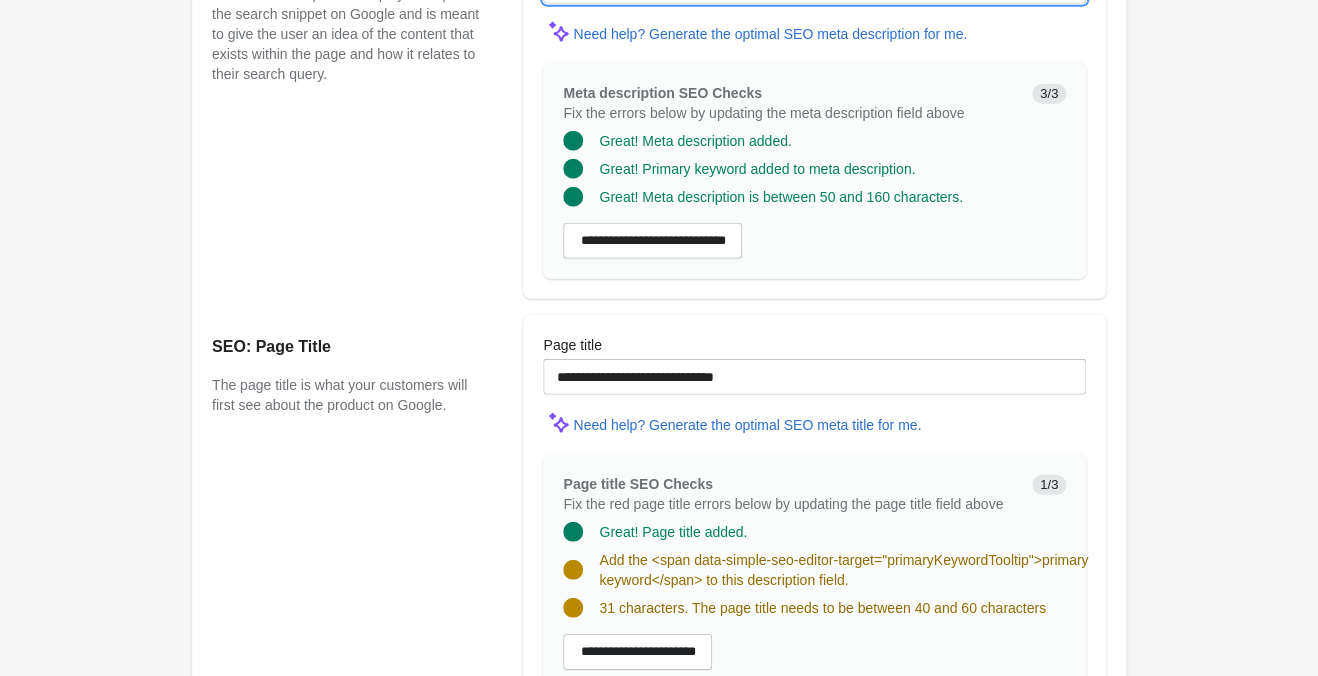 type on "**********" 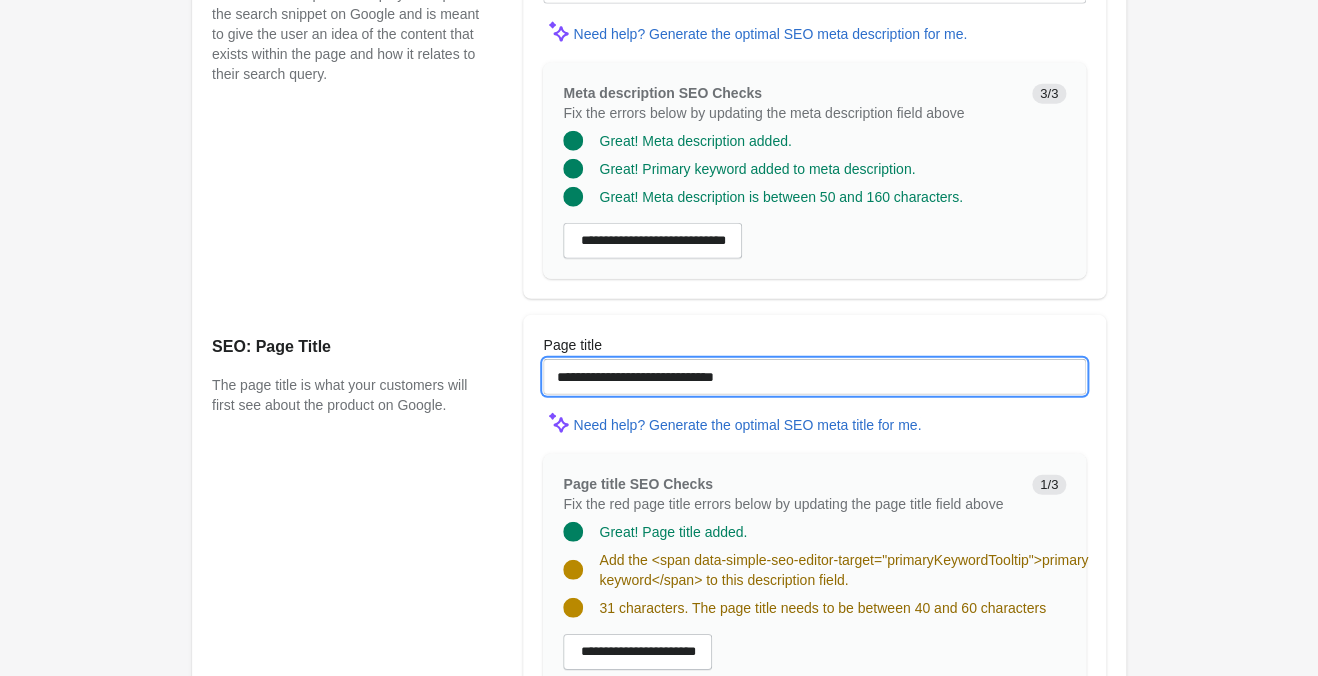 drag, startPoint x: 843, startPoint y: 388, endPoint x: 313, endPoint y: 368, distance: 530.3772 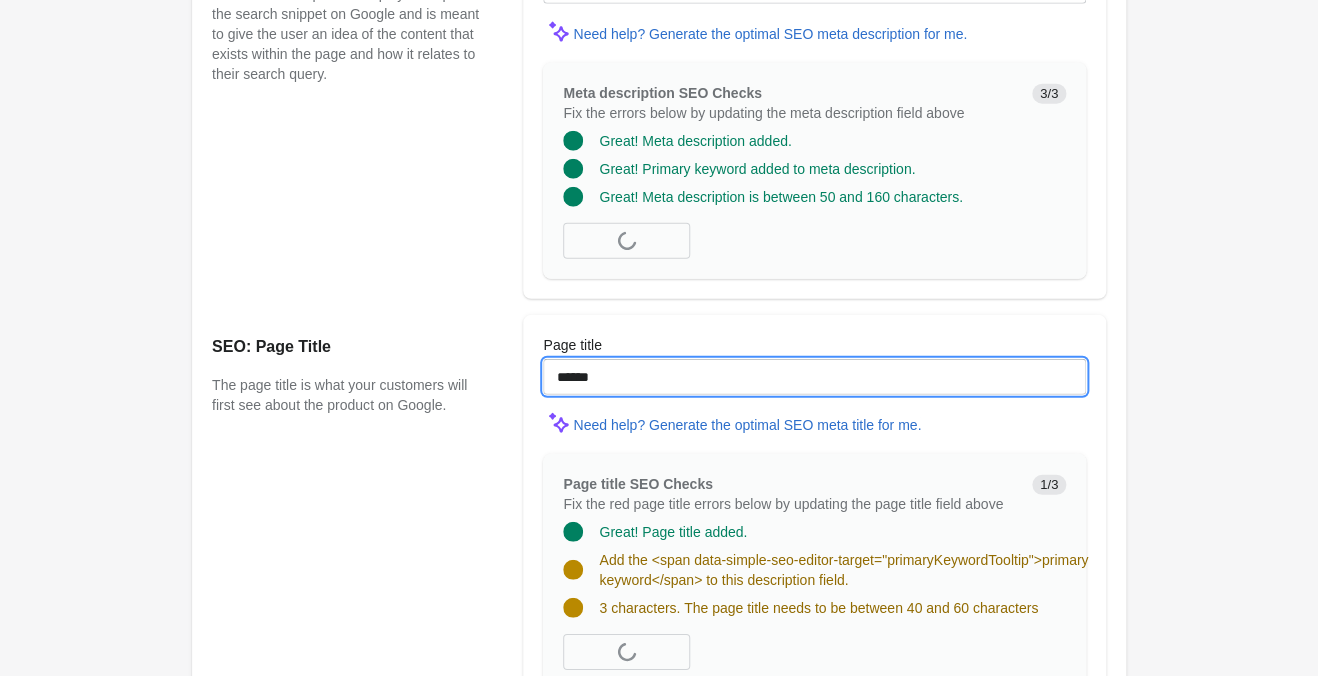 paste on "**********" 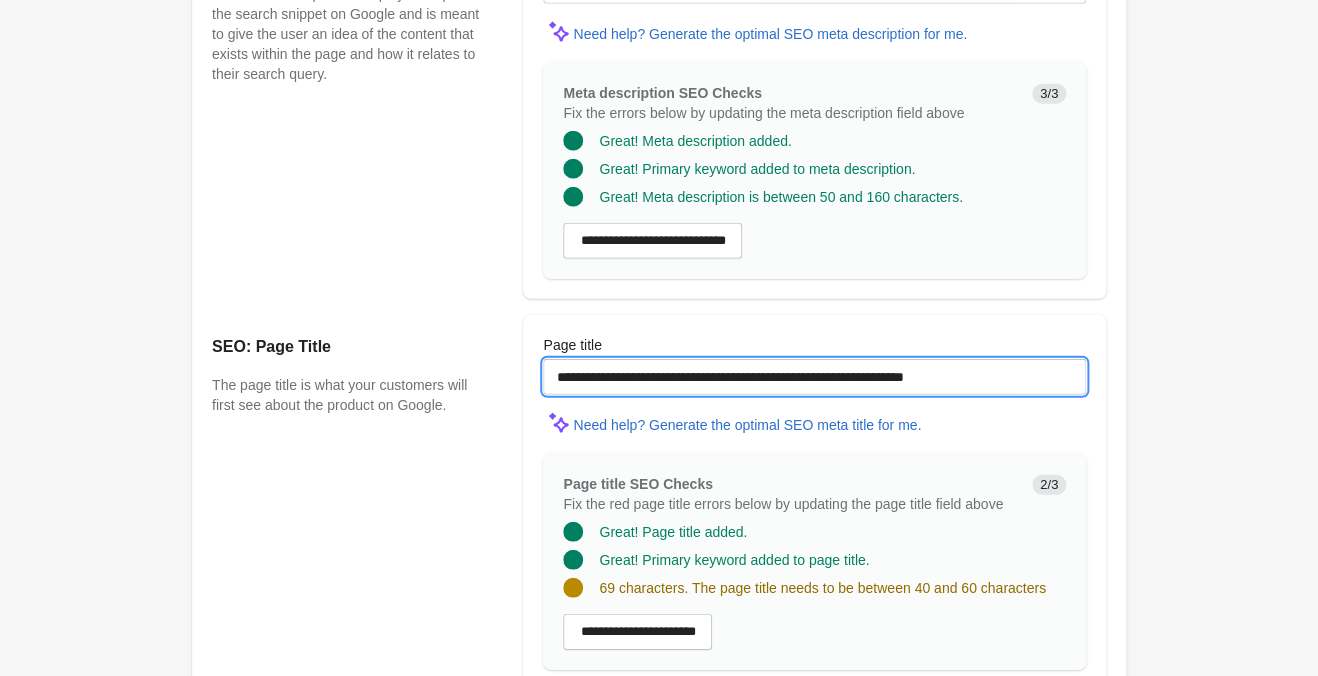 click on "**********" at bounding box center [814, 377] 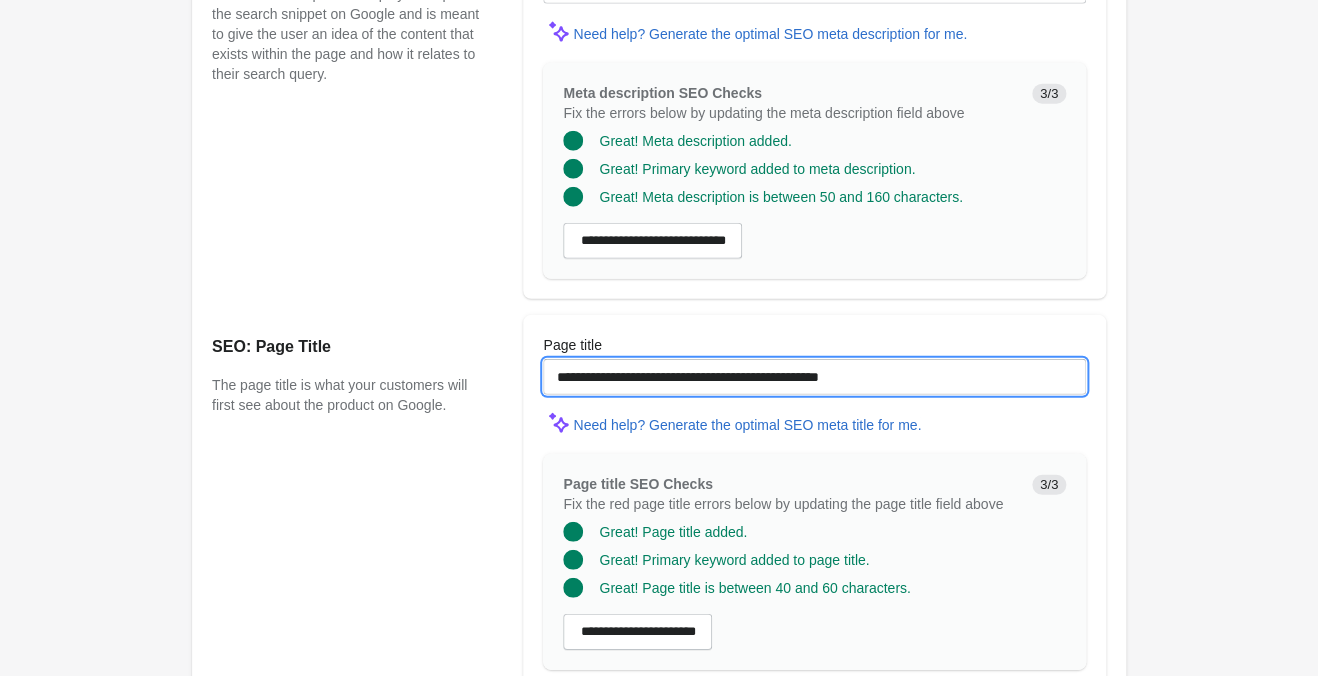 type on "**********" 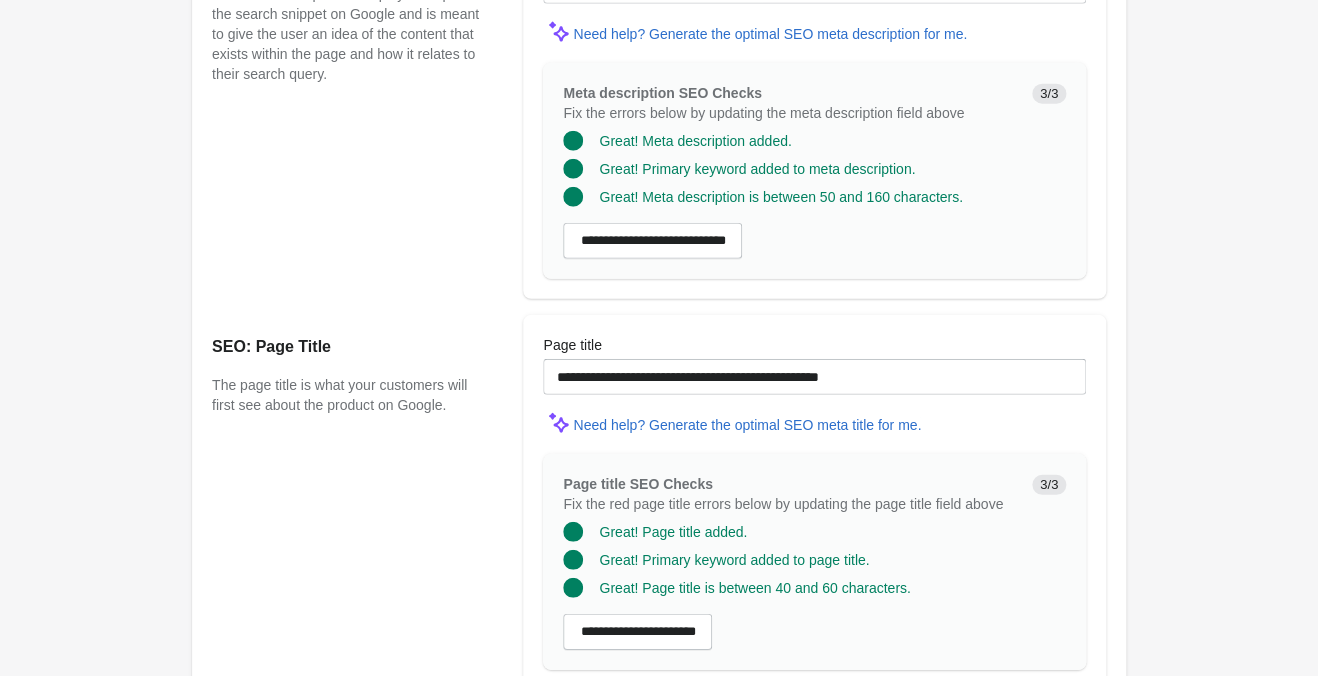 click on "Heart Laser Navy Mermaid Tank ♡
Open on Shopify" at bounding box center [659, -453] 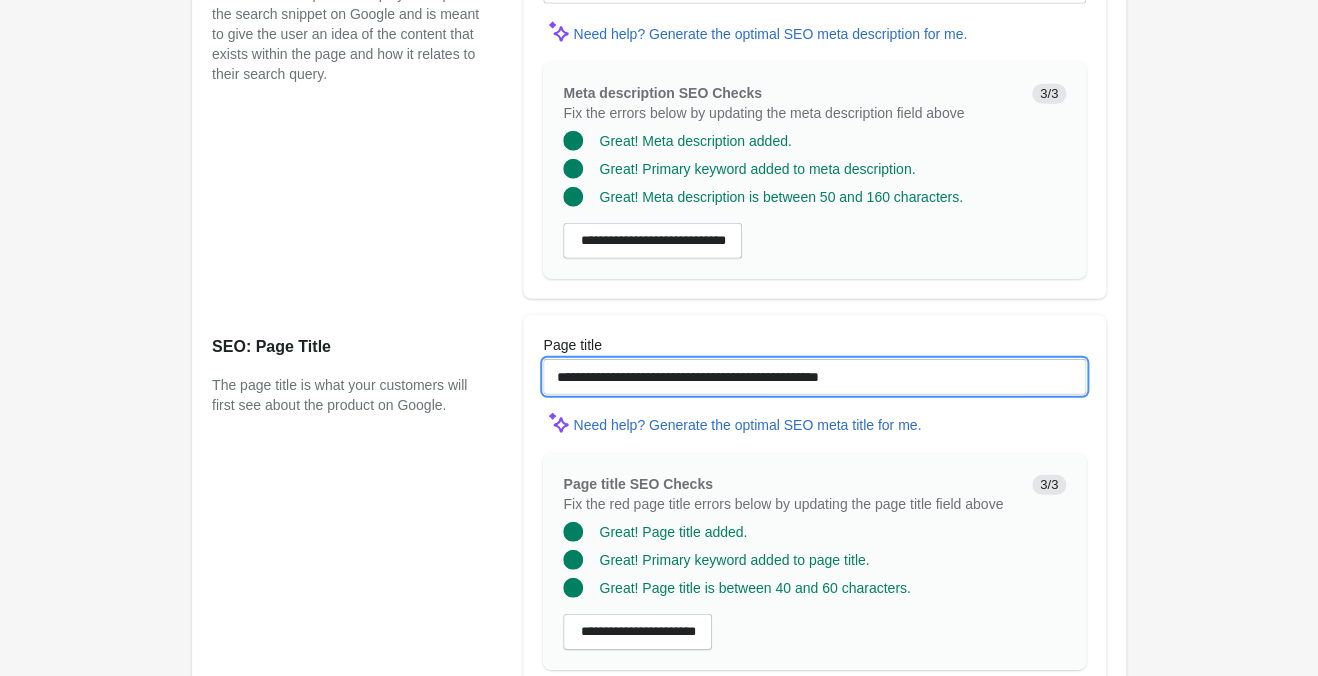 click on "**********" at bounding box center (814, 377) 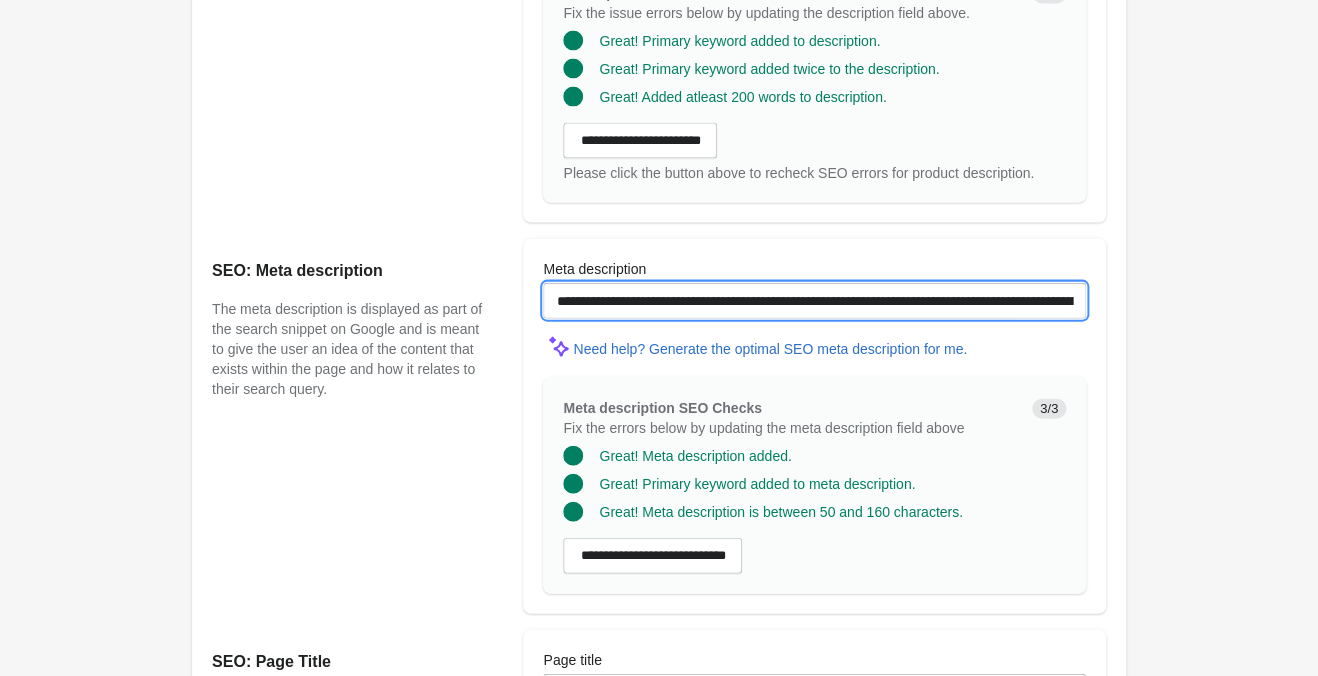 click on "**********" at bounding box center (814, 301) 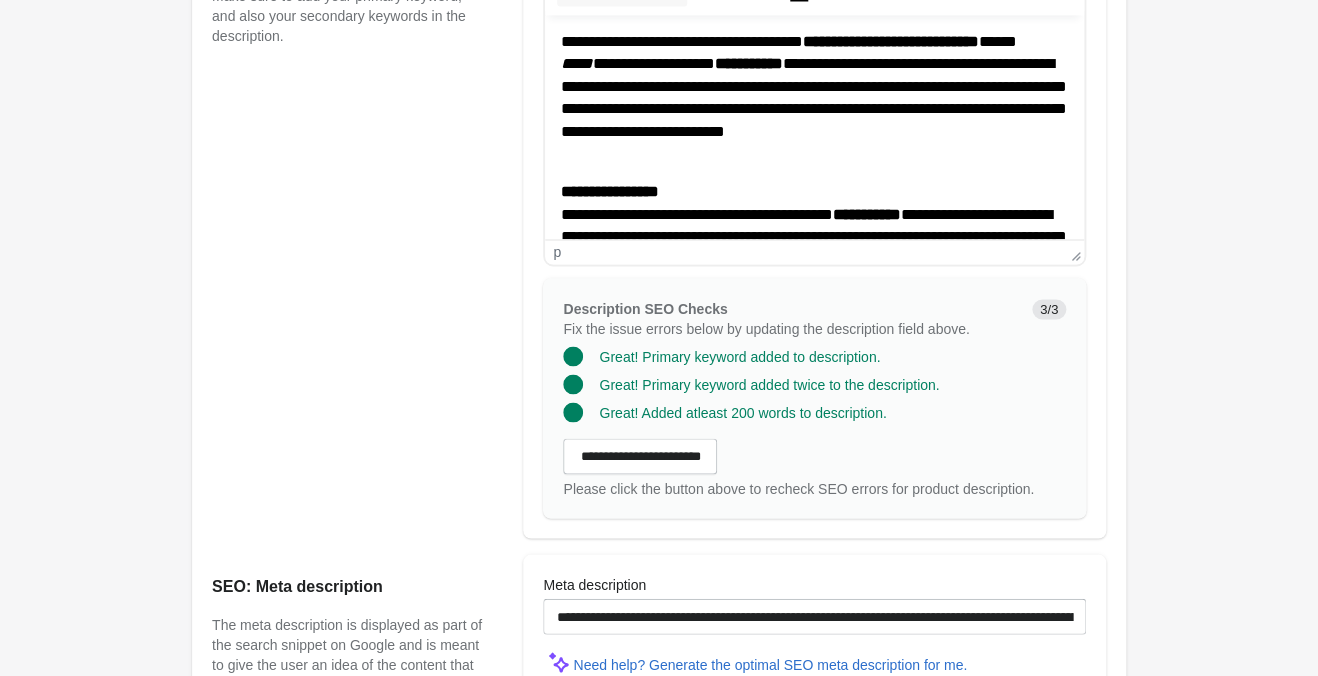 click on "Great! Primary keyword added to description." at bounding box center [806, 348] 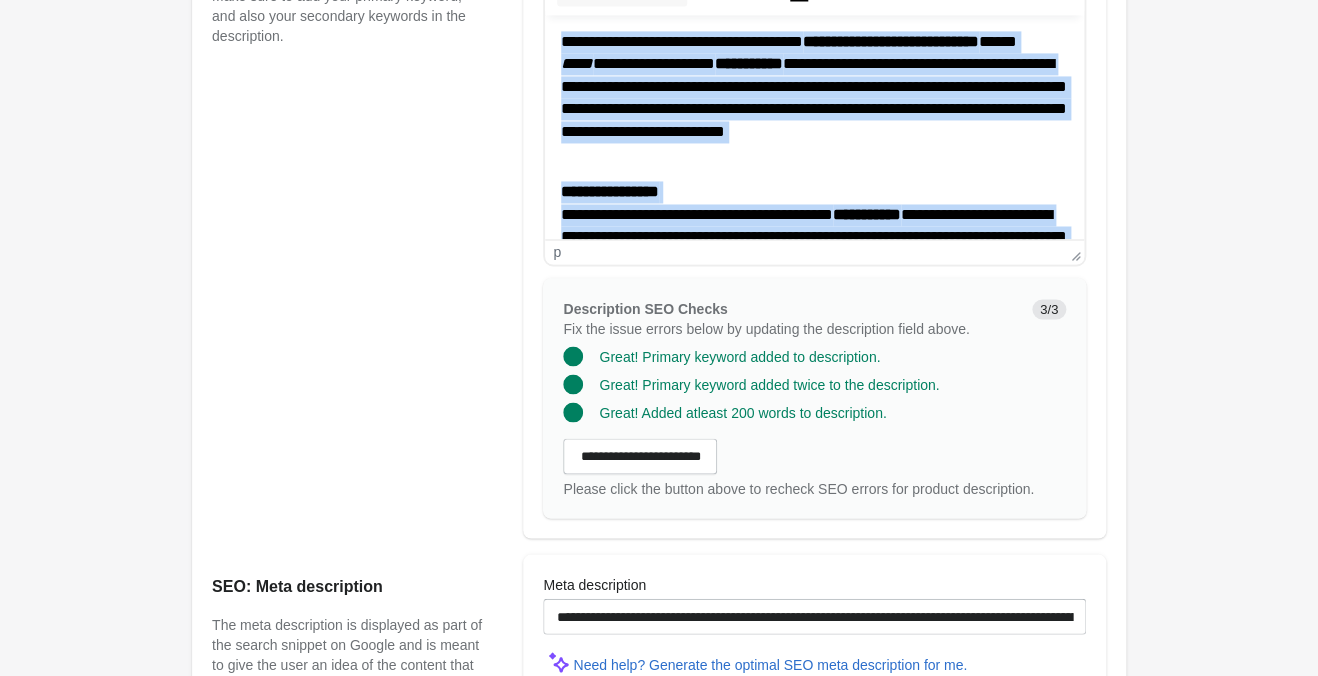 copy on "**********" 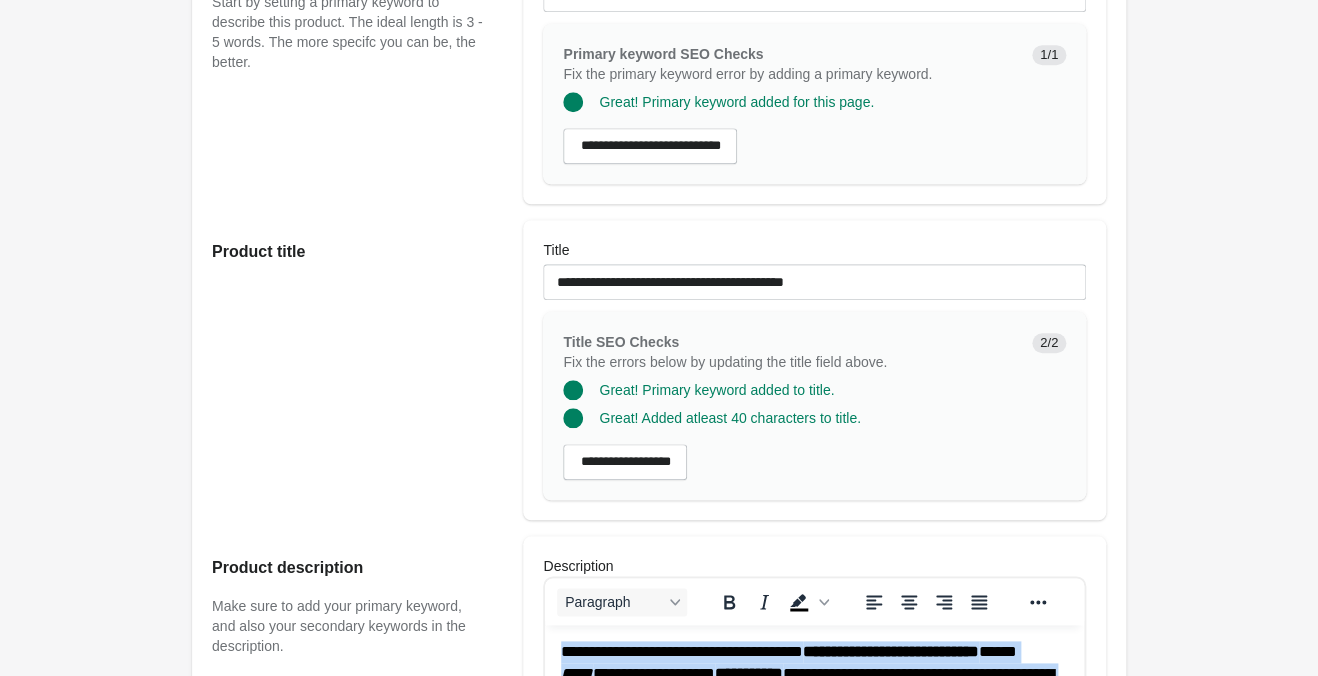scroll, scrollTop: 420, scrollLeft: 0, axis: vertical 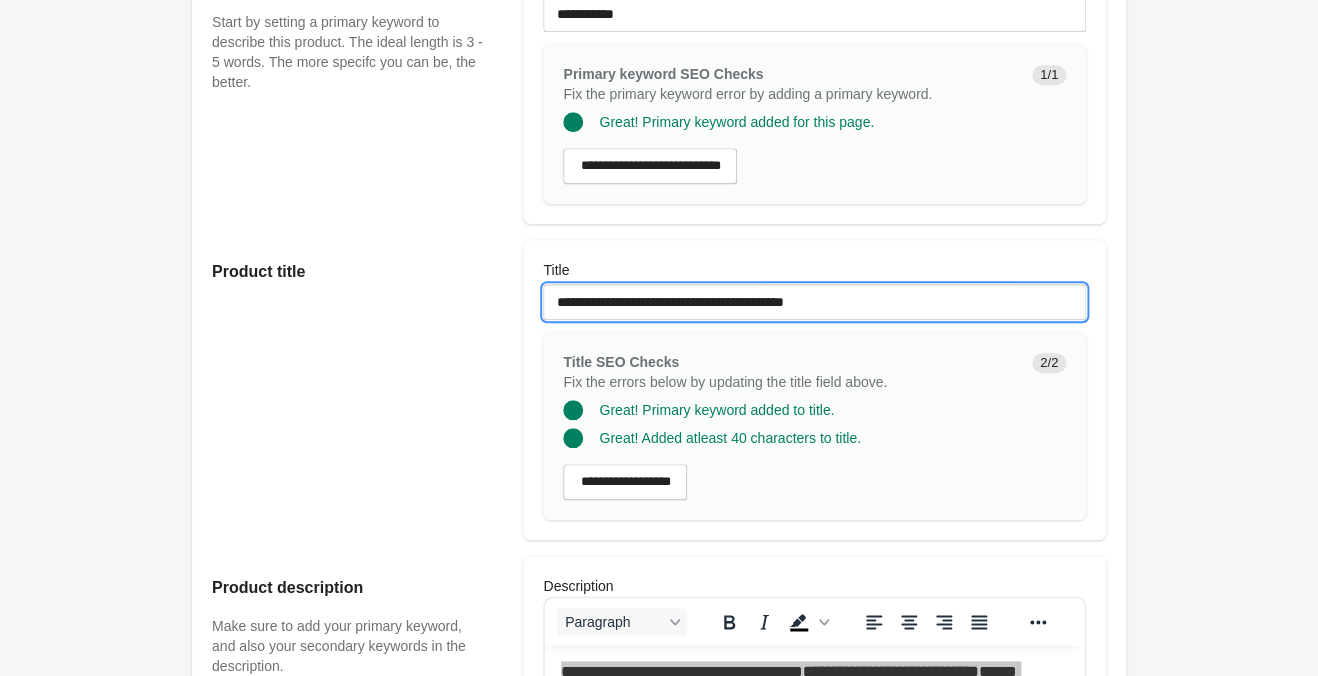 click on "**********" at bounding box center [814, 302] 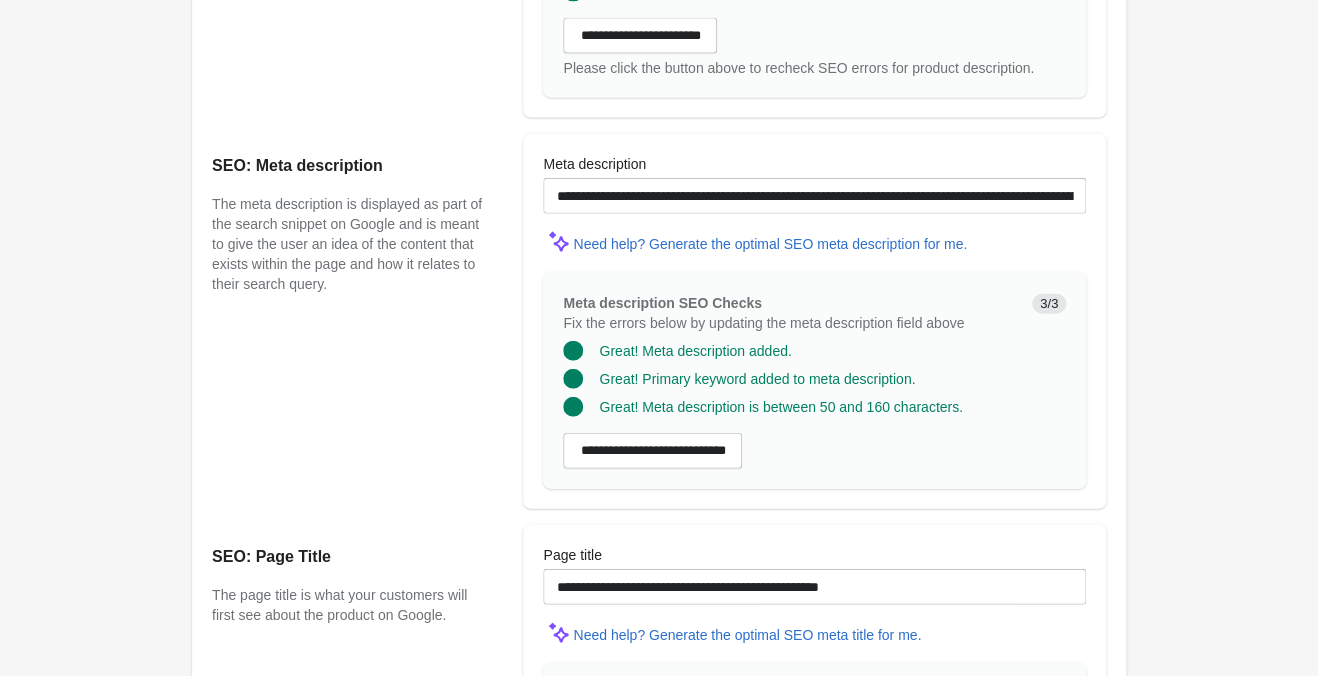scroll, scrollTop: 1776, scrollLeft: 0, axis: vertical 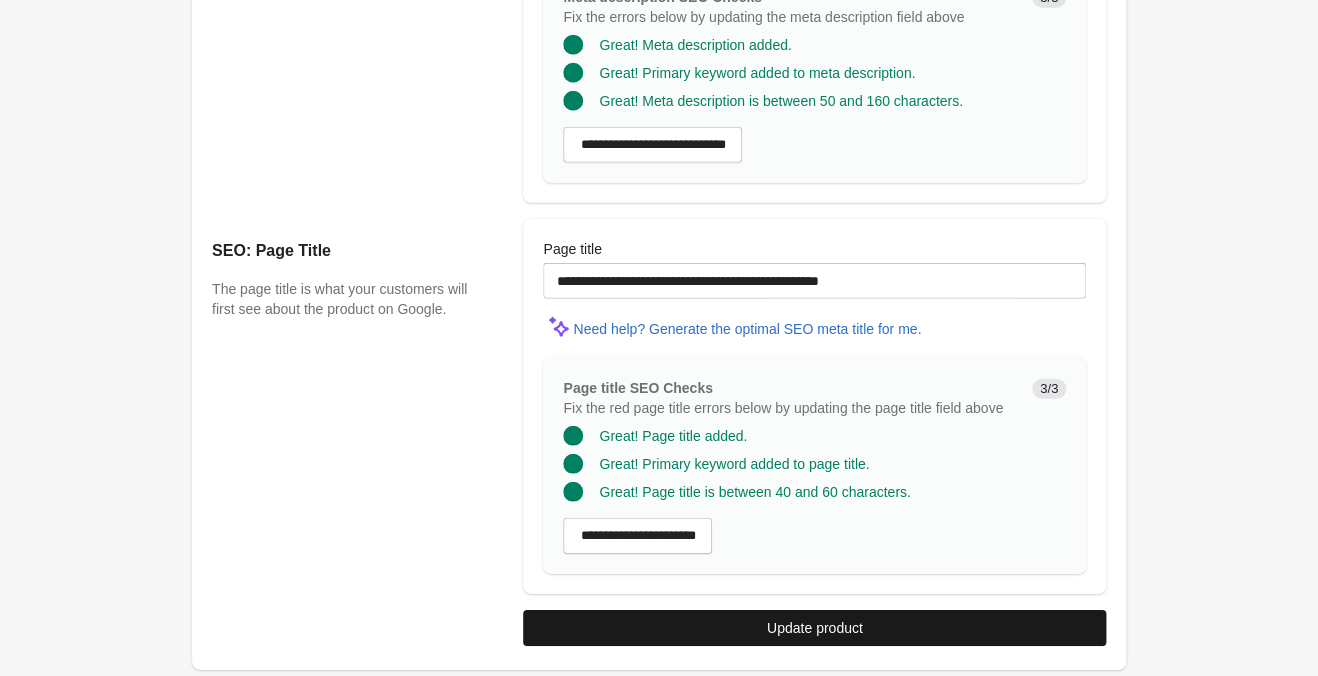 click on "Update product" at bounding box center (814, 628) 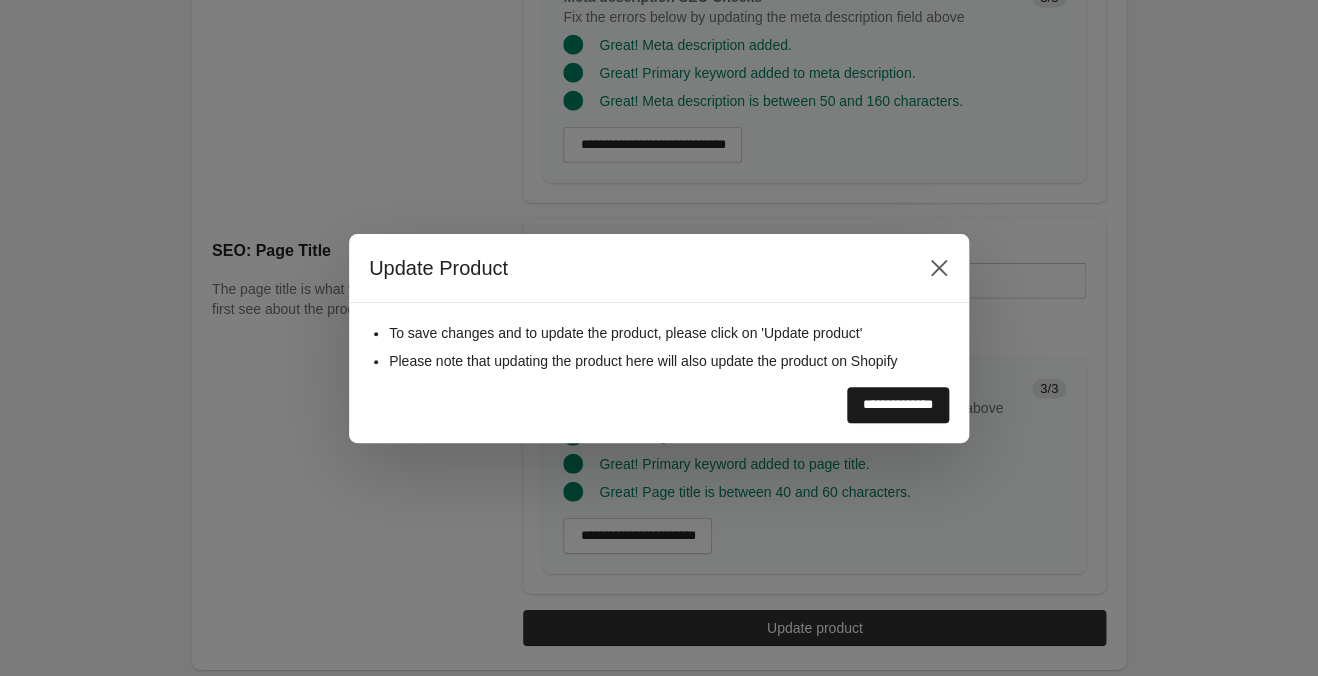 click on "**********" at bounding box center (898, 405) 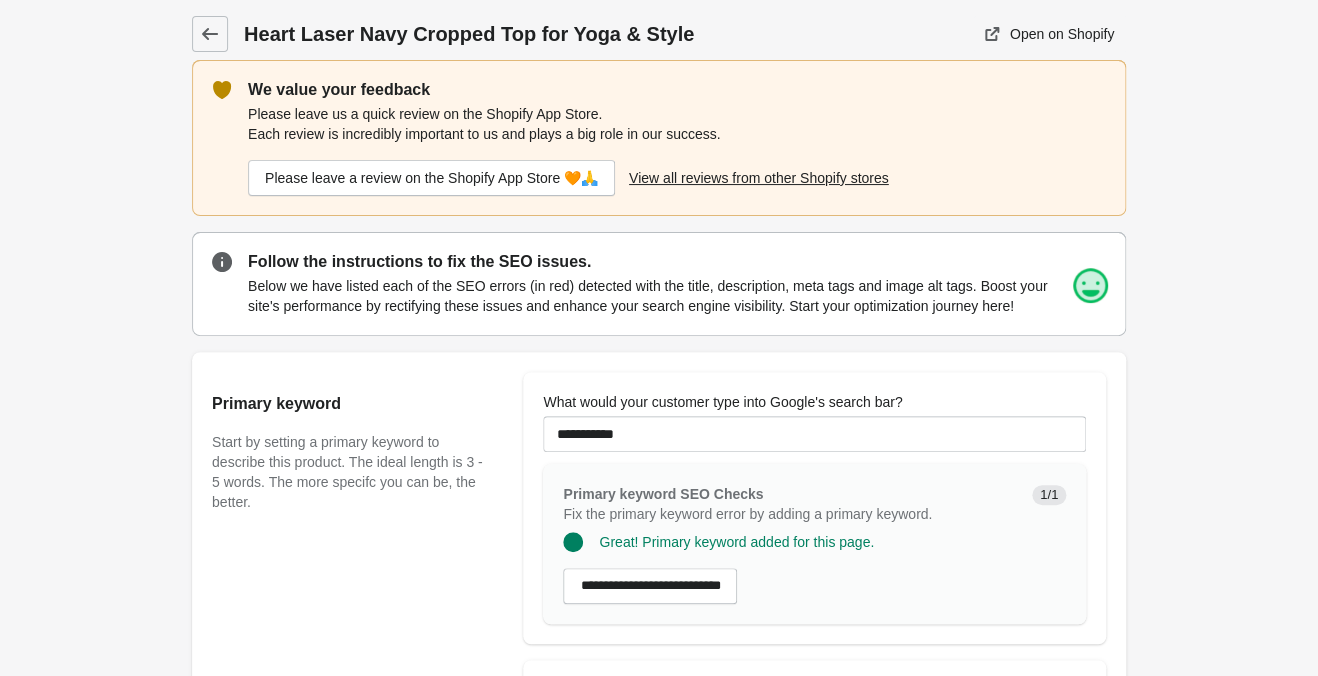 scroll, scrollTop: 0, scrollLeft: 0, axis: both 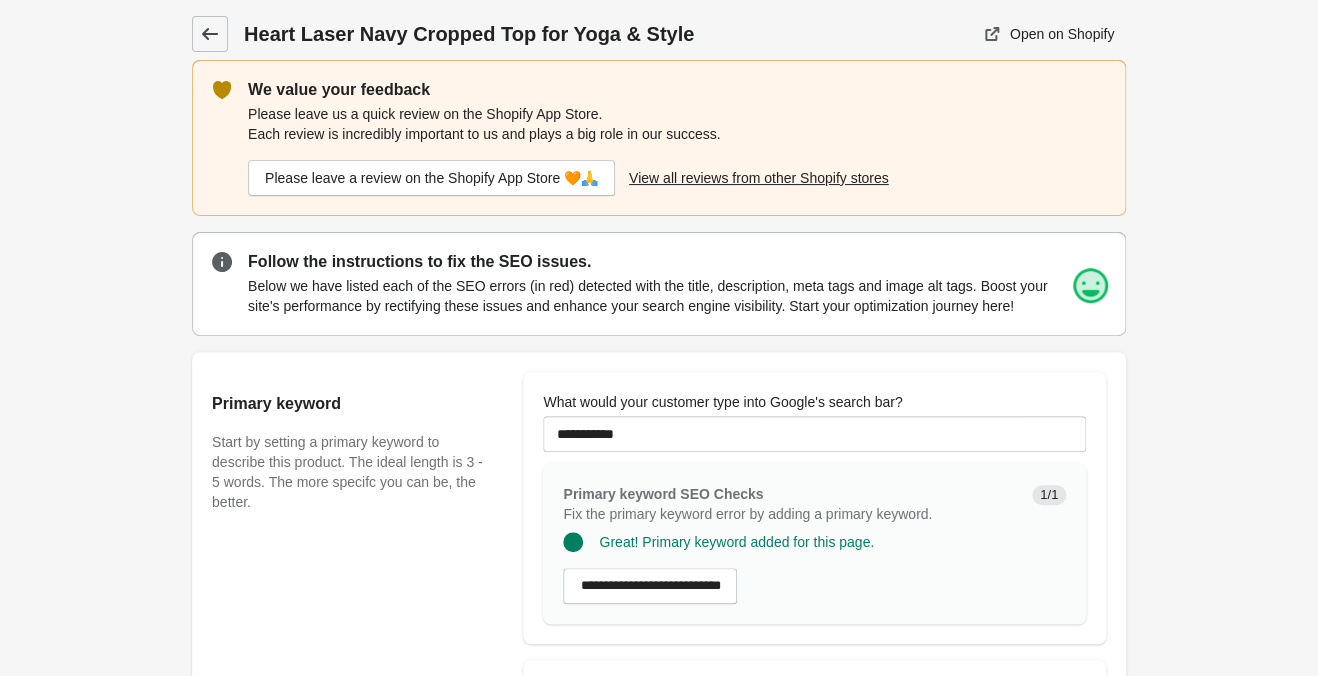click at bounding box center [210, 34] 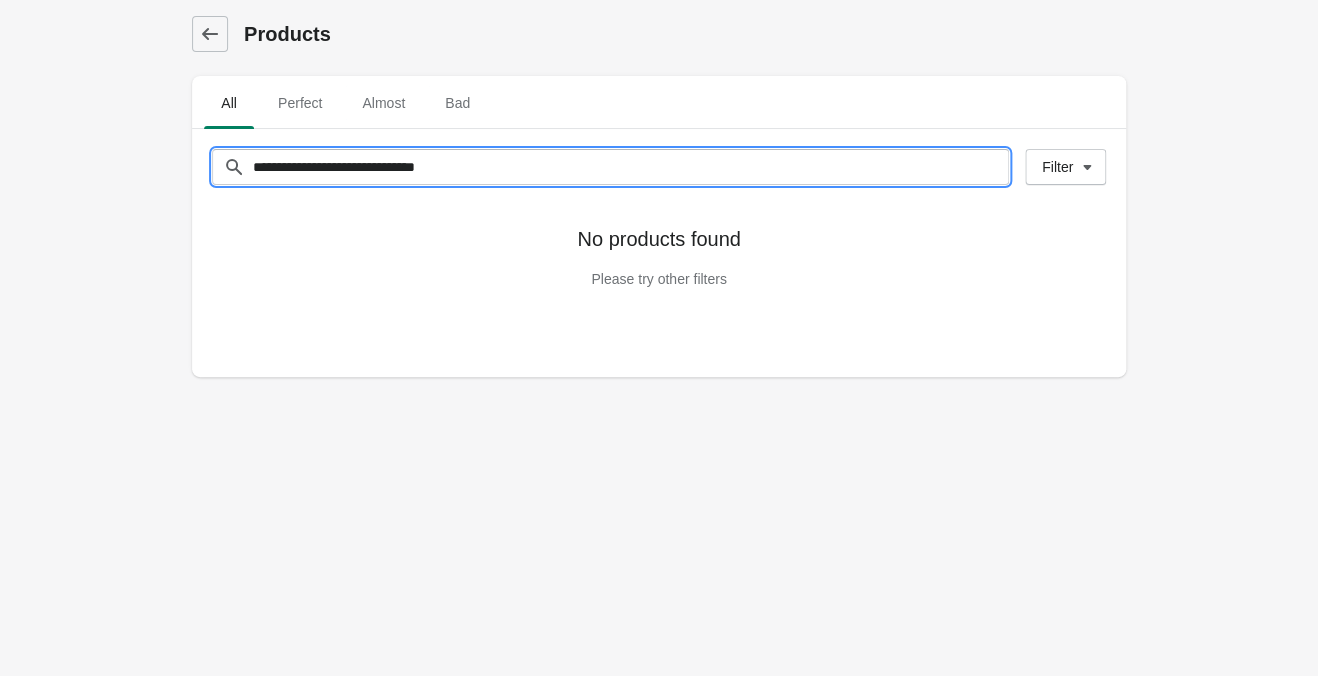 drag, startPoint x: 555, startPoint y: 159, endPoint x: 0, endPoint y: 150, distance: 555.073 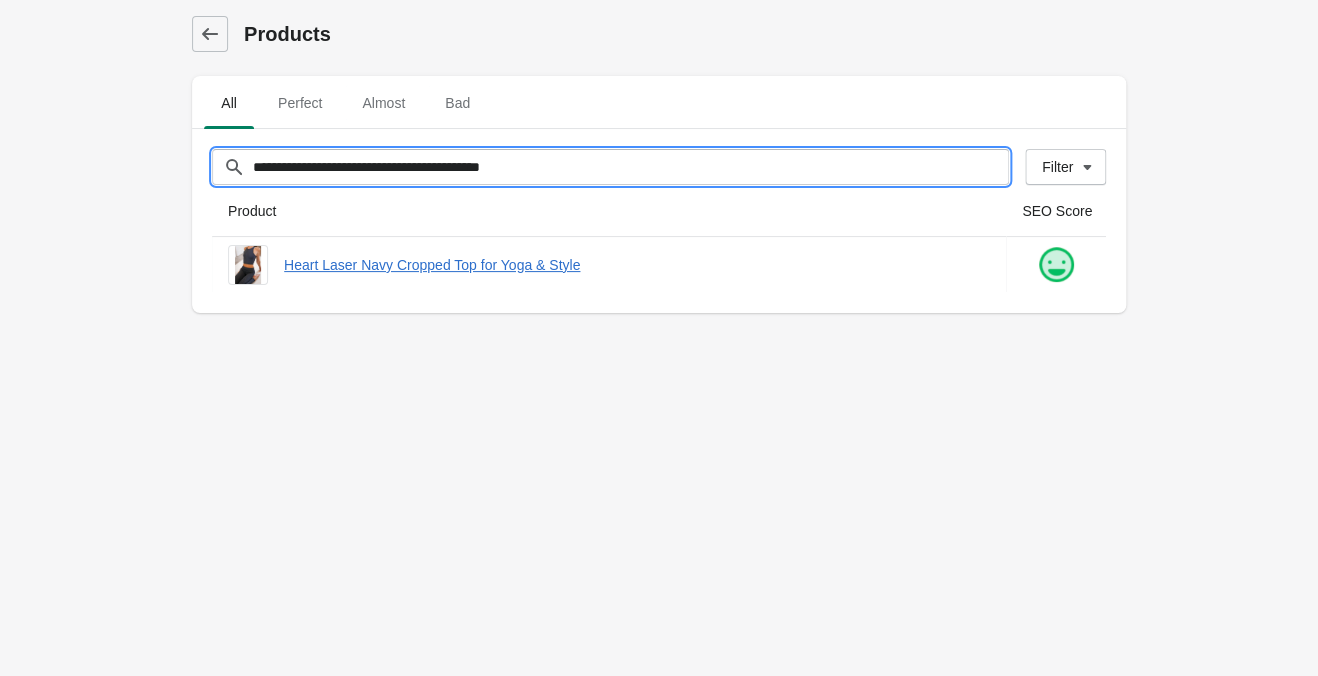 drag, startPoint x: 588, startPoint y: 168, endPoint x: 83, endPoint y: 113, distance: 507.9862 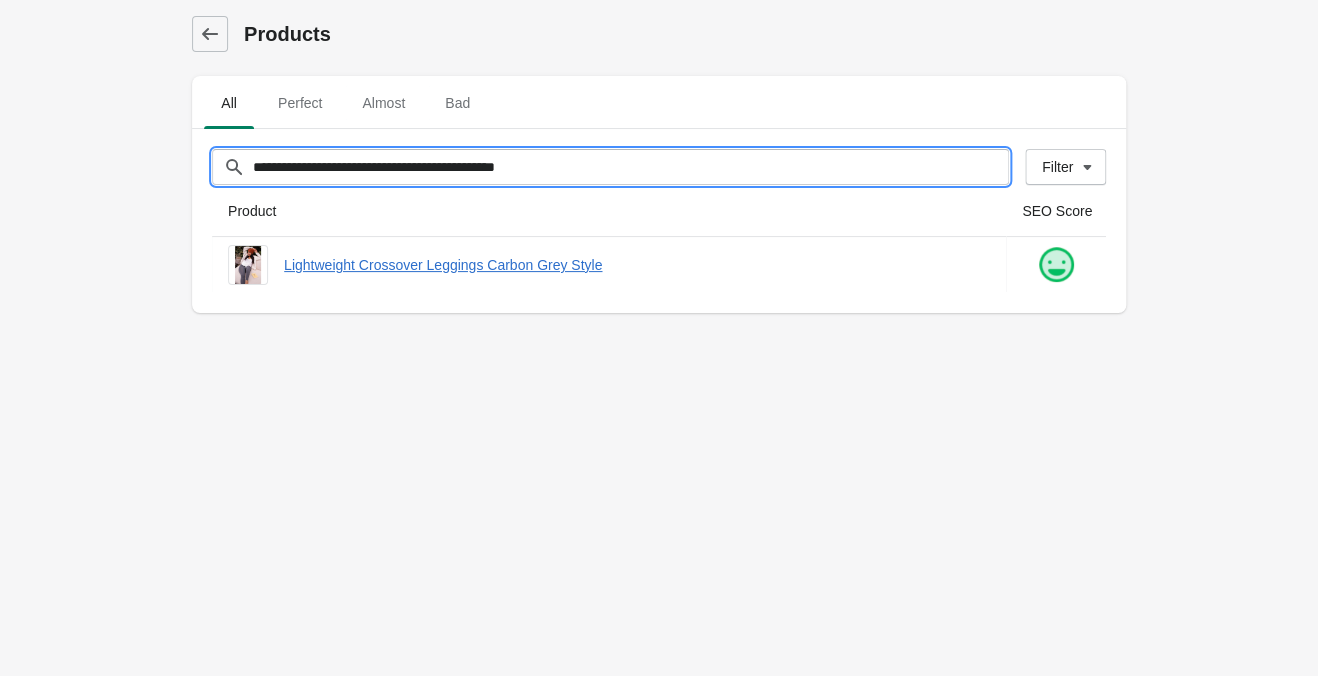 drag, startPoint x: 619, startPoint y: 168, endPoint x: -37, endPoint y: 113, distance: 658.3016 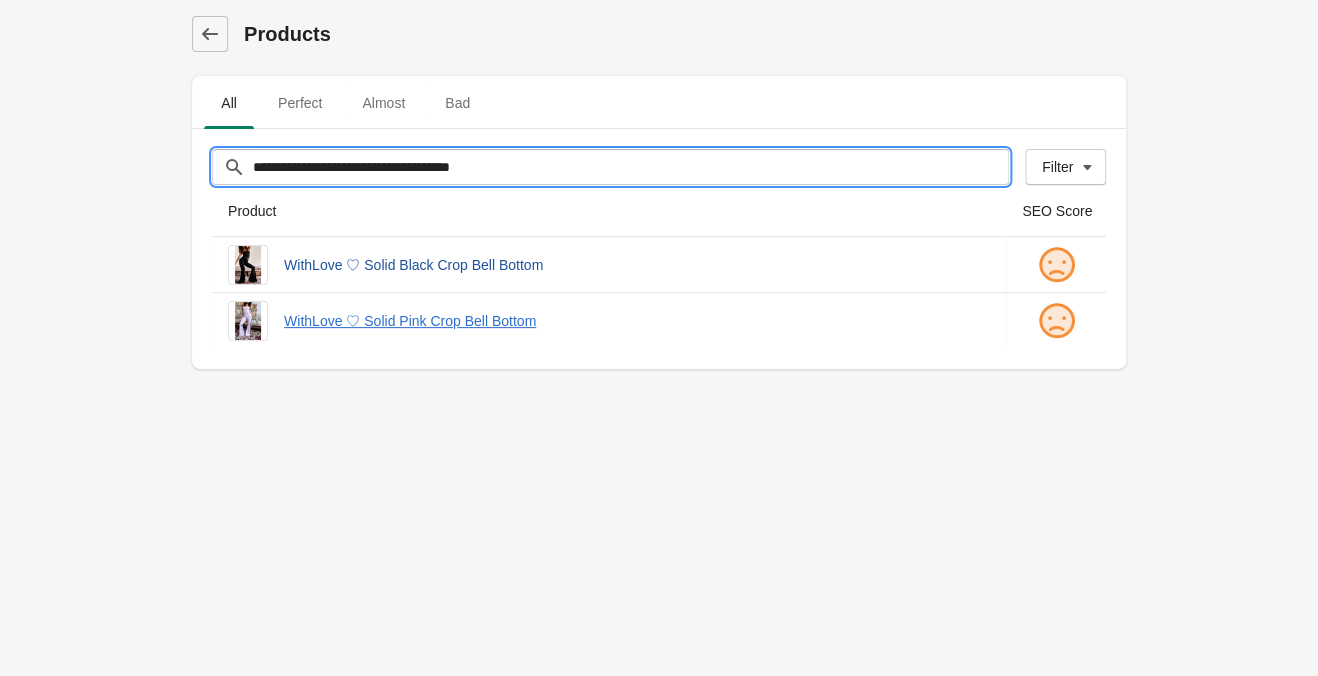 type on "**********" 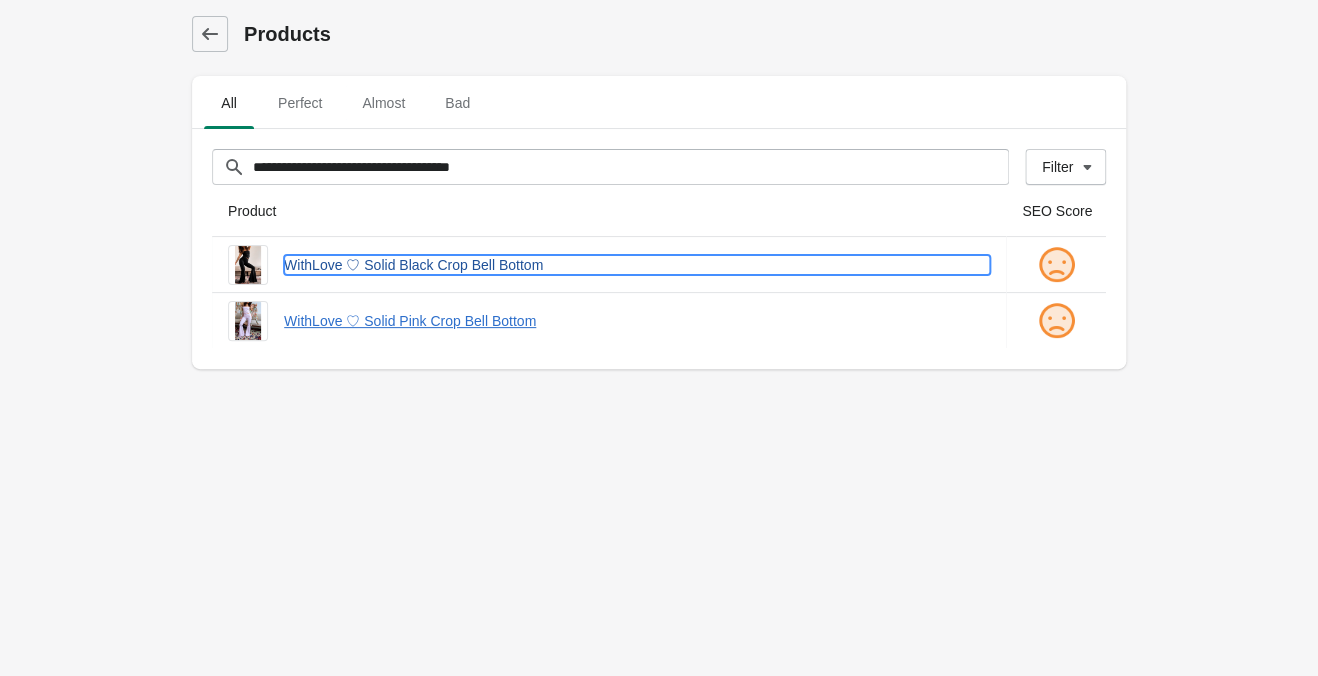 click on "WithLove ♡ Solid Black Crop Bell Bottom" at bounding box center [637, 265] 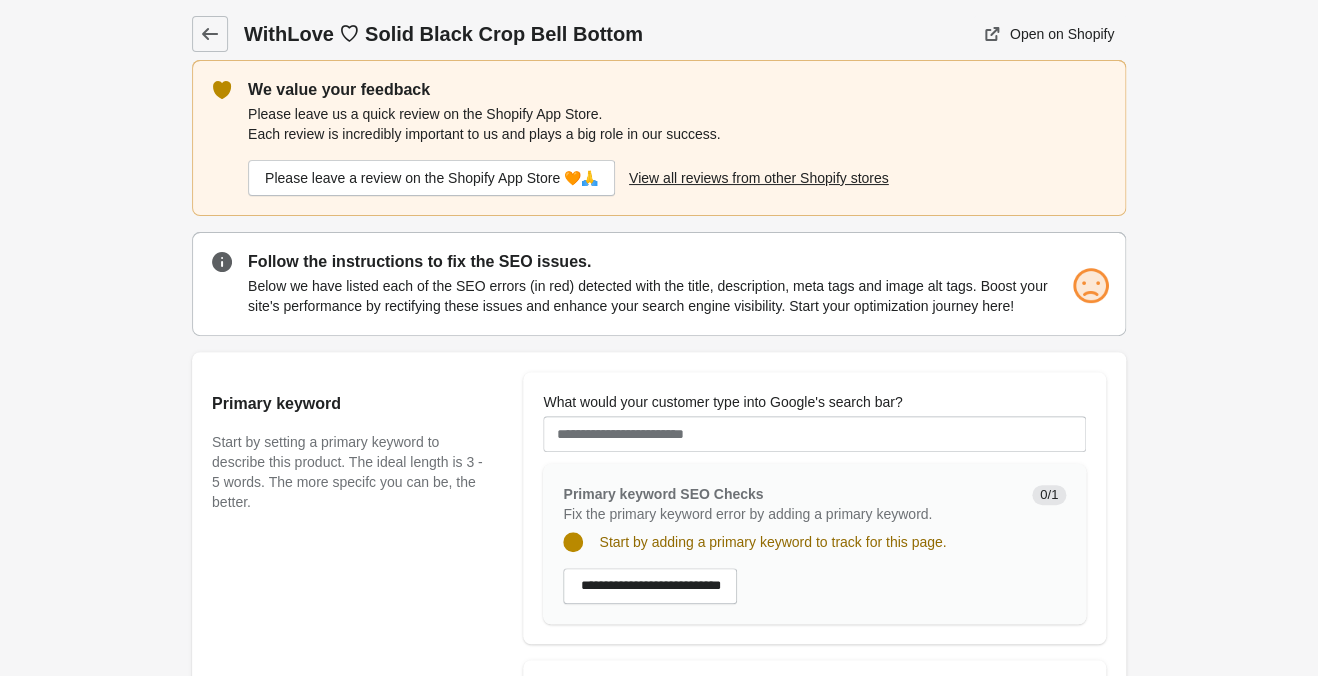 scroll, scrollTop: 0, scrollLeft: 0, axis: both 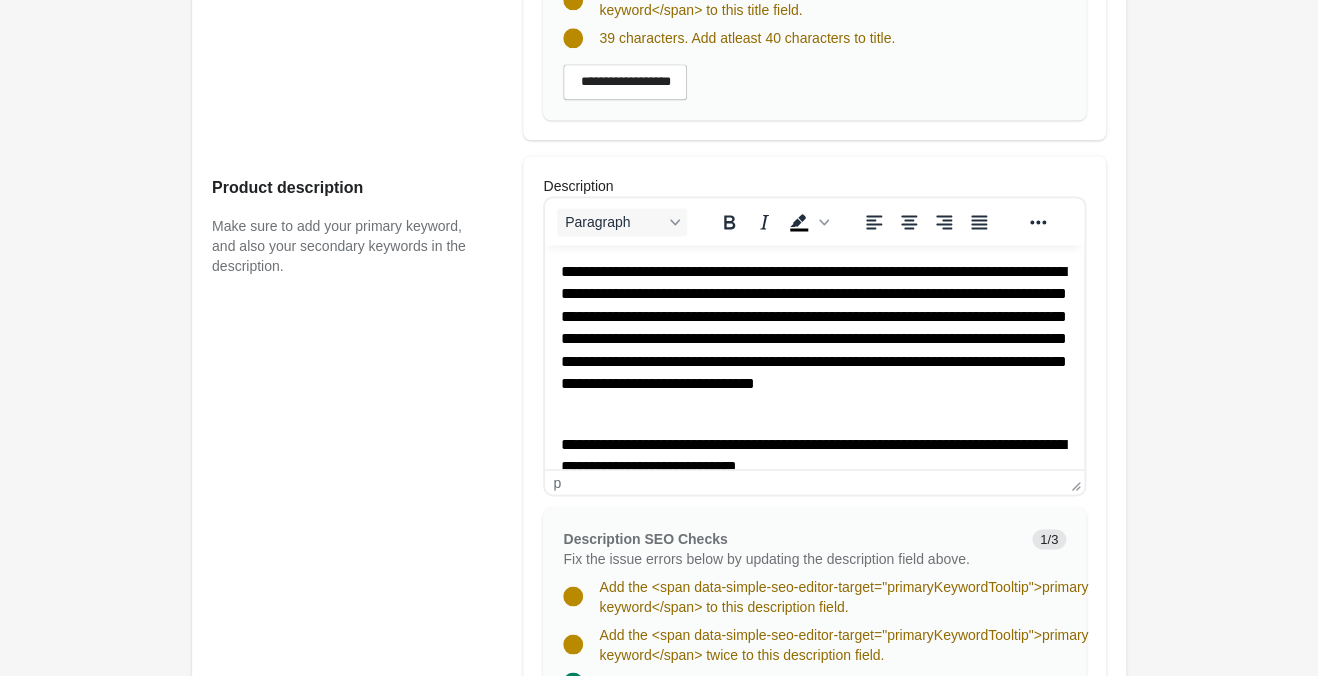 click on "**********" at bounding box center [814, 339] 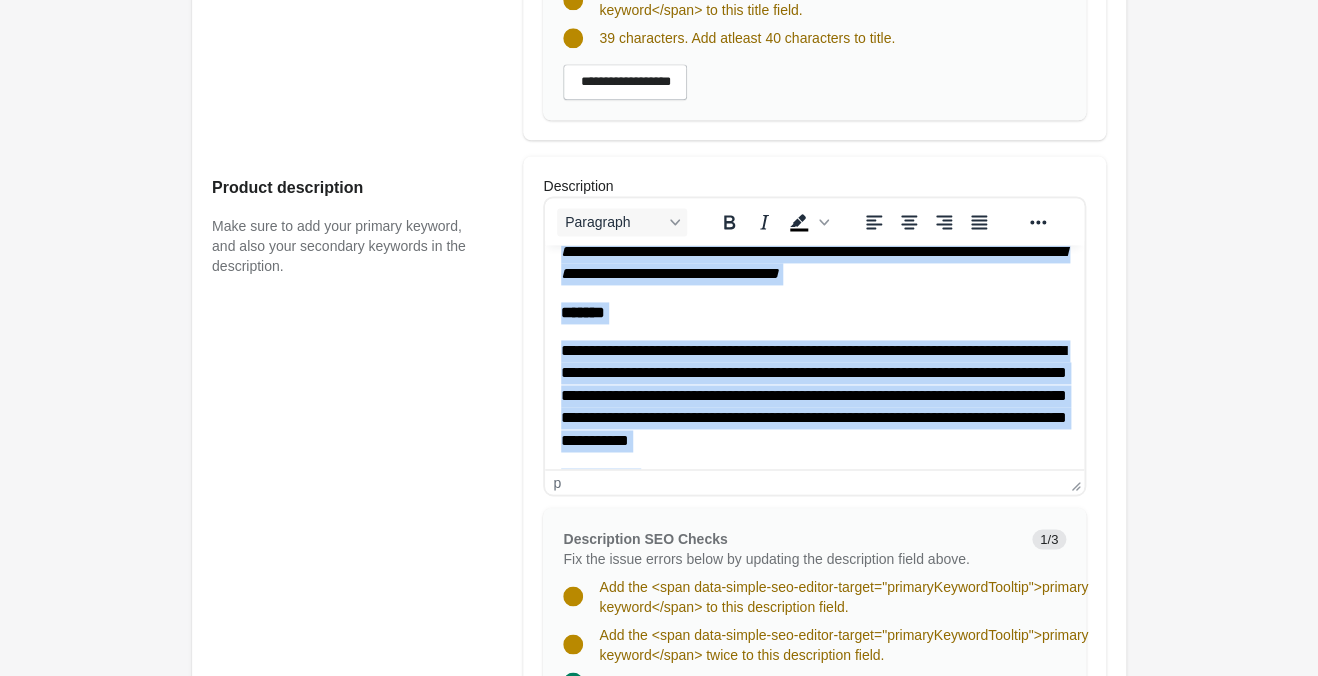 scroll, scrollTop: 1260, scrollLeft: 0, axis: vertical 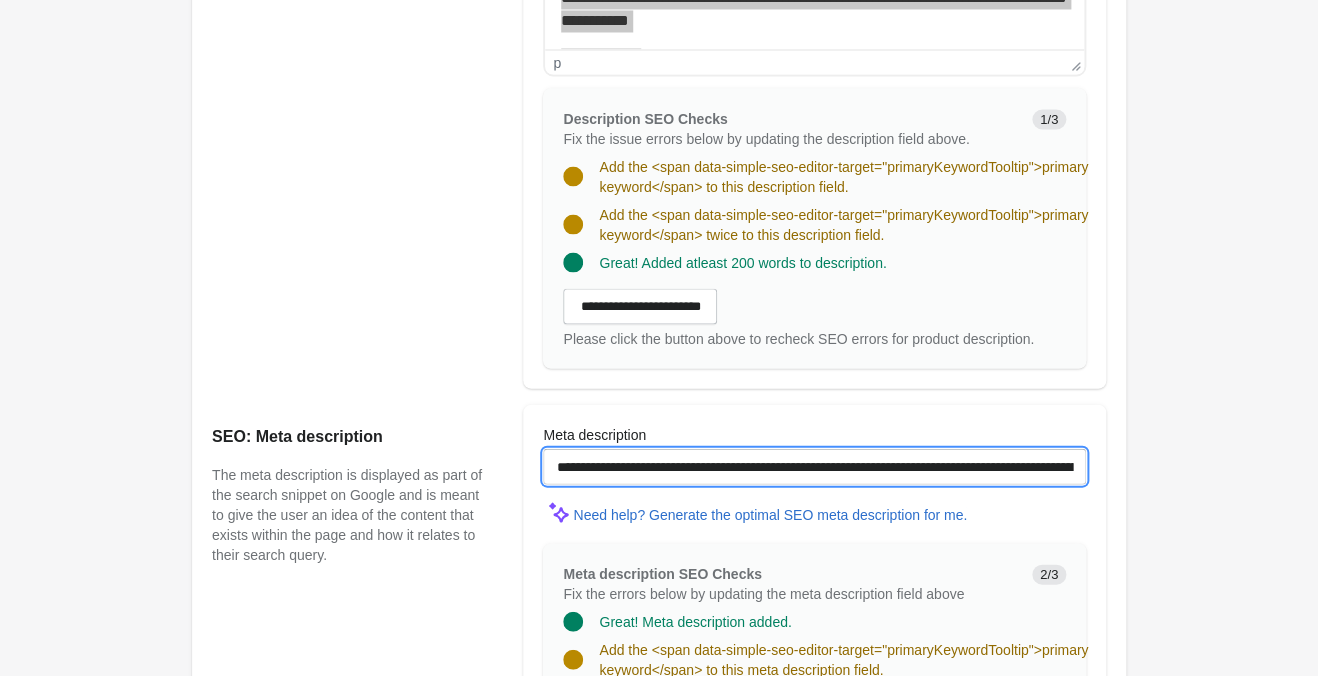 click on "**********" at bounding box center [814, 466] 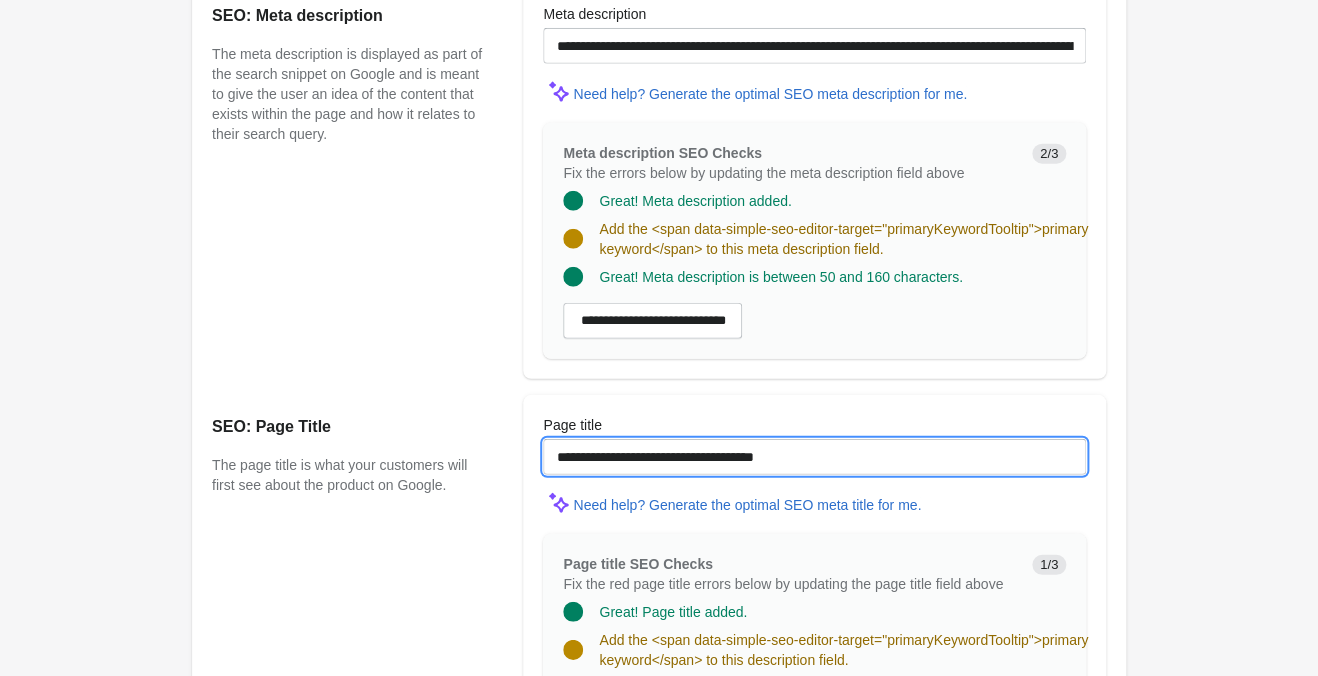 click on "**********" at bounding box center [814, 457] 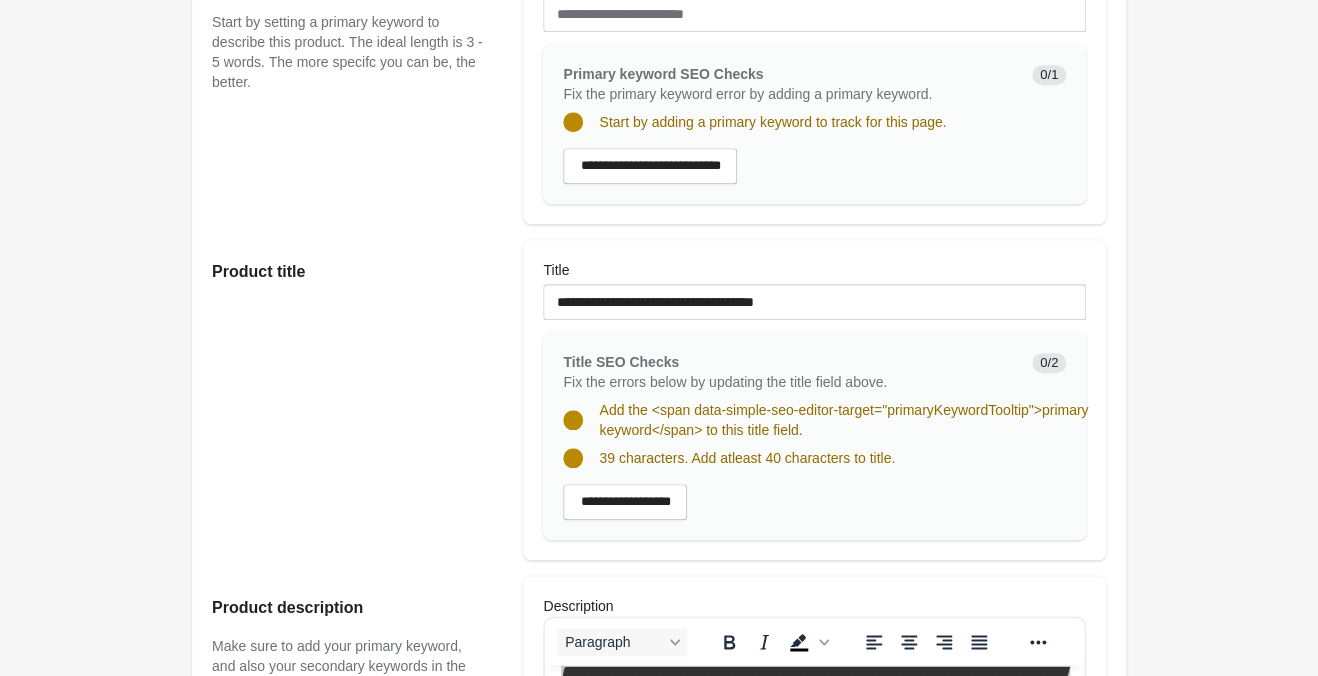 scroll, scrollTop: 0, scrollLeft: 0, axis: both 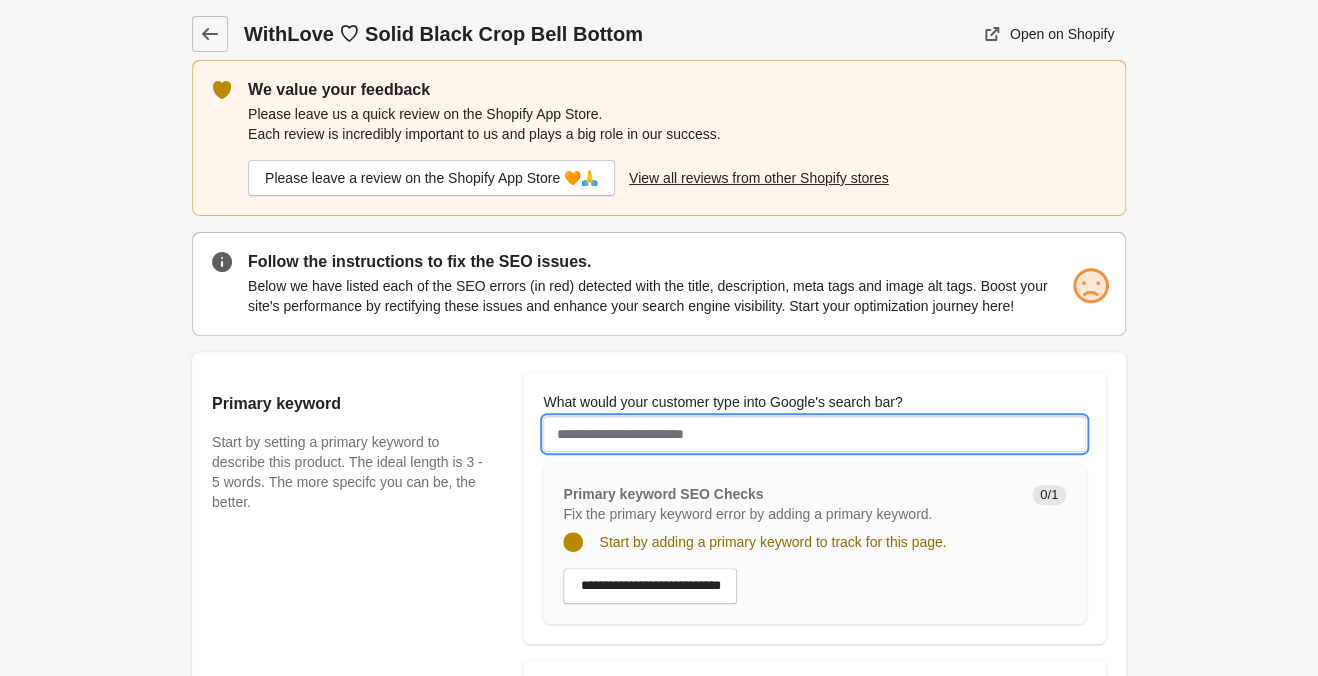 click on "What would your customer type into Google's search bar?" at bounding box center [814, 434] 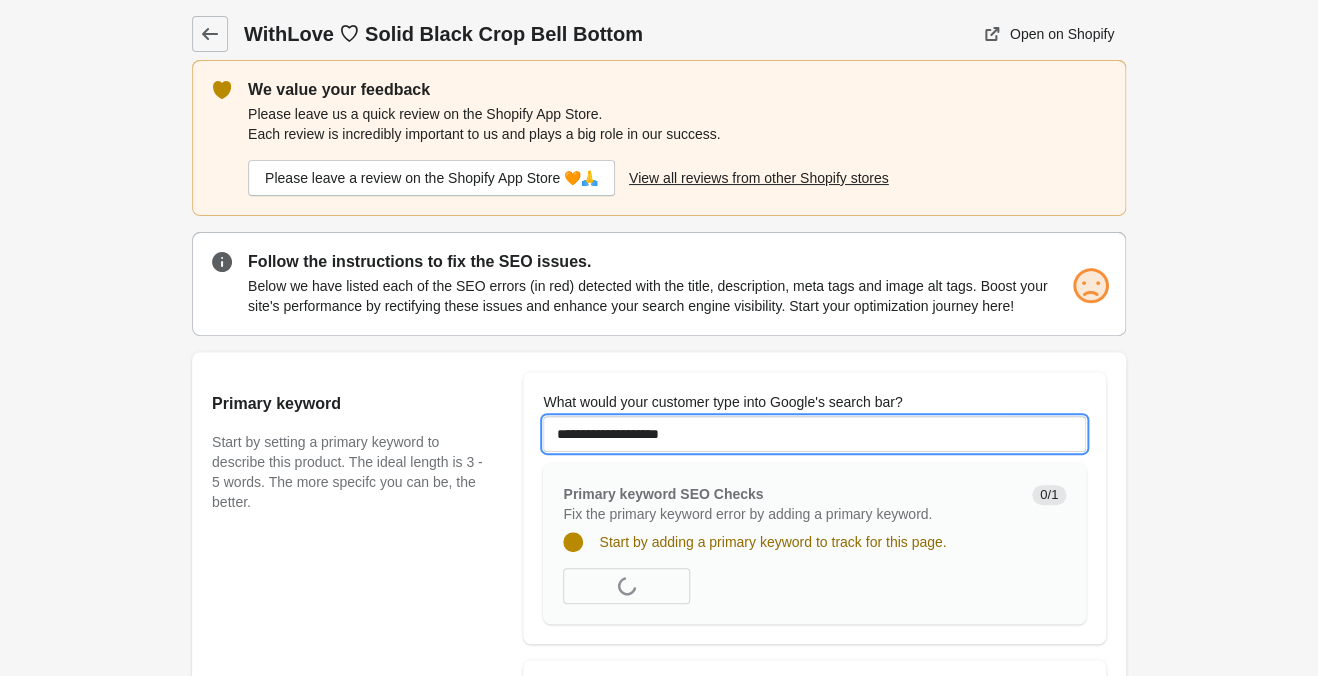 type on "**********" 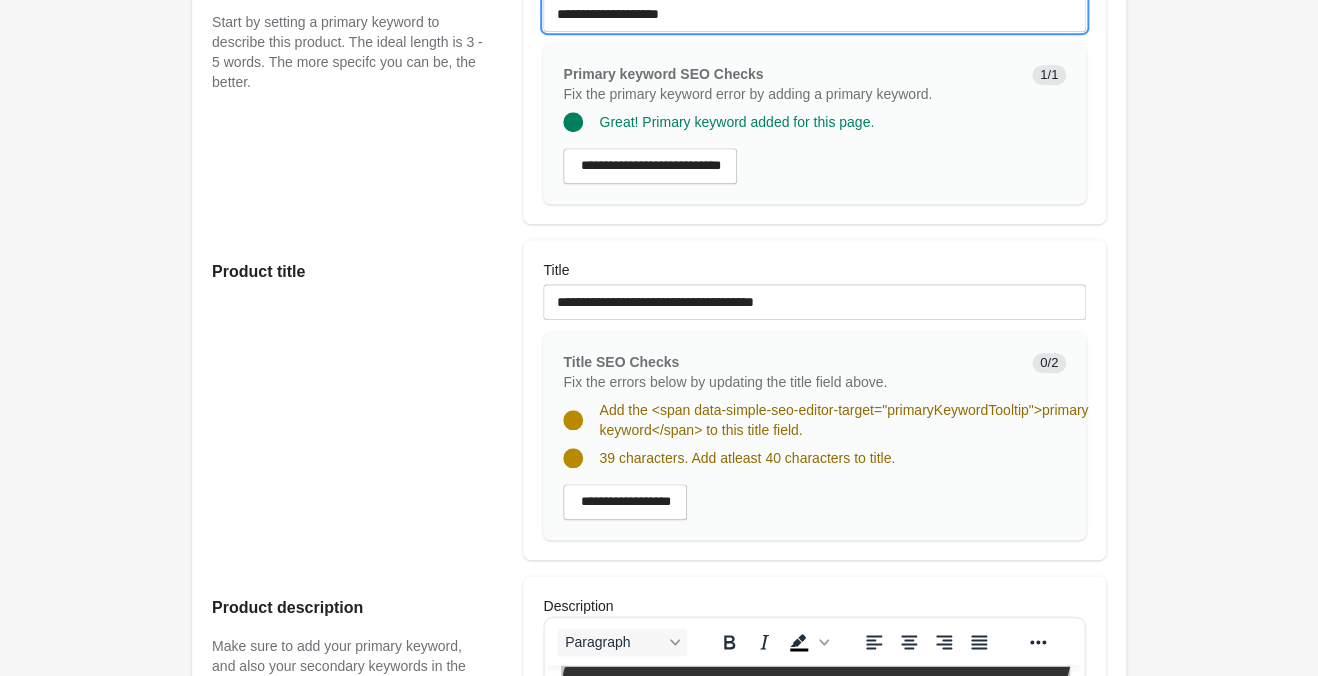 scroll, scrollTop: 840, scrollLeft: 0, axis: vertical 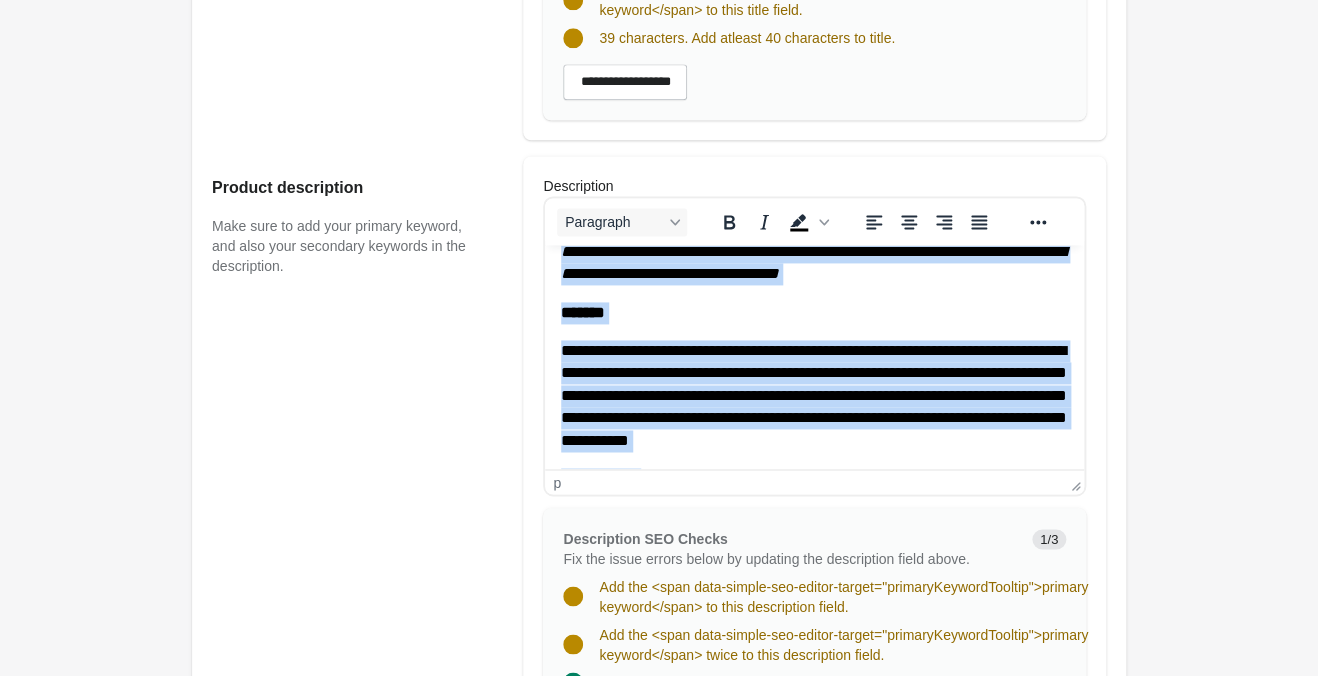 click on "**********" at bounding box center [814, 395] 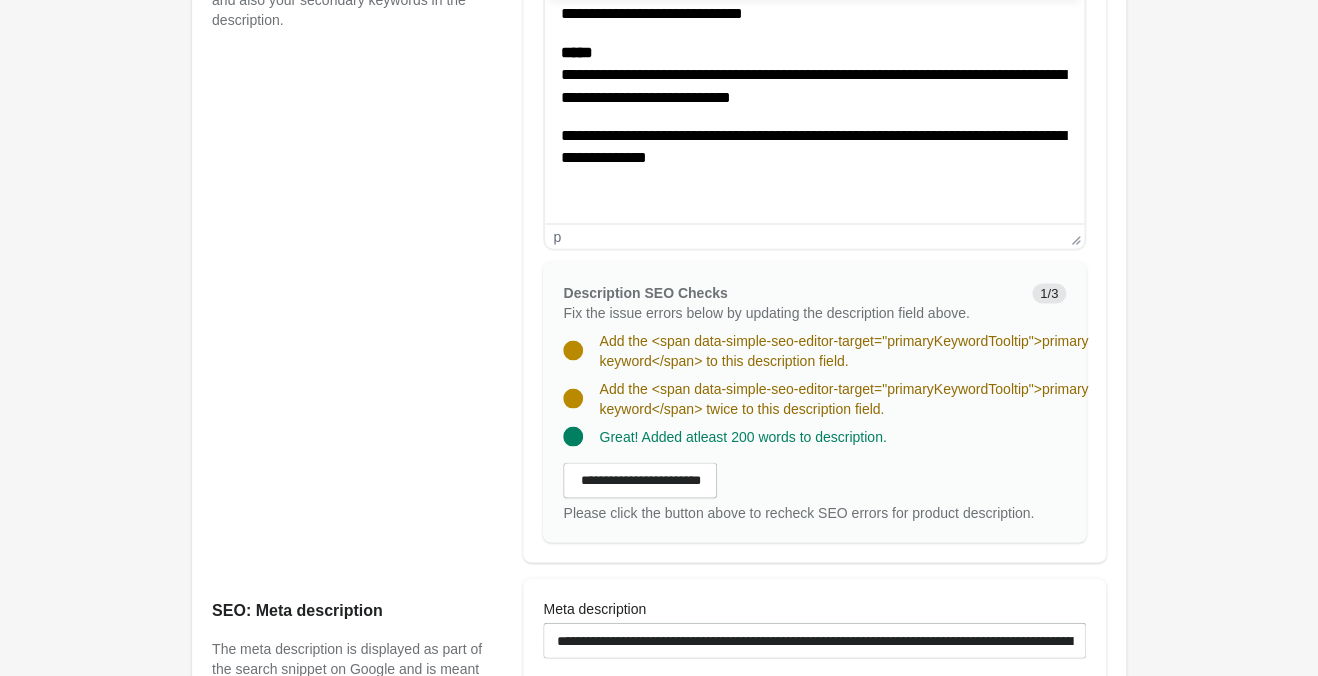 scroll, scrollTop: 1155, scrollLeft: 0, axis: vertical 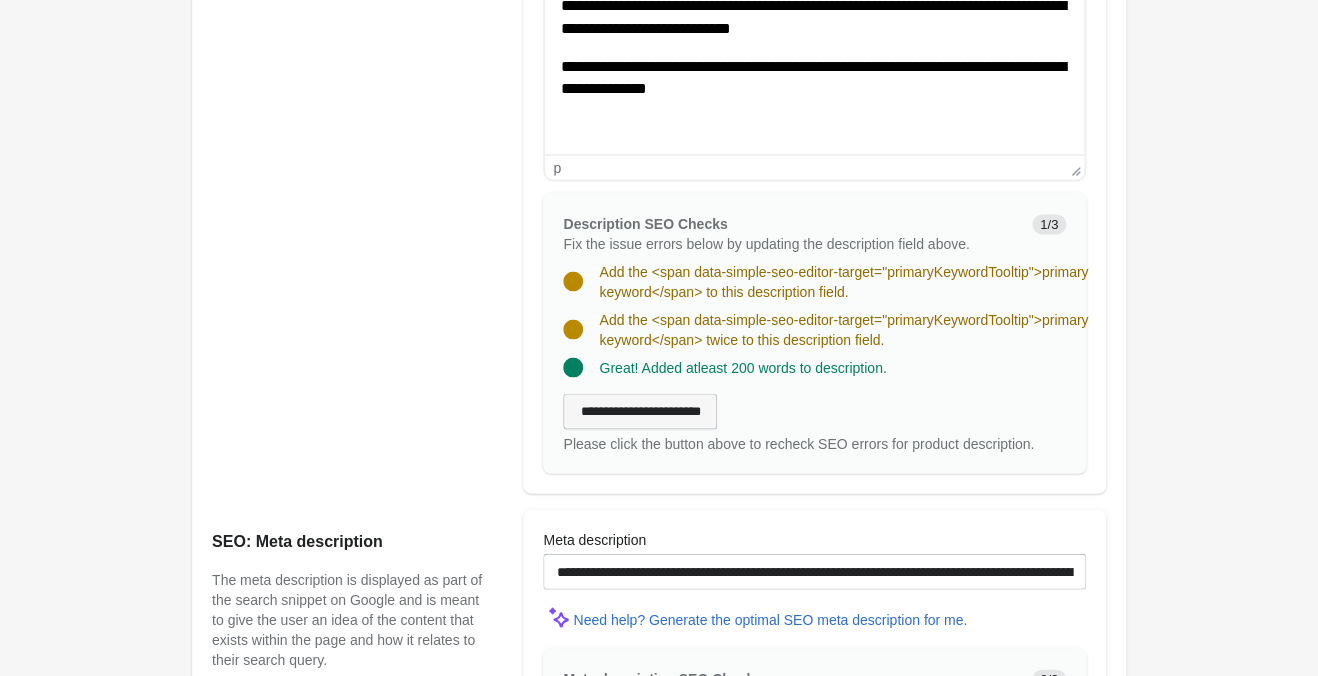 click on "**********" at bounding box center (640, 411) 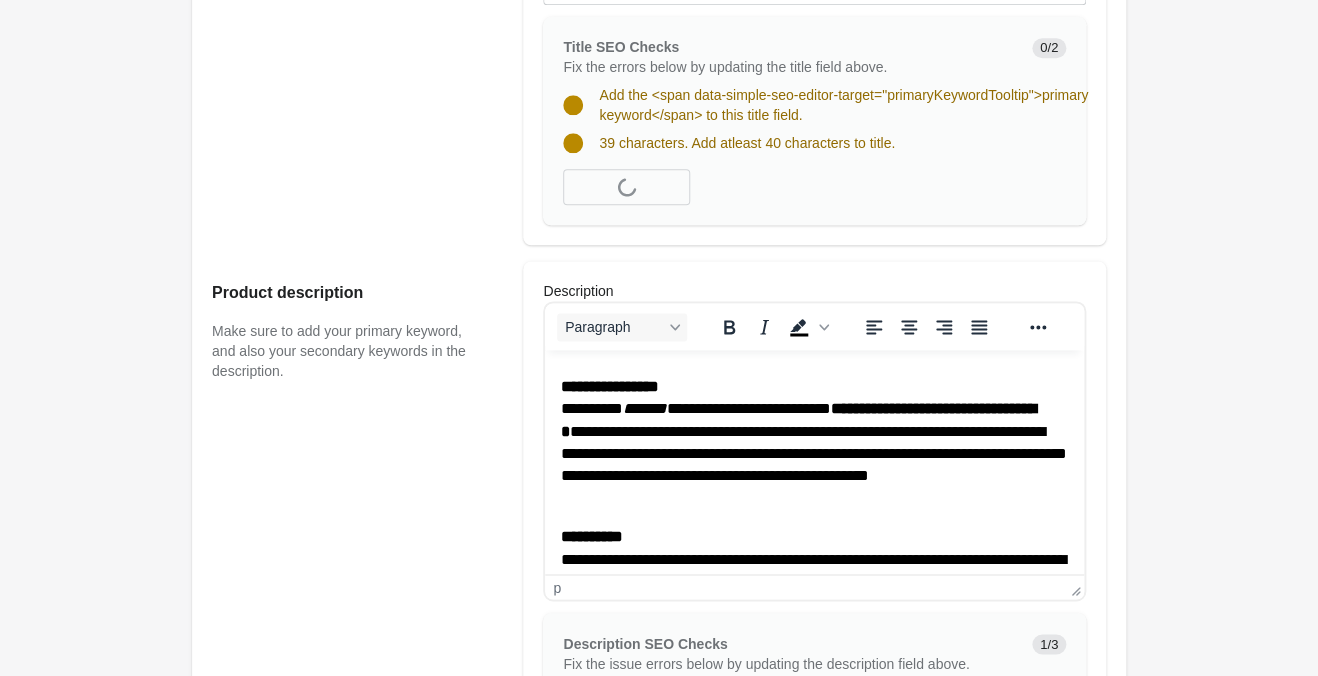scroll, scrollTop: 215, scrollLeft: 0, axis: vertical 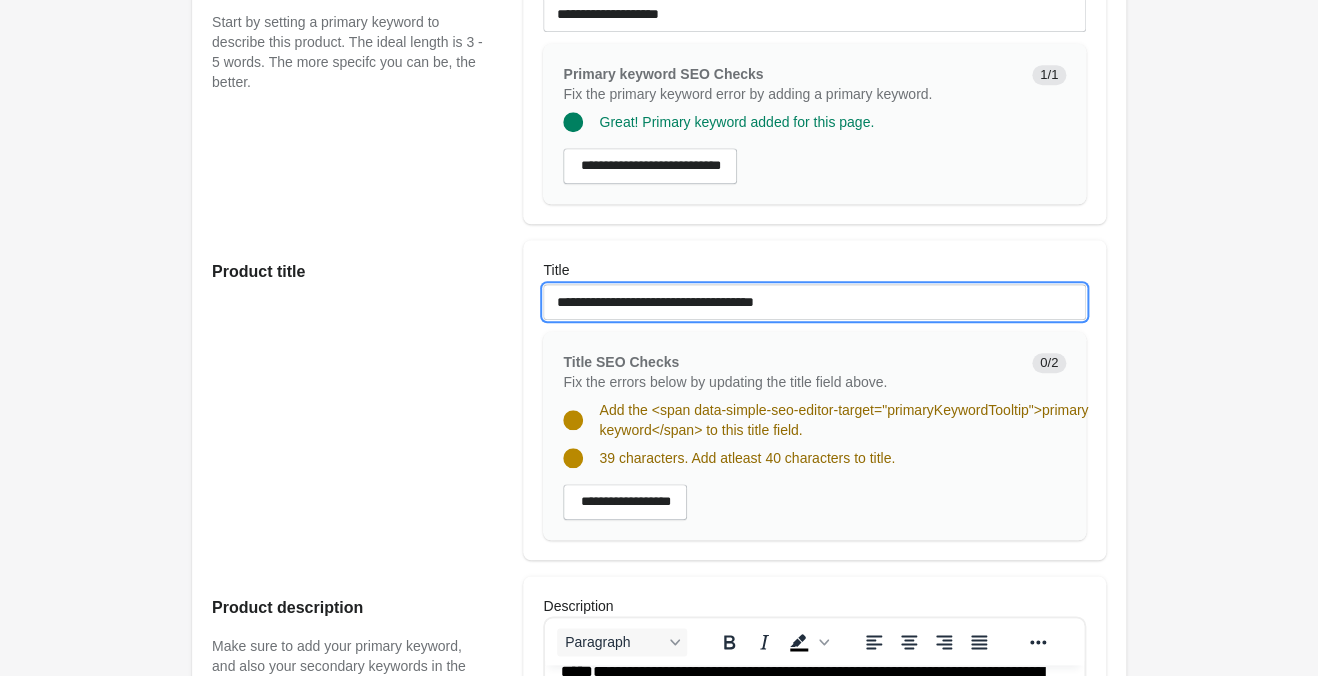 drag, startPoint x: 810, startPoint y: 294, endPoint x: 434, endPoint y: 309, distance: 376.29907 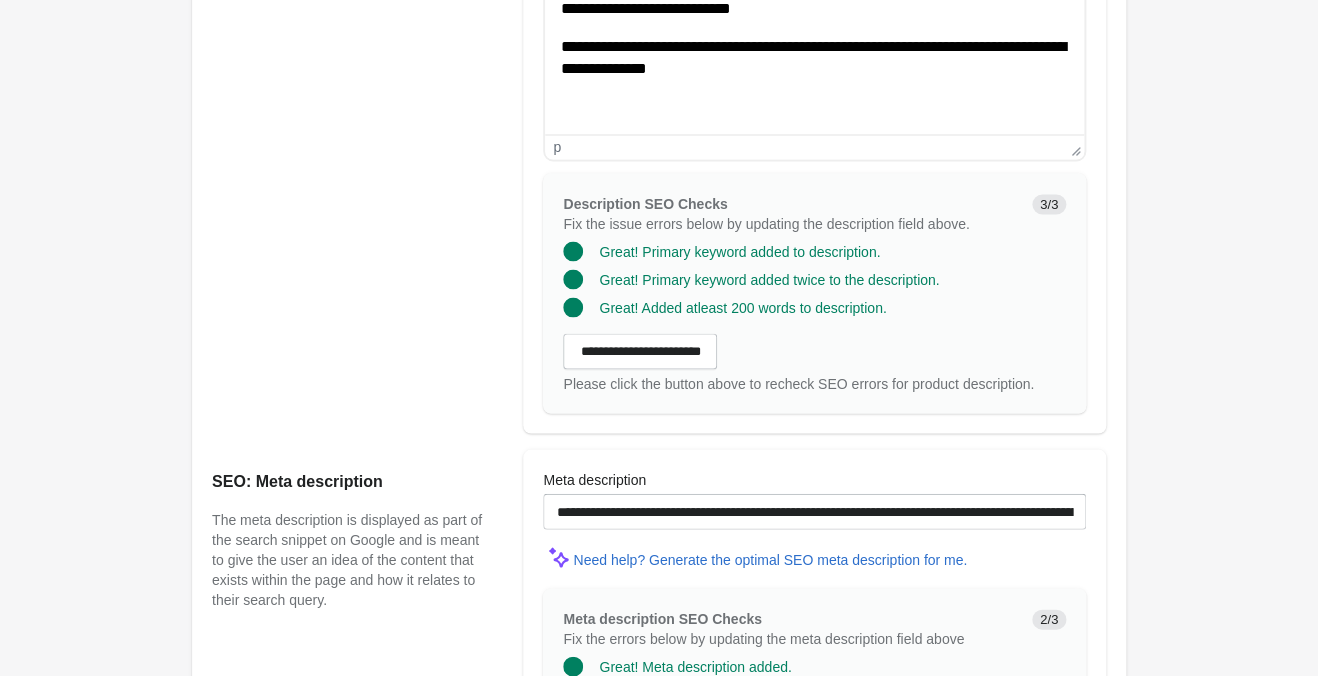 scroll, scrollTop: 1470, scrollLeft: 0, axis: vertical 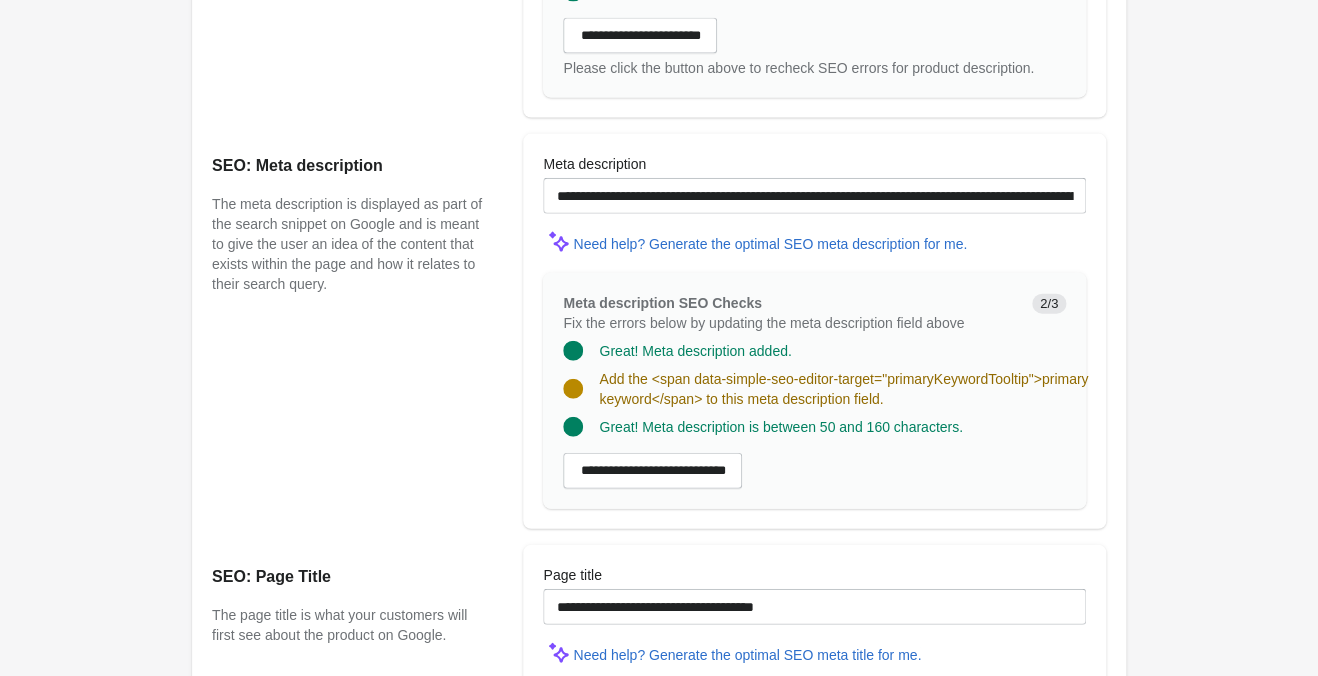 type on "**********" 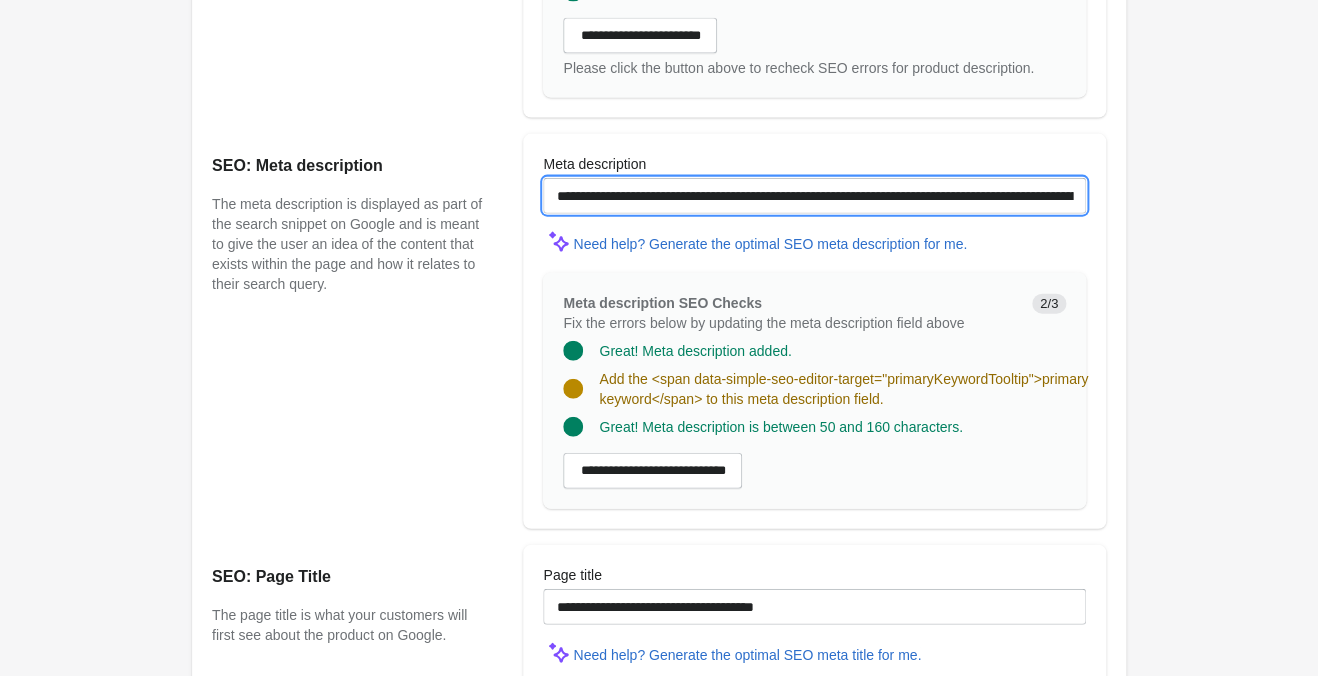 drag, startPoint x: 597, startPoint y: 193, endPoint x: 644, endPoint y: 217, distance: 52.773098 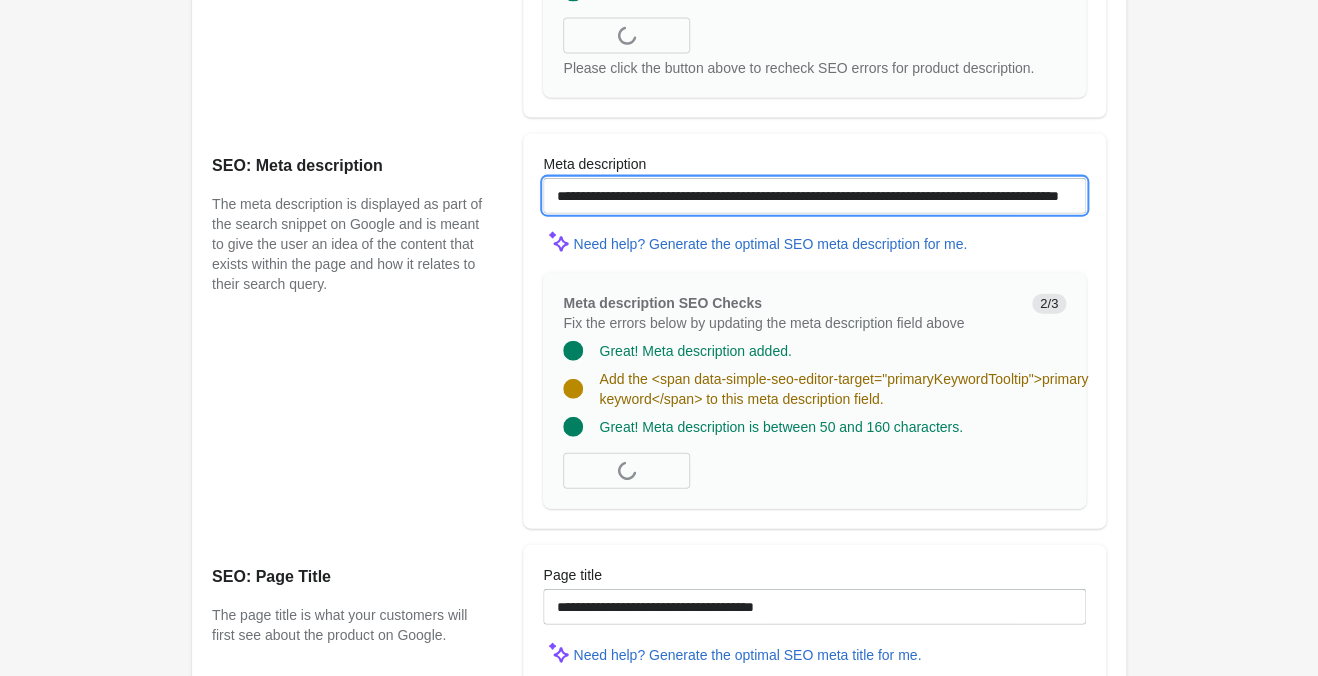 paste on "**********" 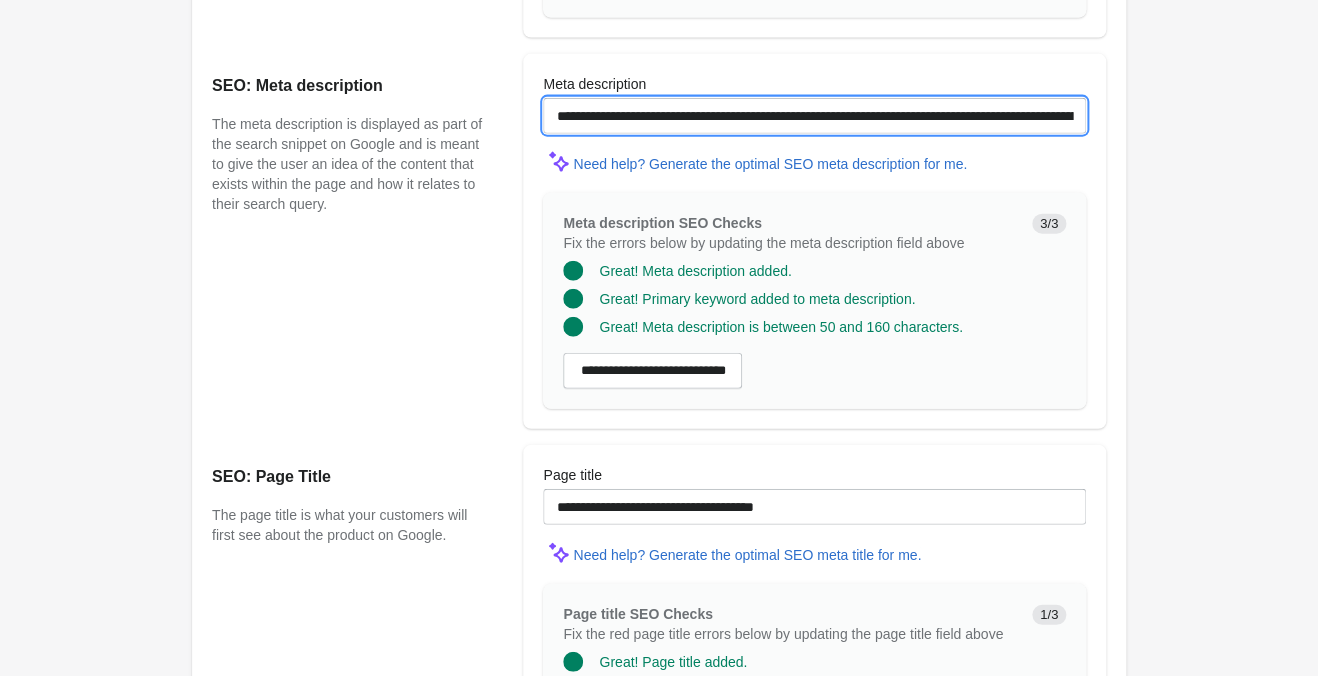 scroll, scrollTop: 1575, scrollLeft: 0, axis: vertical 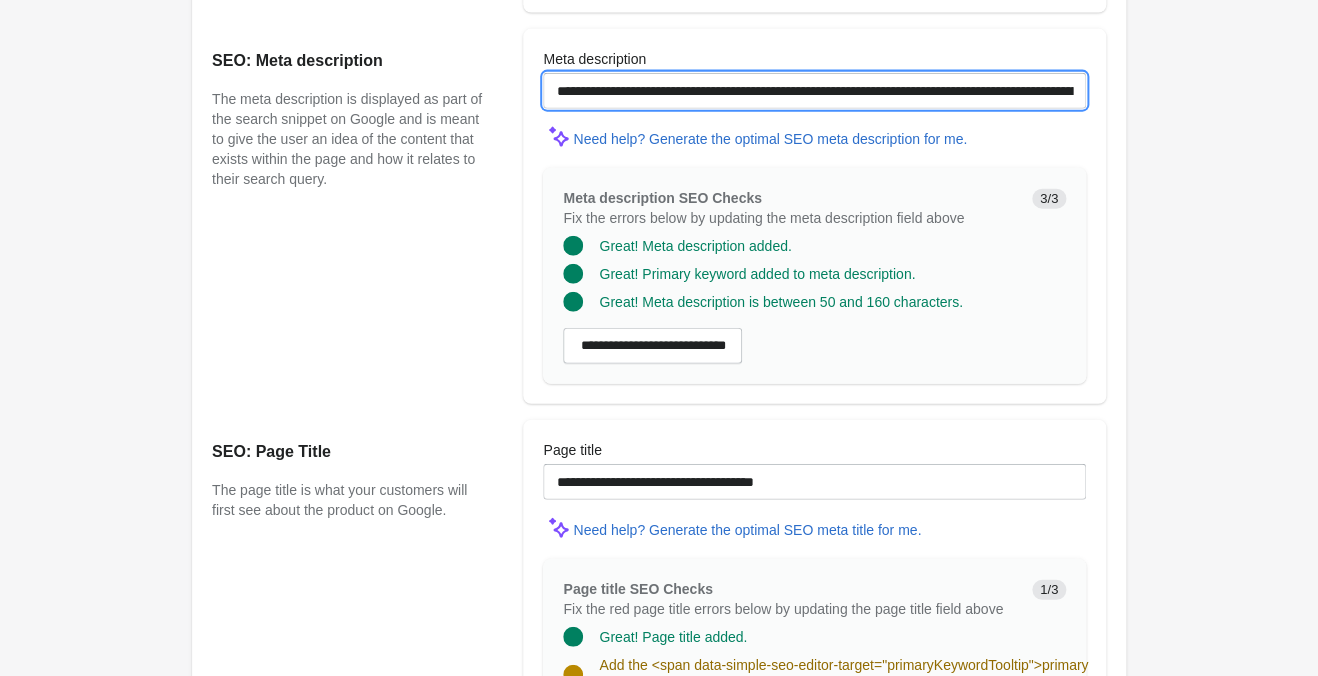 type on "**********" 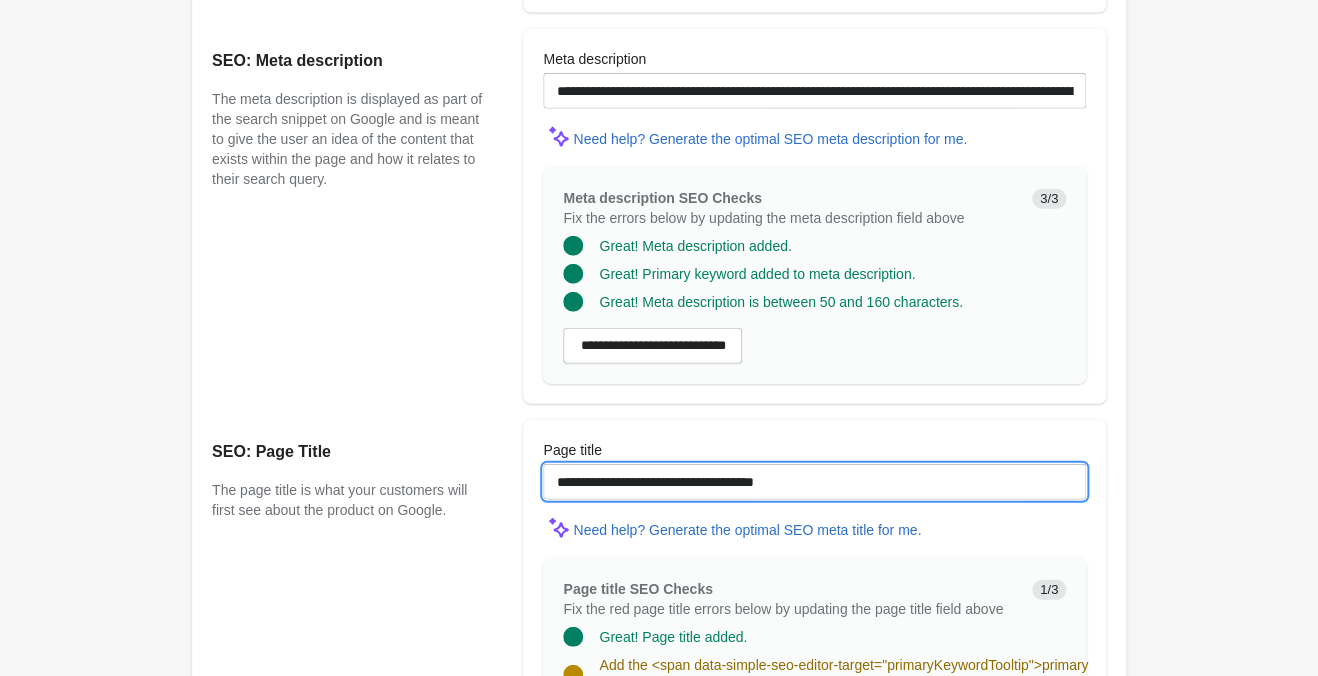drag, startPoint x: 828, startPoint y: 493, endPoint x: 35, endPoint y: 410, distance: 797.3318 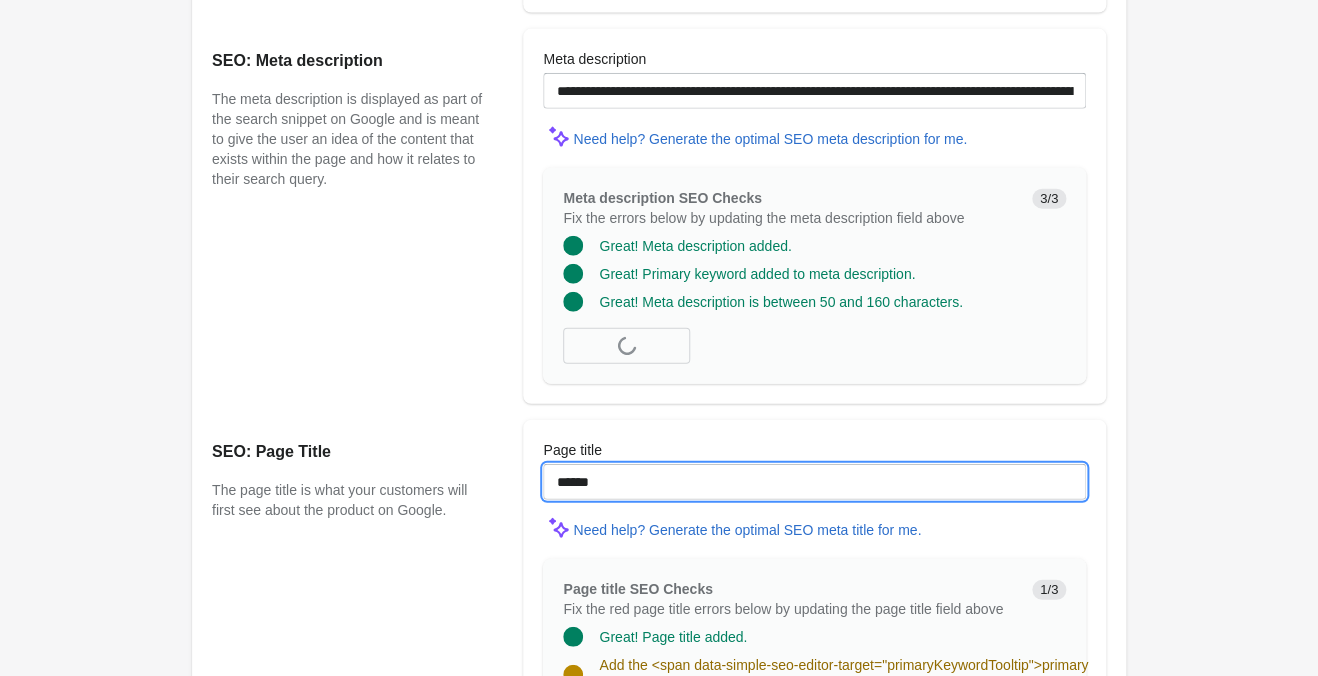 paste on "**********" 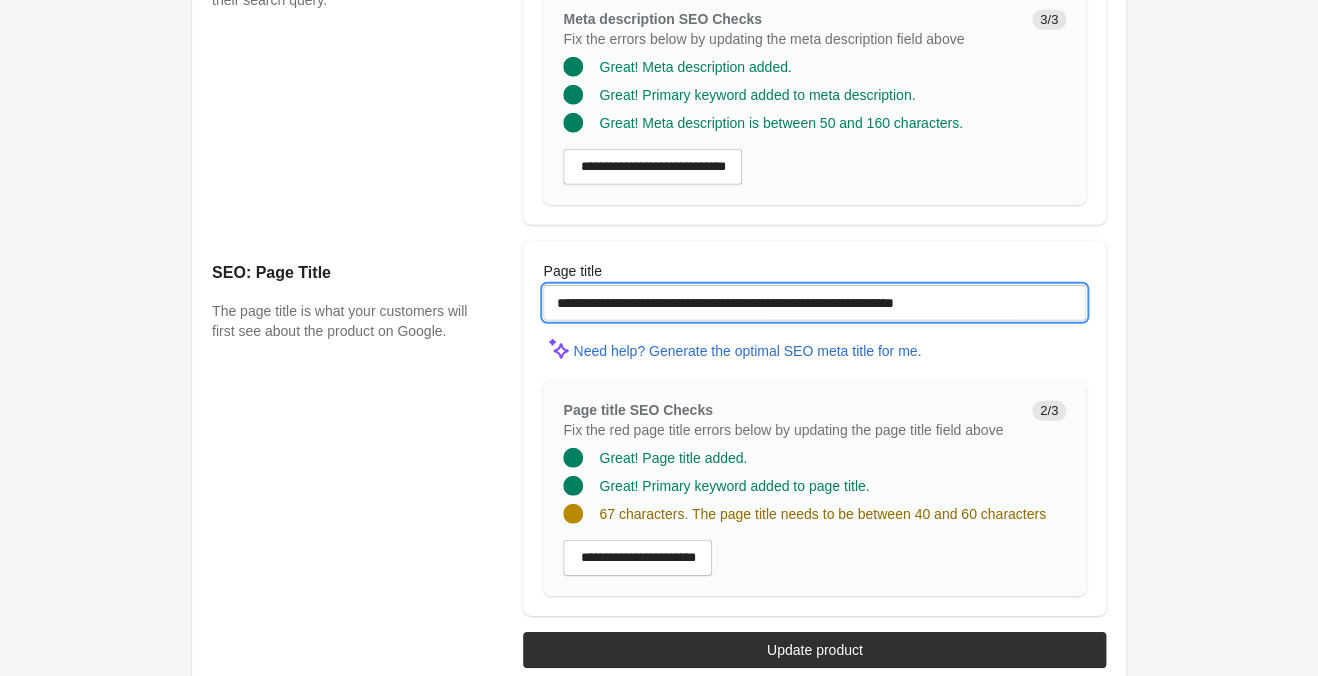 scroll, scrollTop: 1776, scrollLeft: 0, axis: vertical 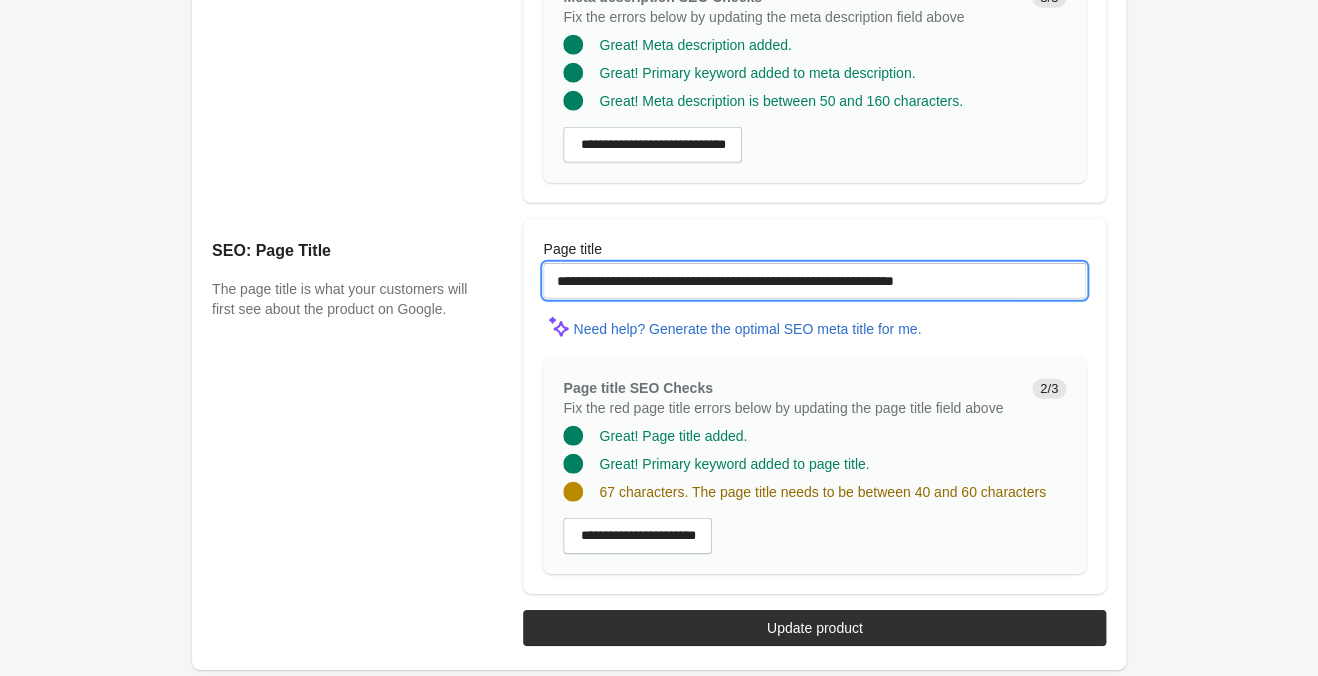 click on "**********" at bounding box center [814, 281] 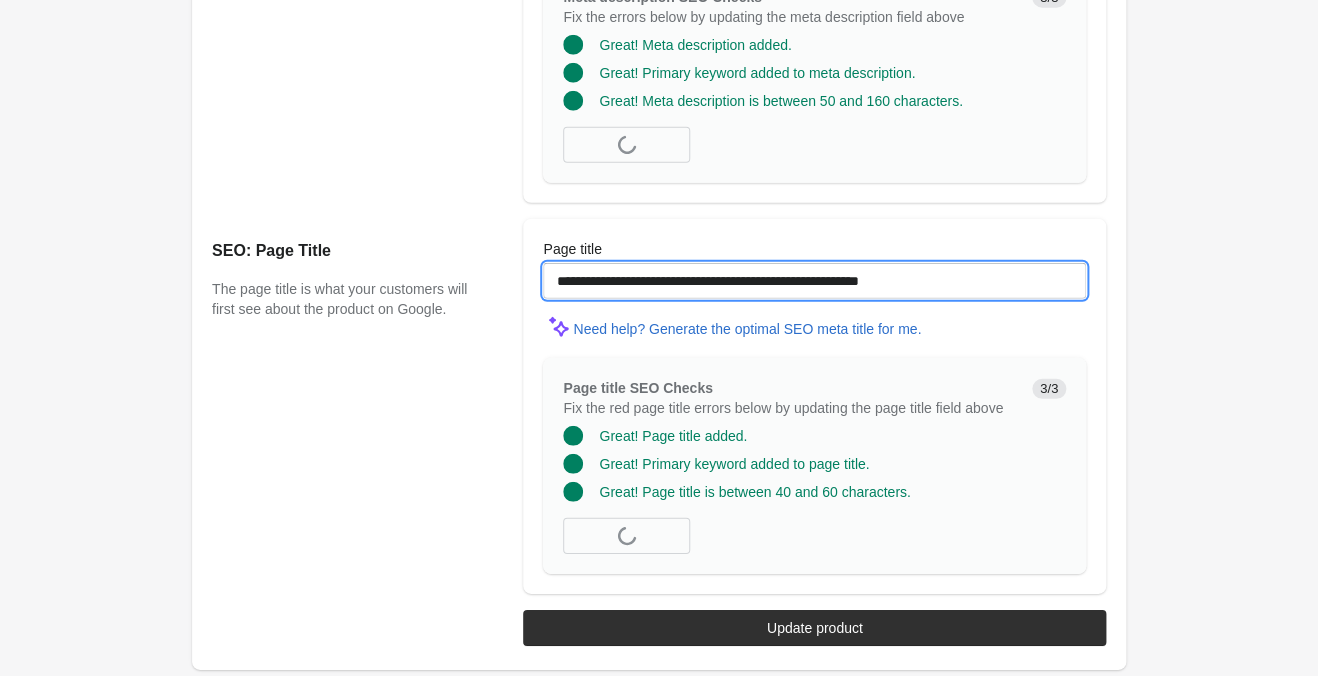 type on "**********" 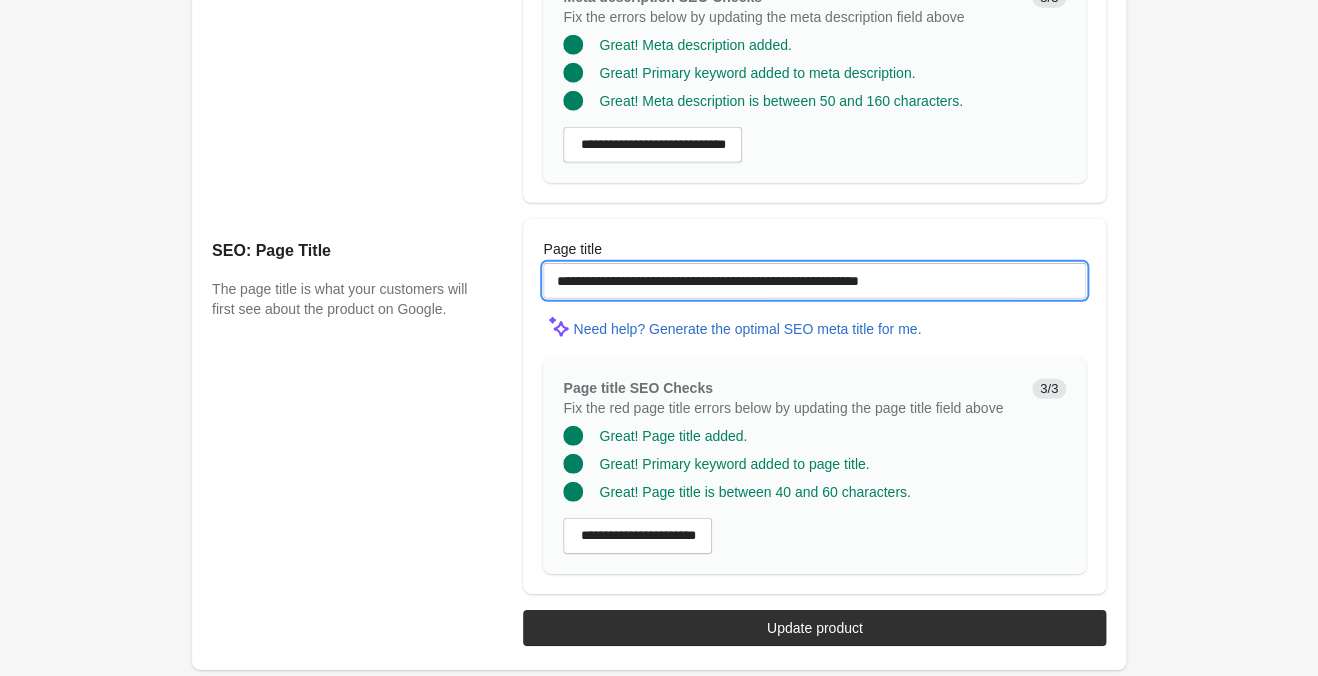 scroll, scrollTop: 1356, scrollLeft: 0, axis: vertical 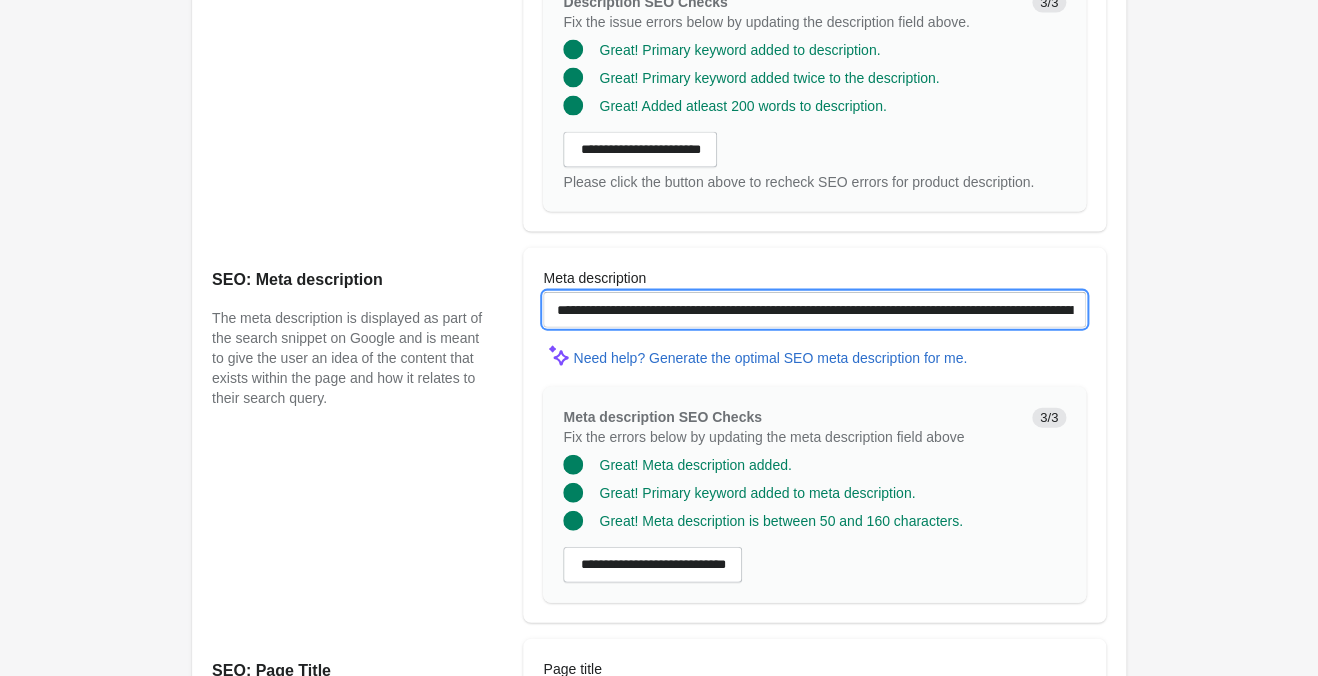 click on "**********" at bounding box center (814, 310) 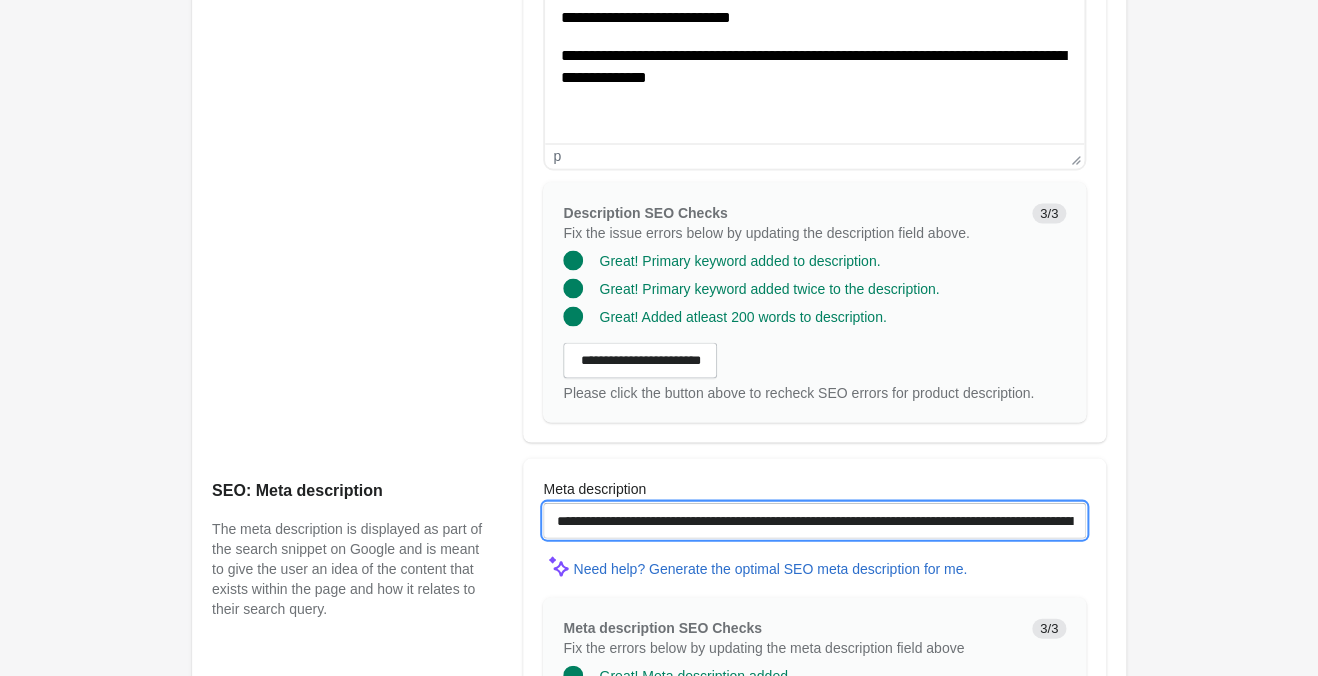 scroll, scrollTop: 936, scrollLeft: 0, axis: vertical 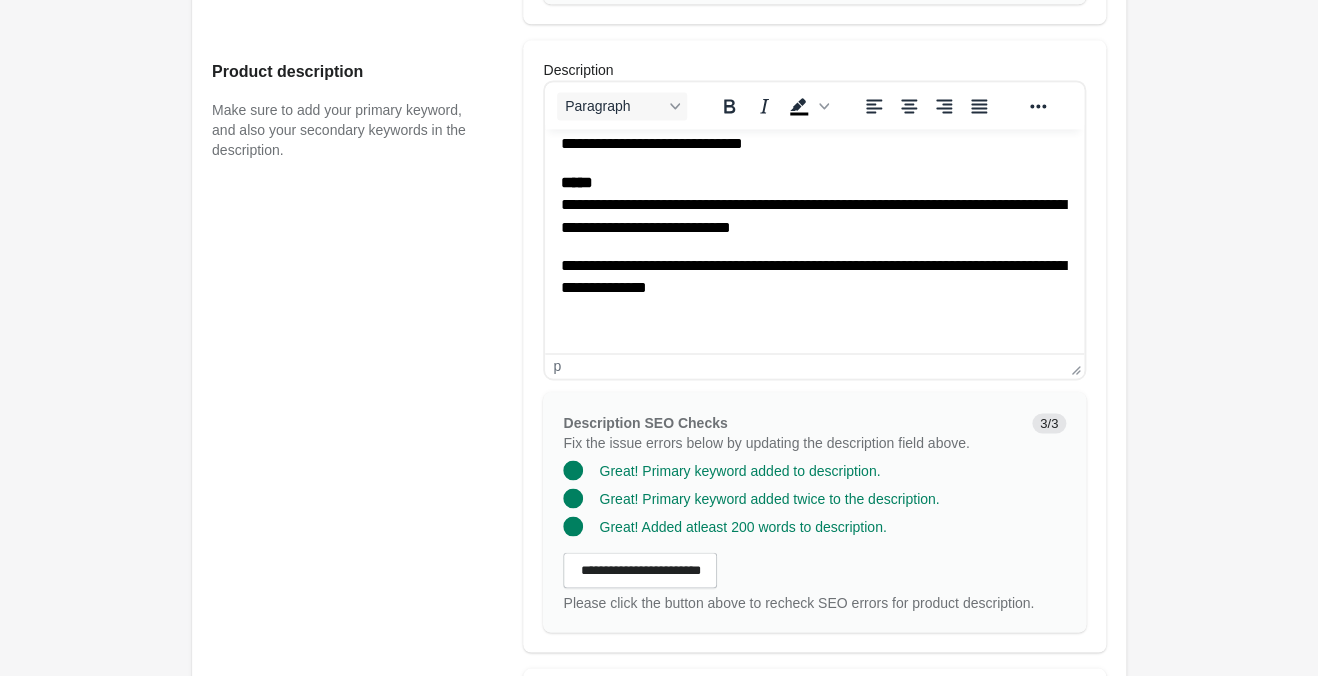 click on "**********" at bounding box center [814, 205] 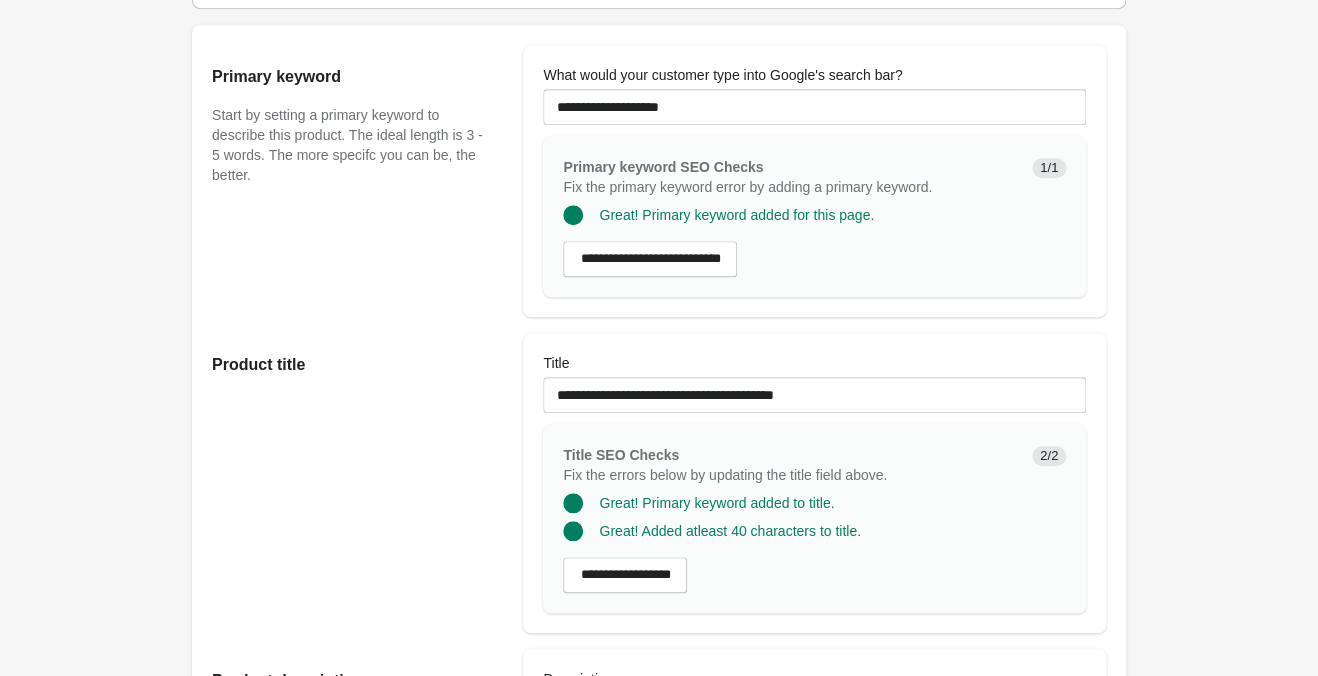 scroll, scrollTop: 306, scrollLeft: 0, axis: vertical 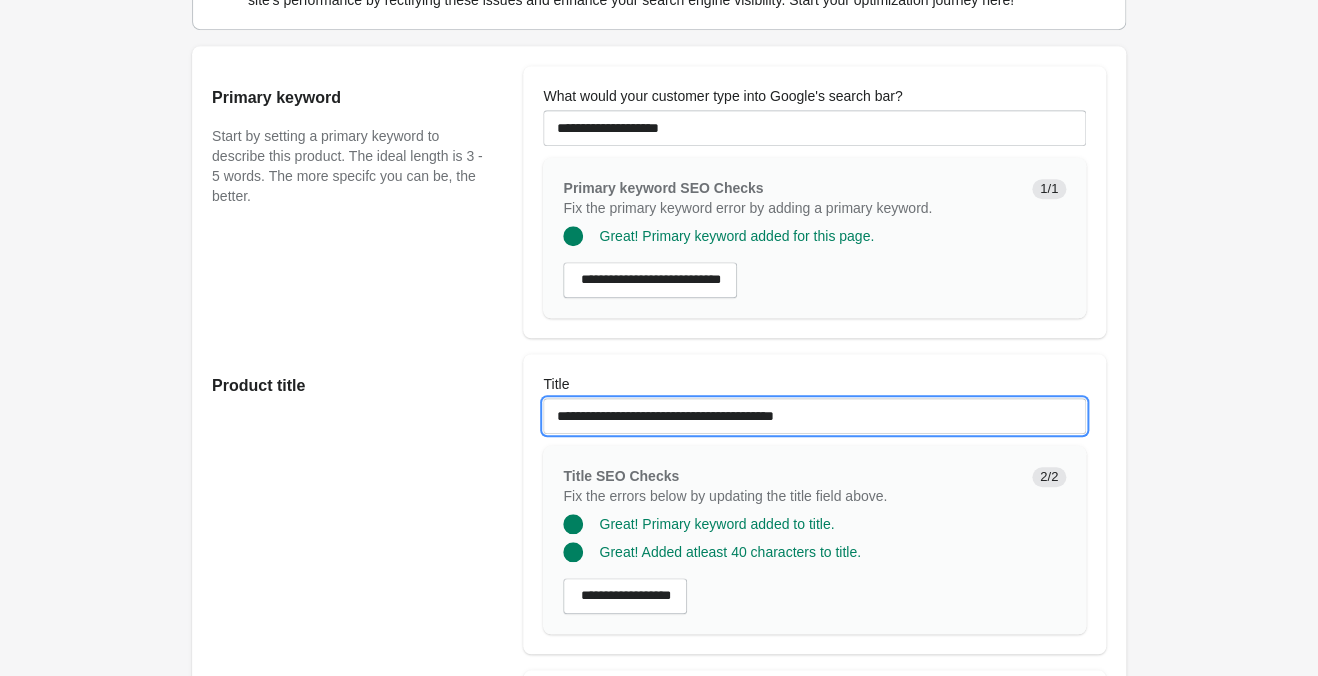click on "**********" at bounding box center [814, 416] 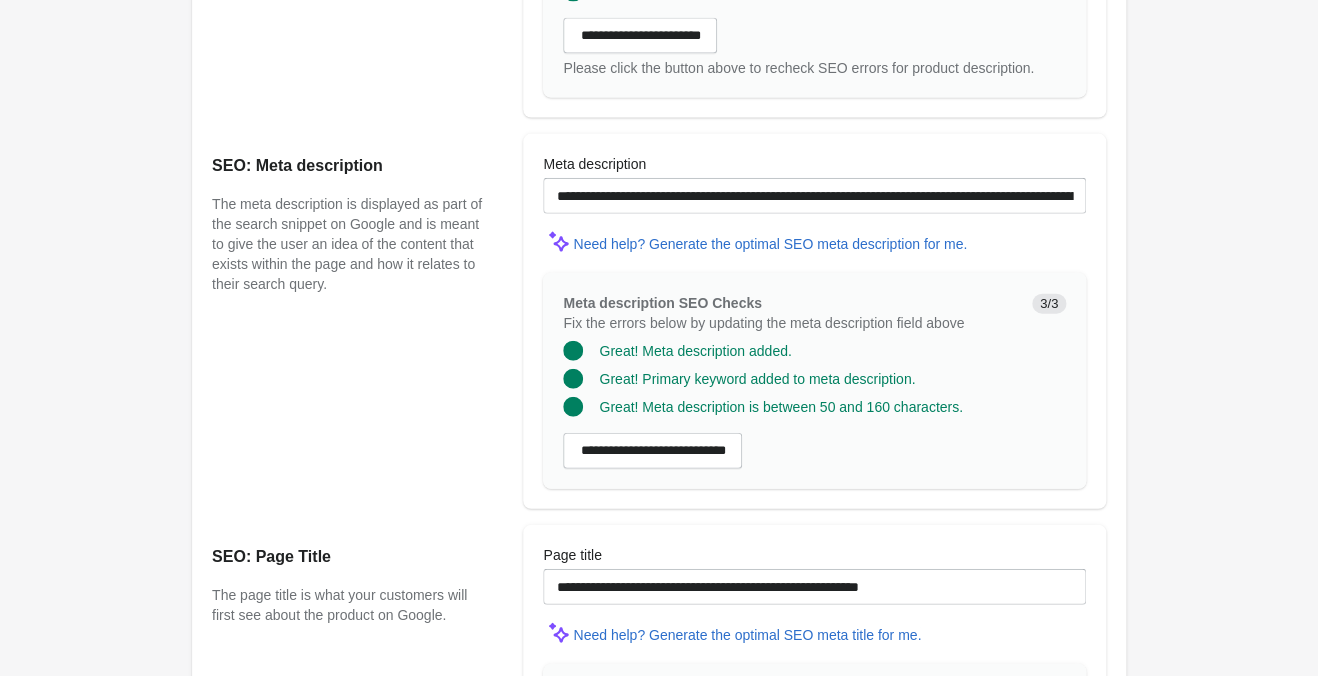 scroll, scrollTop: 1776, scrollLeft: 0, axis: vertical 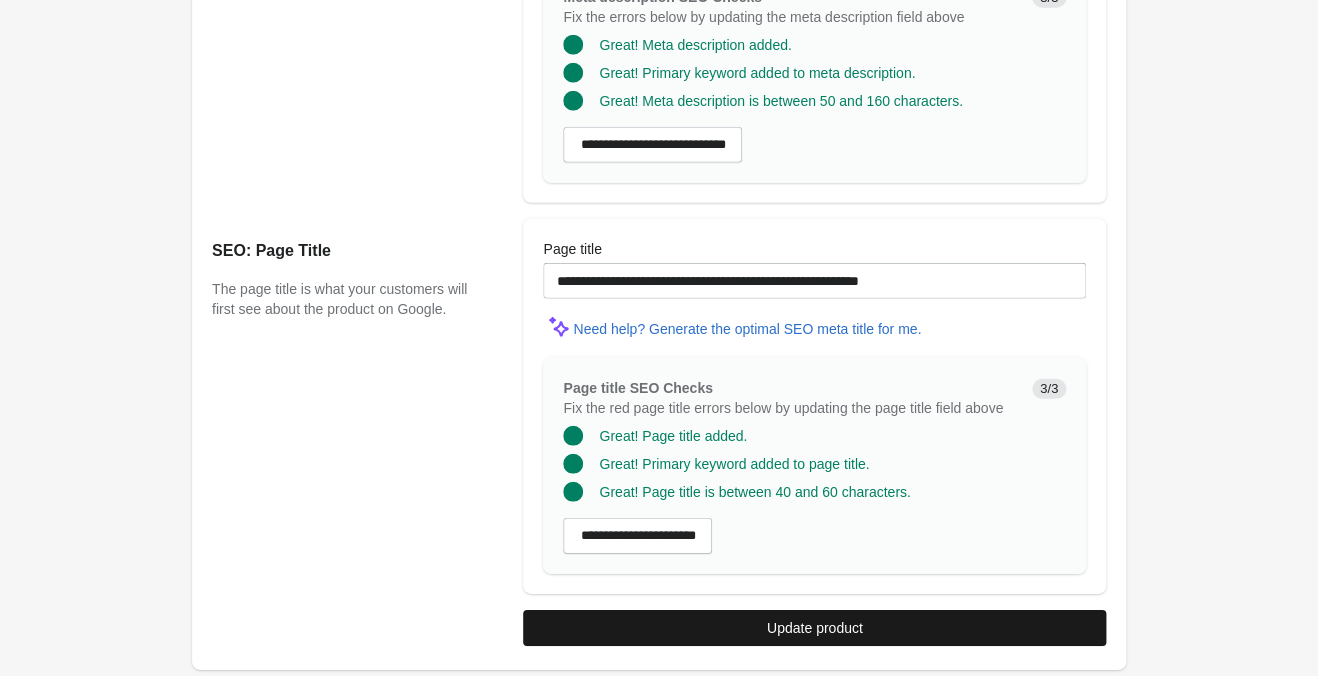 click on "Update product" at bounding box center [814, 628] 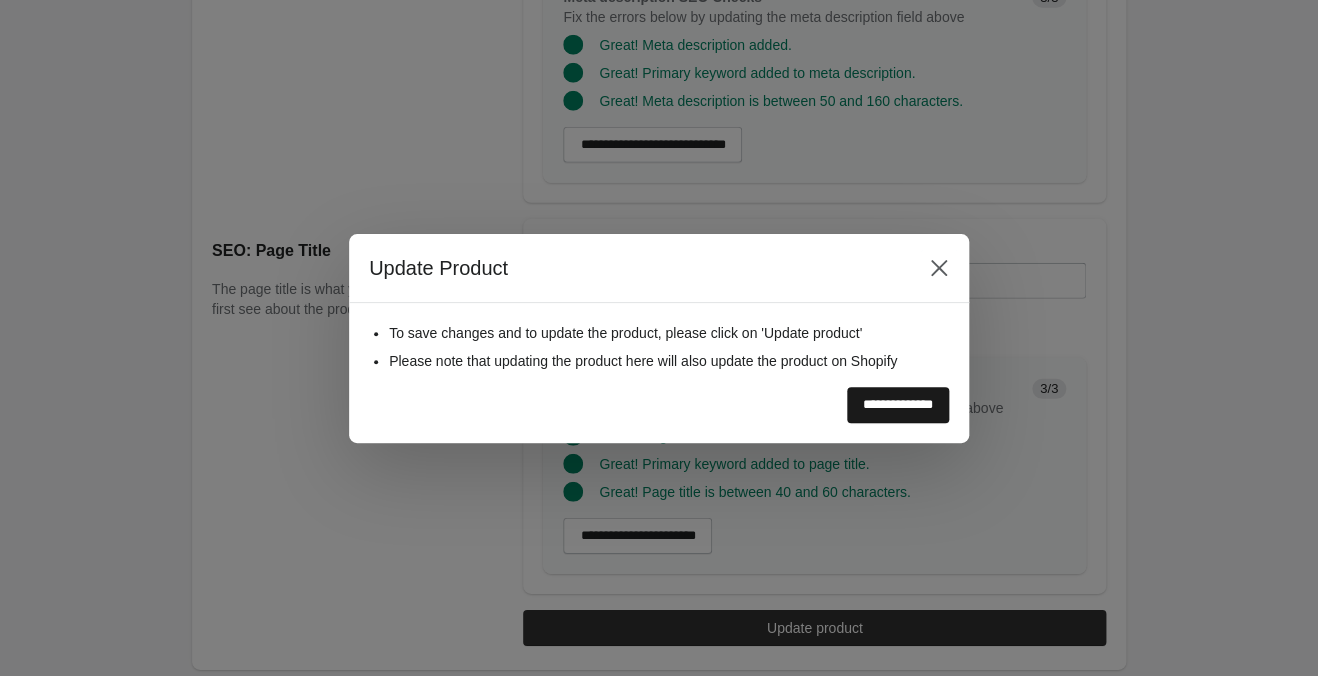 click on "**********" at bounding box center [898, 405] 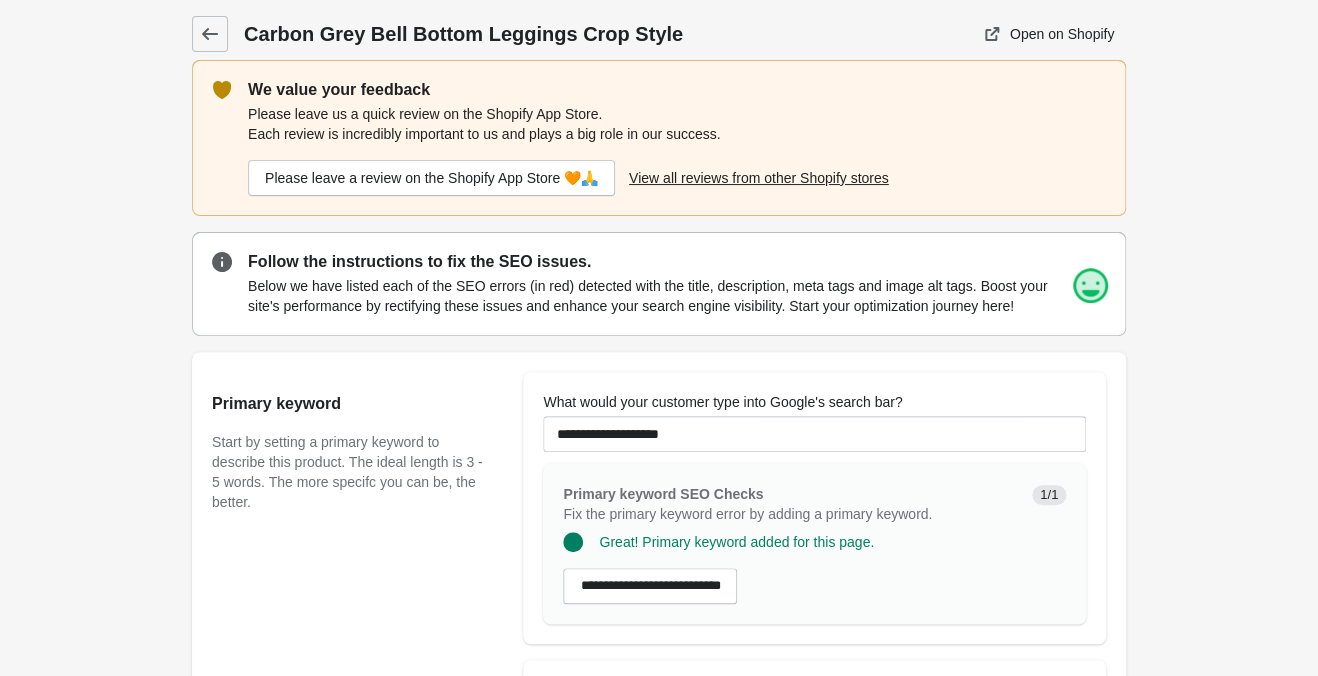 scroll, scrollTop: 0, scrollLeft: 0, axis: both 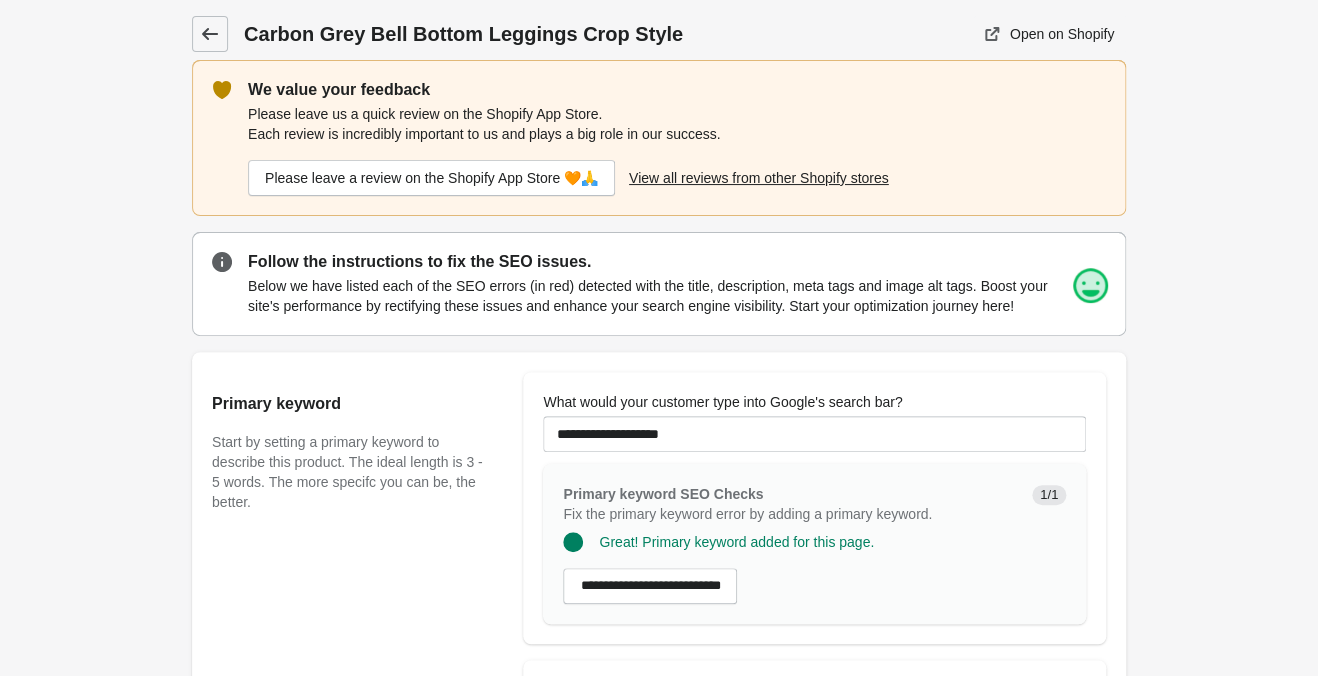 click at bounding box center [210, 34] 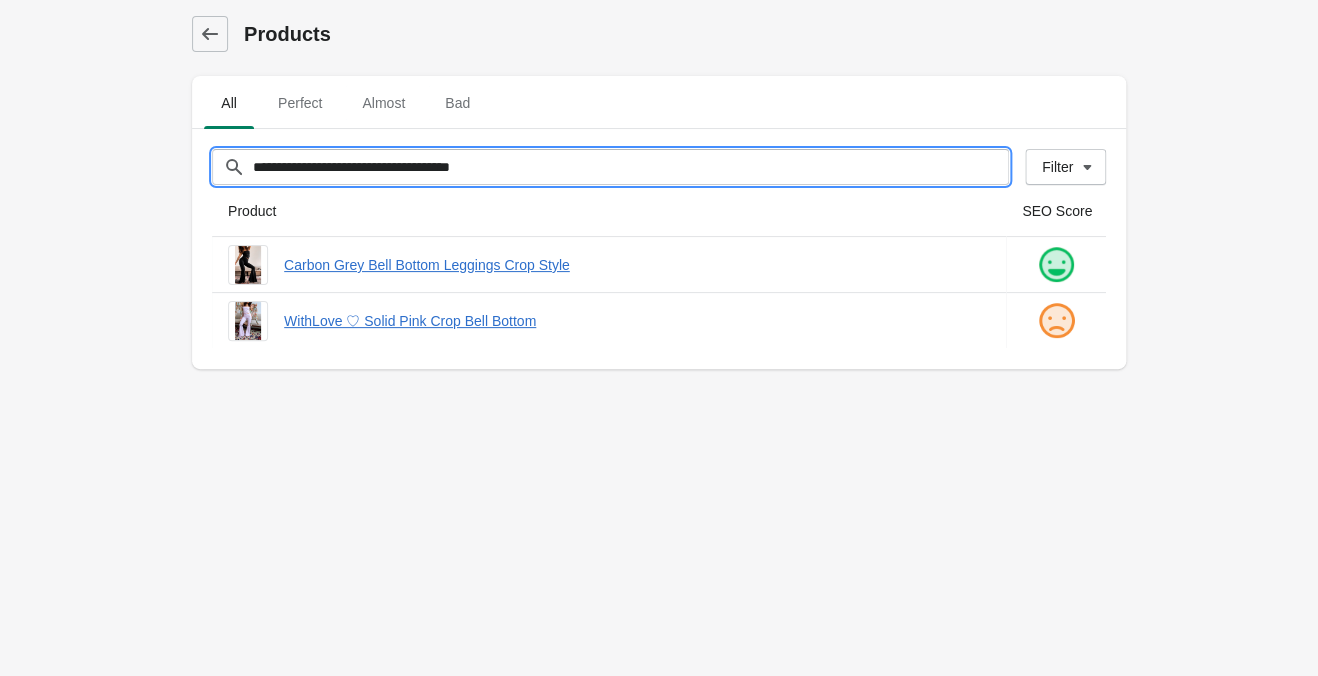 drag, startPoint x: 257, startPoint y: 151, endPoint x: -118, endPoint y: 136, distance: 375.29987 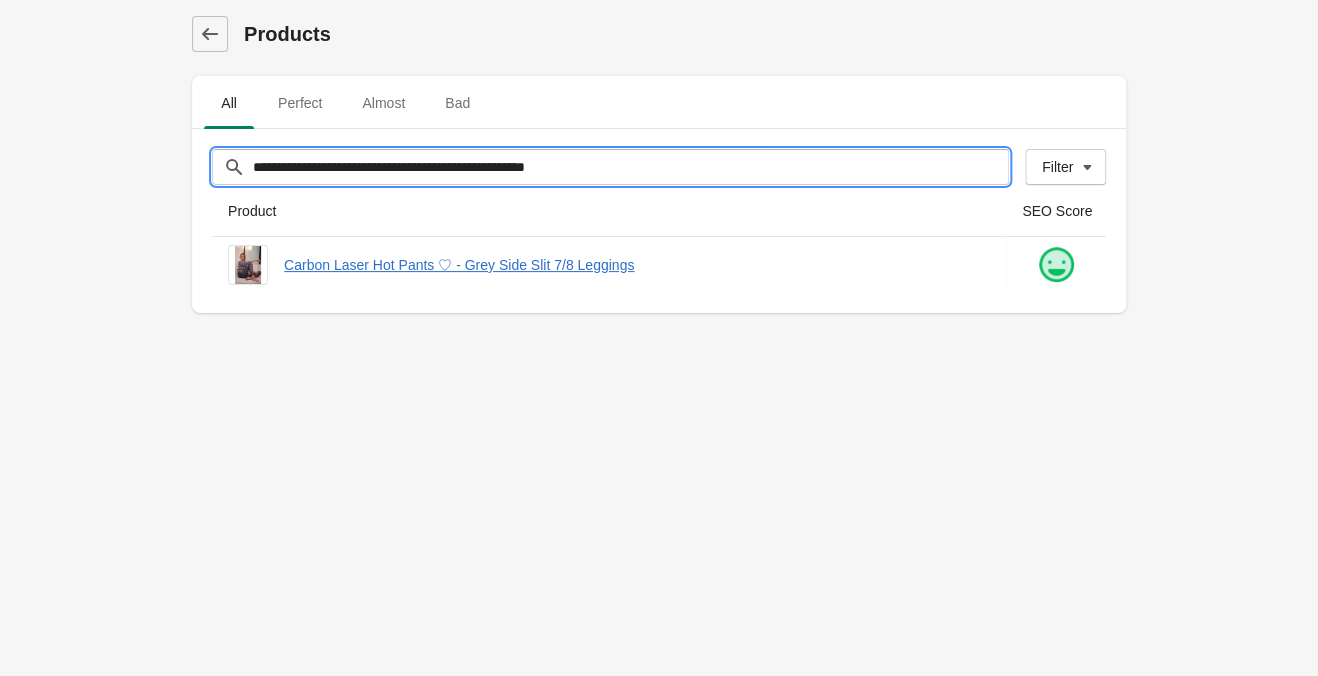 paste on "**********" 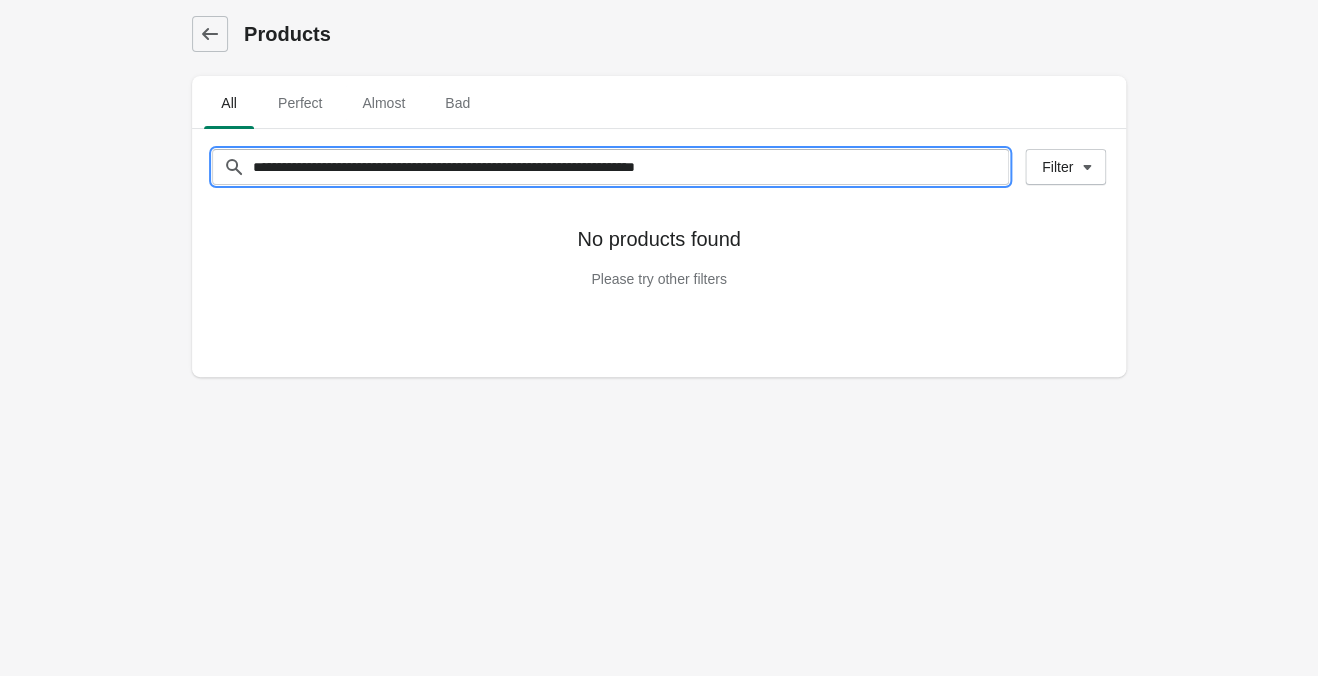 drag, startPoint x: 618, startPoint y: 166, endPoint x: 788, endPoint y: 168, distance: 170.01176 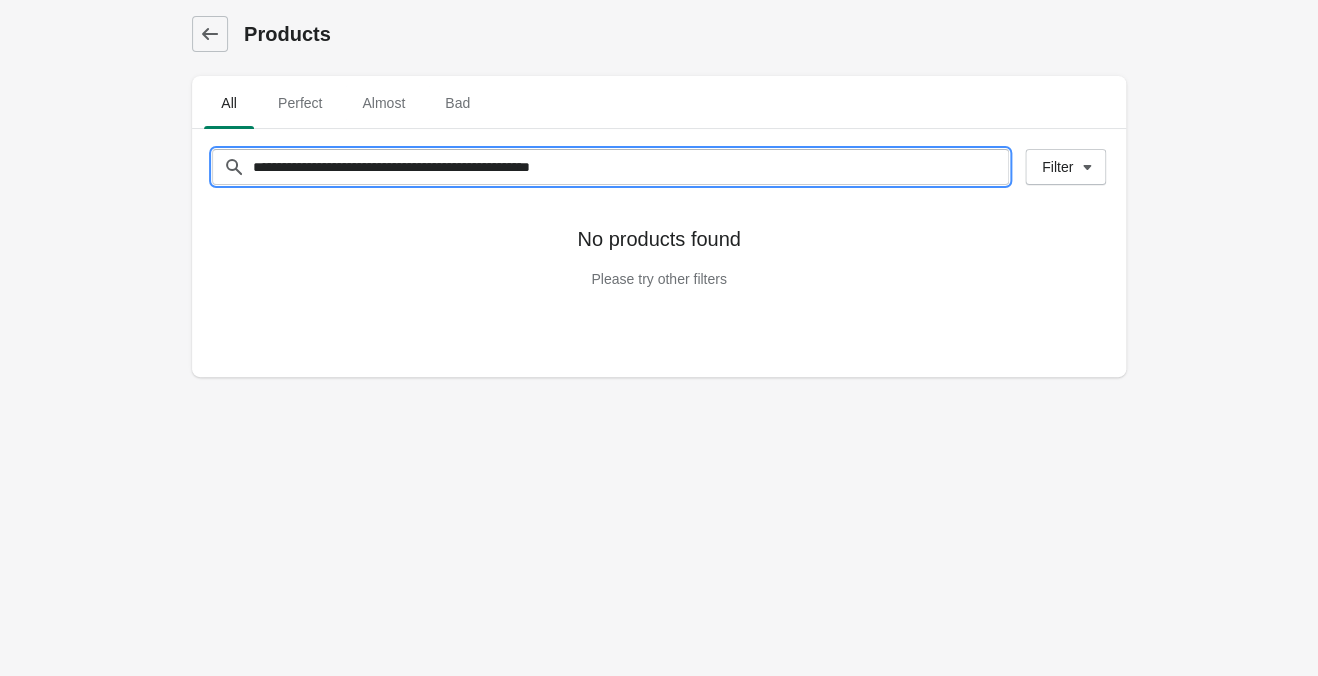 type on "**********" 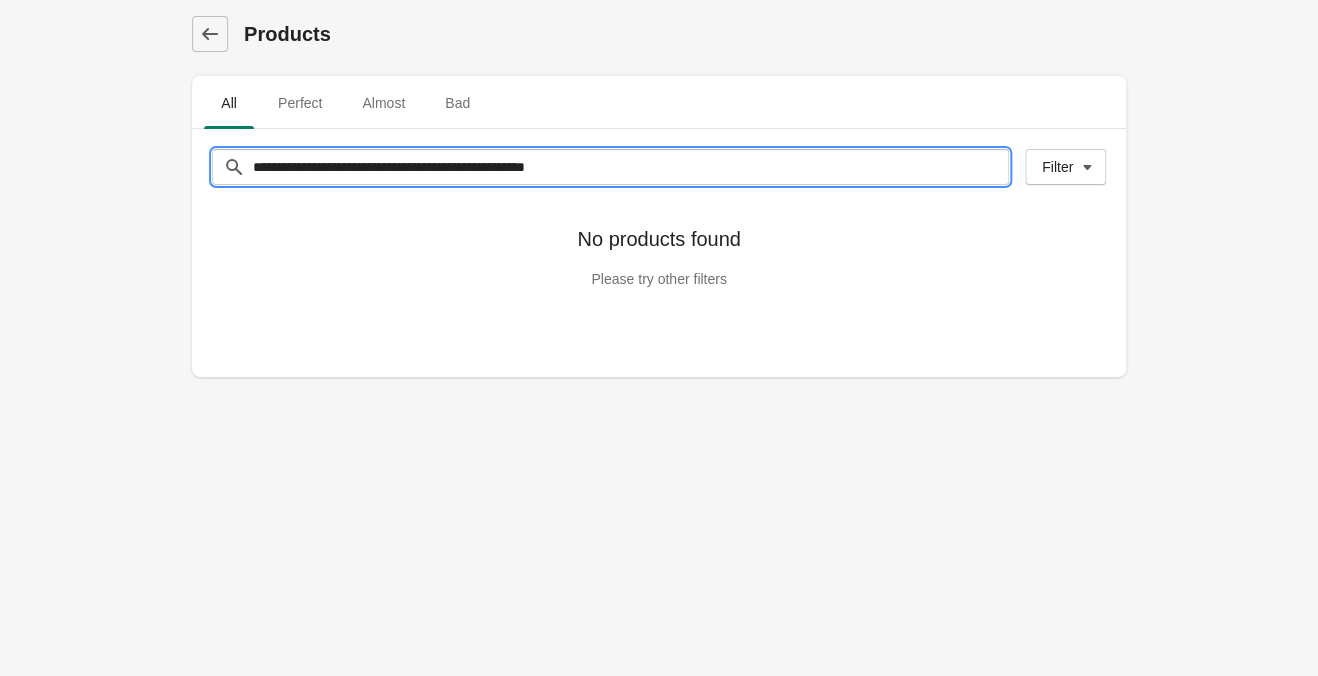 click on "**********" at bounding box center (630, 167) 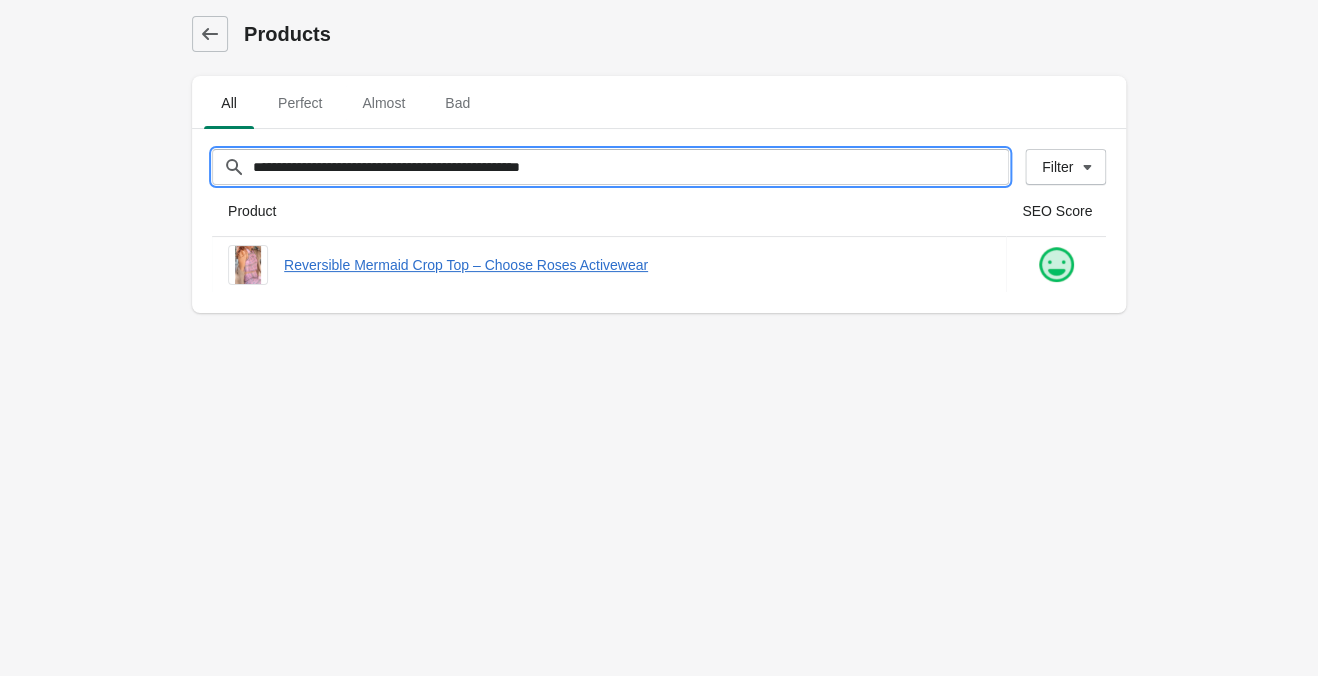 drag, startPoint x: 629, startPoint y: 155, endPoint x: -34, endPoint y: 136, distance: 663.2722 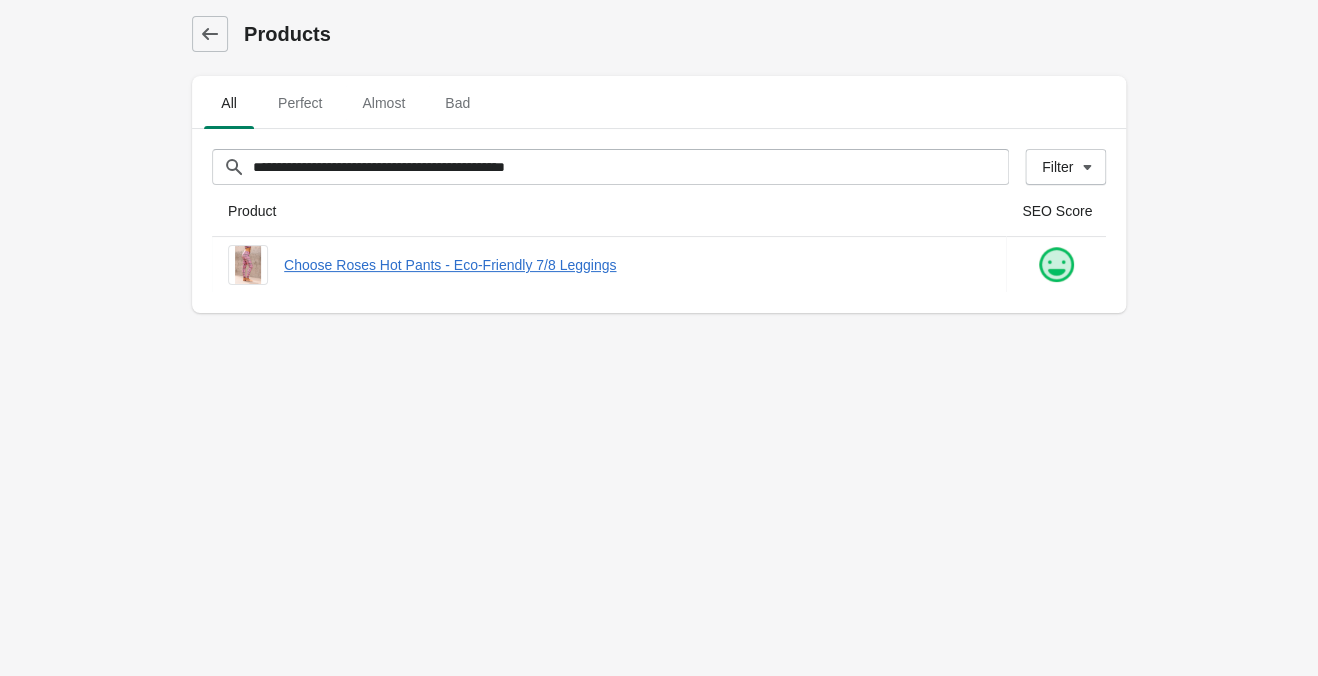 drag, startPoint x: 612, startPoint y: 145, endPoint x: 516, endPoint y: 148, distance: 96.04687 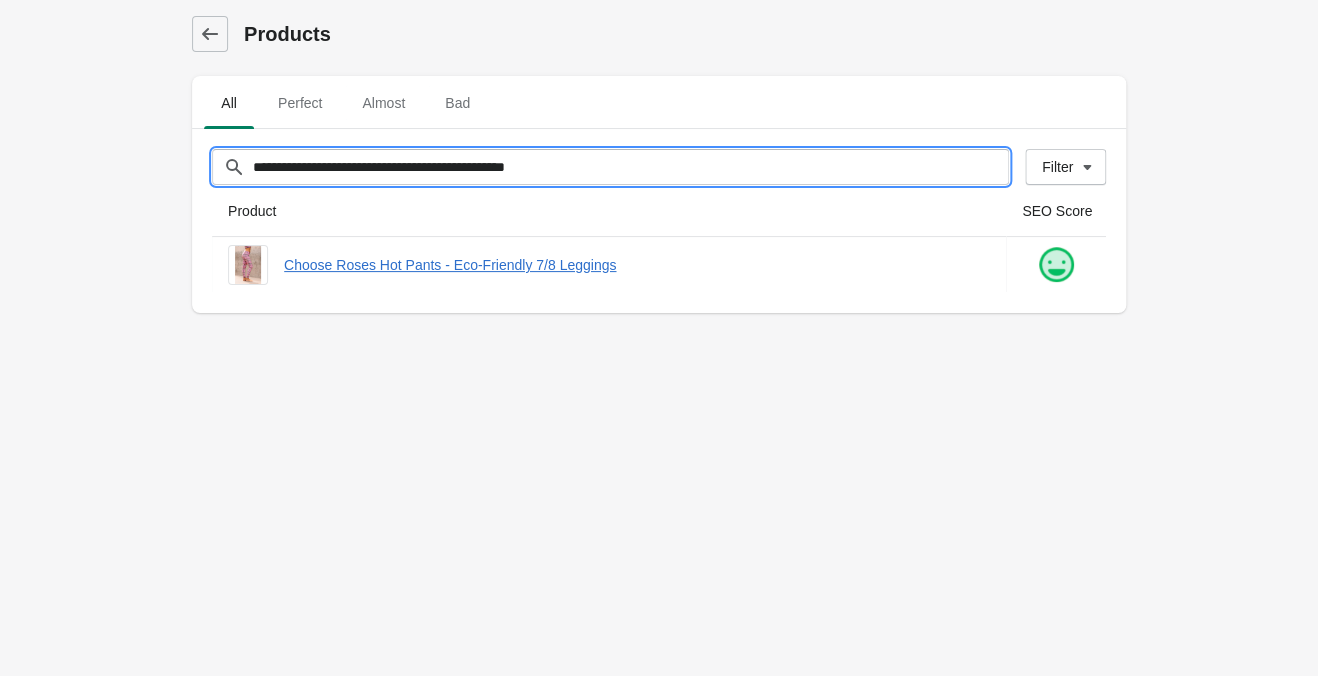 drag, startPoint x: 617, startPoint y: 166, endPoint x: -234, endPoint y: 113, distance: 852.6488 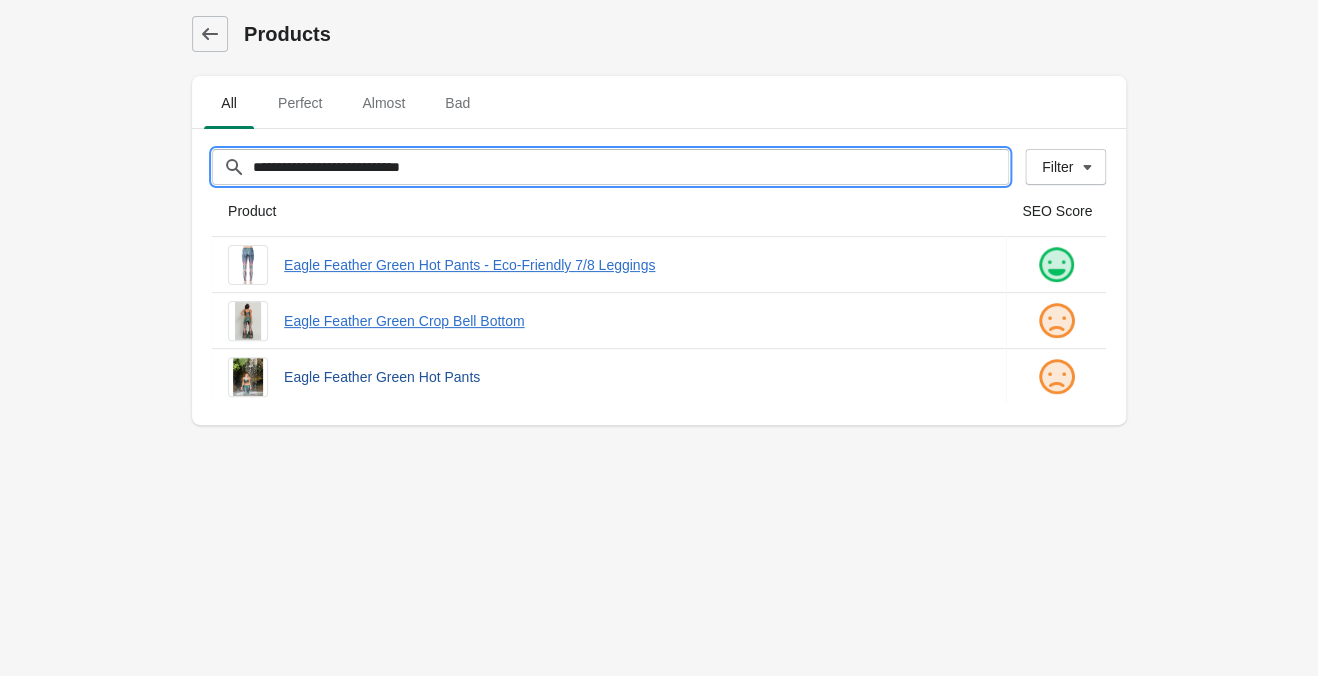 type on "**********" 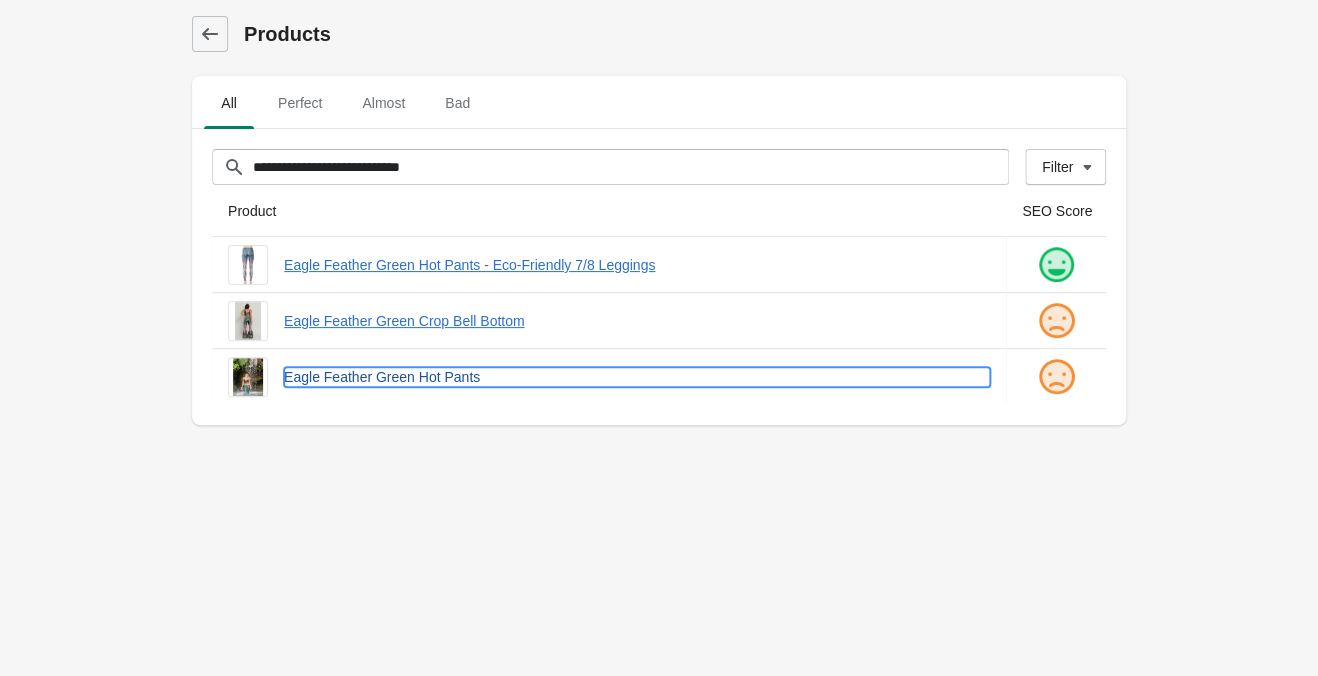 click on "Eagle Feather Green Hot Pants" at bounding box center [637, 377] 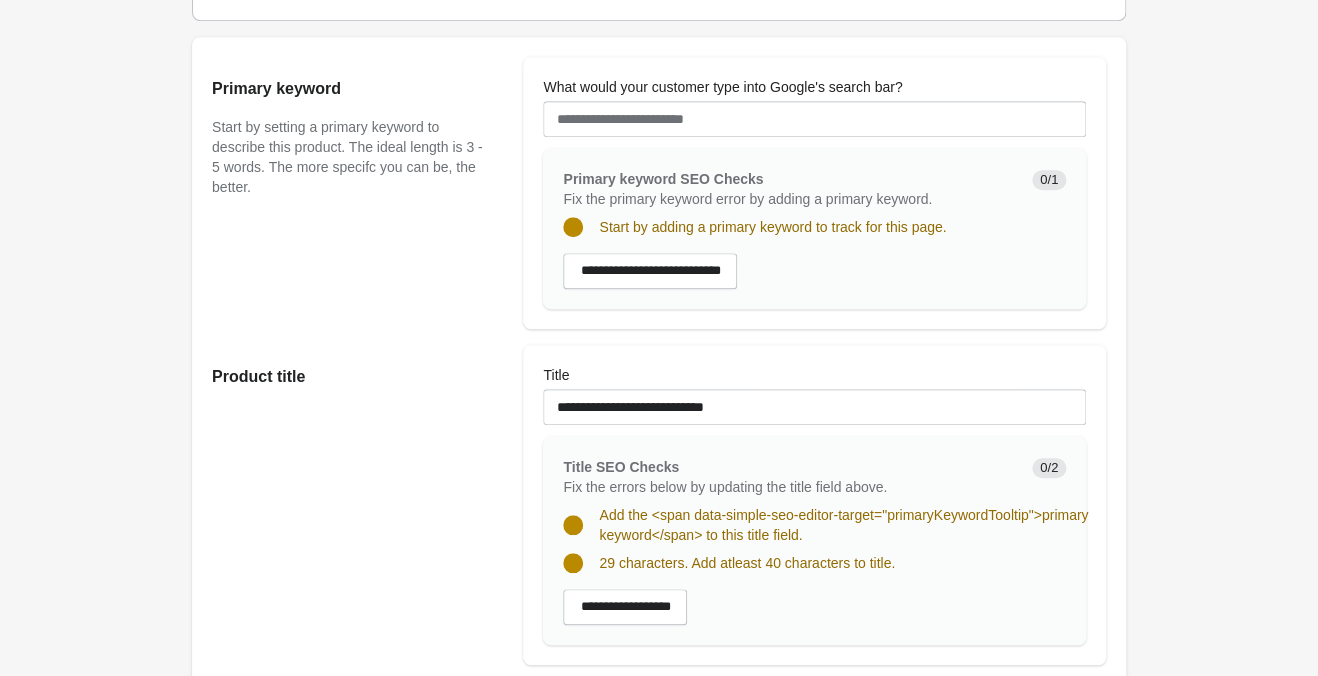 scroll, scrollTop: 630, scrollLeft: 0, axis: vertical 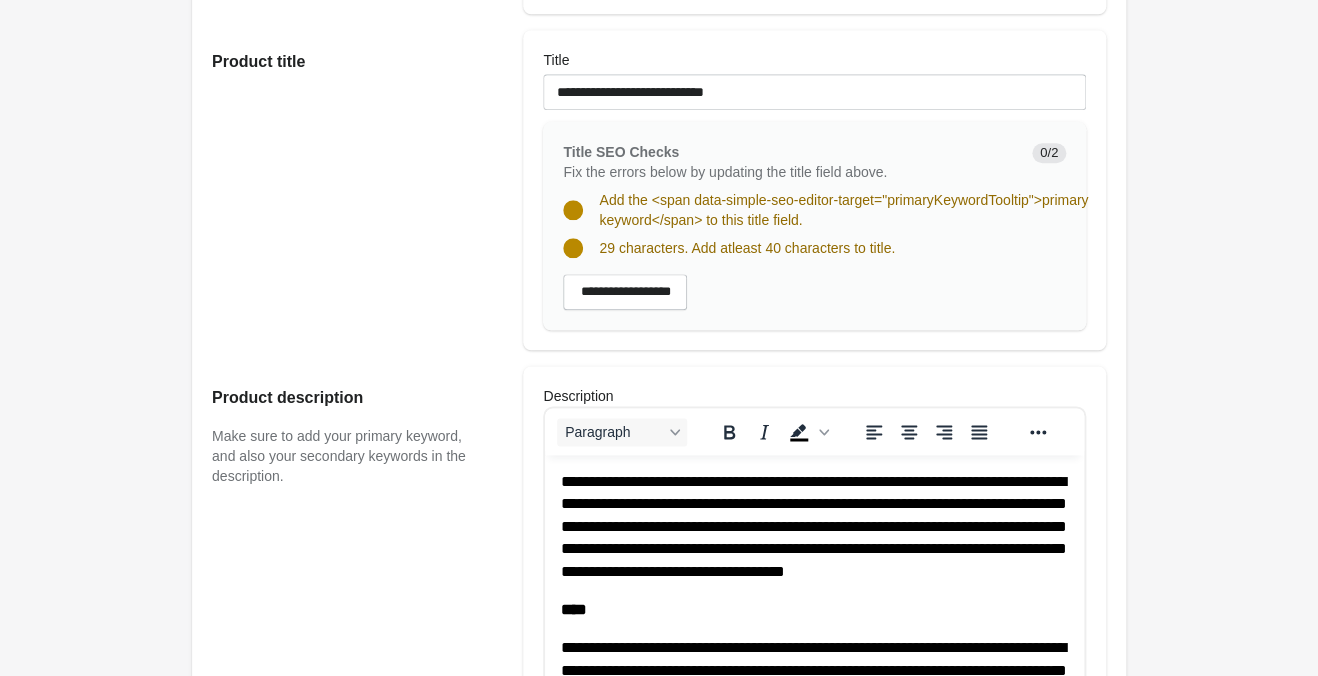 click on "**********" at bounding box center (814, 527) 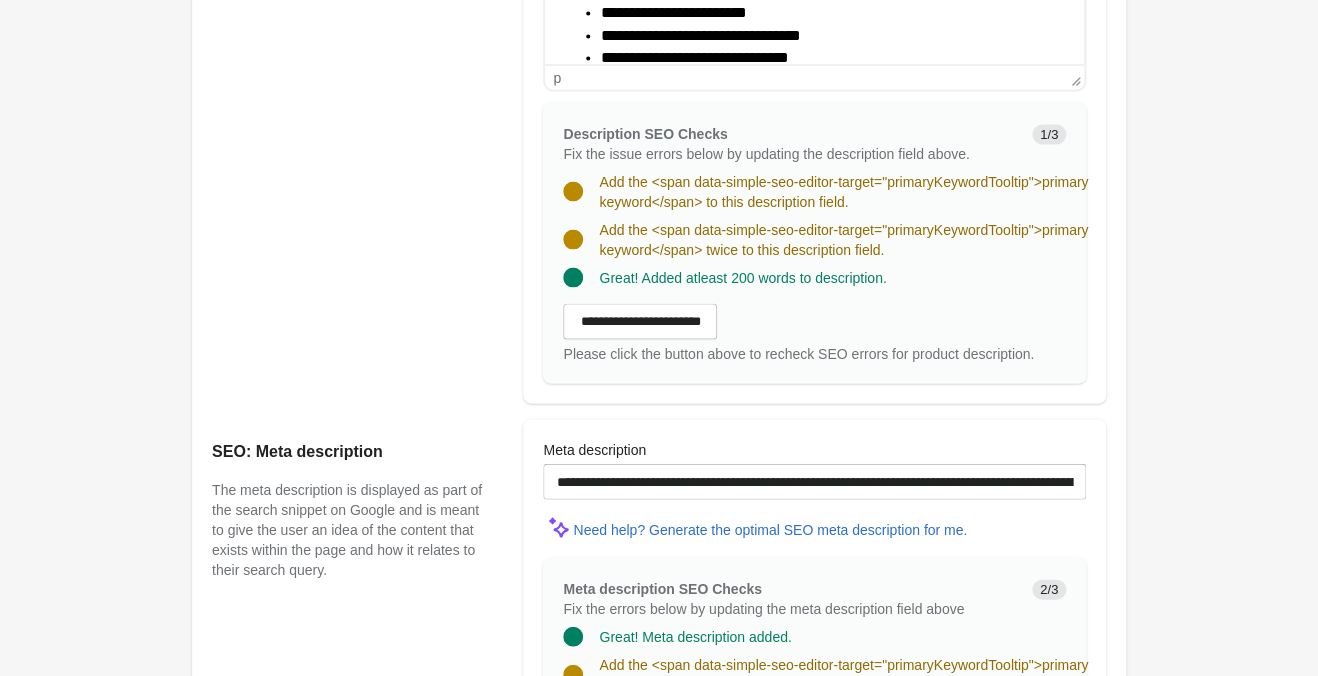 scroll, scrollTop: 1260, scrollLeft: 0, axis: vertical 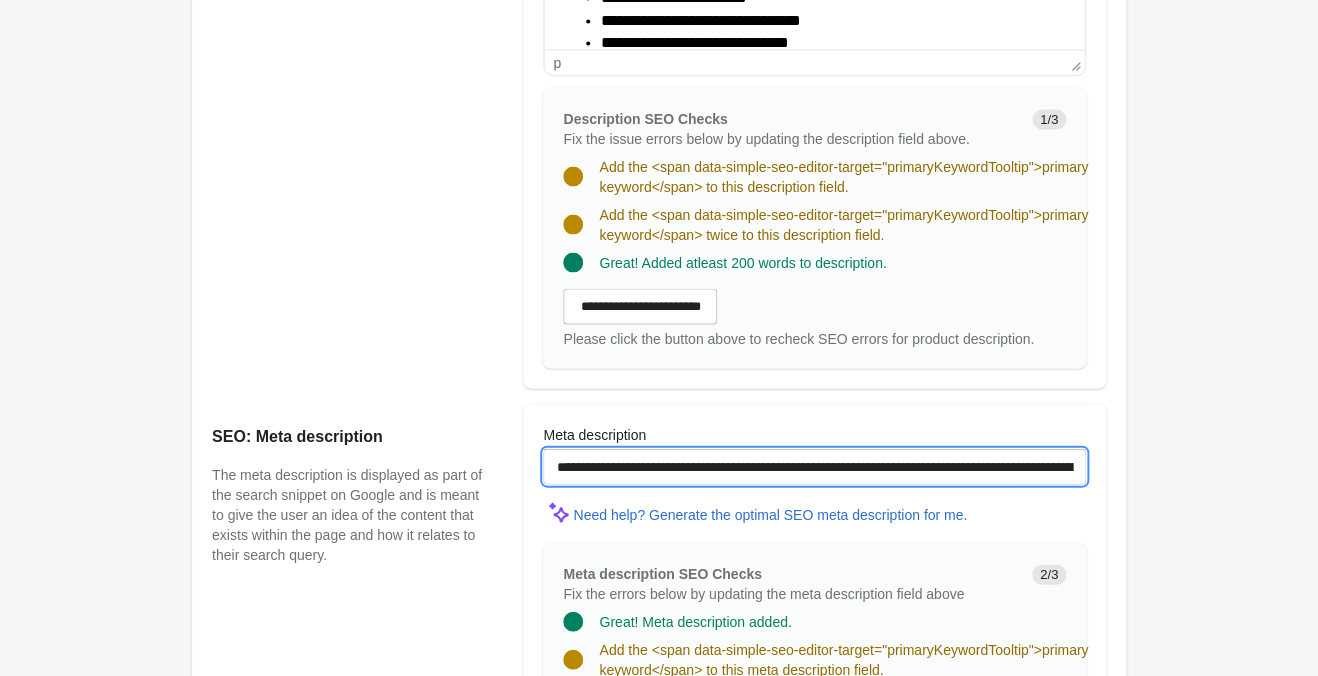 click on "**********" at bounding box center (814, 466) 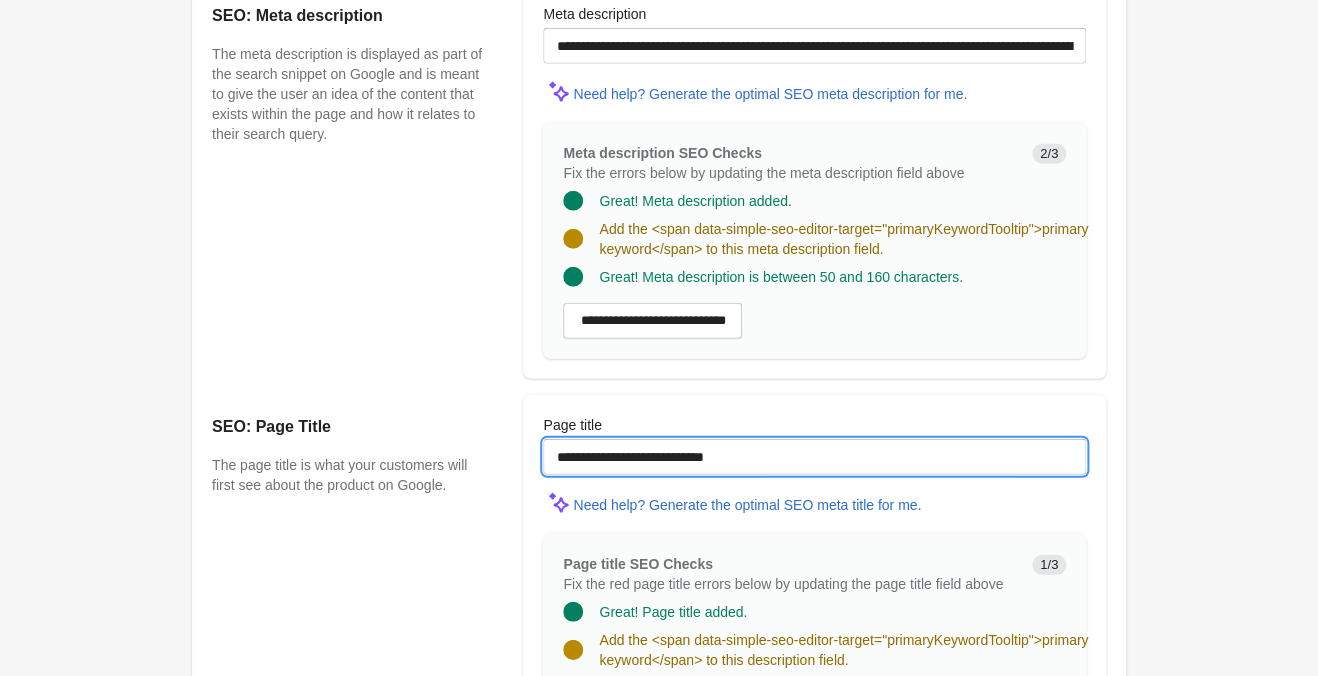 click on "**********" at bounding box center (814, 457) 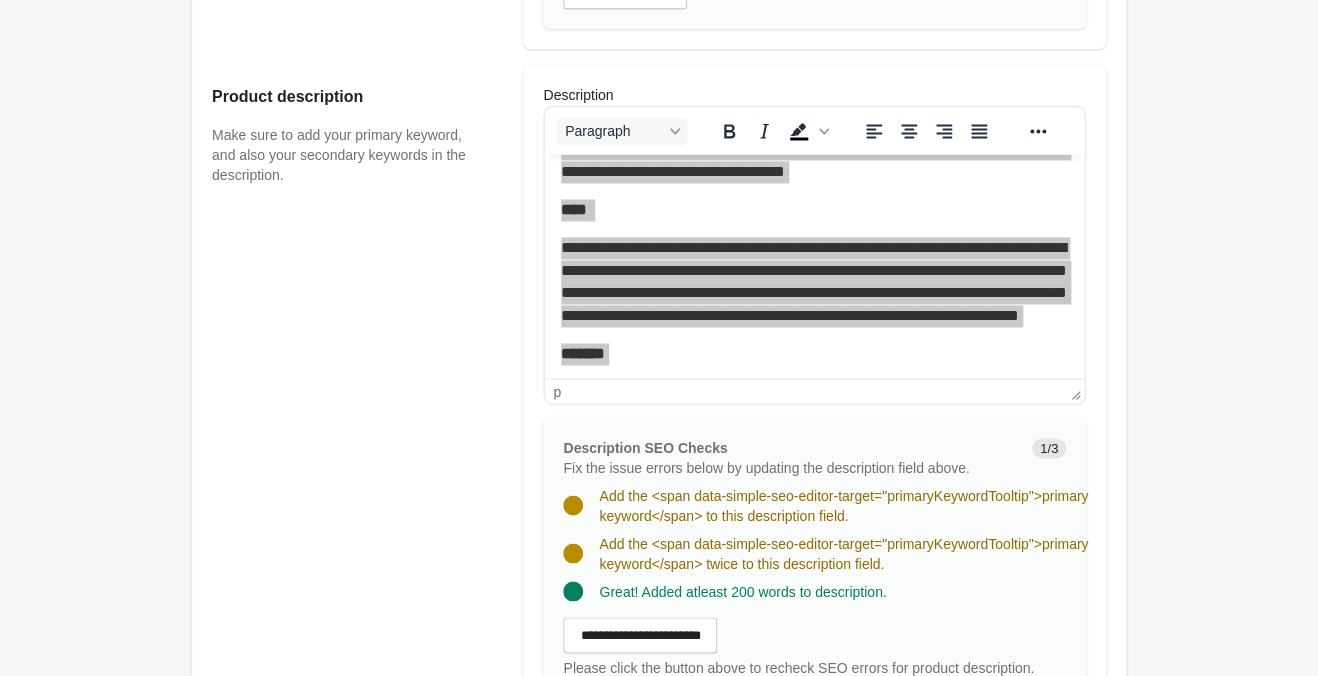 scroll, scrollTop: 105, scrollLeft: 0, axis: vertical 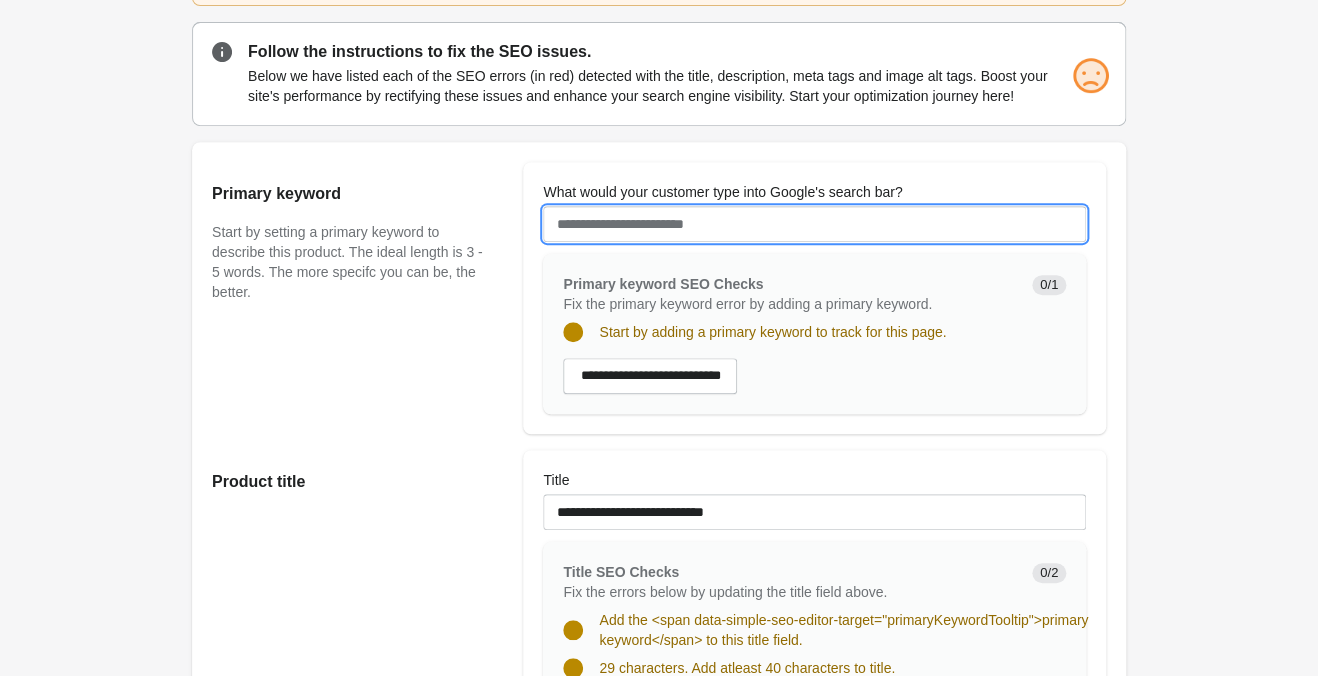 click on "What would your customer type into Google's search bar?" at bounding box center (814, 224) 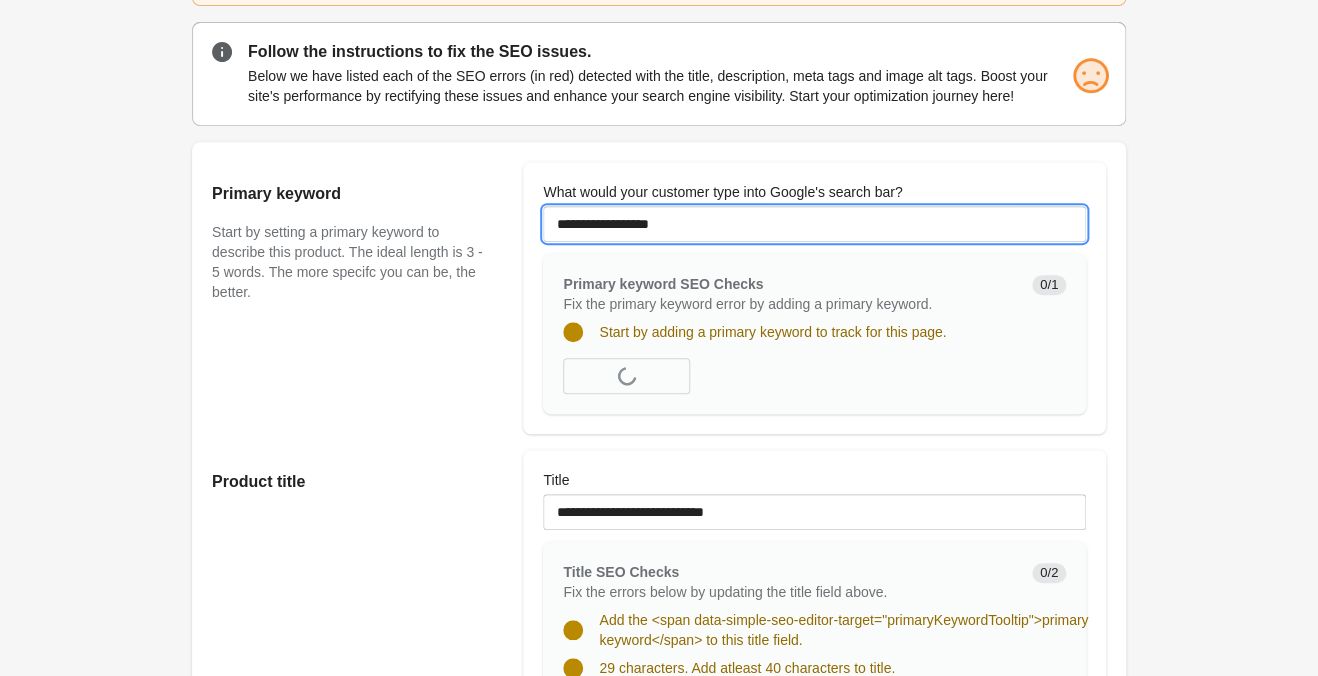 type on "**********" 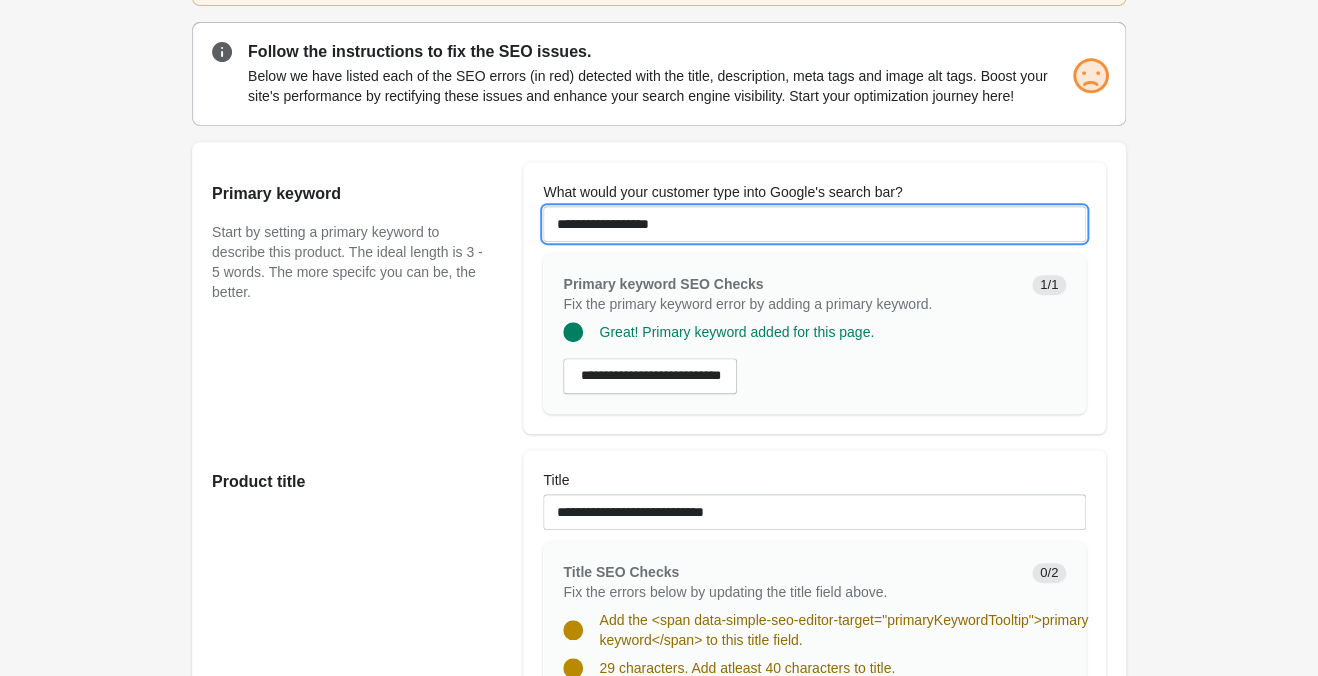scroll, scrollTop: 630, scrollLeft: 0, axis: vertical 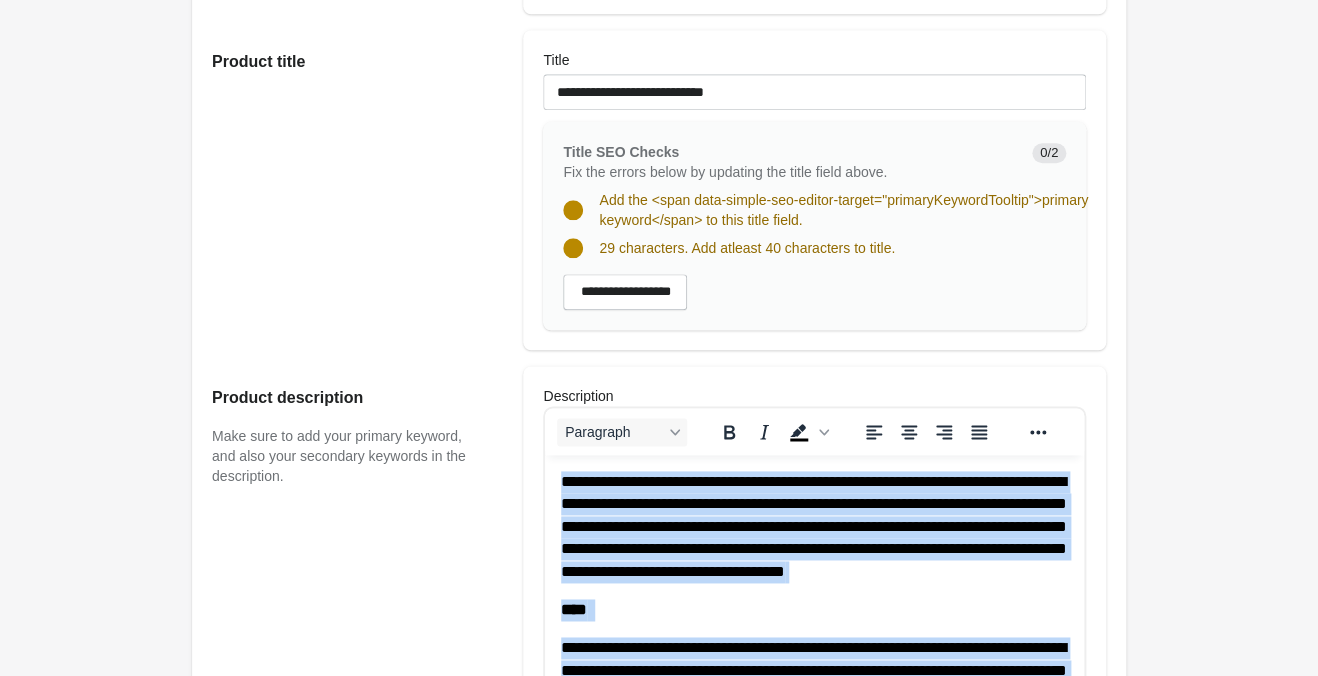 click on "**********" at bounding box center (814, 526) 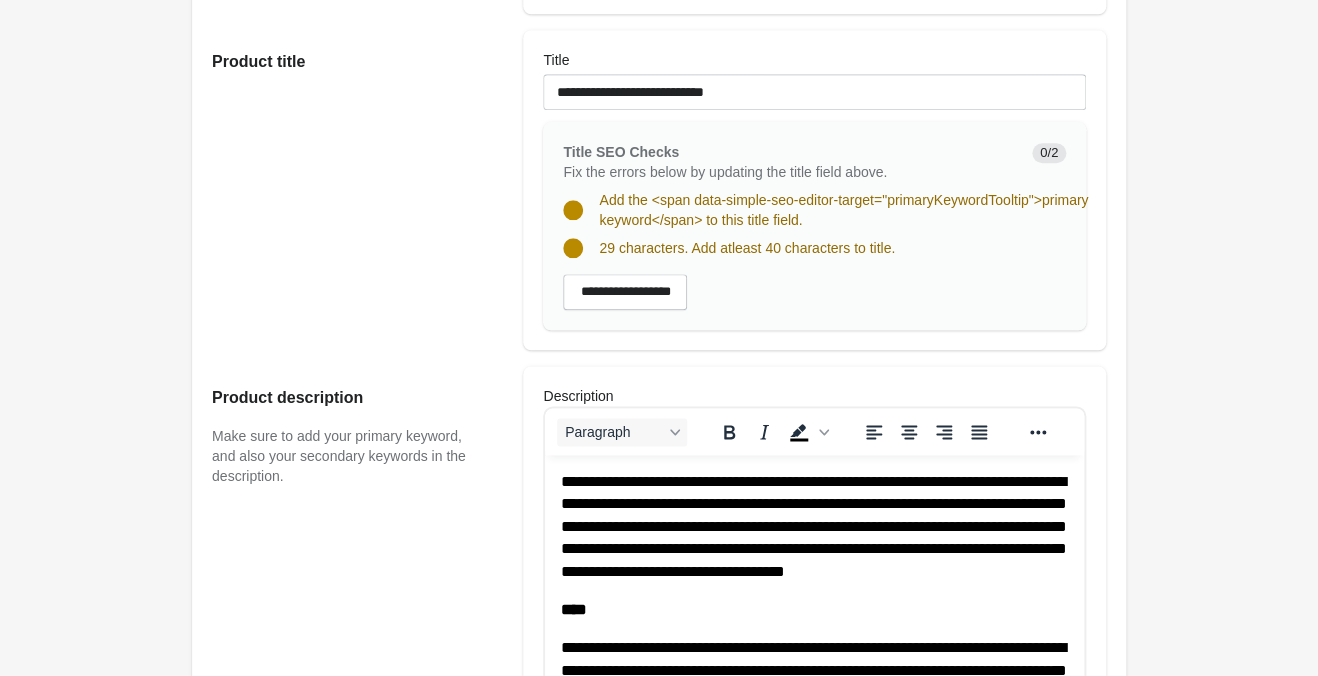 scroll, scrollTop: 559, scrollLeft: 0, axis: vertical 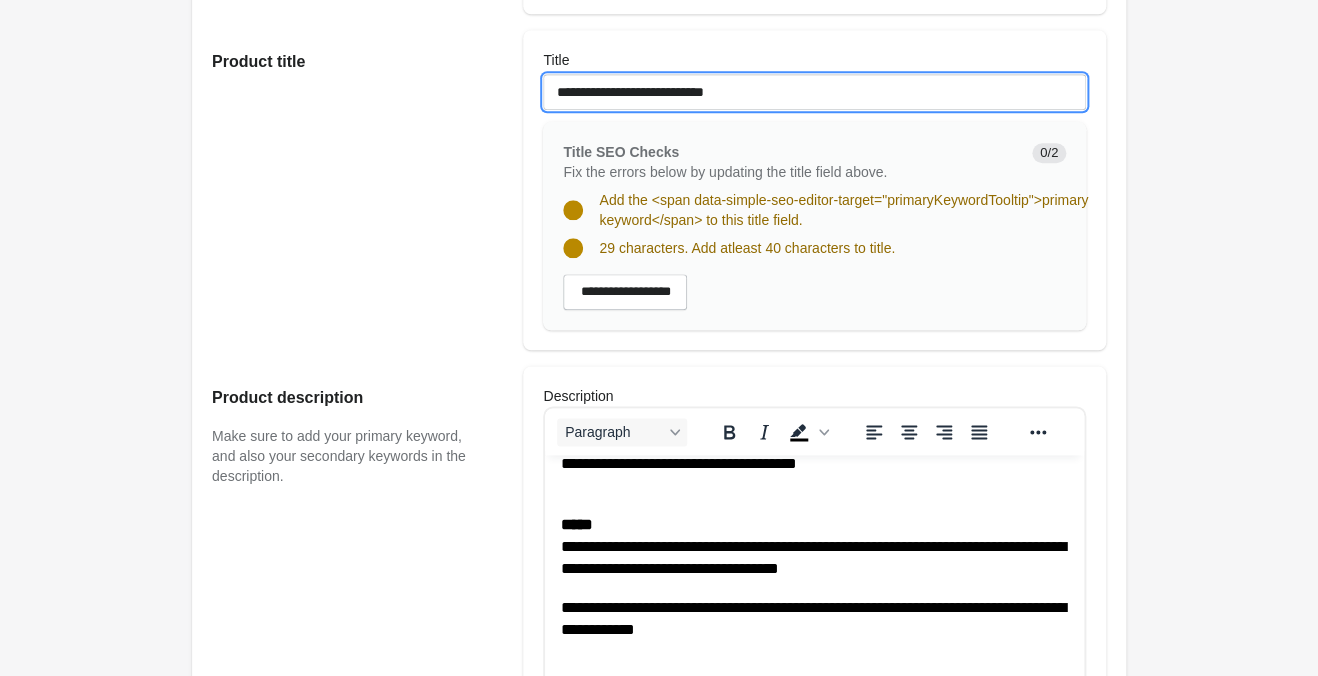 drag, startPoint x: 777, startPoint y: 92, endPoint x: 295, endPoint y: 49, distance: 483.91425 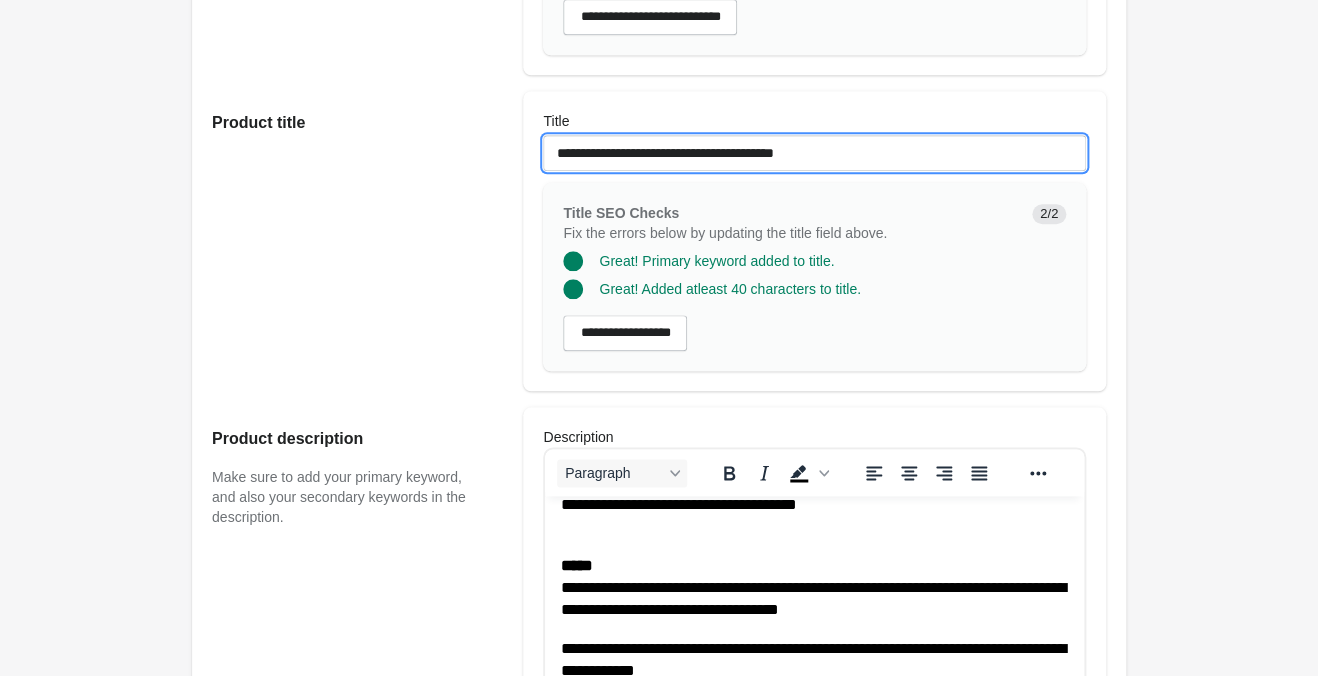 scroll, scrollTop: 315, scrollLeft: 0, axis: vertical 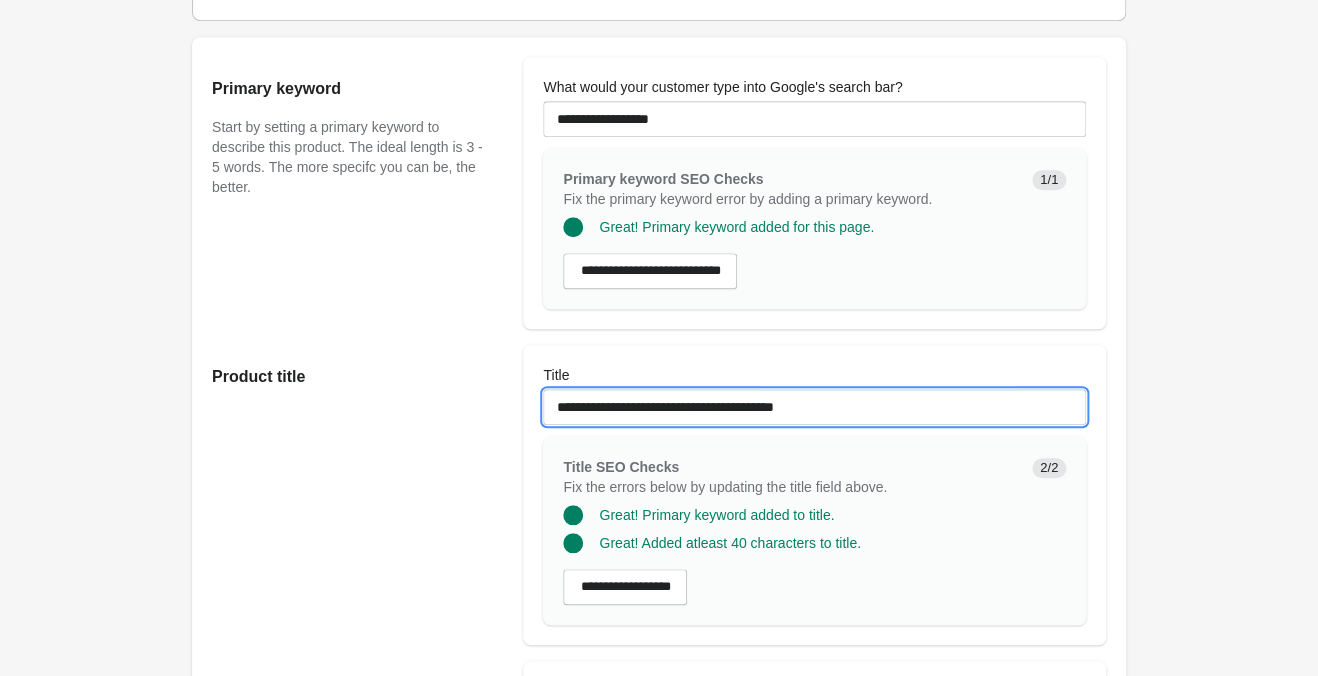 drag, startPoint x: 861, startPoint y: 411, endPoint x: 268, endPoint y: 381, distance: 593.75836 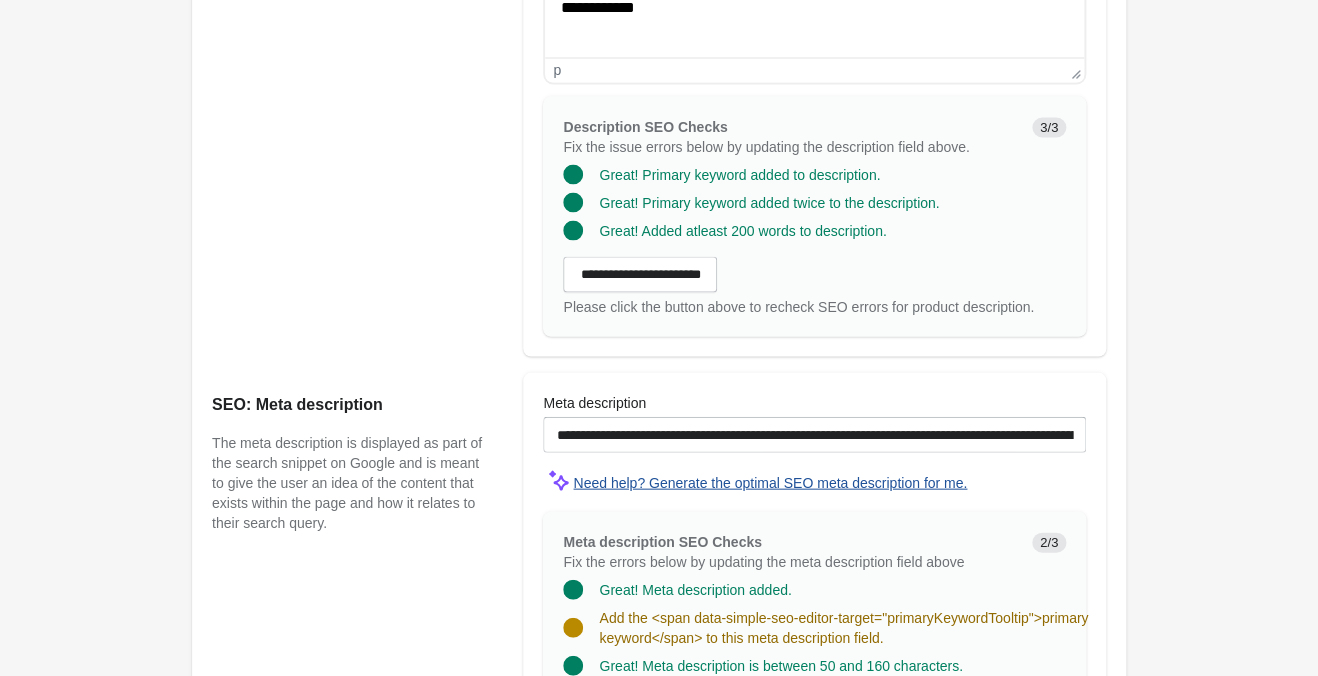 scroll, scrollTop: 1260, scrollLeft: 0, axis: vertical 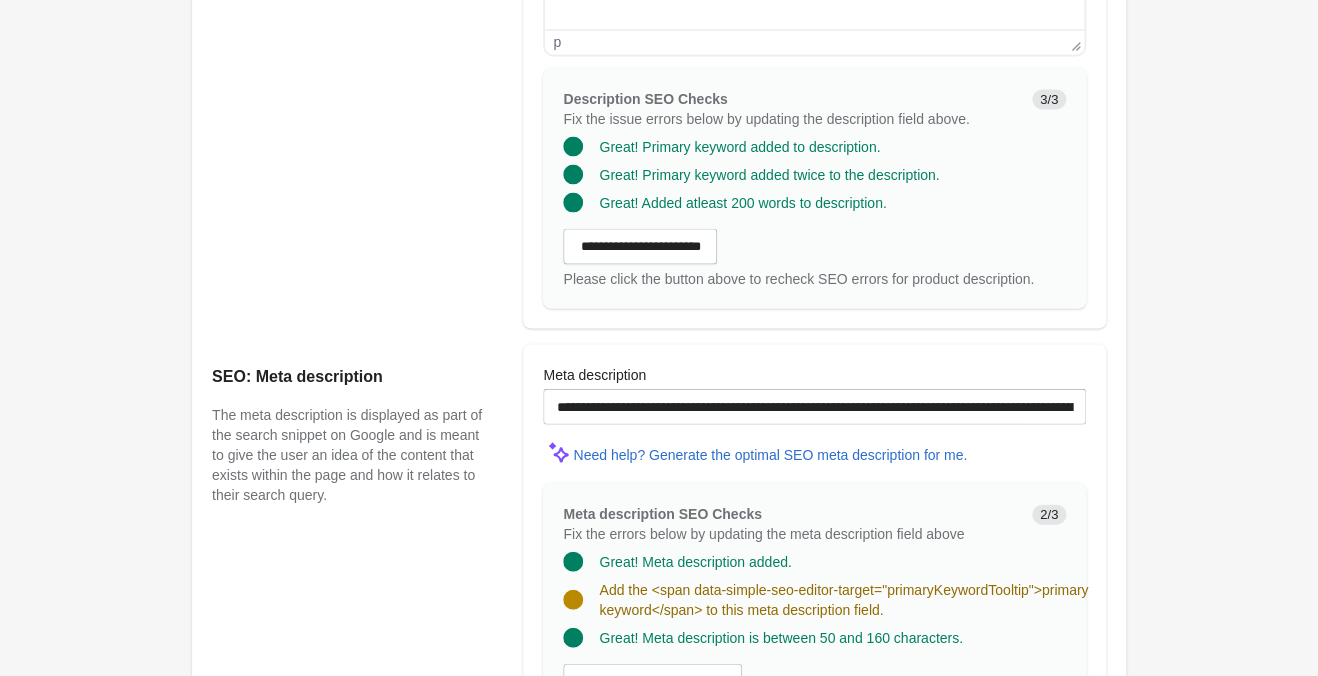type on "**********" 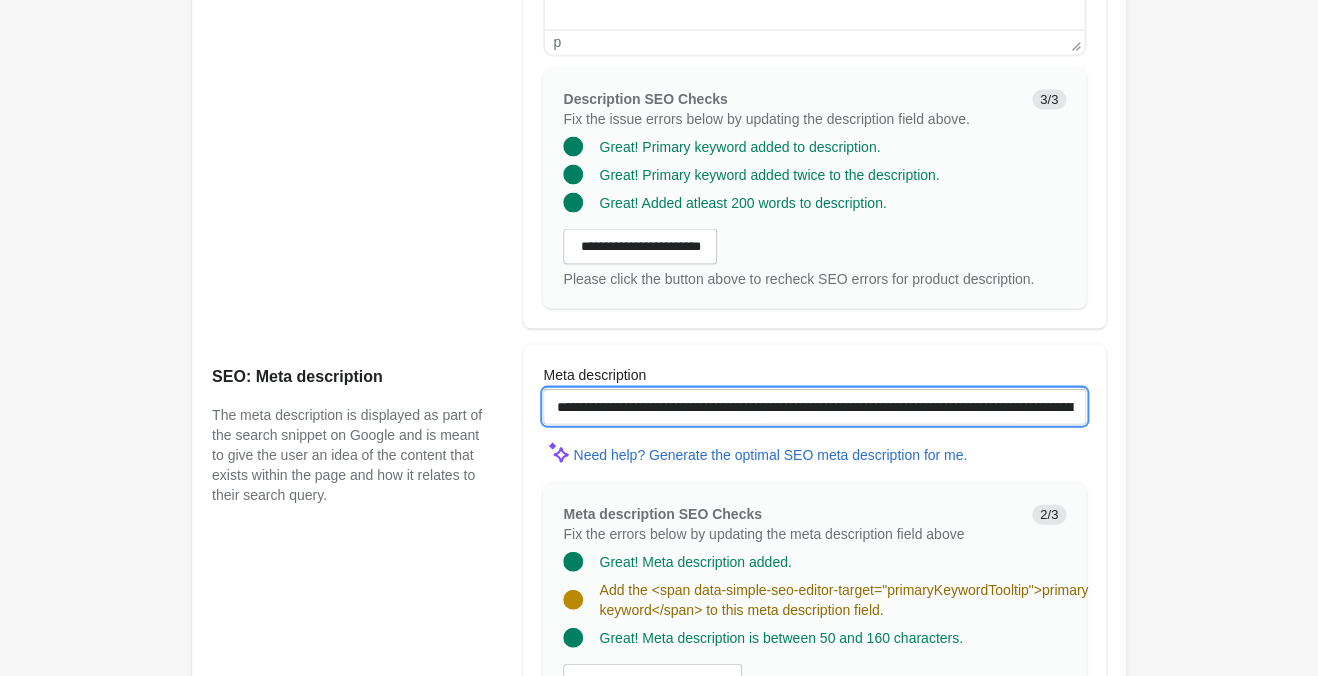 click on "**********" at bounding box center (814, 406) 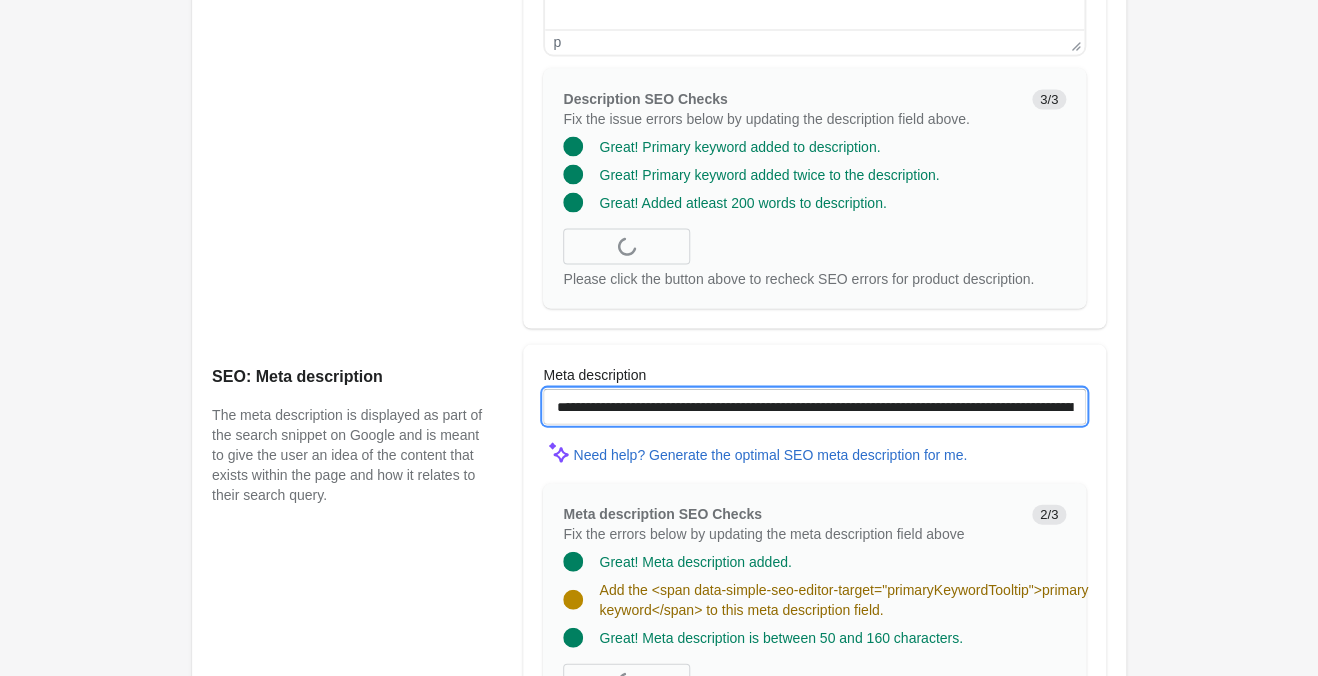 paste on "**********" 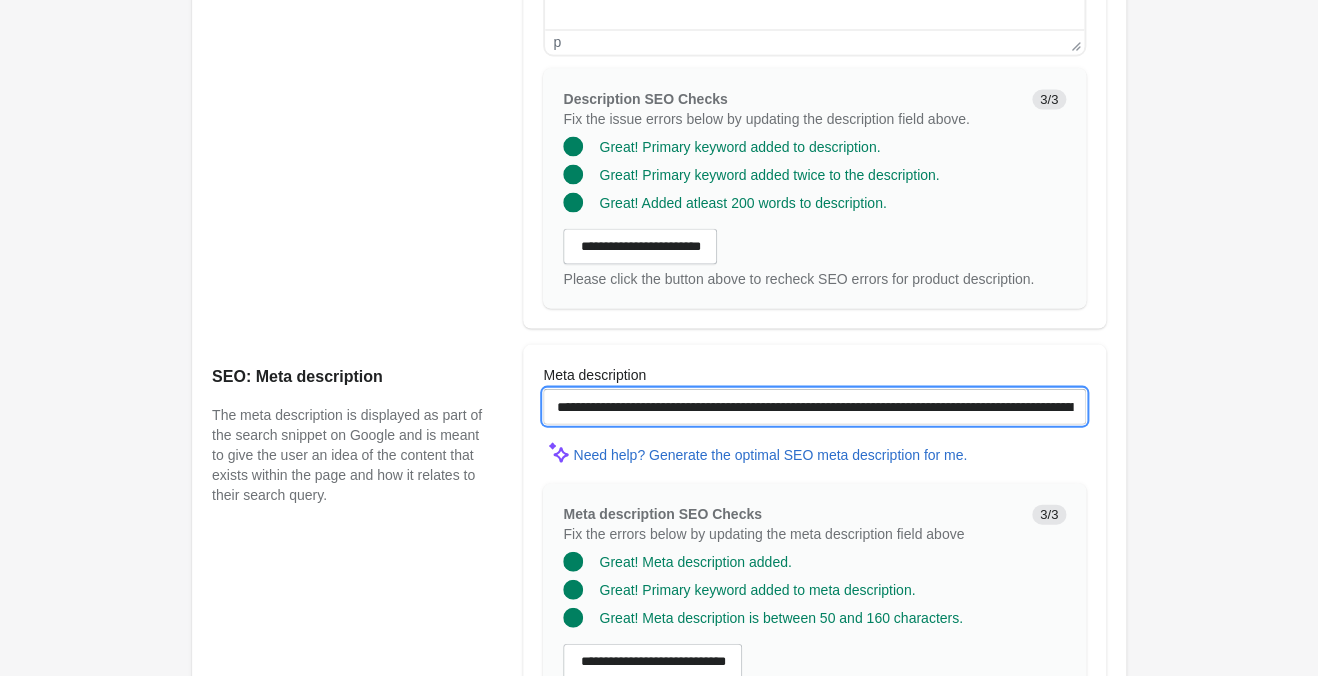 scroll, scrollTop: 1785, scrollLeft: 0, axis: vertical 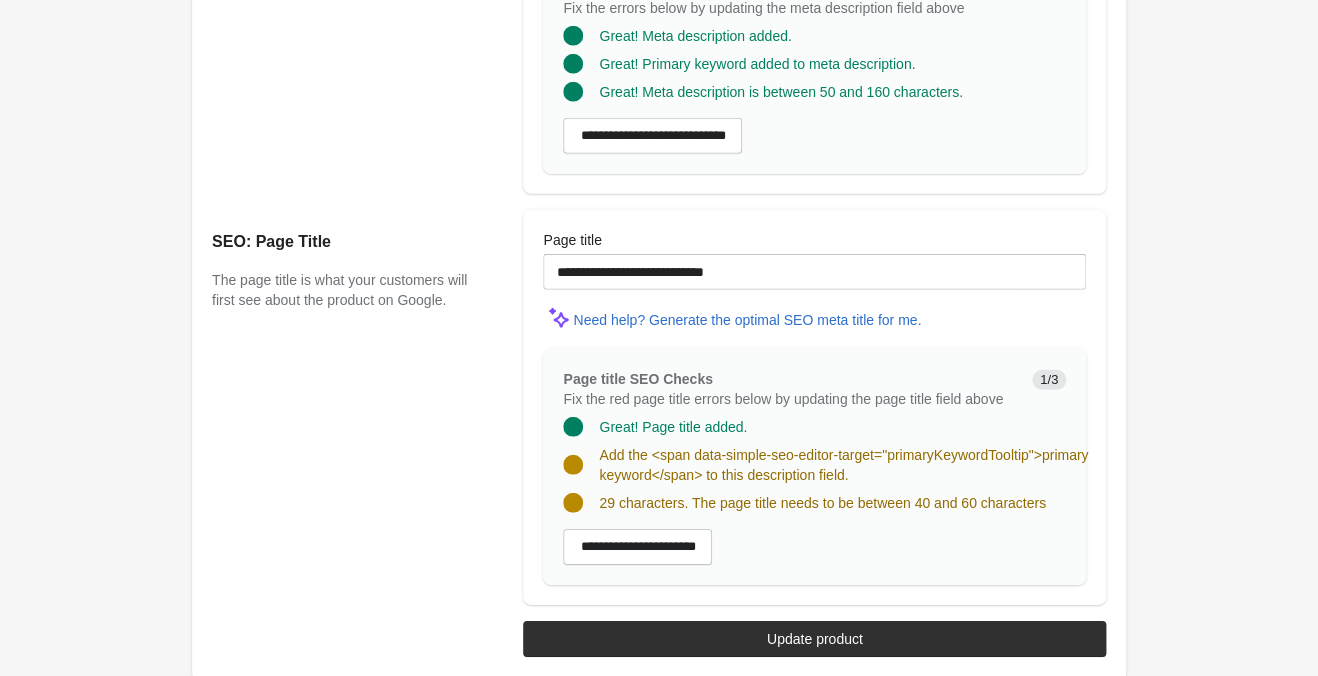 type on "**********" 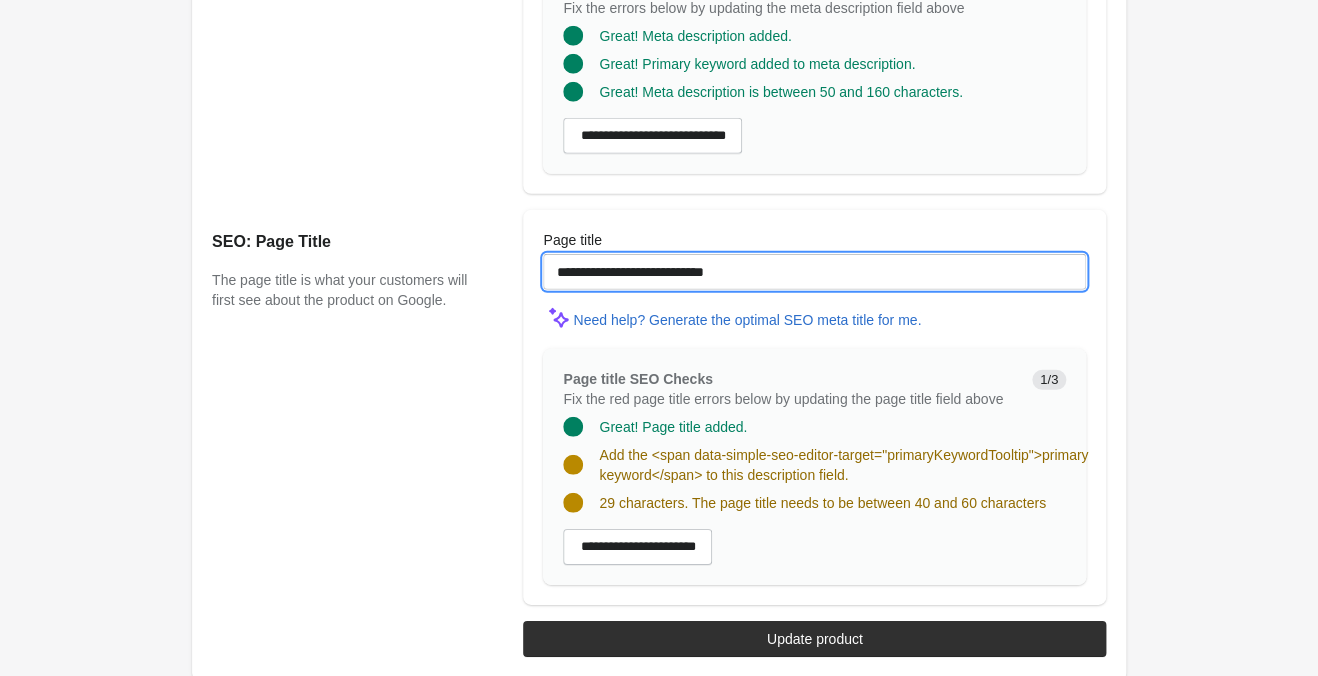 drag, startPoint x: 765, startPoint y: 269, endPoint x: 408, endPoint y: 258, distance: 357.16943 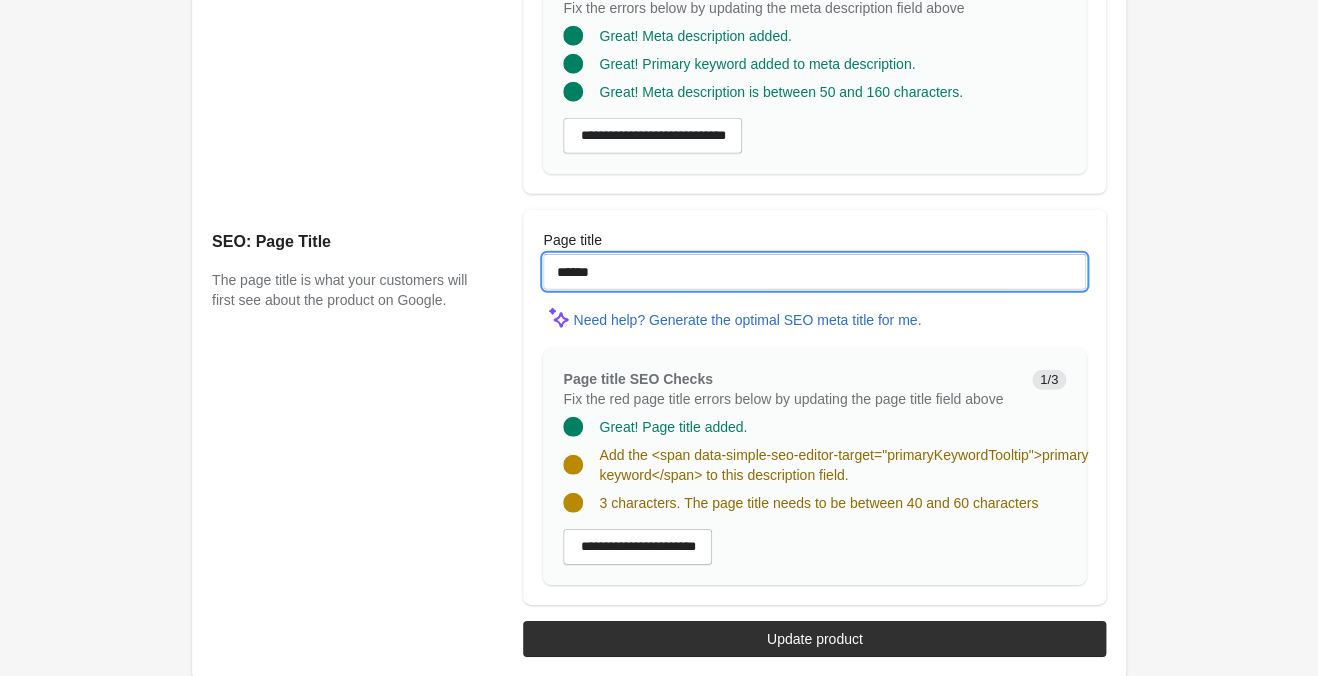 paste on "**********" 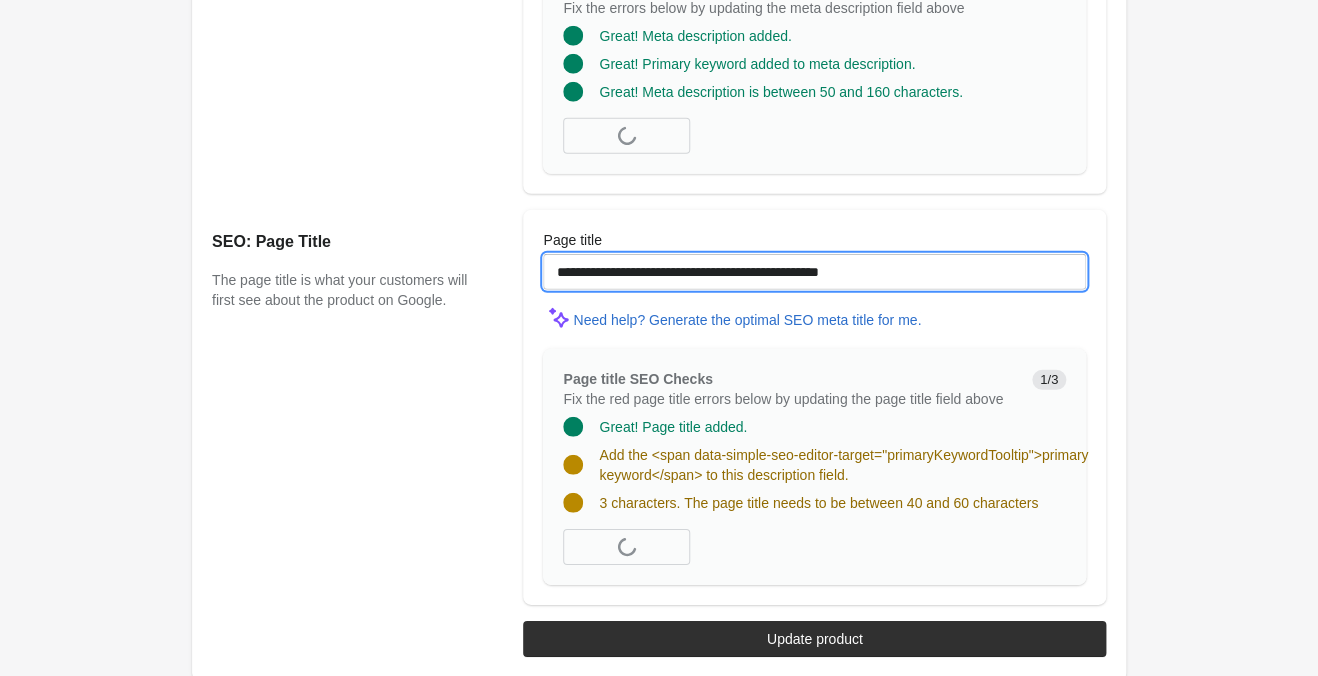 scroll, scrollTop: 1776, scrollLeft: 0, axis: vertical 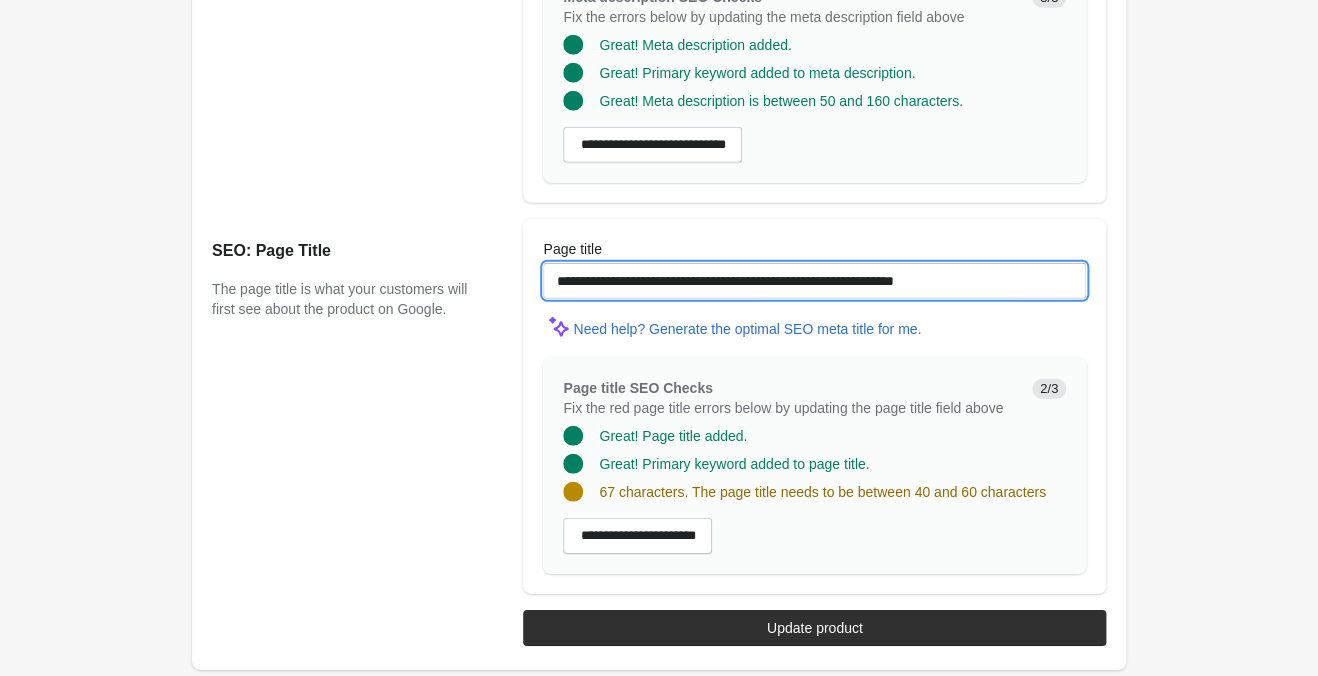 click on "**********" at bounding box center [814, 281] 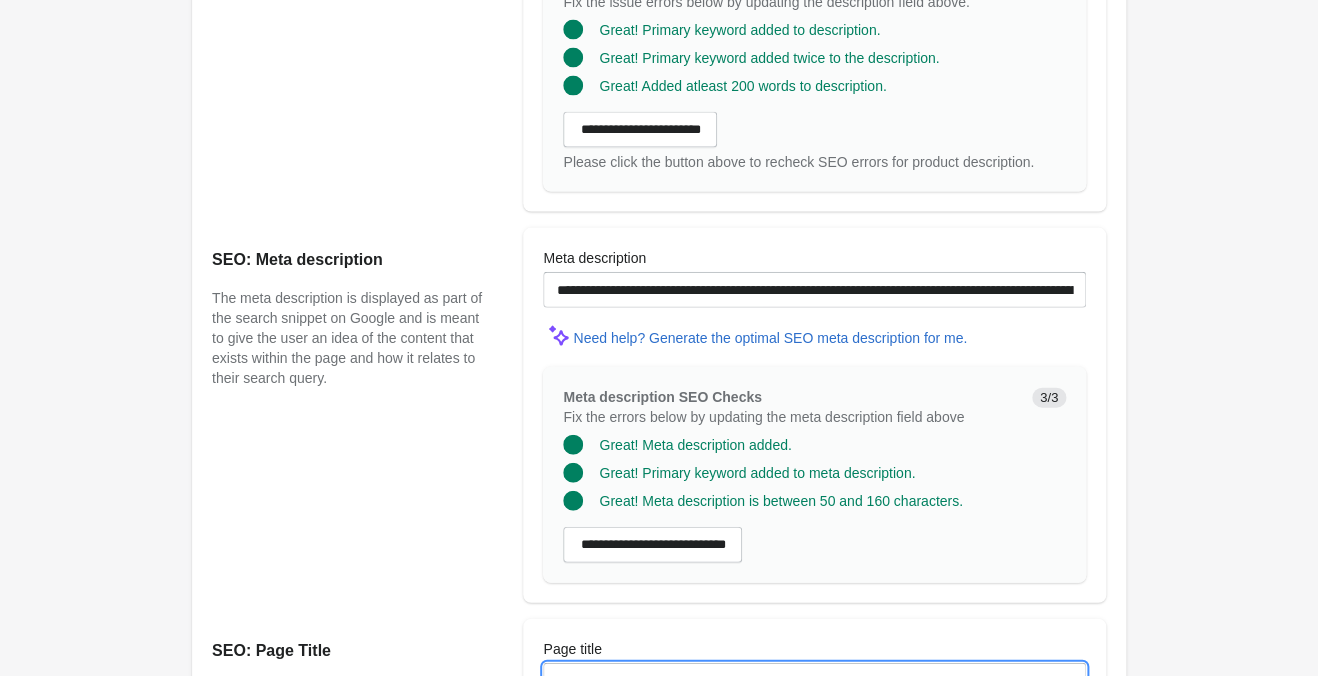 scroll, scrollTop: 1356, scrollLeft: 0, axis: vertical 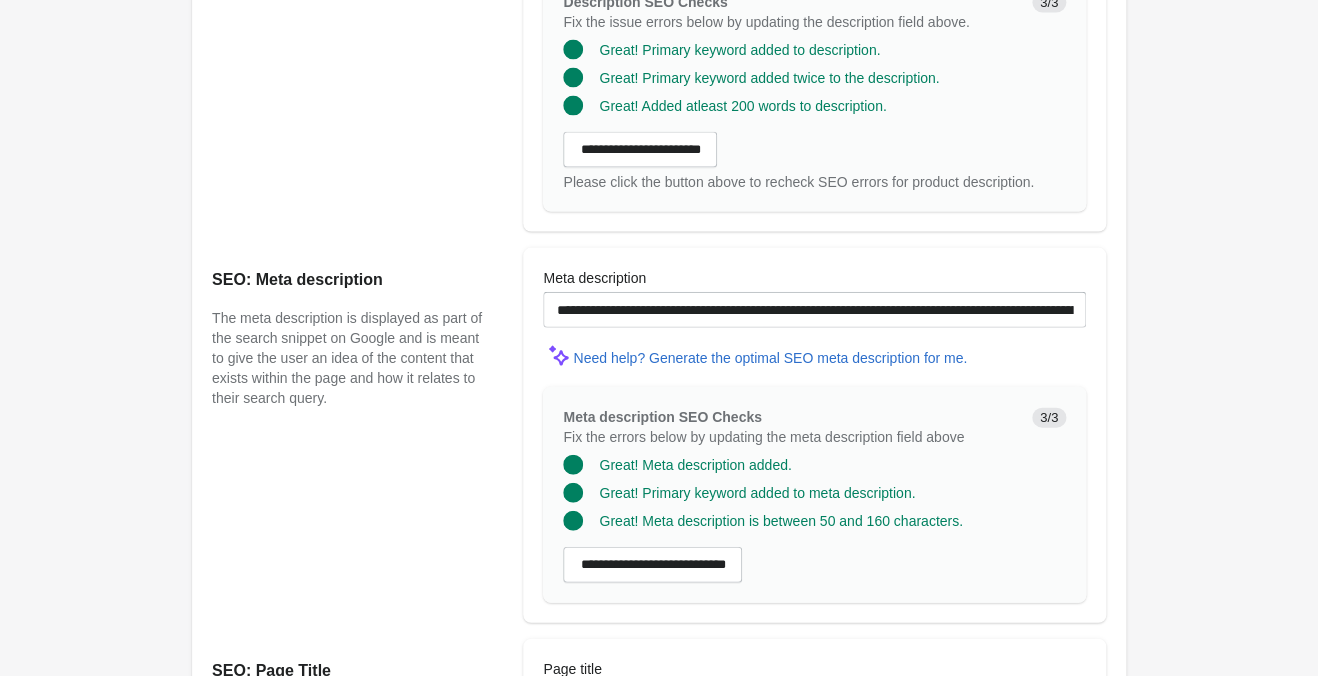 type on "**********" 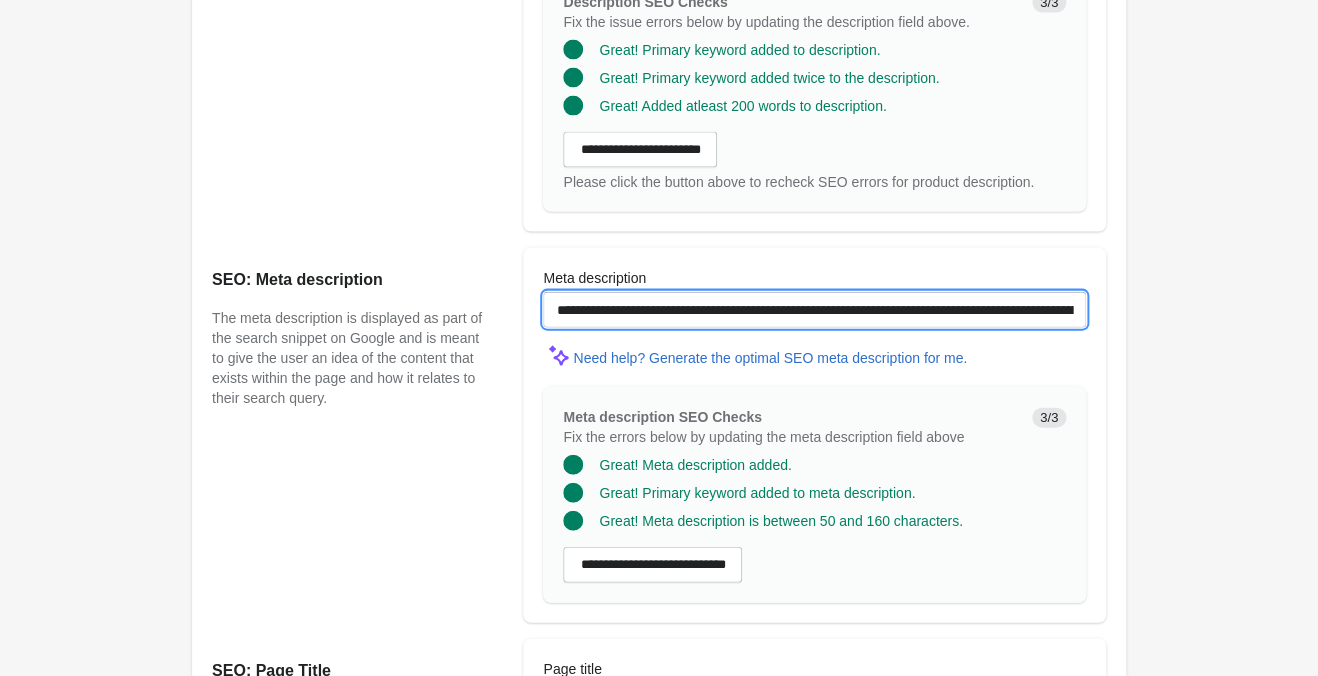 click on "**********" at bounding box center (814, 310) 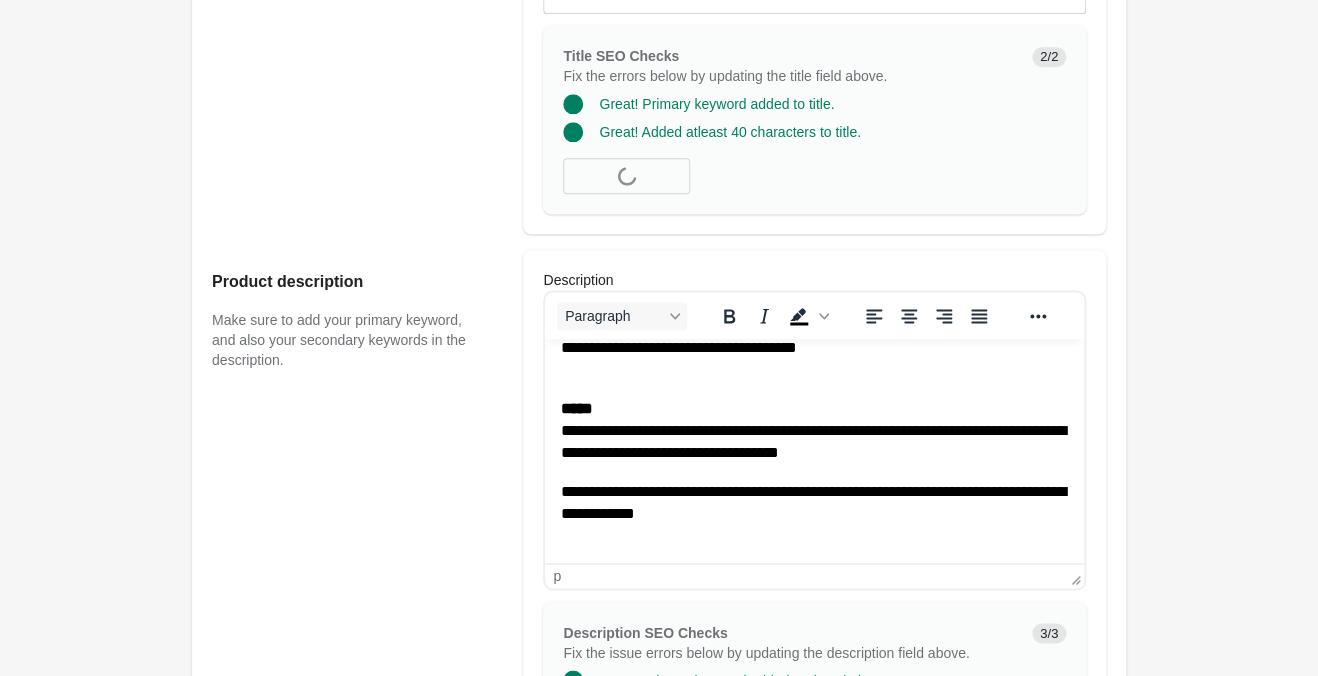 scroll, scrollTop: 306, scrollLeft: 0, axis: vertical 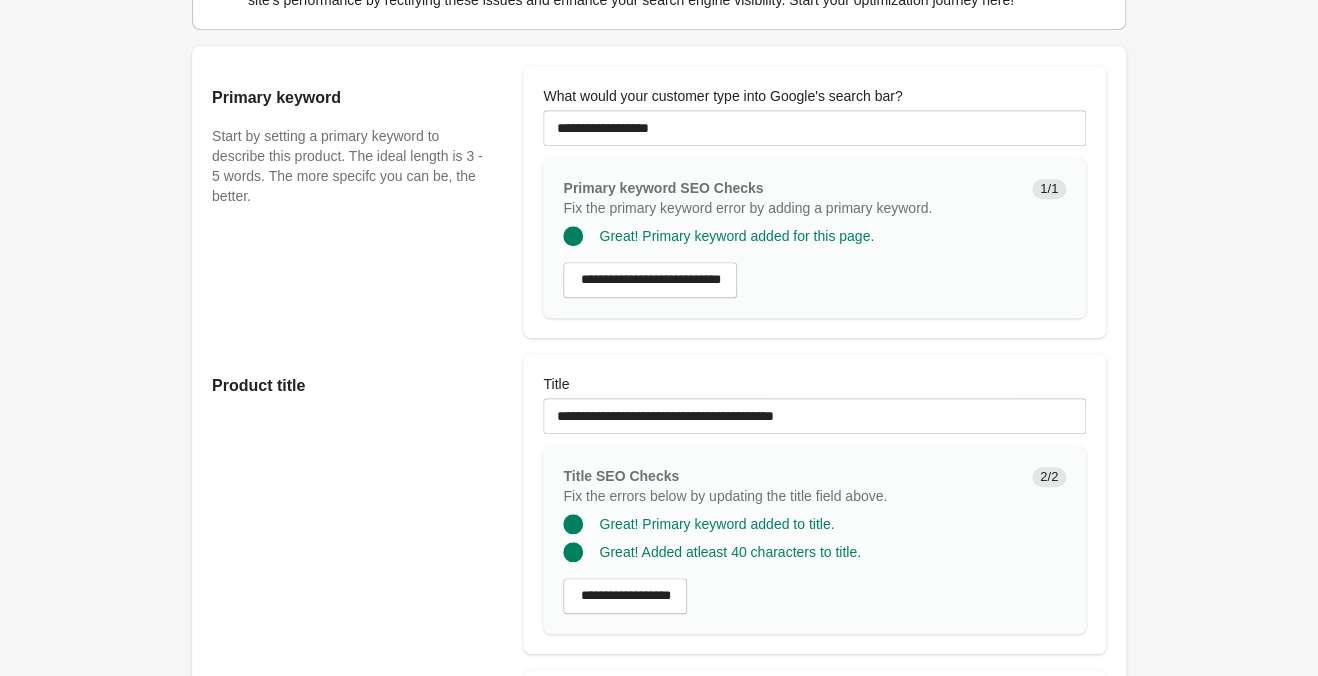 type on "**********" 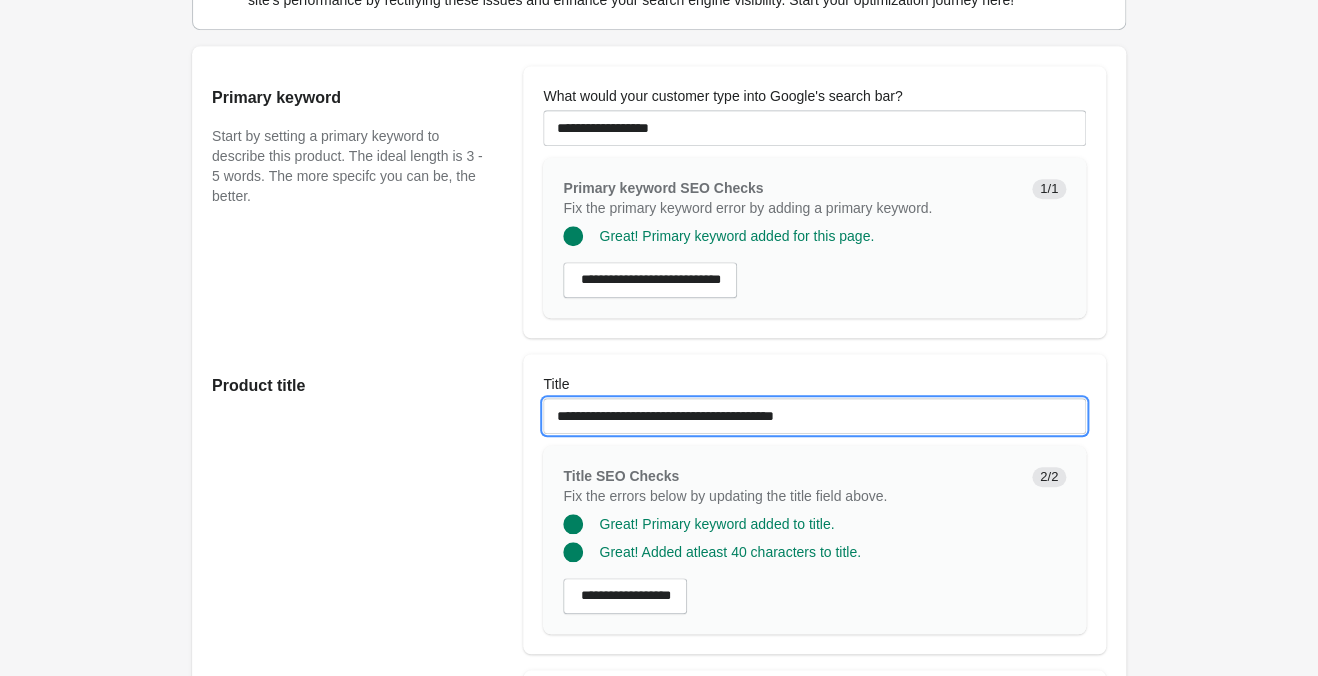 click on "**********" at bounding box center (814, 416) 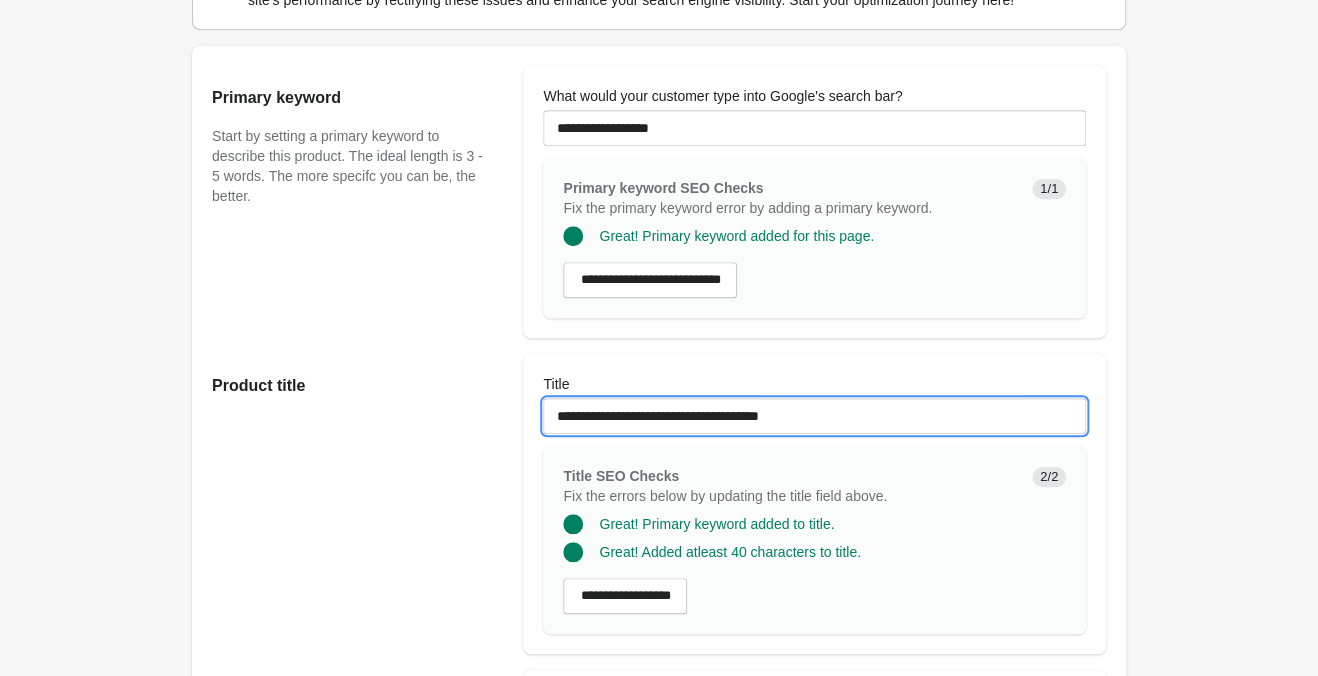 type on "**********" 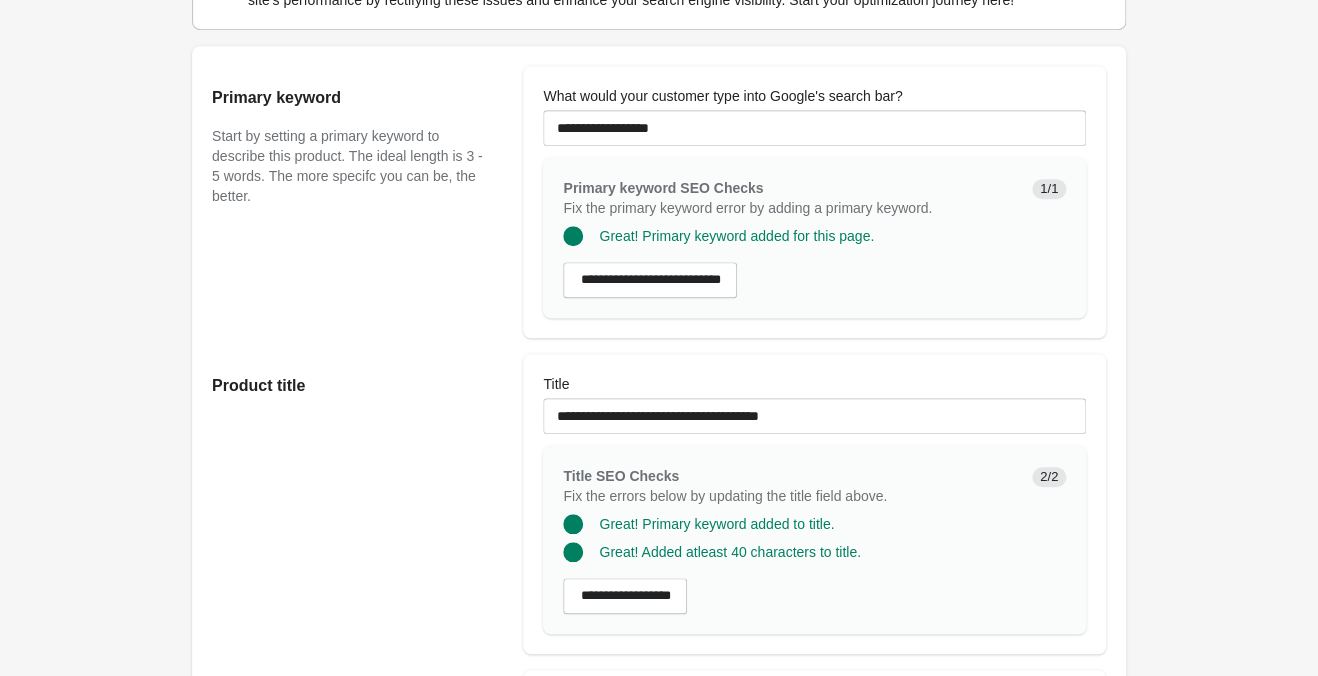 click on "Eagle Feather Green Hot Pants
Open on Shopify
Open on Shopify" at bounding box center [659, 921] 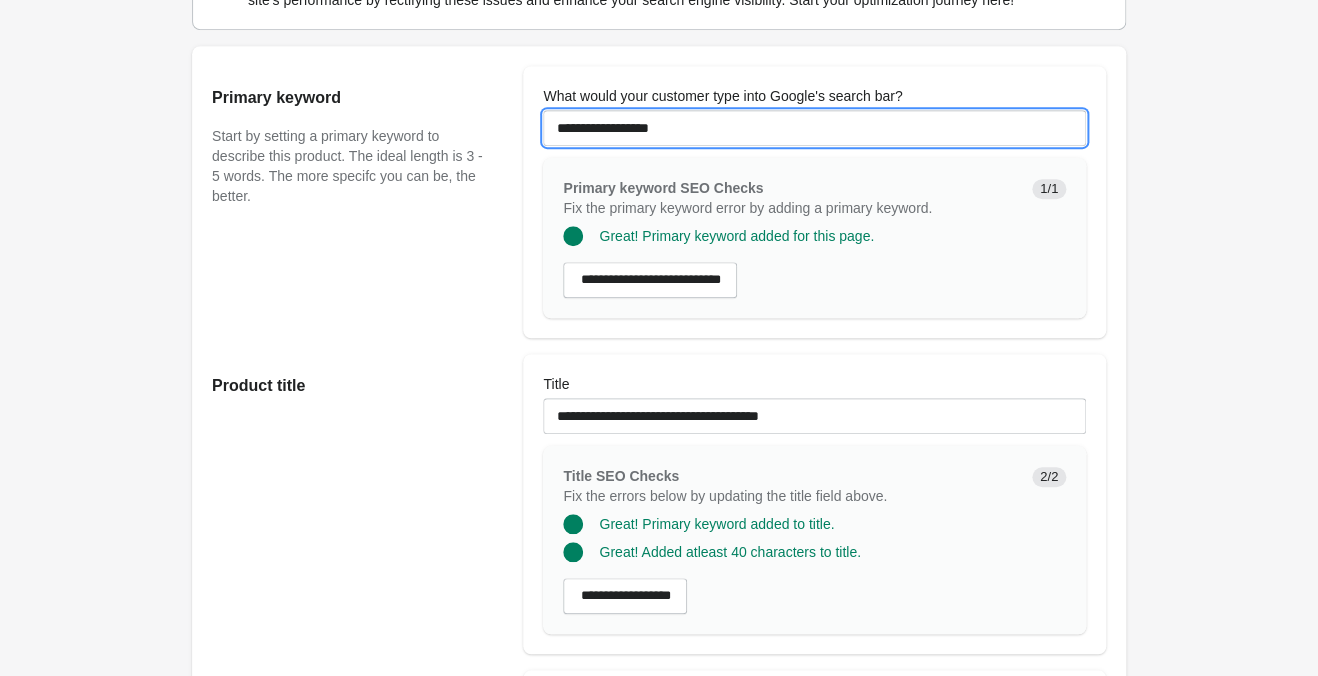 click on "**********" at bounding box center (814, 128) 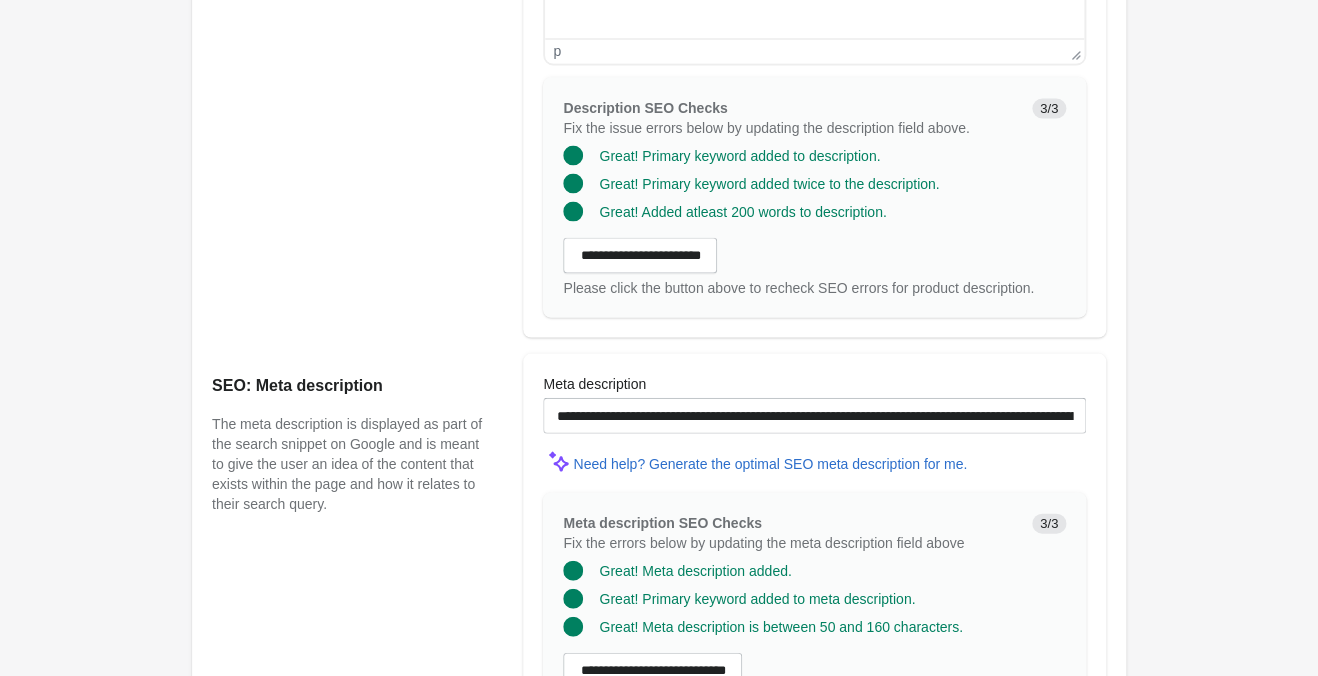 scroll, scrollTop: 1671, scrollLeft: 0, axis: vertical 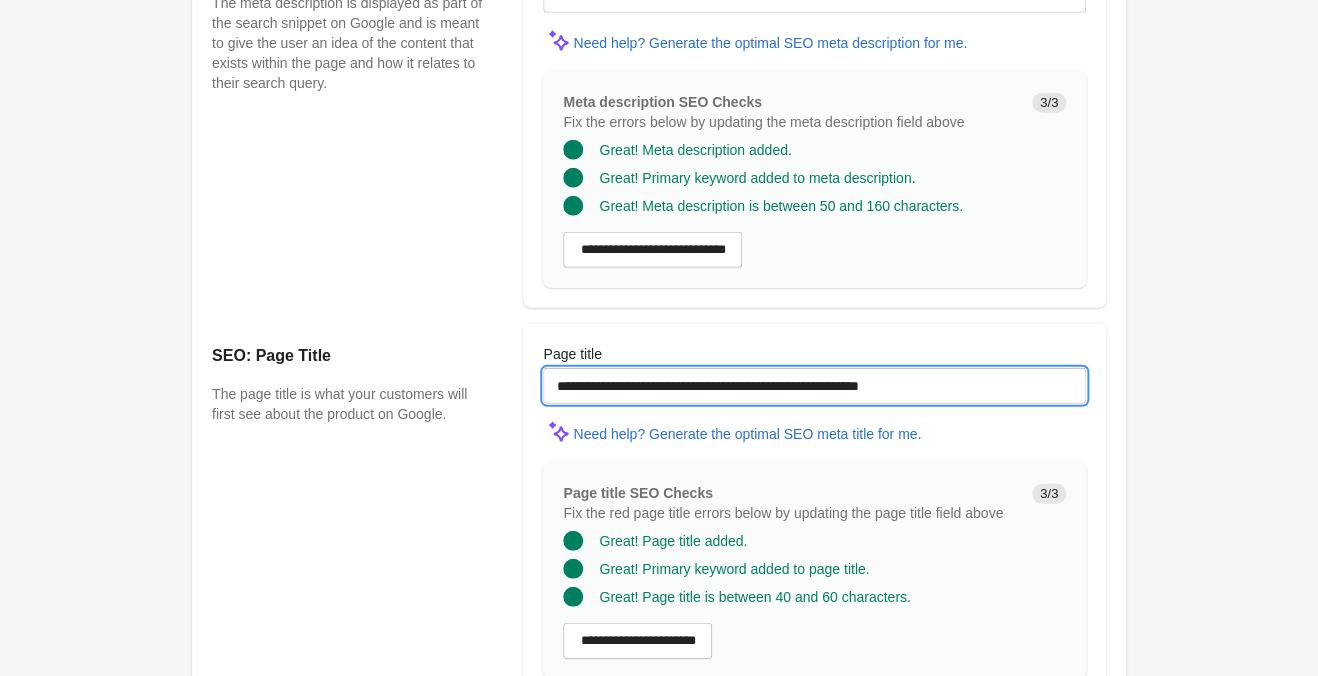 click on "**********" at bounding box center (814, 386) 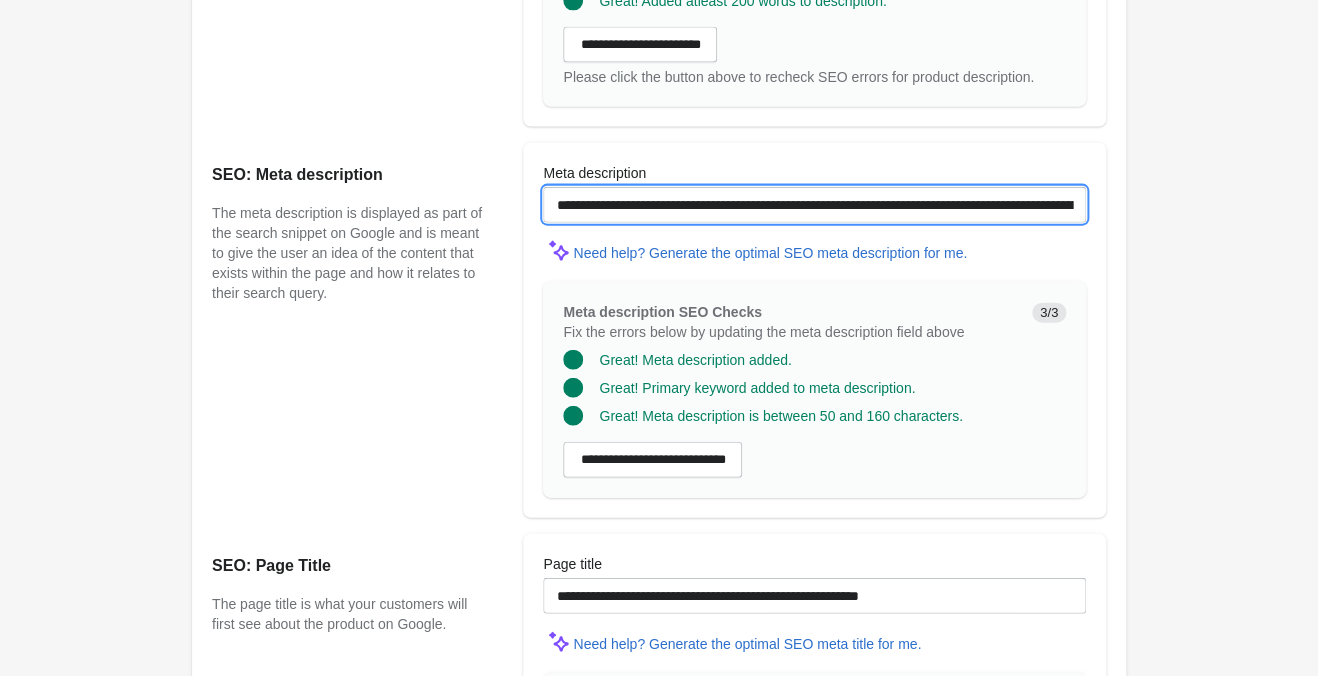 click on "**********" at bounding box center (814, 205) 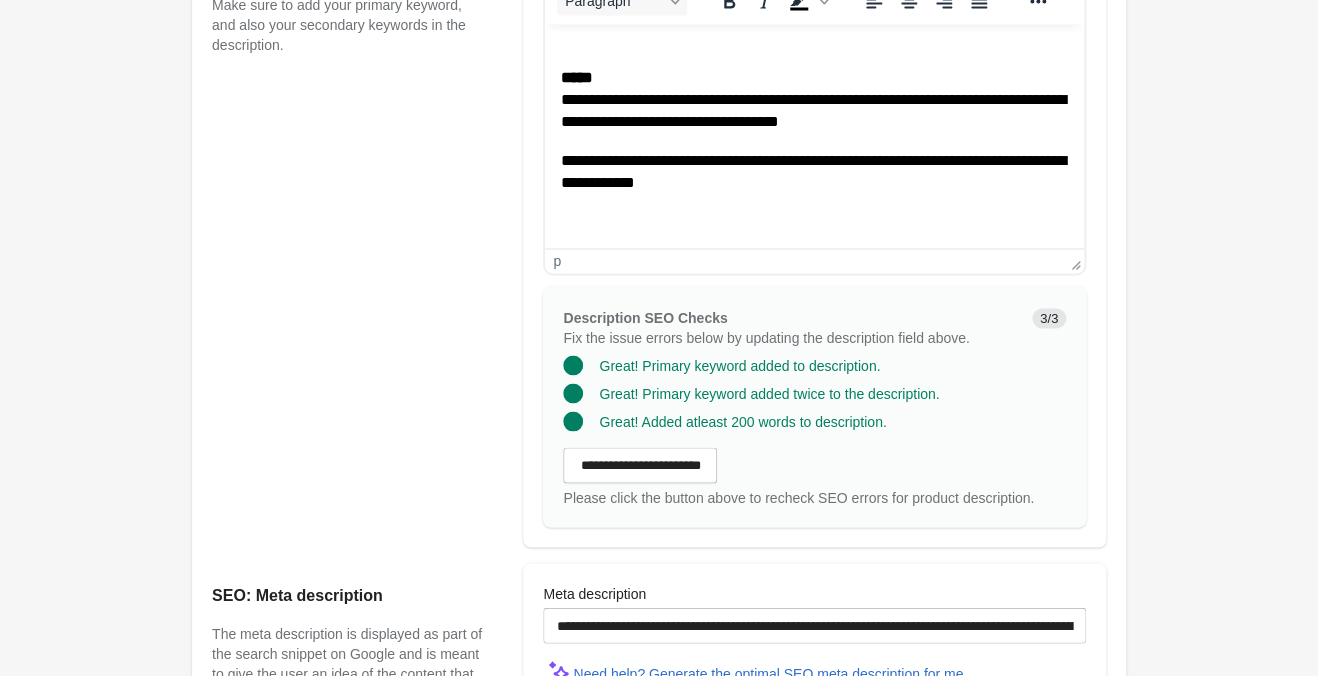 click on "**********" at bounding box center (814, -151) 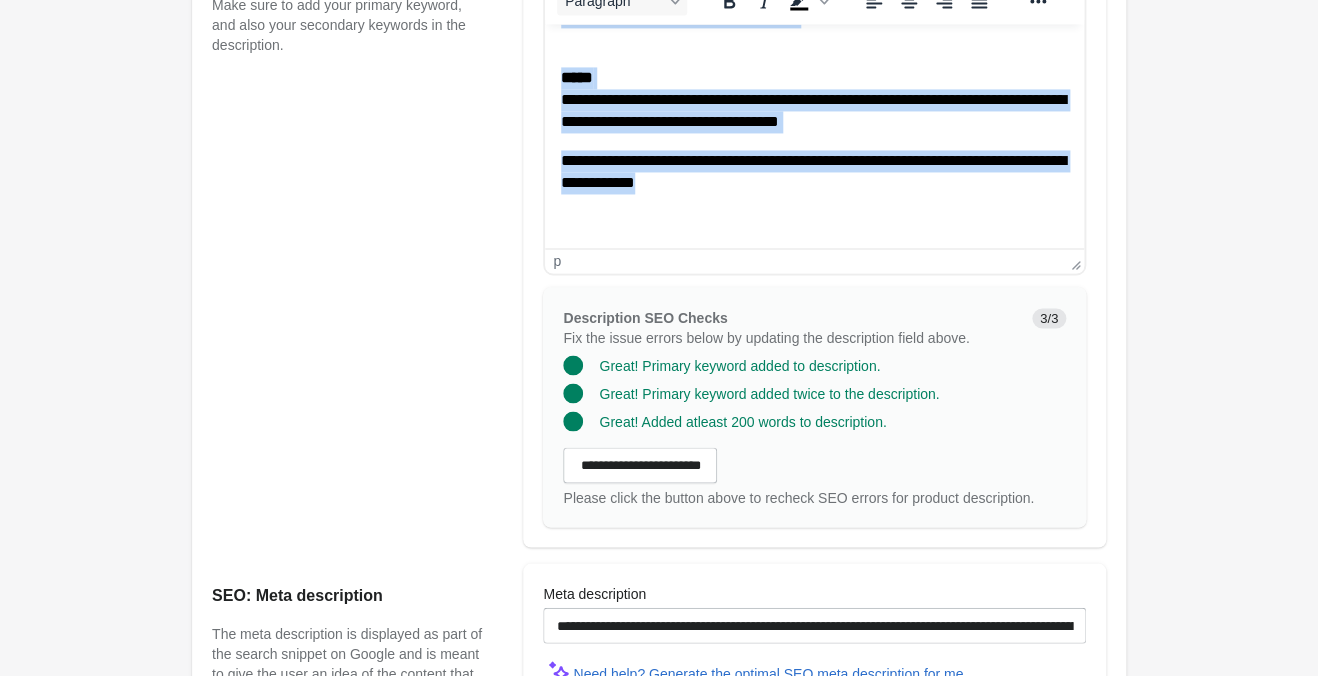 scroll, scrollTop: 516, scrollLeft: 0, axis: vertical 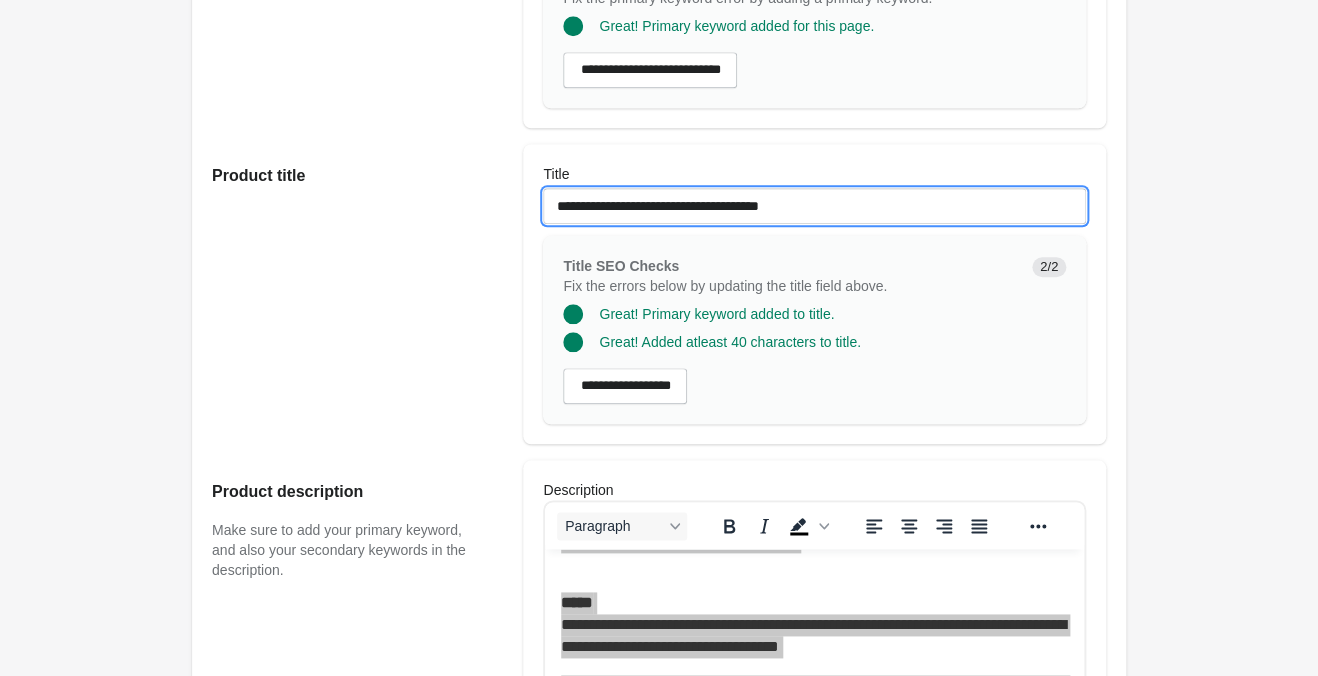 click on "**********" at bounding box center (814, 206) 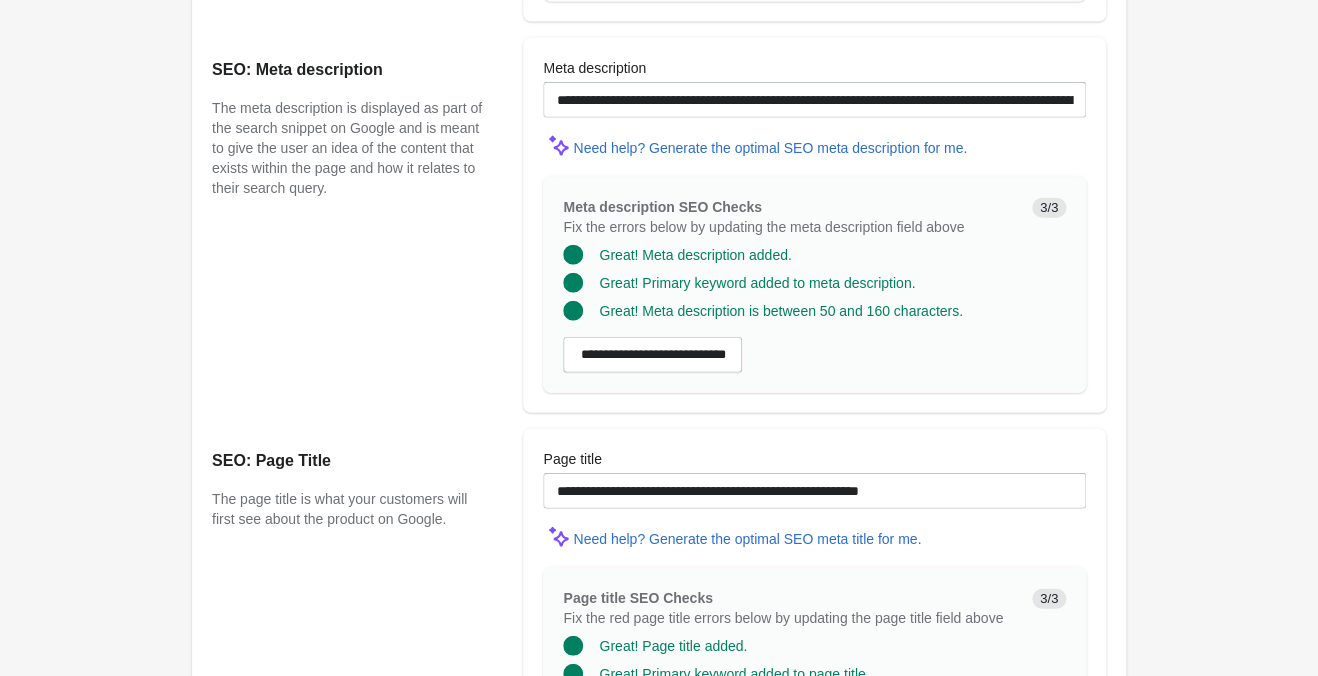 scroll, scrollTop: 1776, scrollLeft: 0, axis: vertical 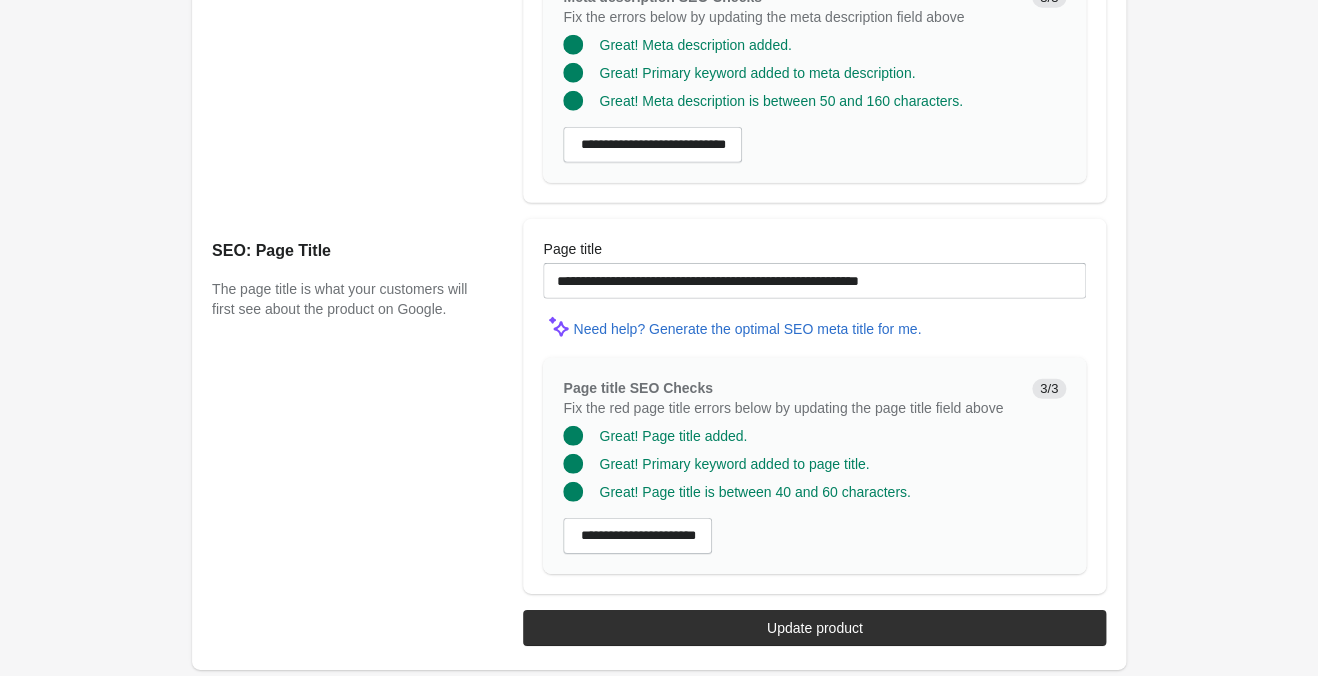 drag, startPoint x: 865, startPoint y: 633, endPoint x: 852, endPoint y: 581, distance: 53.600372 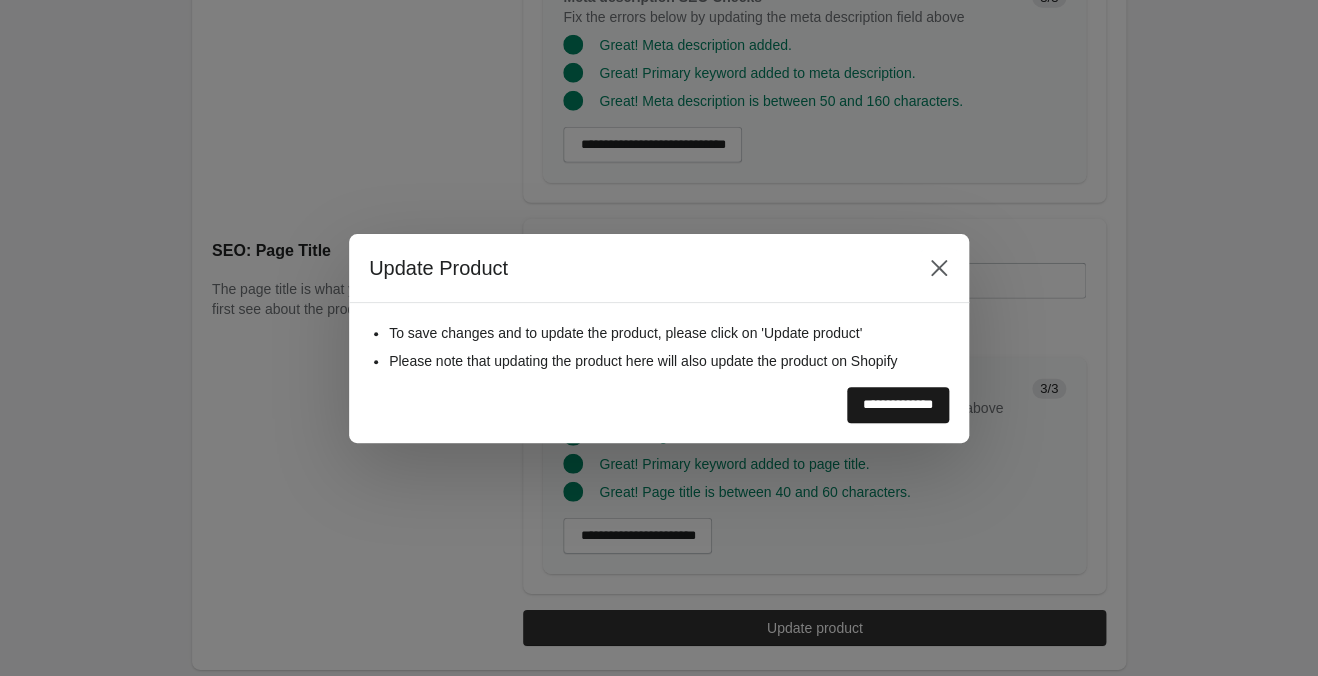 click on "**********" at bounding box center (898, 405) 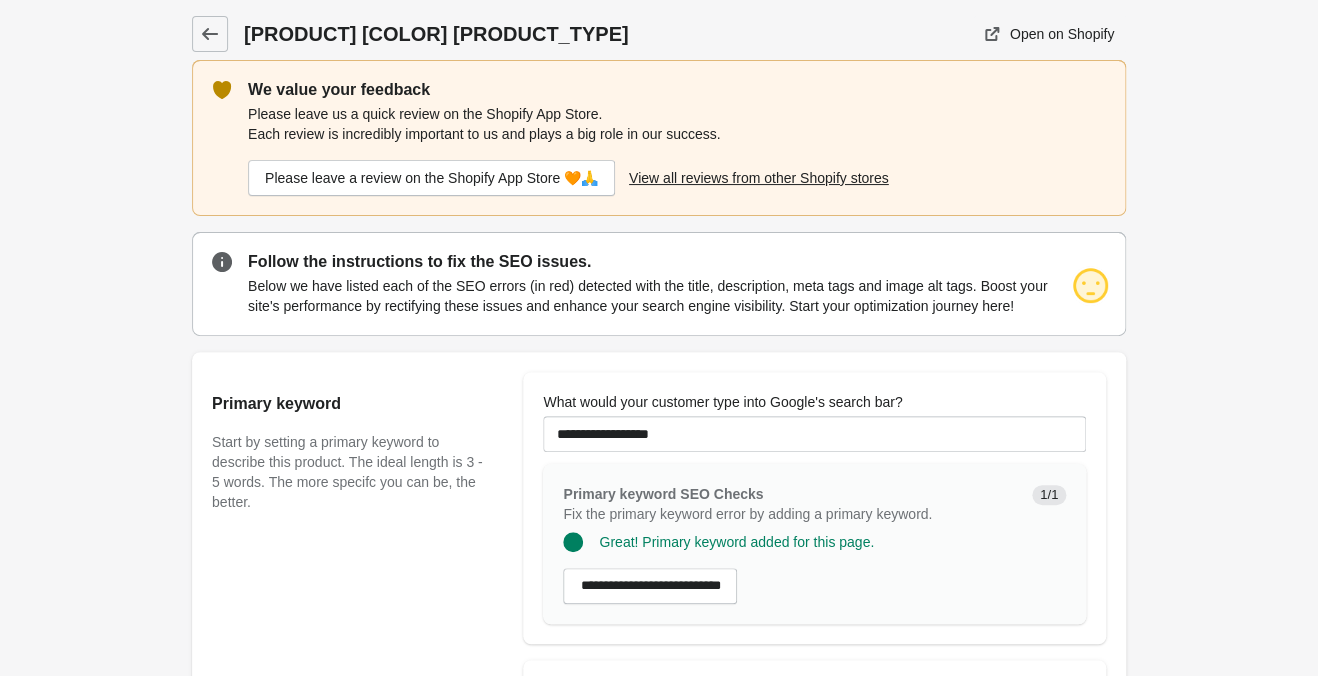 scroll, scrollTop: 525, scrollLeft: 0, axis: vertical 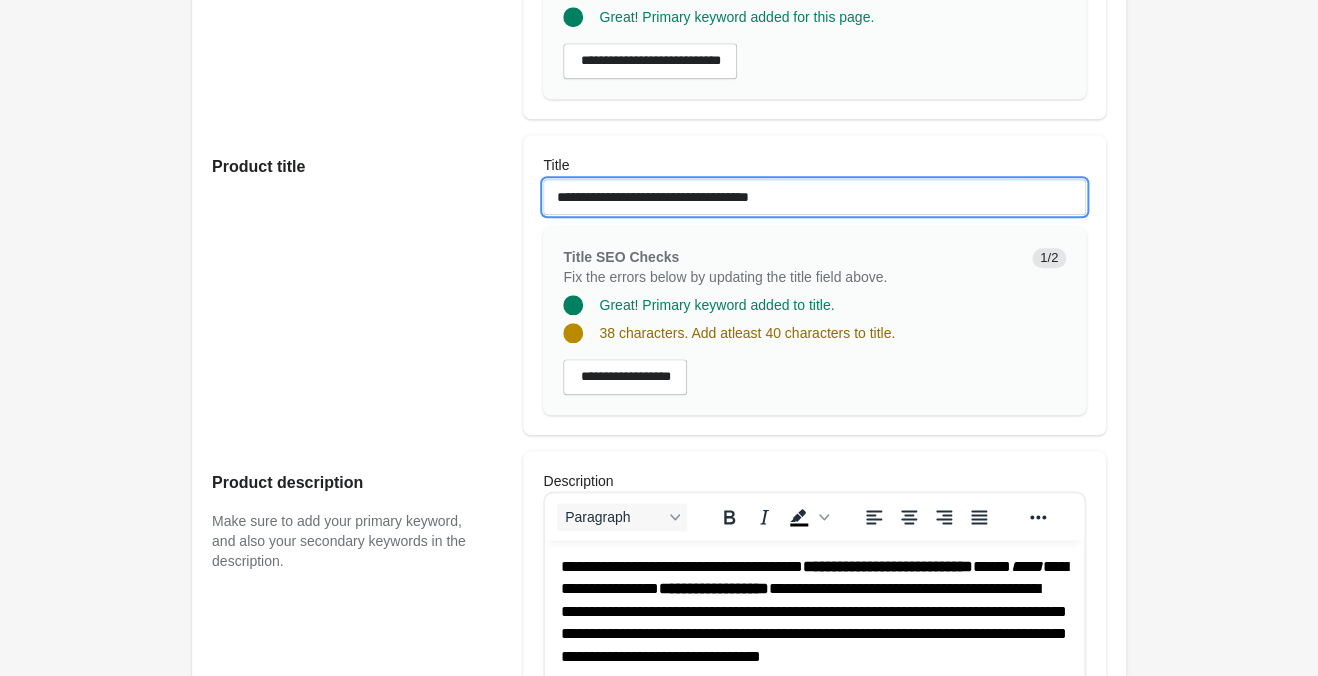 click on "**********" at bounding box center [814, 197] 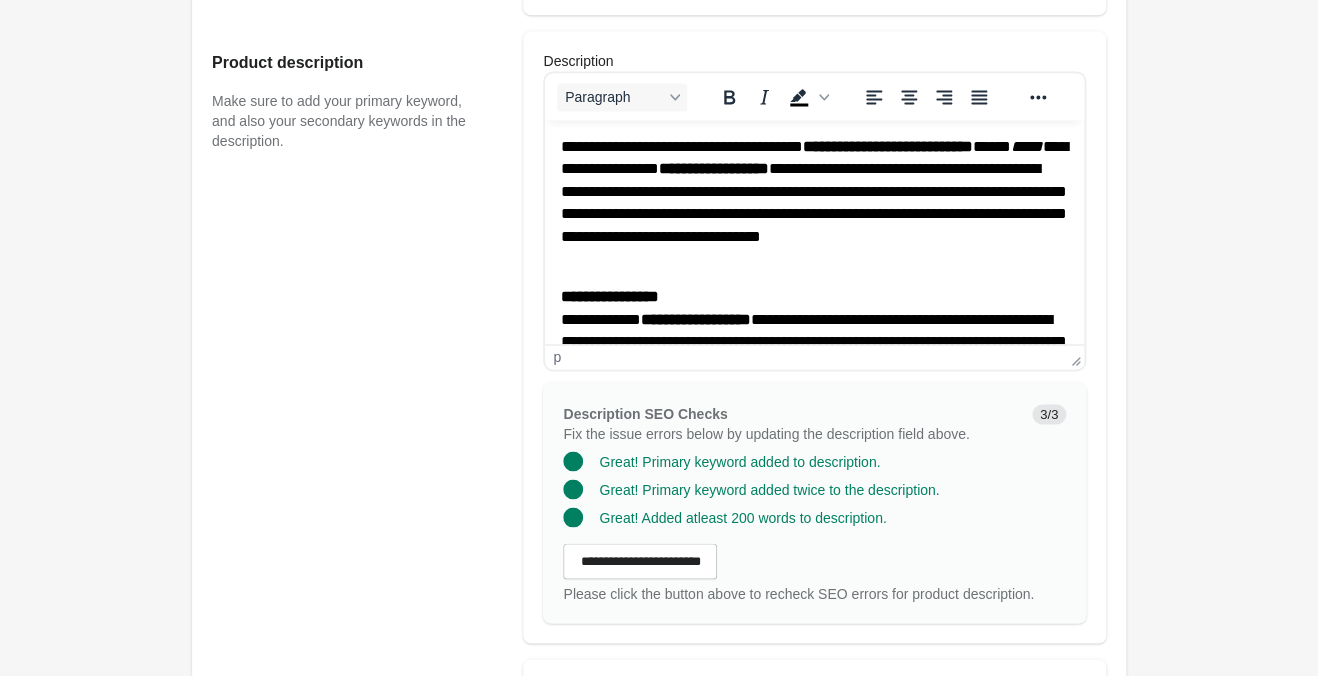 scroll, scrollTop: 1260, scrollLeft: 0, axis: vertical 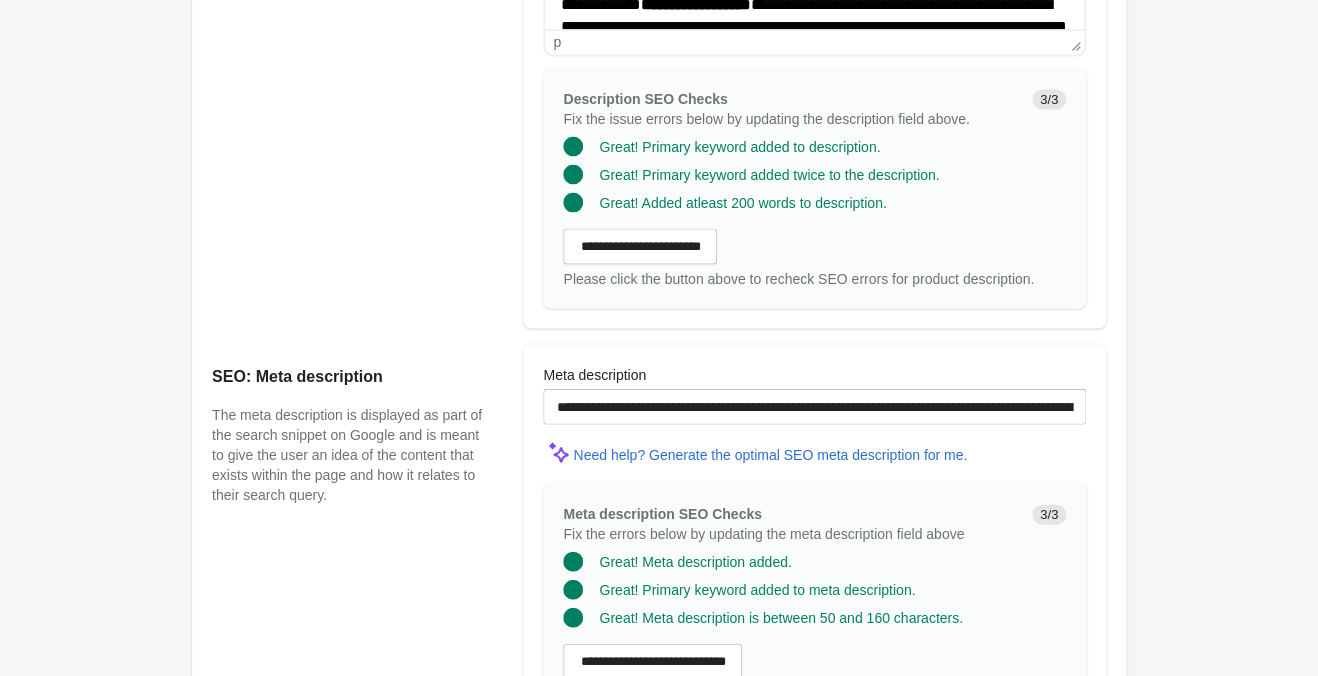 type on "**********" 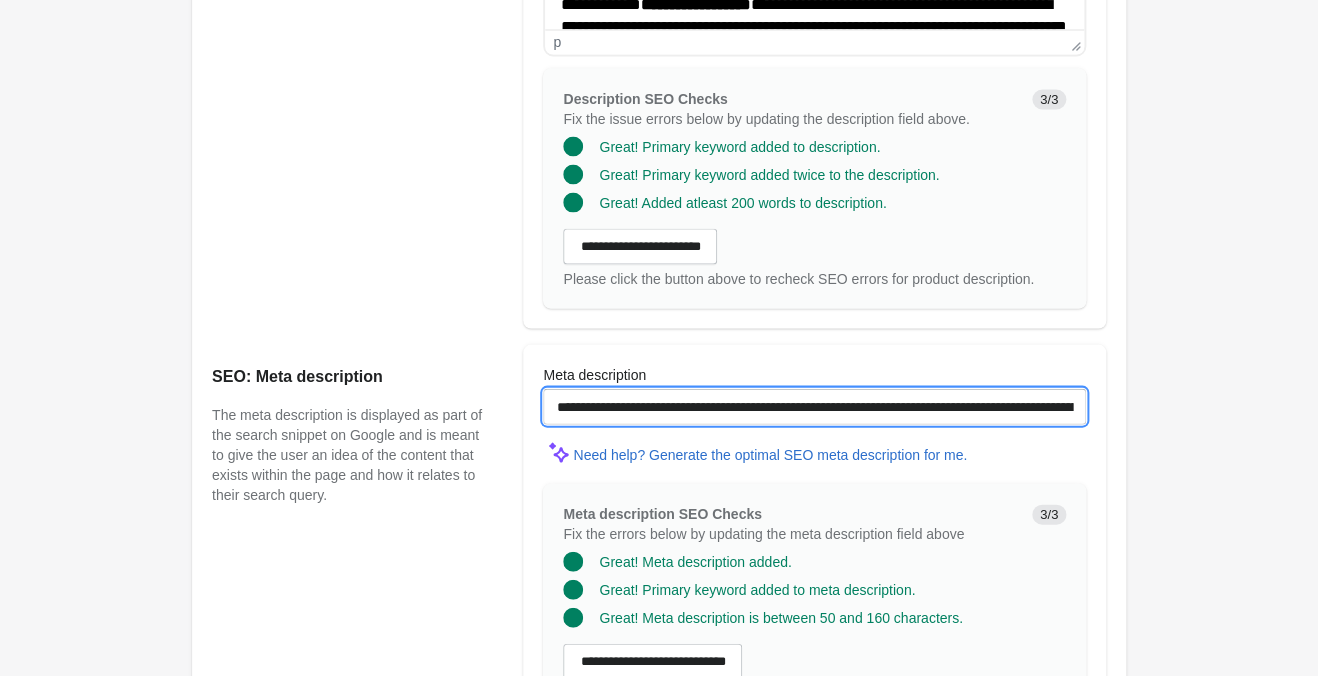 drag, startPoint x: 628, startPoint y: 407, endPoint x: 873, endPoint y: 413, distance: 245.07346 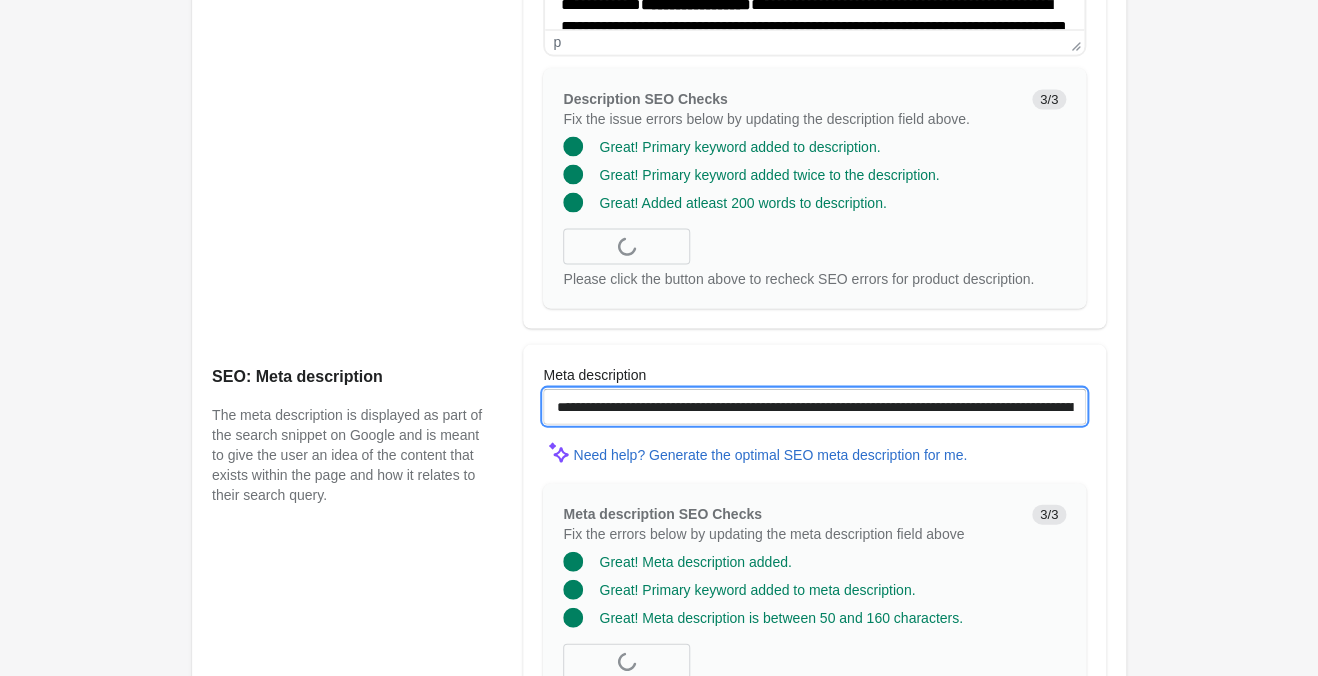 scroll, scrollTop: 1680, scrollLeft: 0, axis: vertical 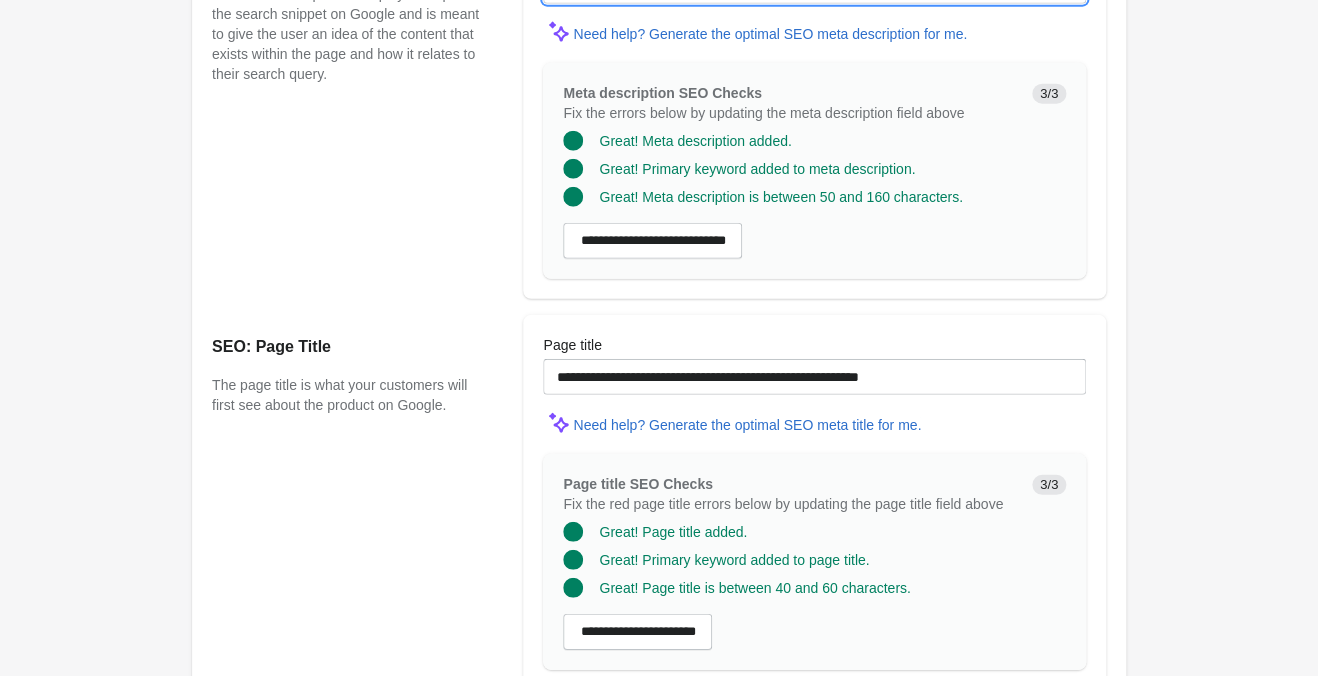 type on "**********" 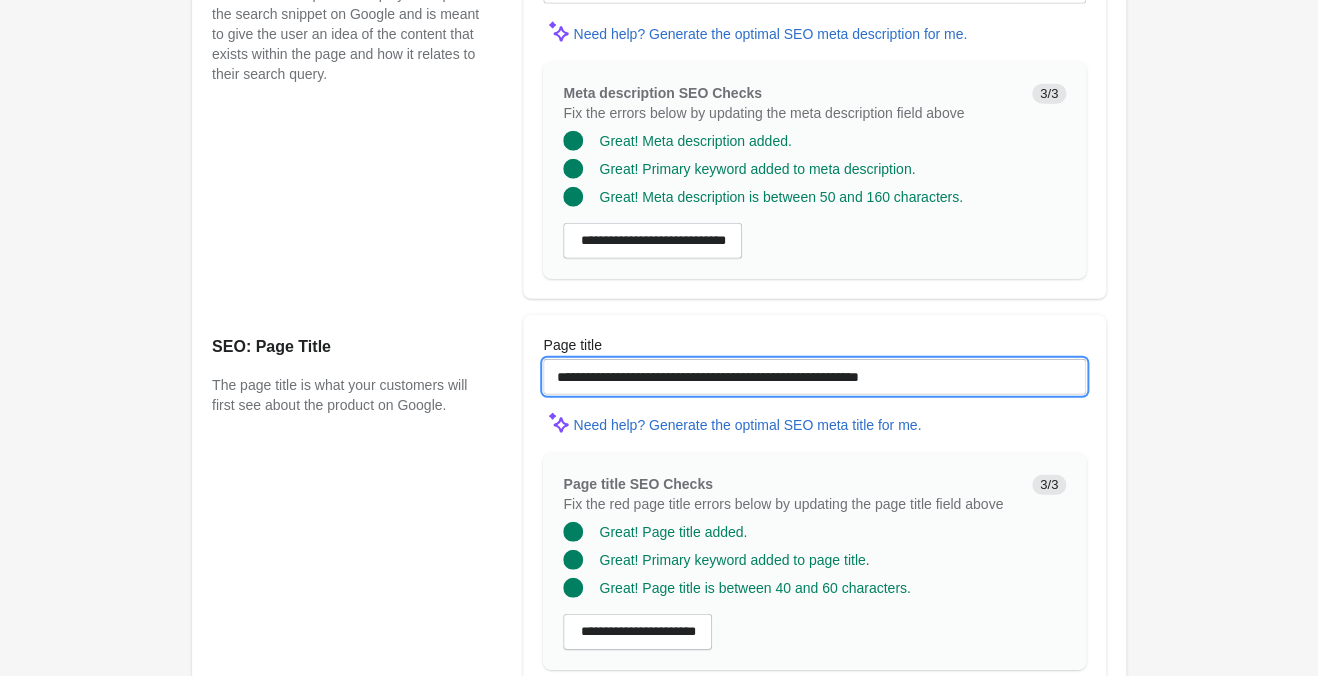 drag, startPoint x: 593, startPoint y: 373, endPoint x: 838, endPoint y: 378, distance: 245.05101 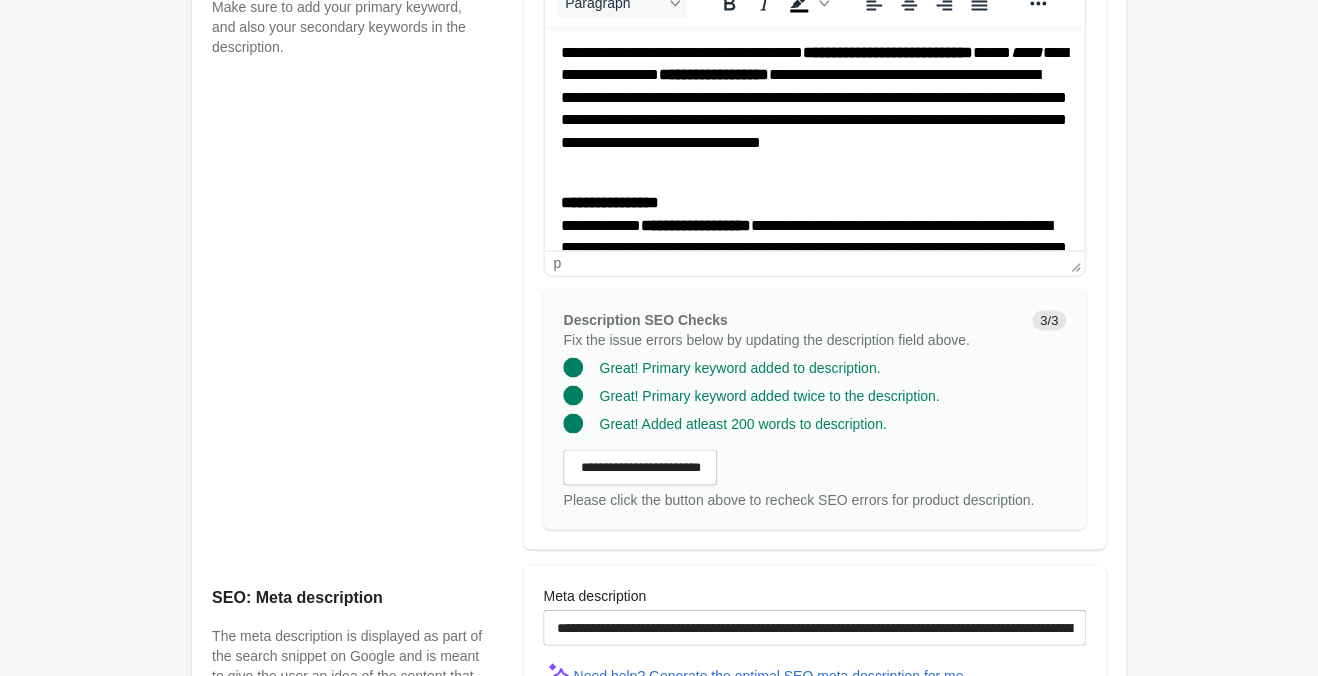 scroll, scrollTop: 1564, scrollLeft: 0, axis: vertical 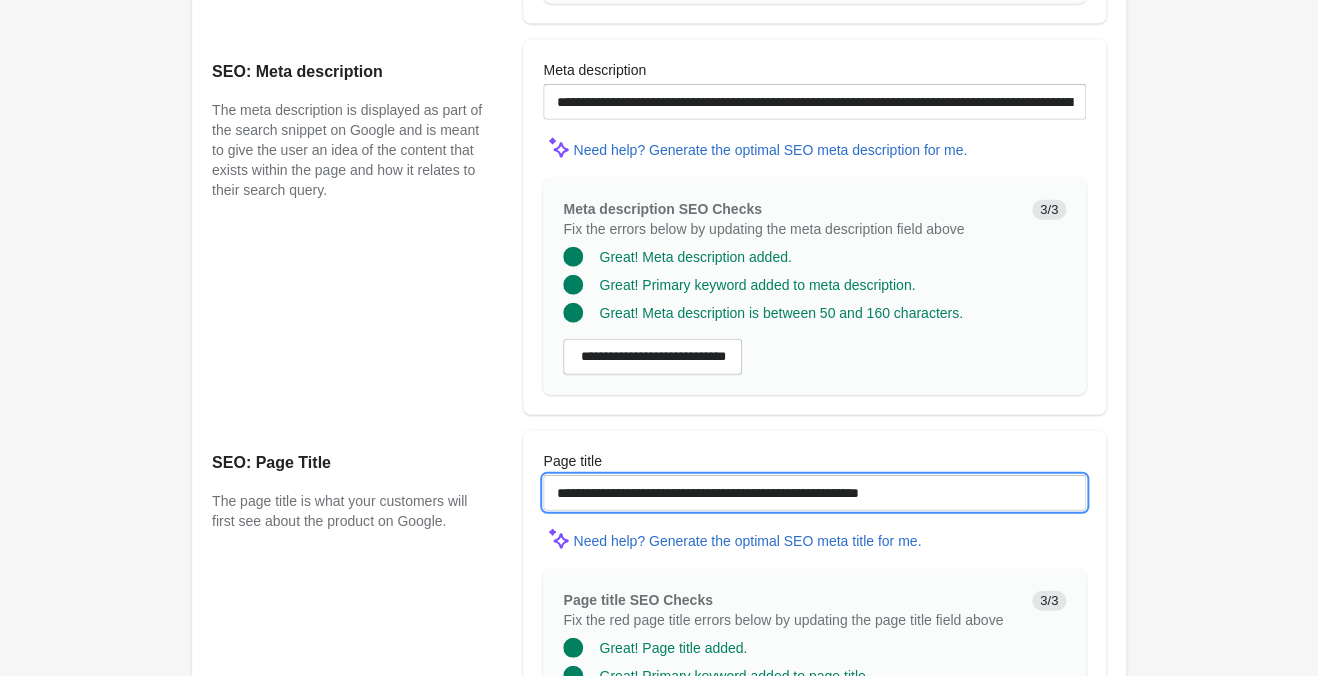 click on "**********" at bounding box center [814, 493] 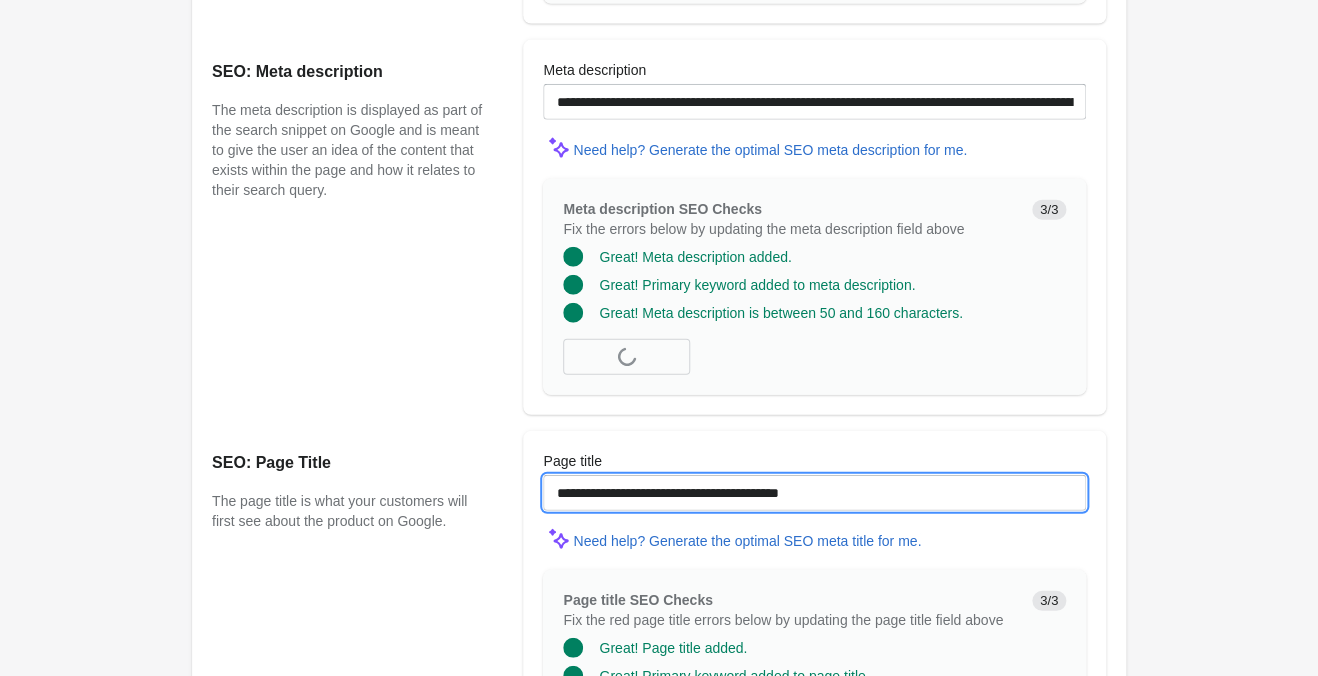 type on "**********" 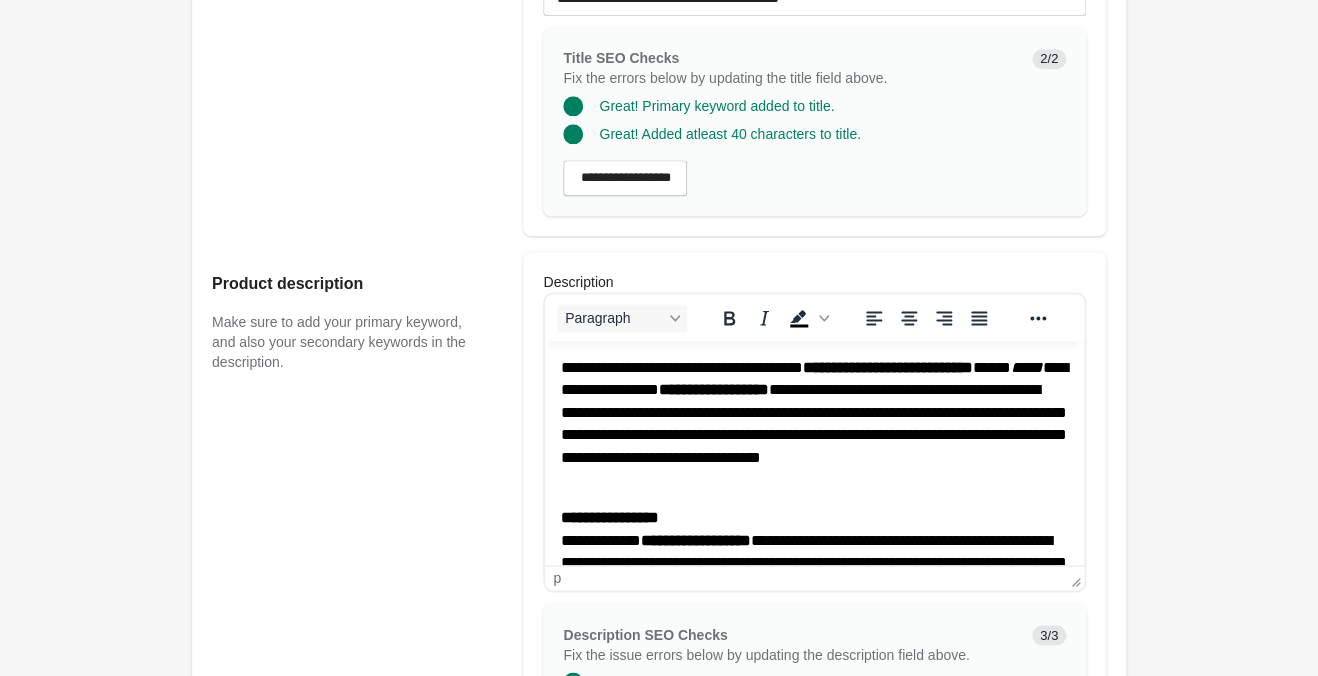 scroll, scrollTop: 304, scrollLeft: 0, axis: vertical 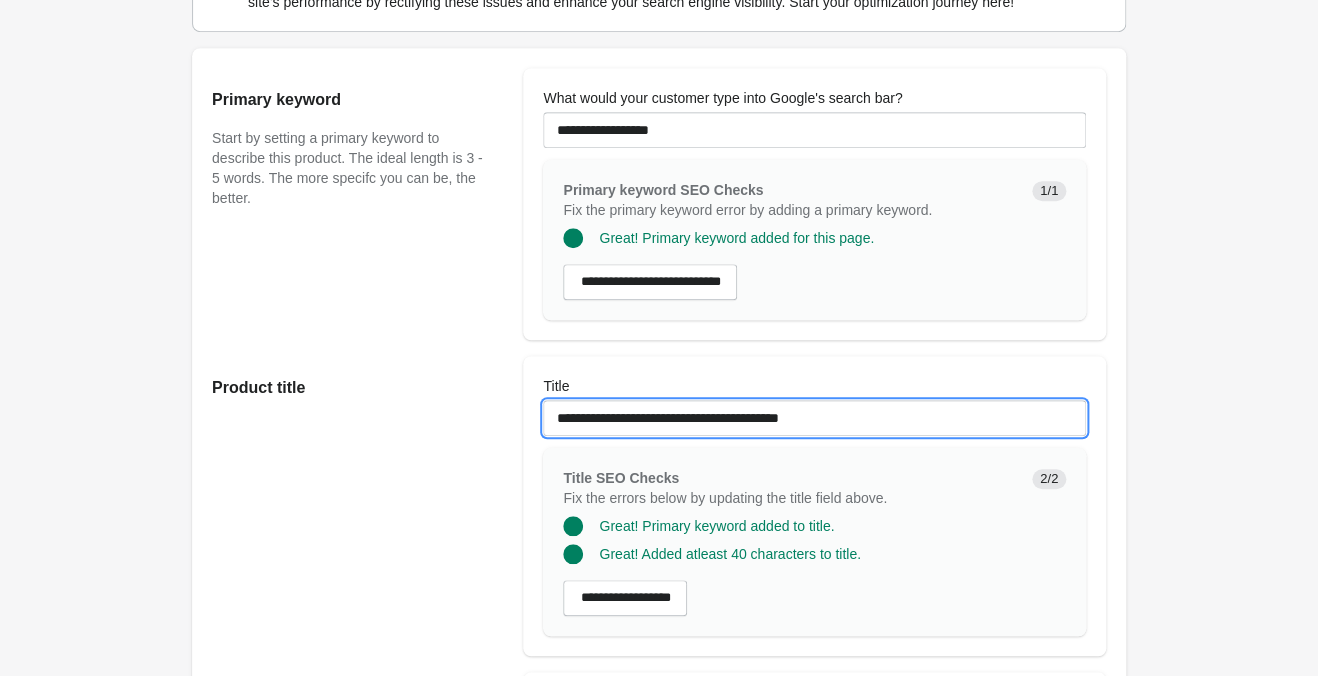 click on "**********" at bounding box center [814, 418] 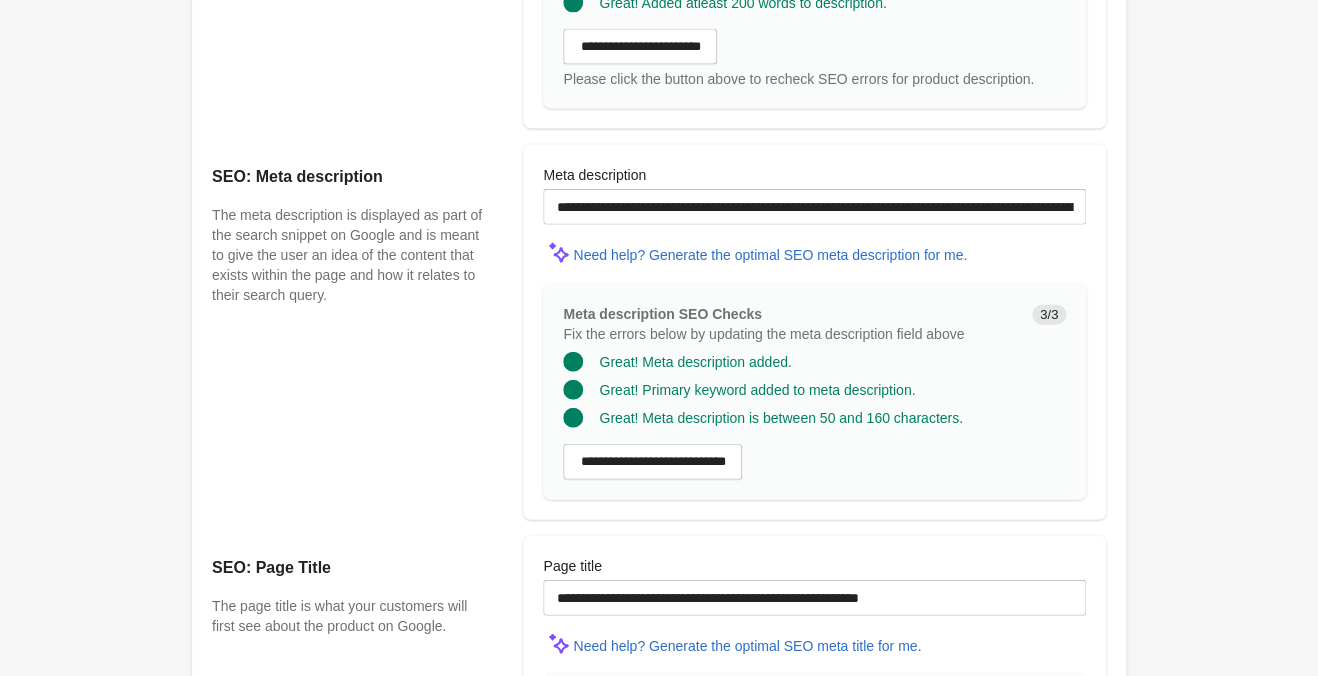 scroll, scrollTop: 1776, scrollLeft: 0, axis: vertical 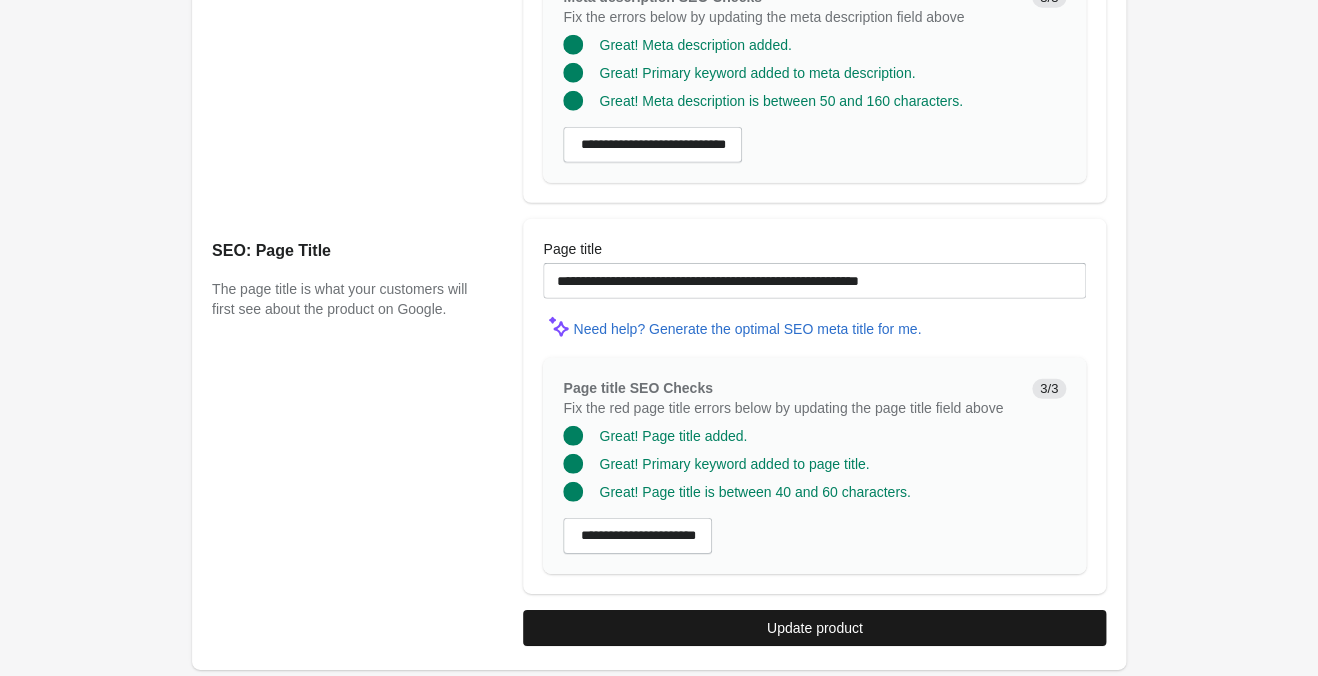 click on "Update product" at bounding box center (814, 628) 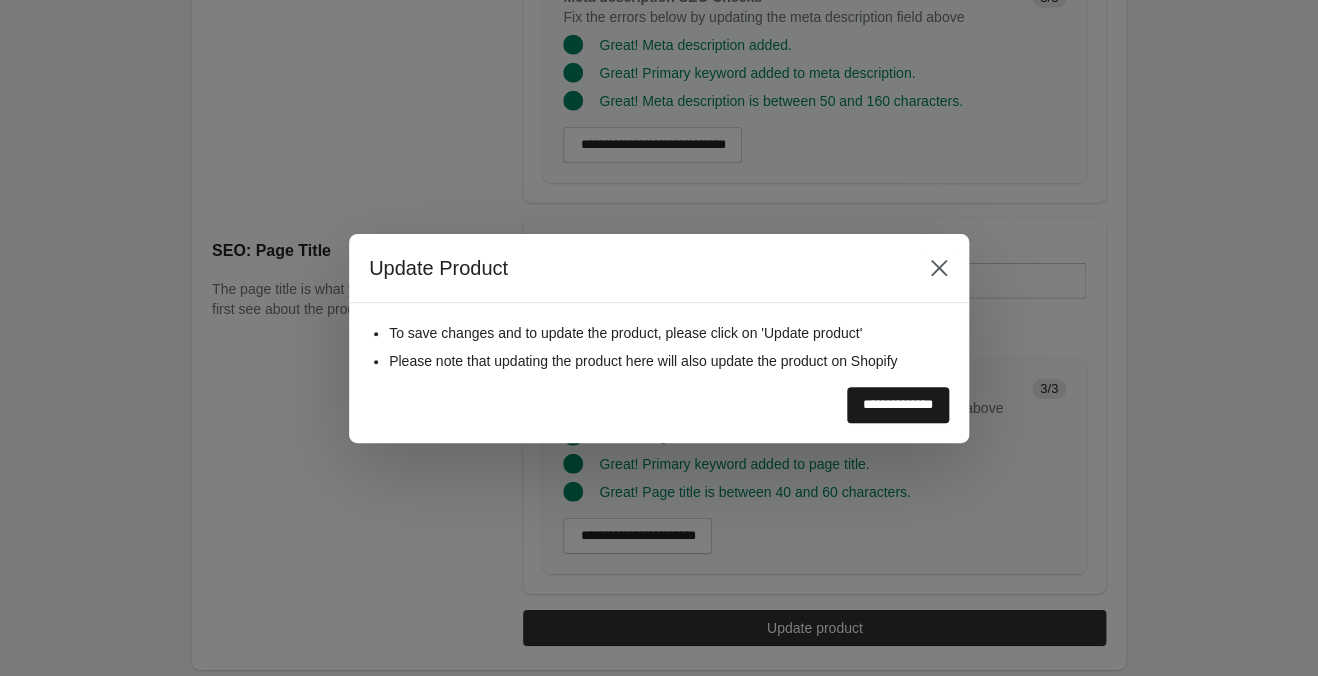 click on "**********" at bounding box center [898, 405] 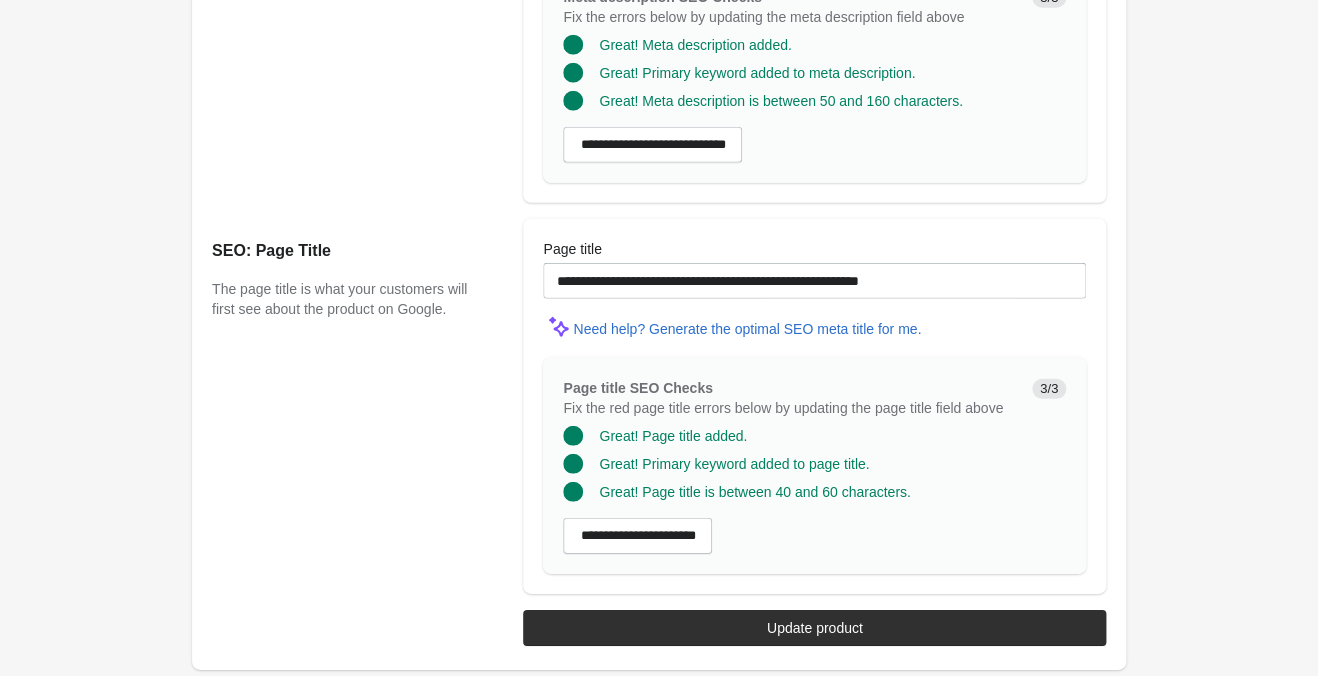 scroll, scrollTop: 0, scrollLeft: 0, axis: both 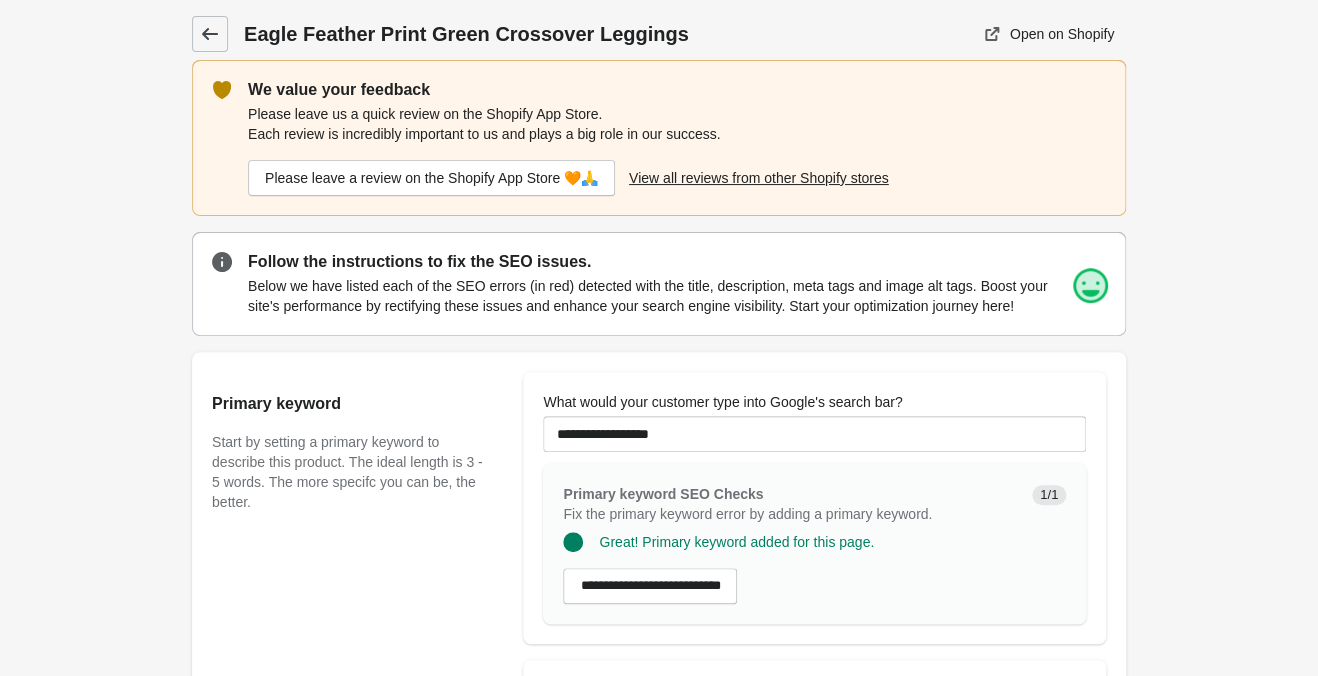 click 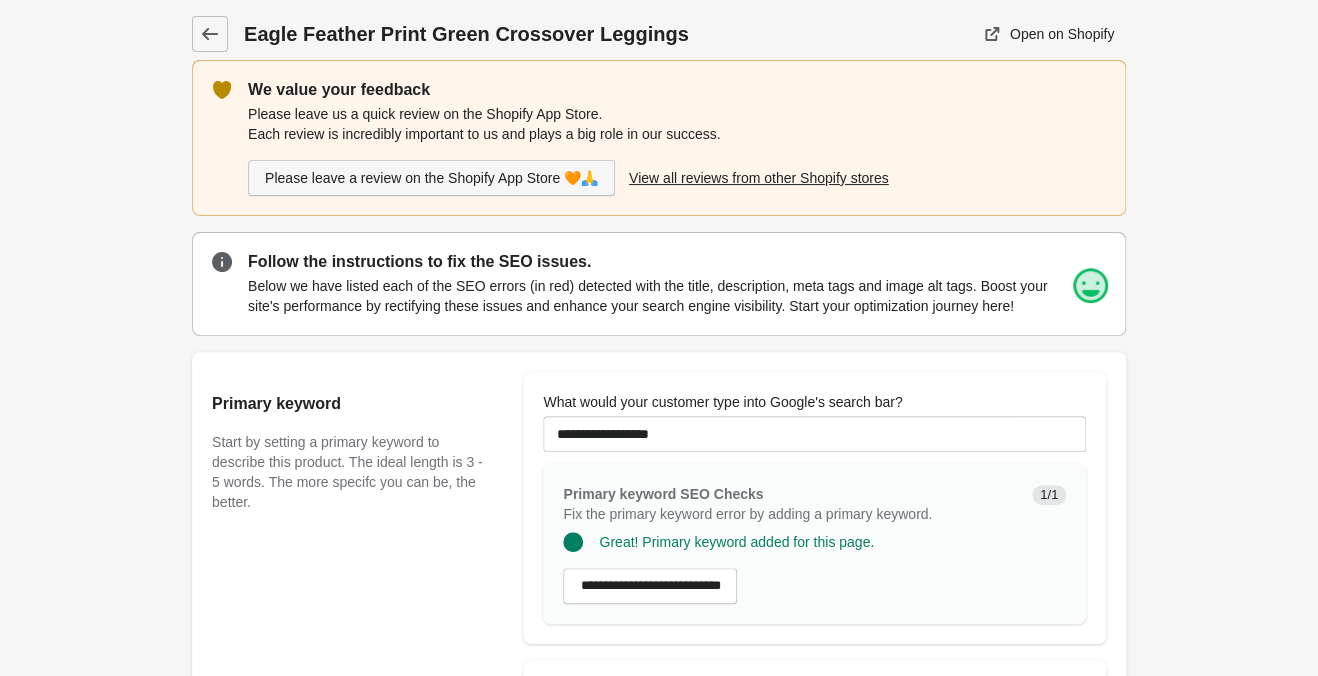 scroll, scrollTop: 0, scrollLeft: 0, axis: both 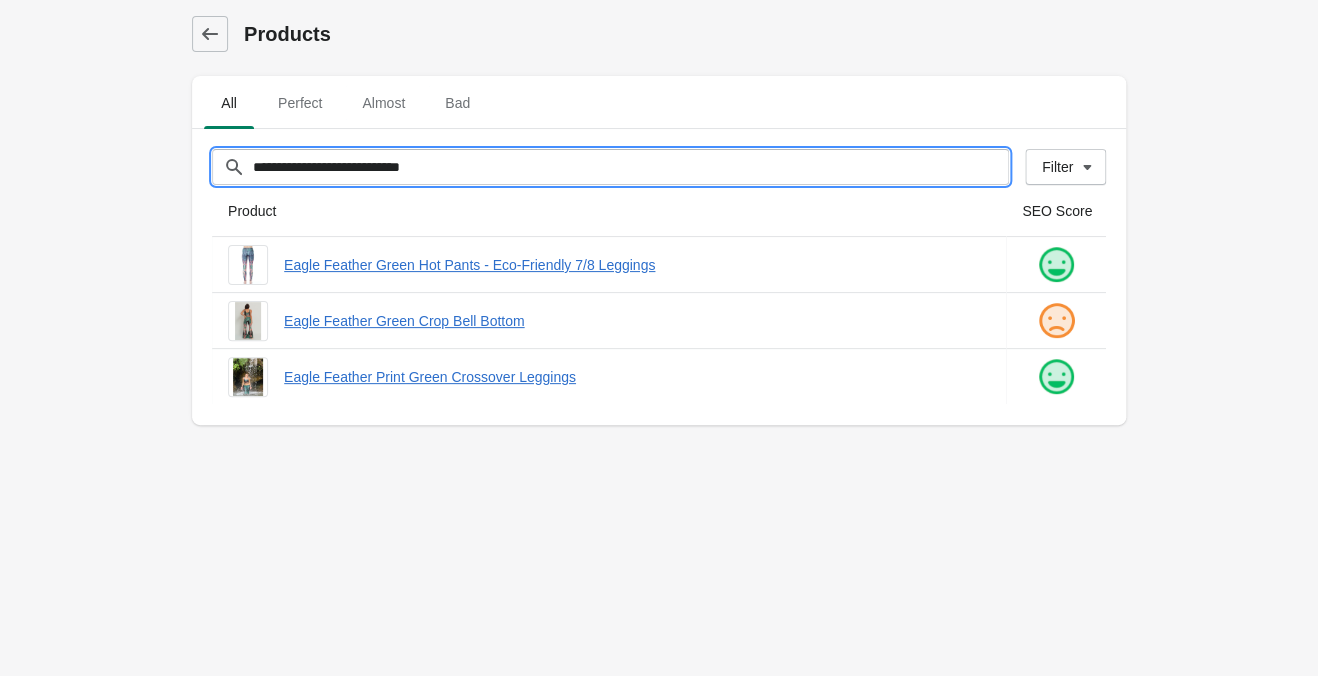 drag, startPoint x: 466, startPoint y: 163, endPoint x: -127, endPoint y: 103, distance: 596.0277 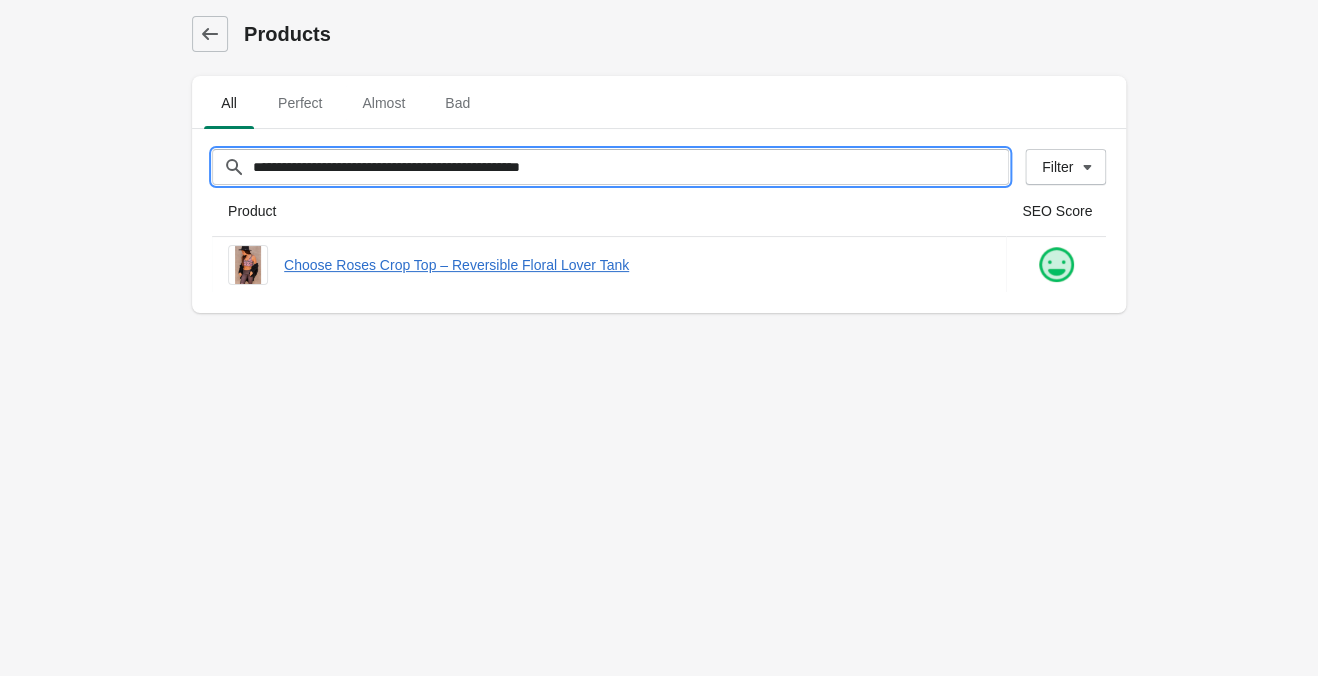 drag, startPoint x: 543, startPoint y: 145, endPoint x: -62, endPoint y: 124, distance: 605.3644 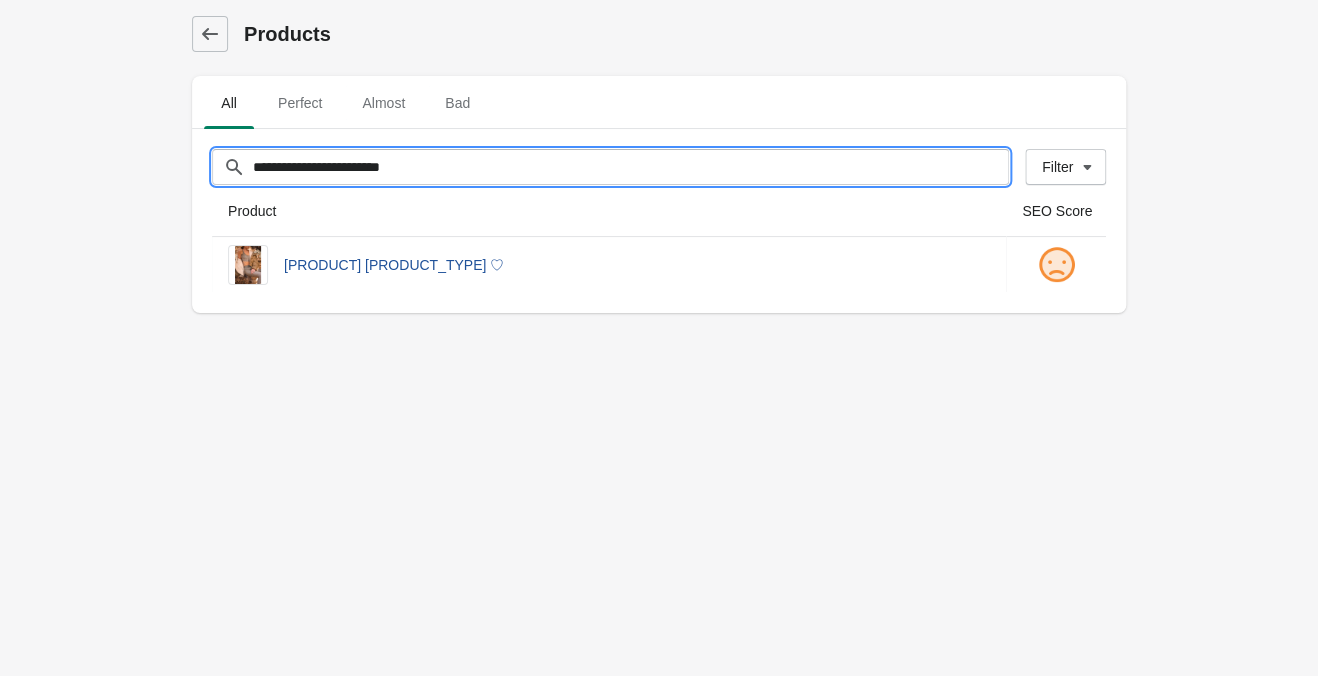type on "**********" 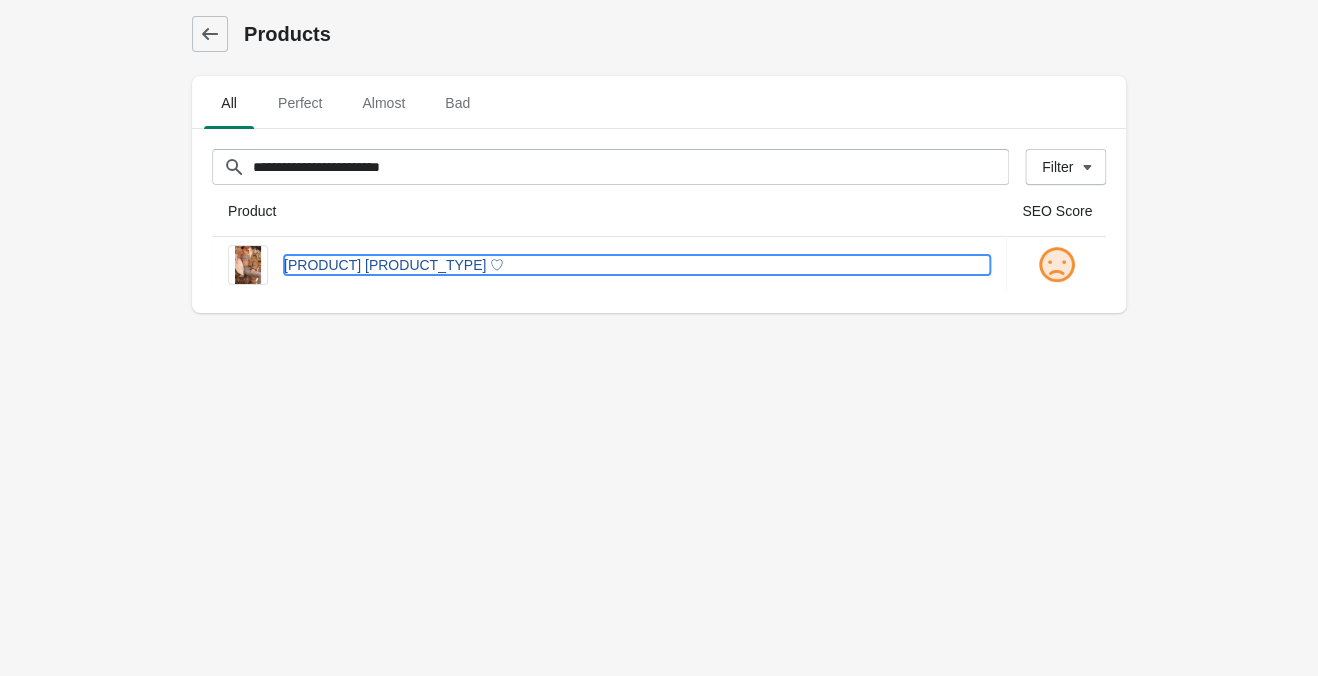 click on "[PRODUCT] [PRODUCT_TYPE] ♡" at bounding box center [637, 265] 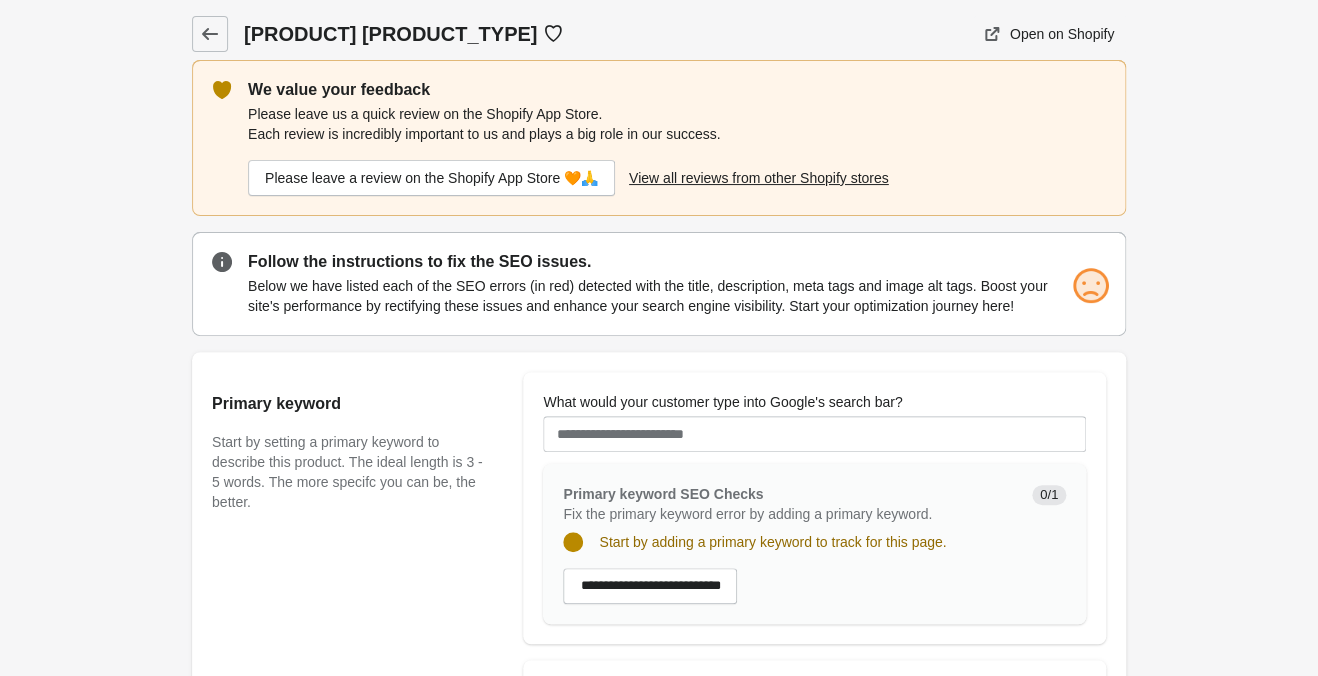 scroll, scrollTop: 0, scrollLeft: 0, axis: both 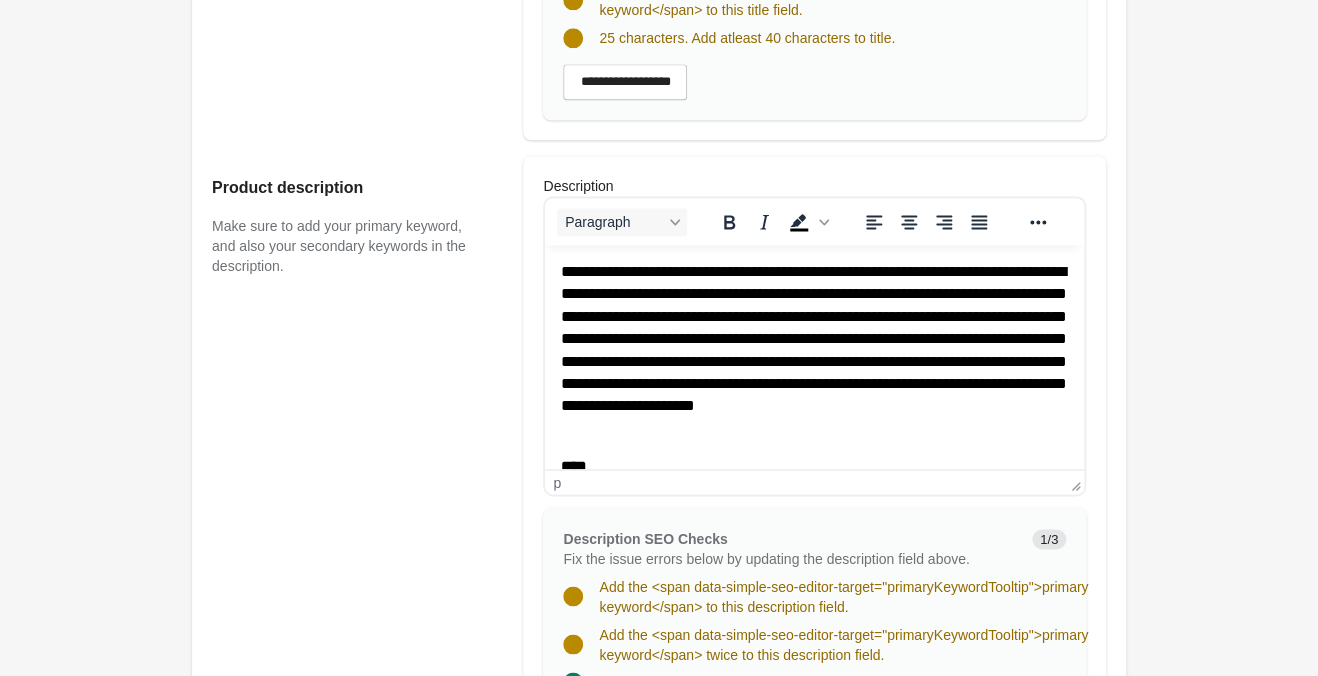 click on "**********" at bounding box center (814, 350) 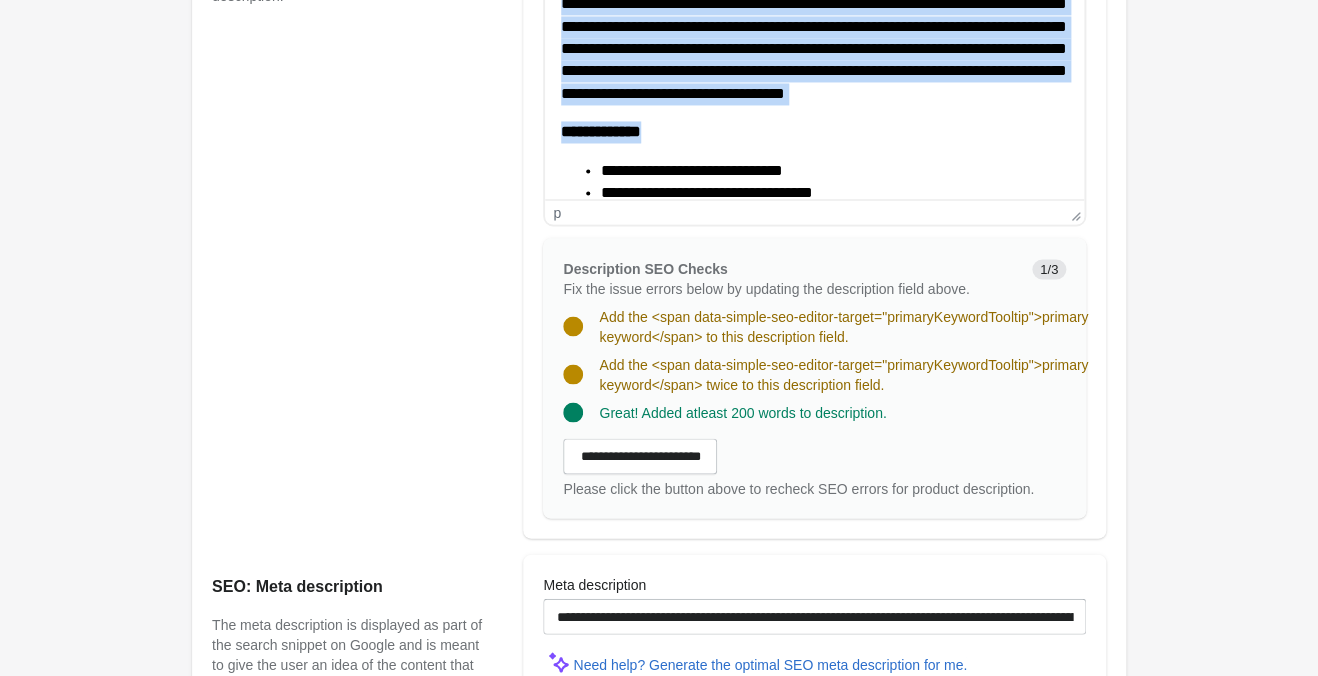 scroll, scrollTop: 1155, scrollLeft: 0, axis: vertical 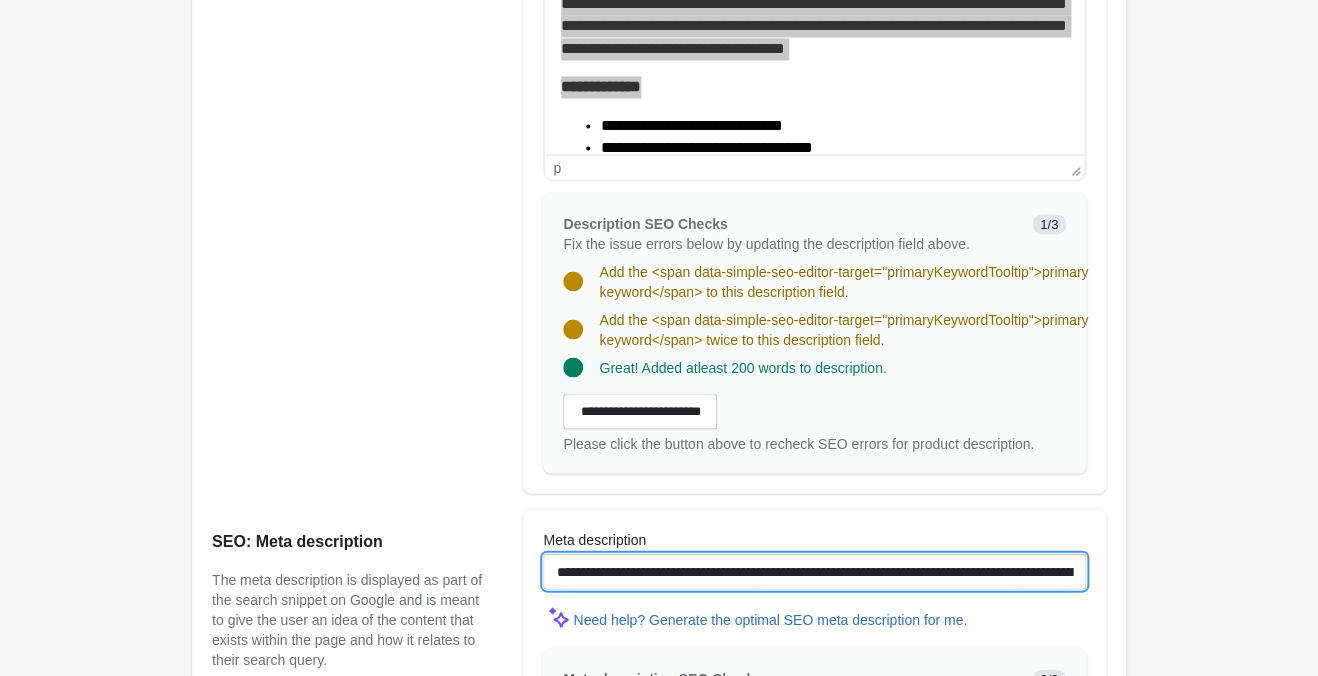 click on "**********" at bounding box center (814, 571) 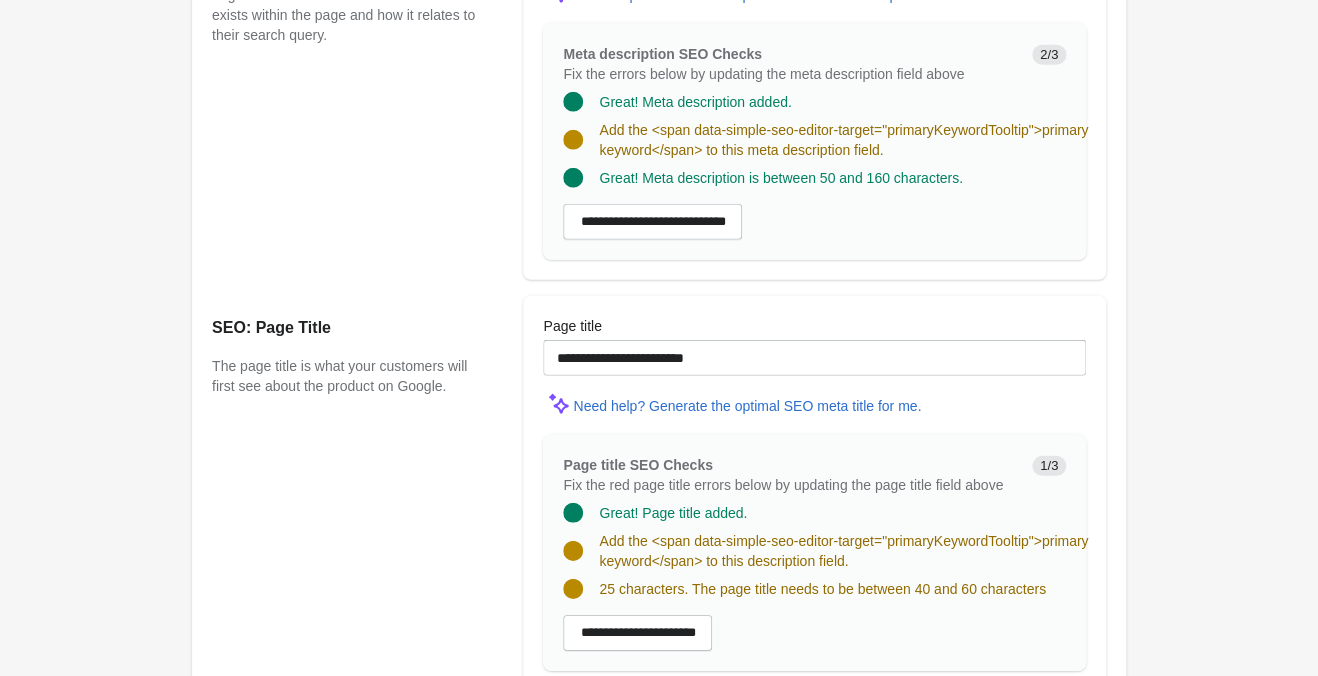 scroll, scrollTop: 1785, scrollLeft: 0, axis: vertical 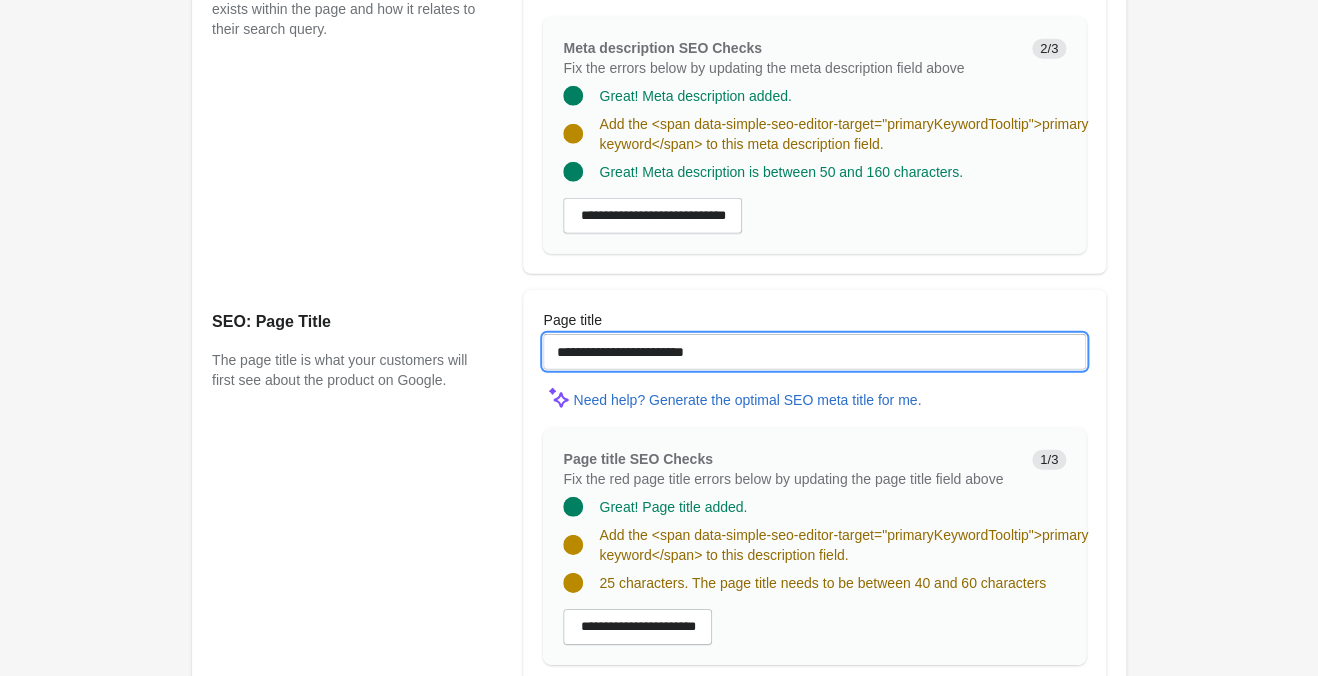 click on "**********" at bounding box center (814, 352) 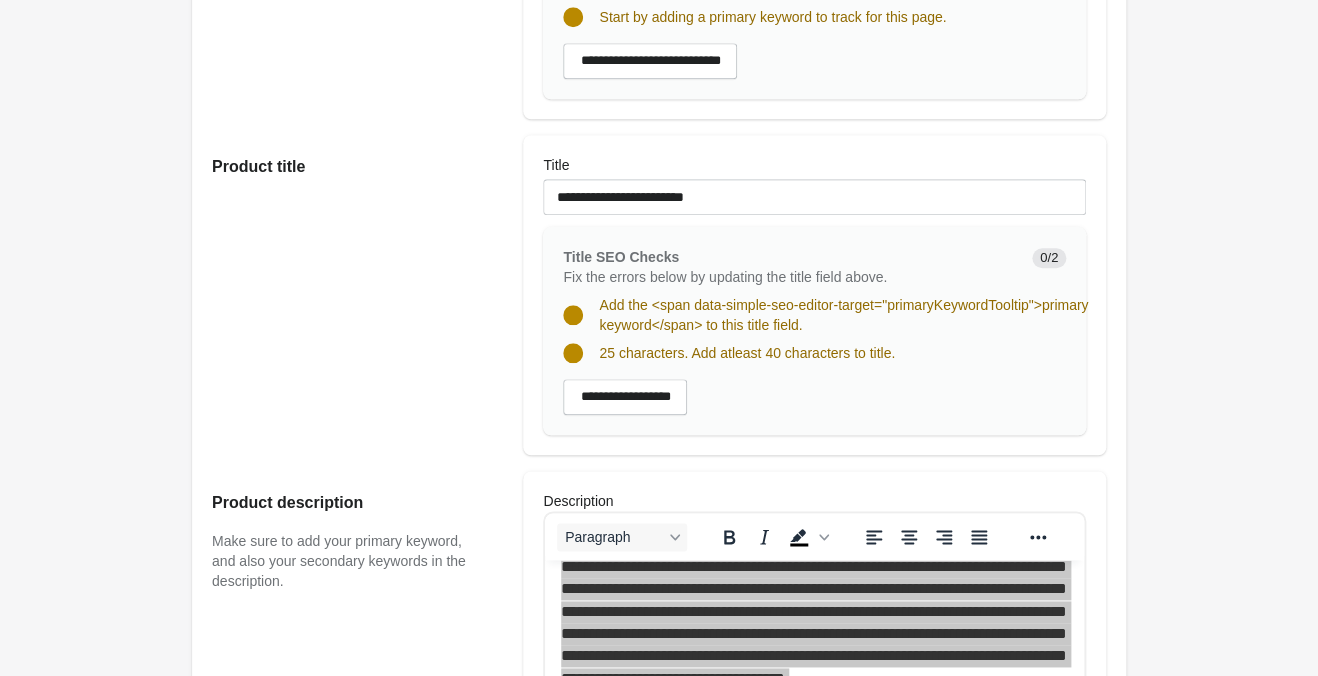 scroll, scrollTop: 0, scrollLeft: 0, axis: both 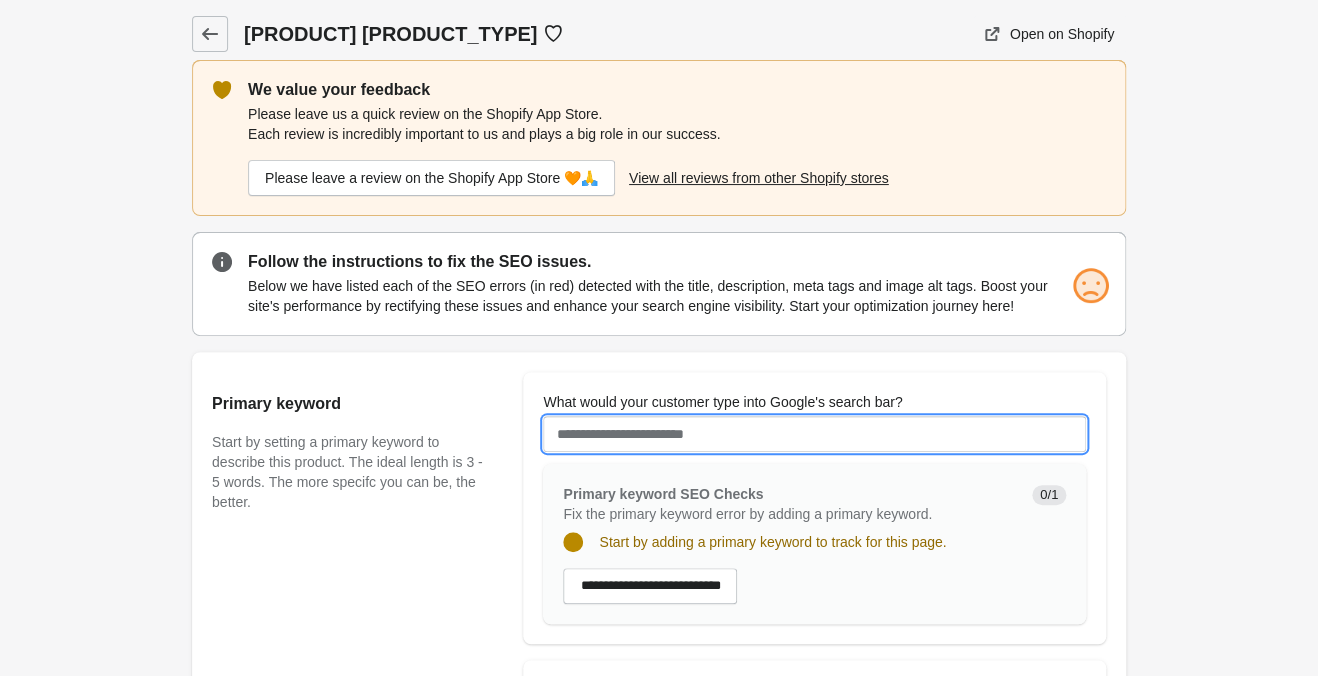 click on "What would your customer type into Google's search bar?" at bounding box center (814, 434) 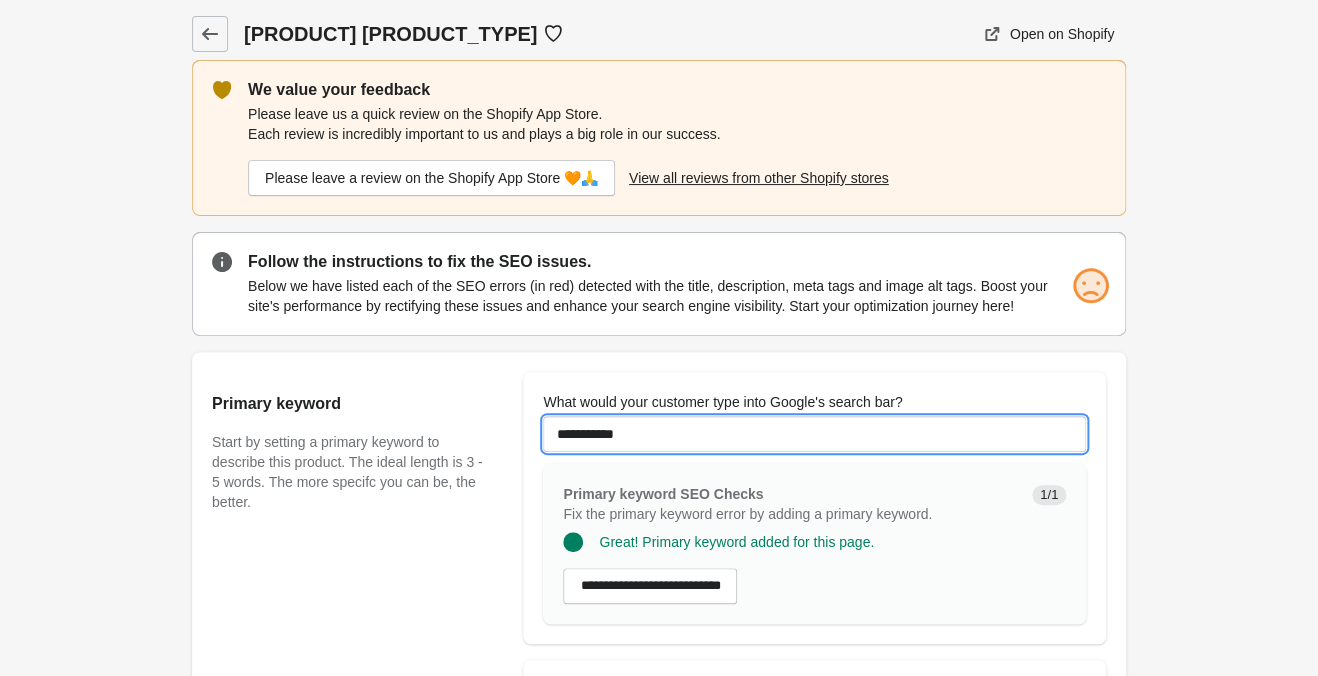 type on "**********" 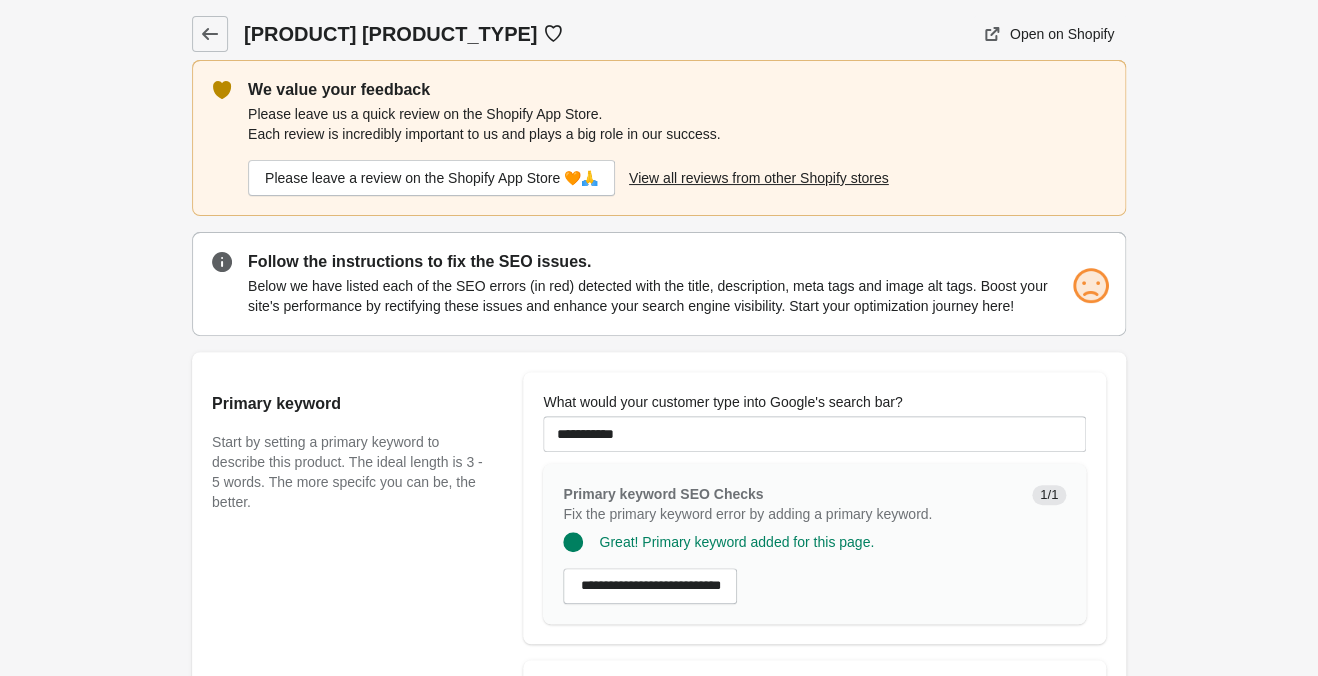 click on "Paisley Camo Lover Tank ♡
Open on Shopify
Open on Shopify" at bounding box center (659, 1277) 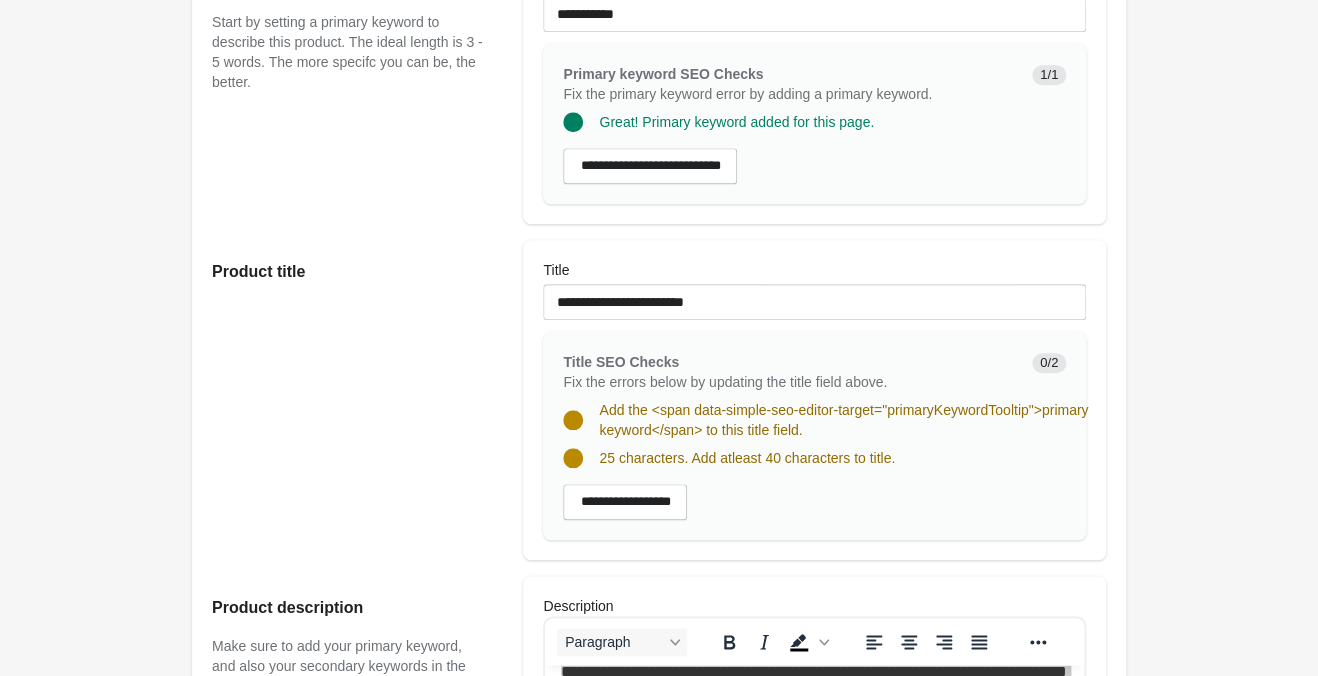 scroll, scrollTop: 840, scrollLeft: 0, axis: vertical 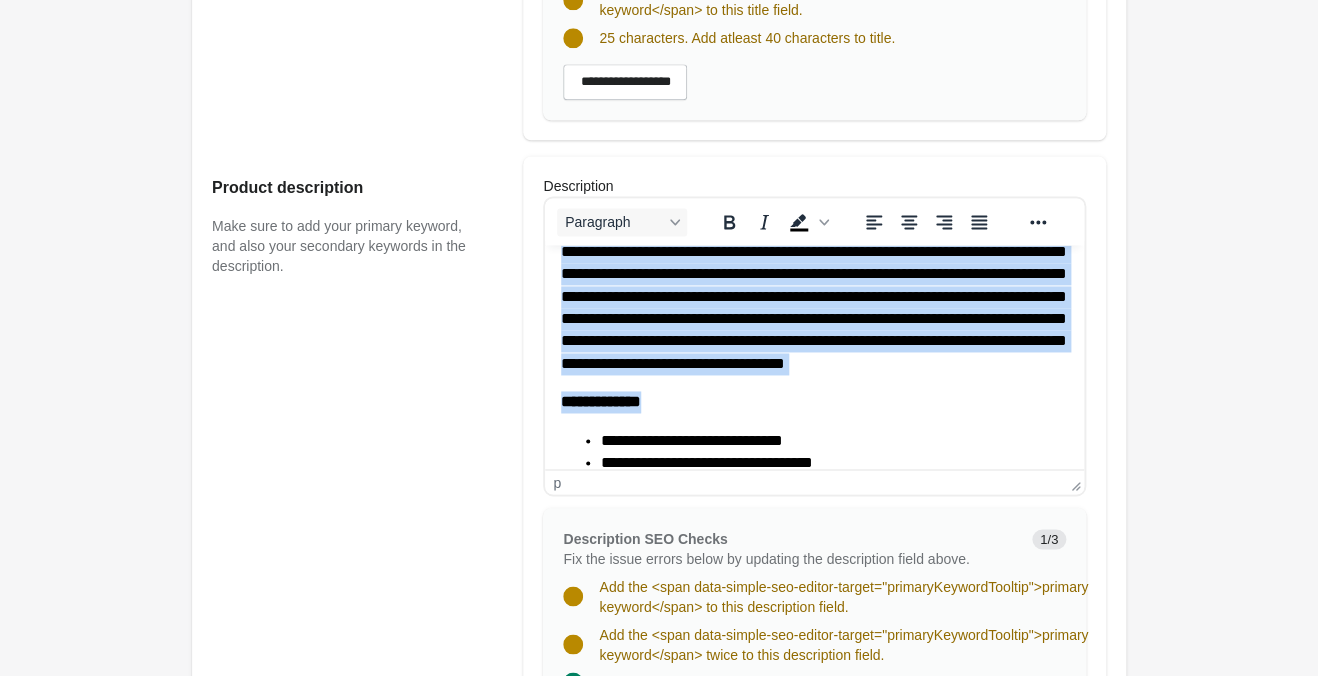 click on "**********" at bounding box center (814, 296) 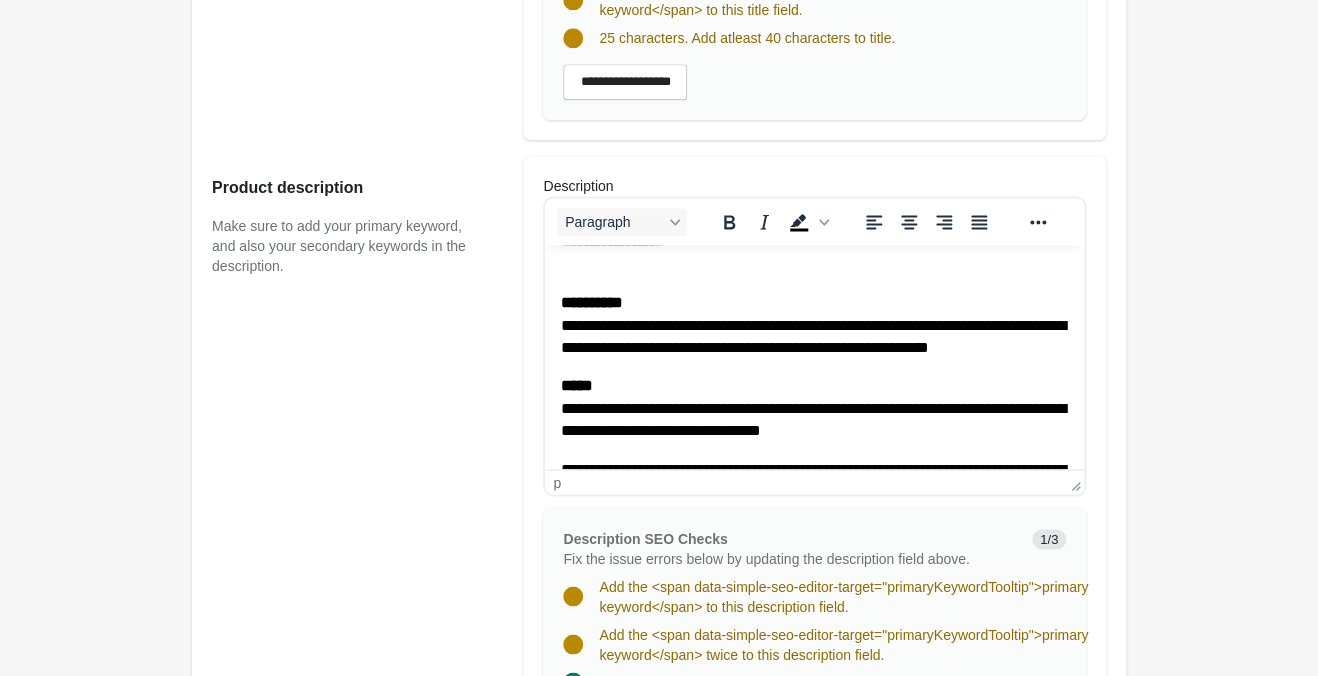 scroll, scrollTop: 491, scrollLeft: 0, axis: vertical 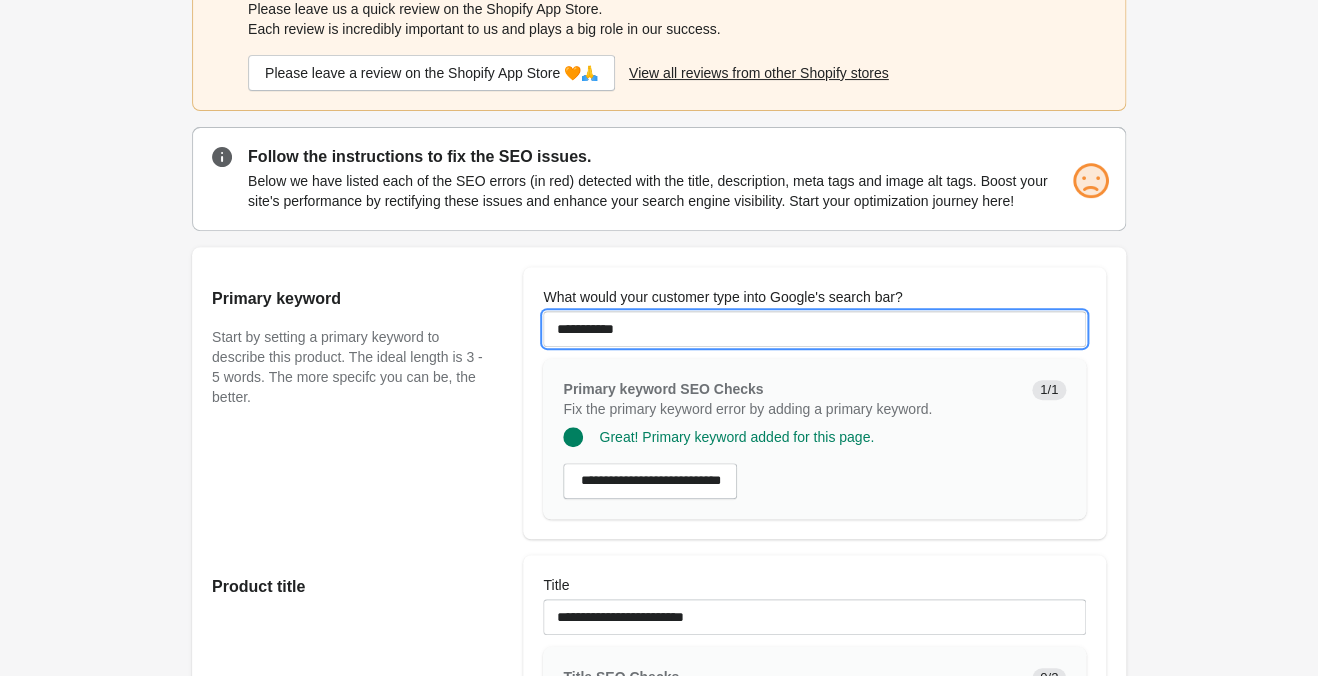 drag, startPoint x: 699, startPoint y: 333, endPoint x: 411, endPoint y: 297, distance: 290.24127 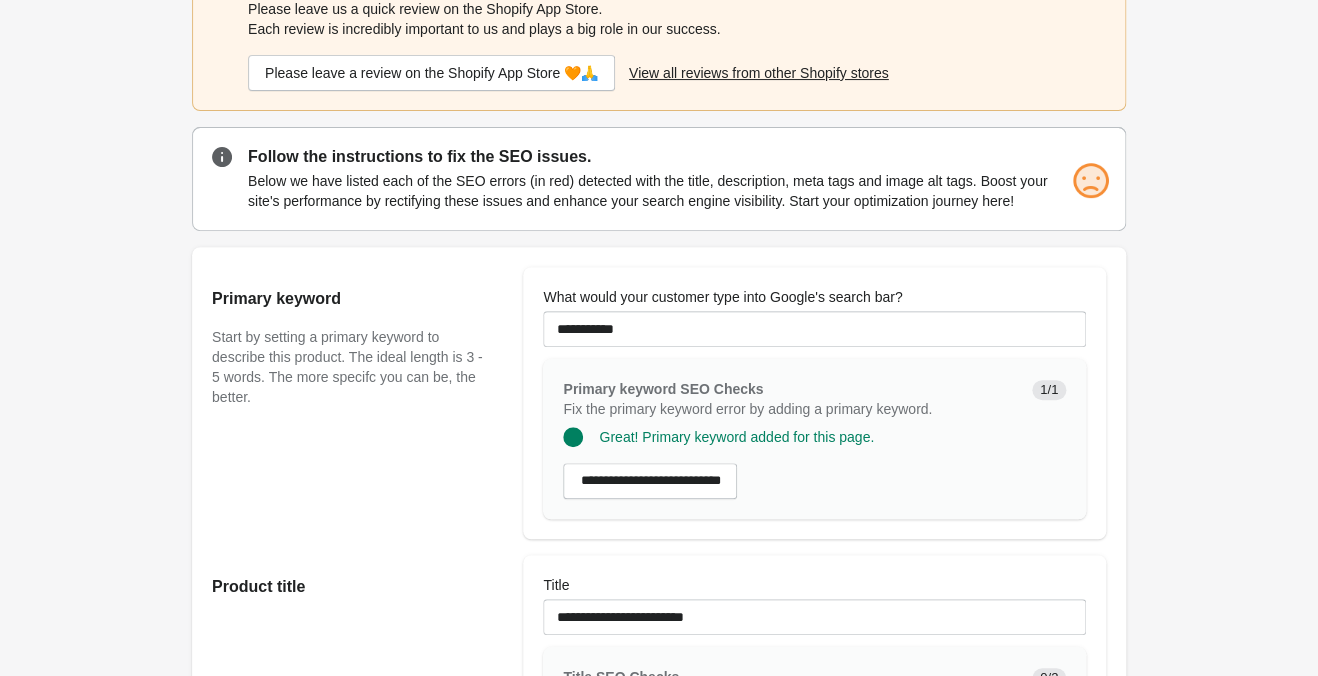 click on "**********" at bounding box center (814, 403) 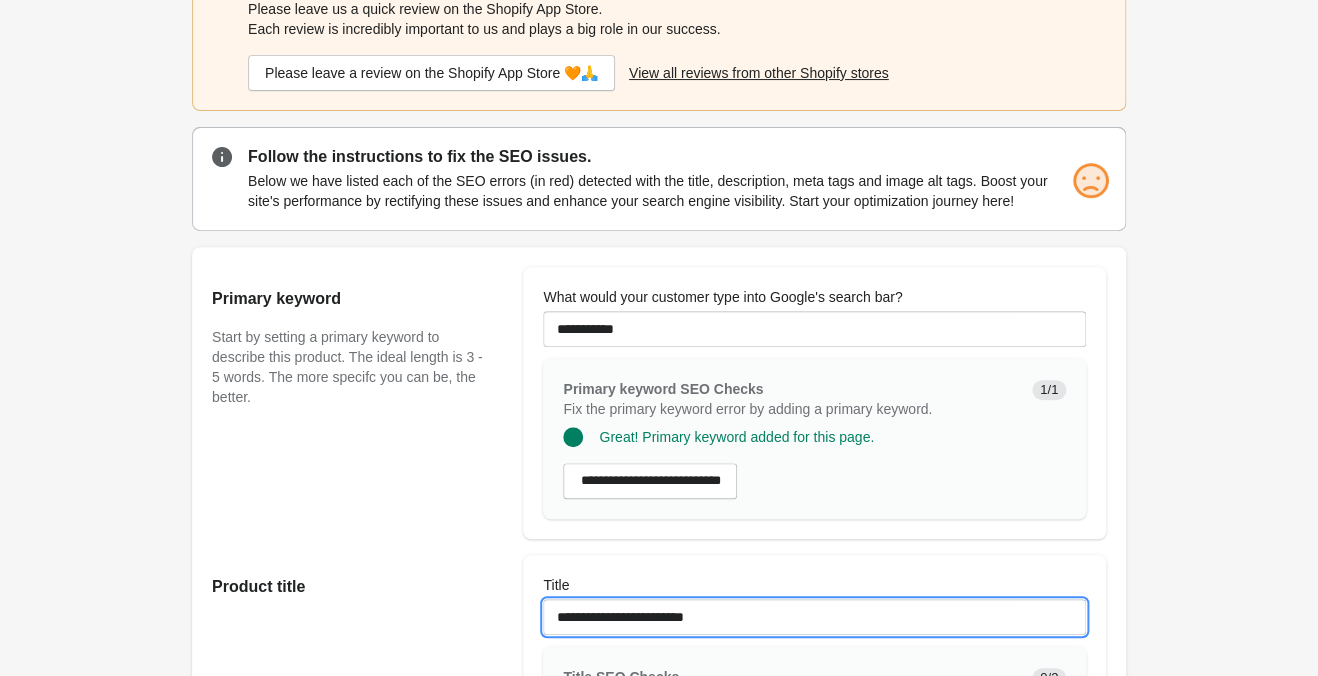 drag, startPoint x: 511, startPoint y: 572, endPoint x: 166, endPoint y: 536, distance: 346.87317 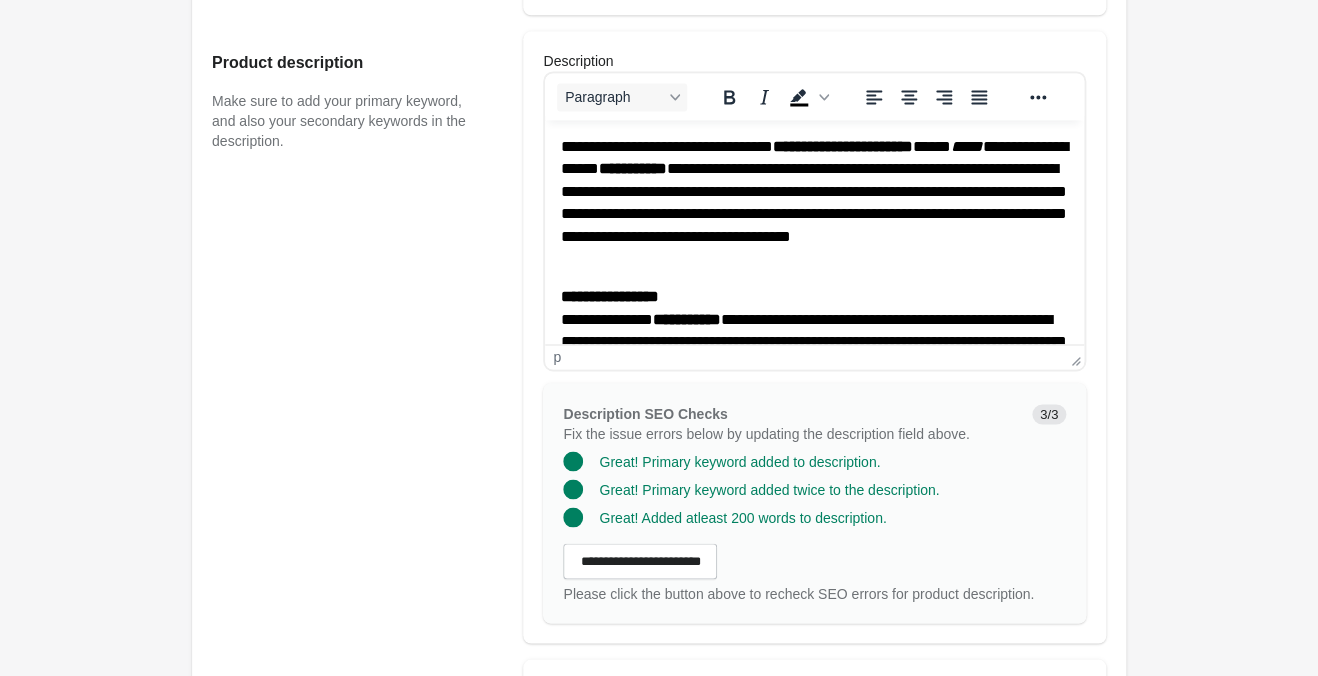 scroll, scrollTop: 1365, scrollLeft: 0, axis: vertical 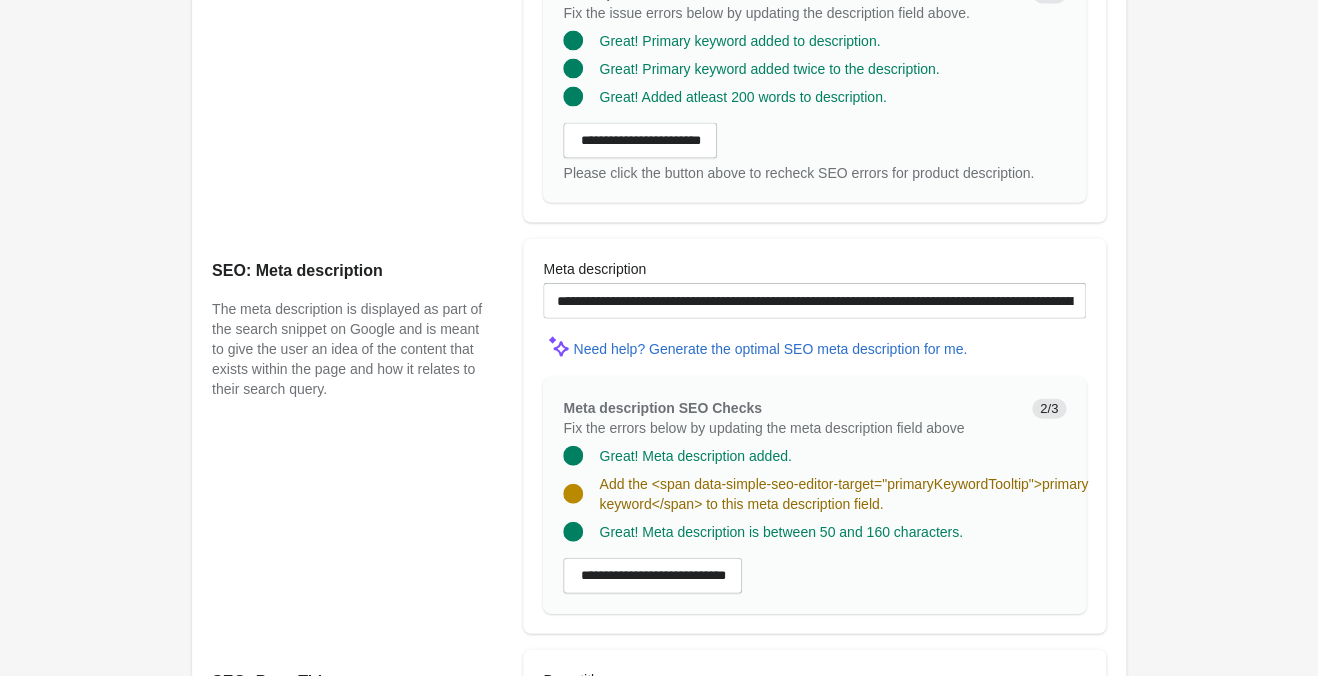 type on "**********" 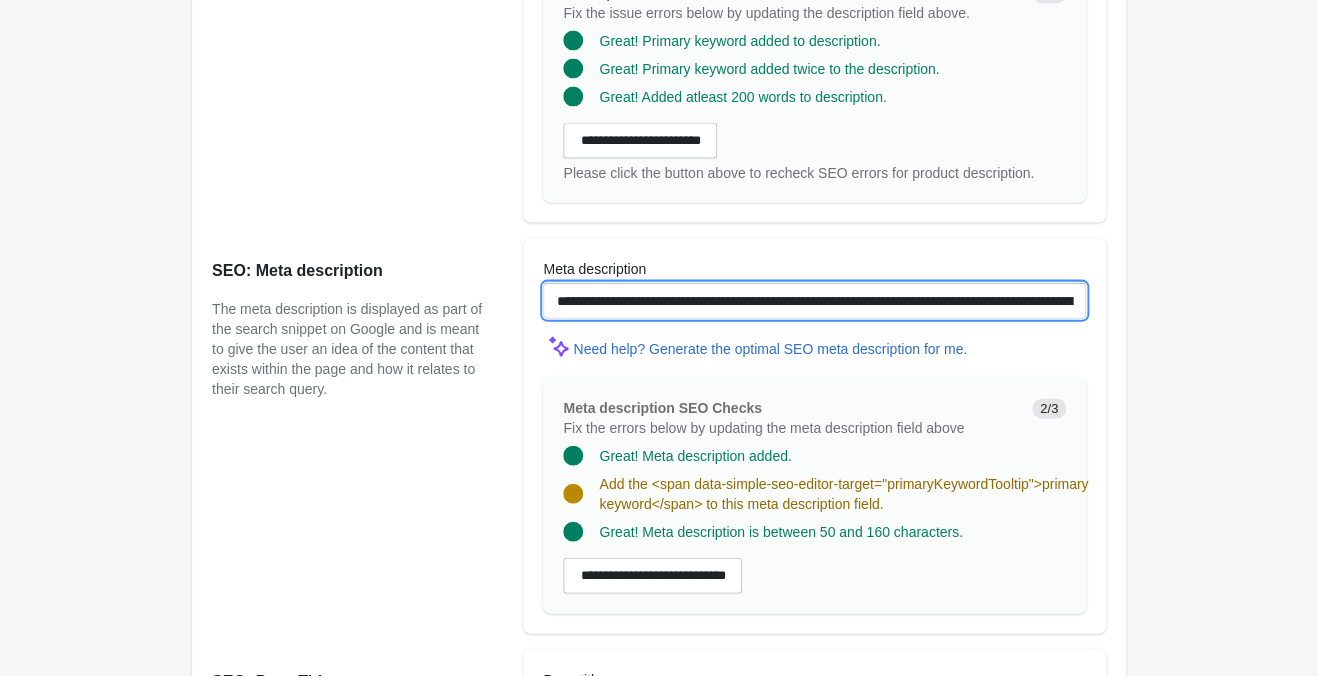 click on "**********" at bounding box center [814, 301] 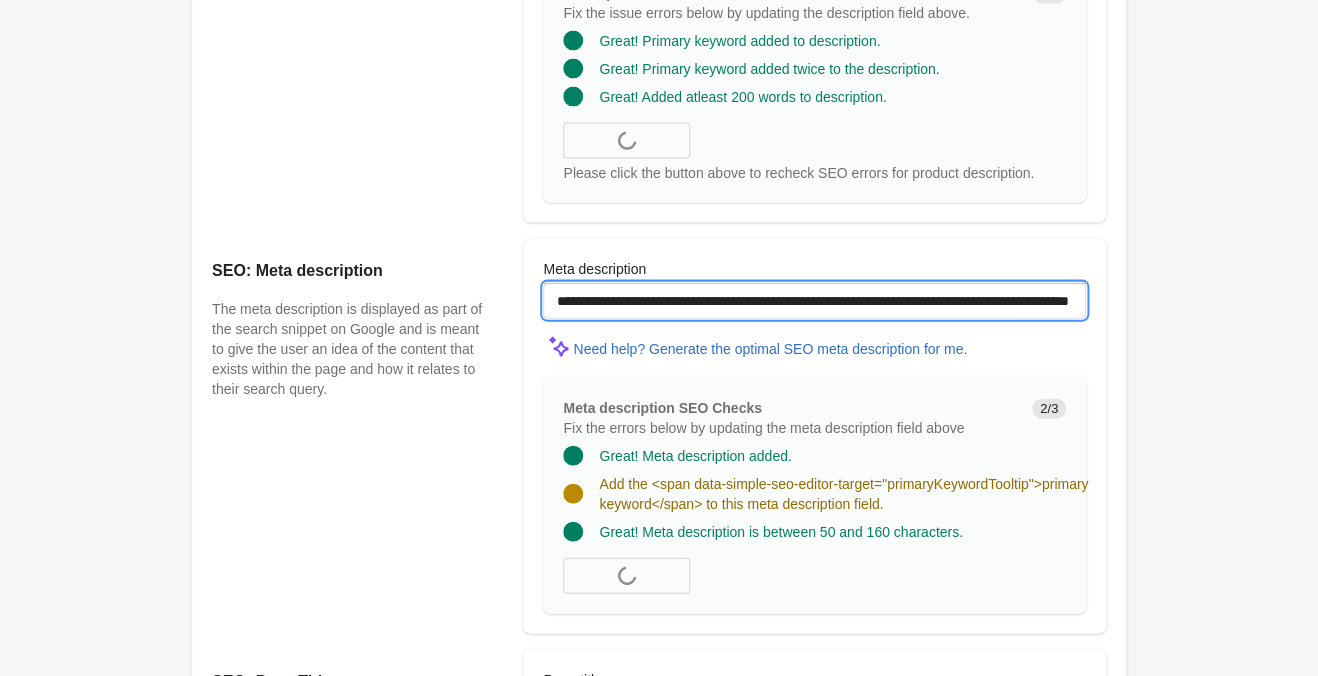 paste on "**********" 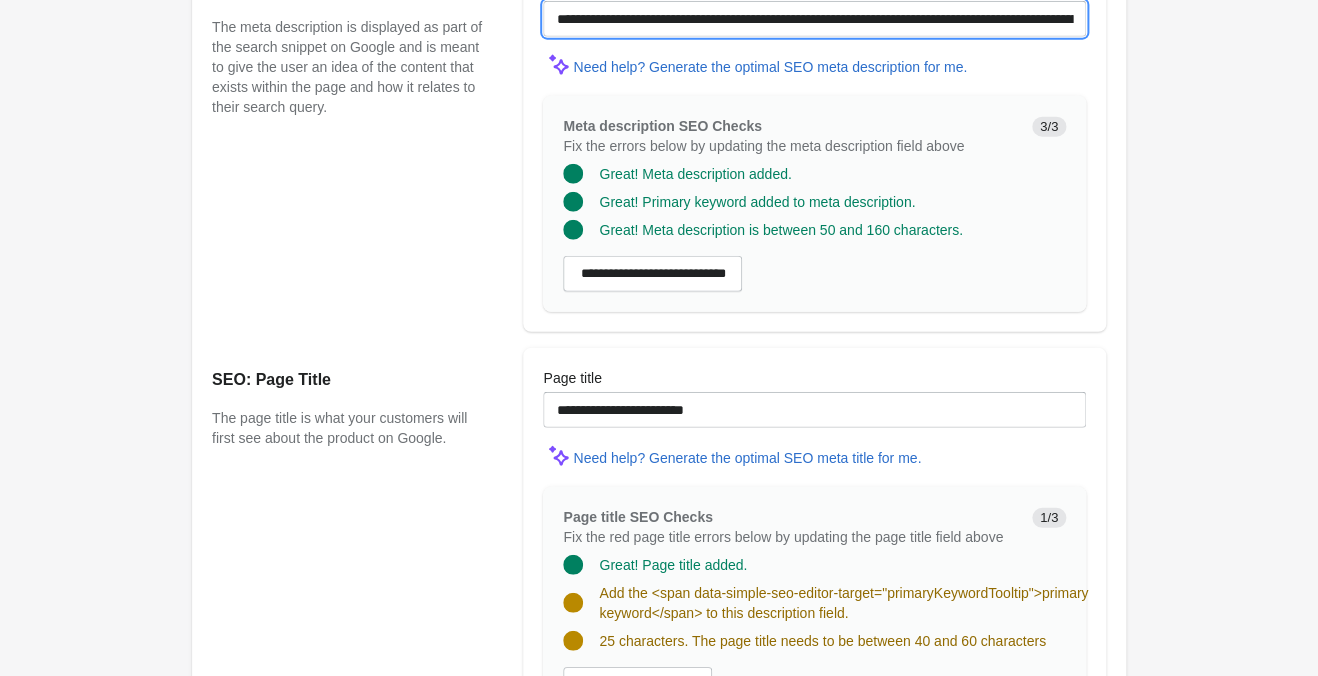 scroll, scrollTop: 1680, scrollLeft: 0, axis: vertical 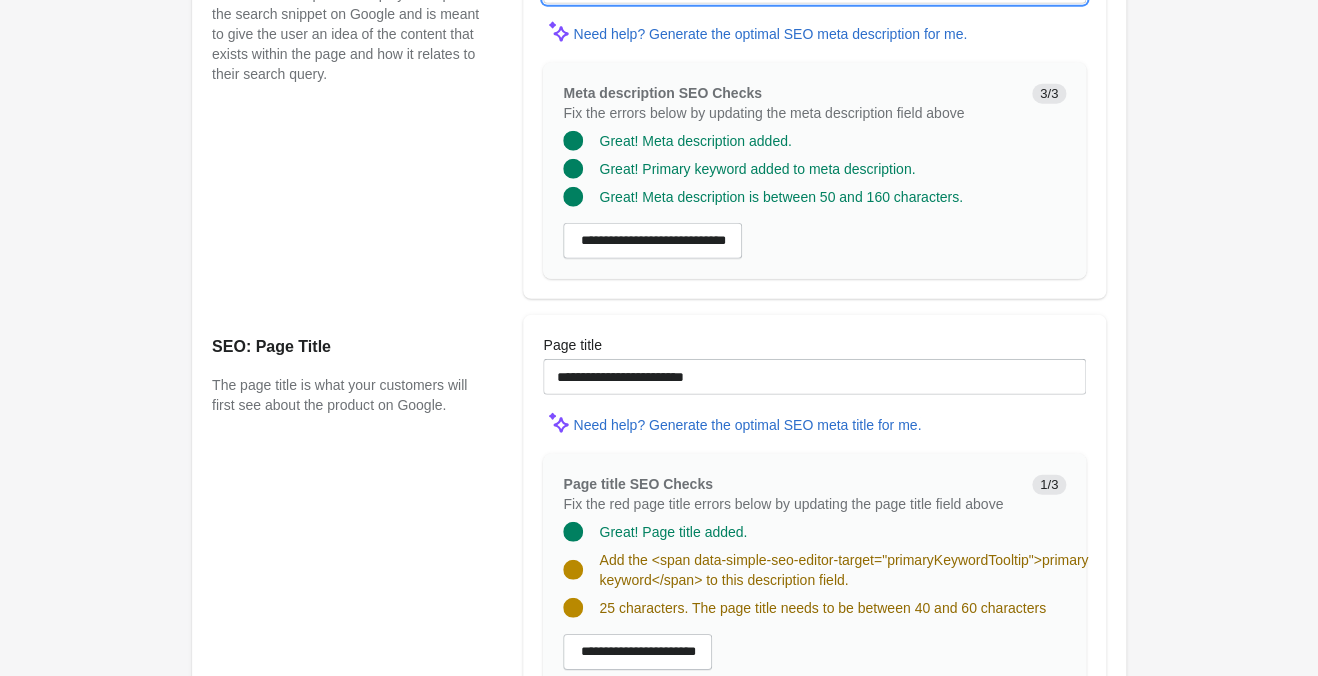 type on "**********" 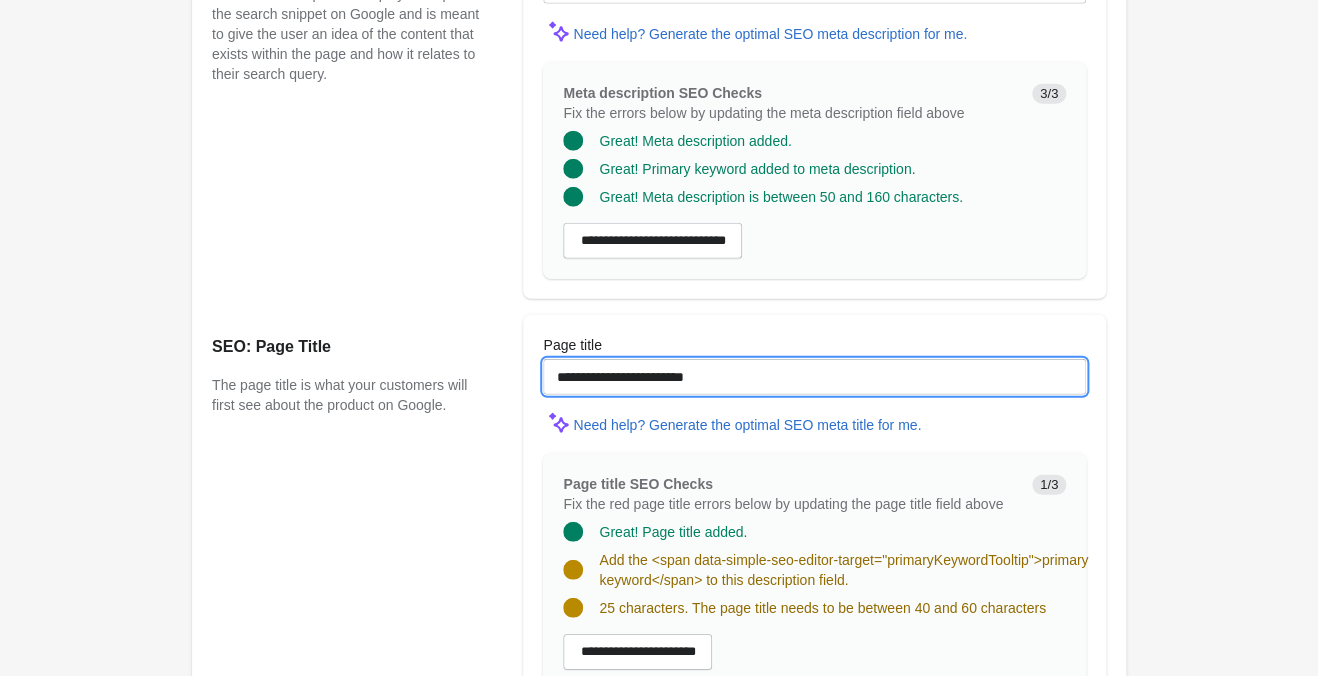 drag, startPoint x: 538, startPoint y: 365, endPoint x: 378, endPoint y: 360, distance: 160.07811 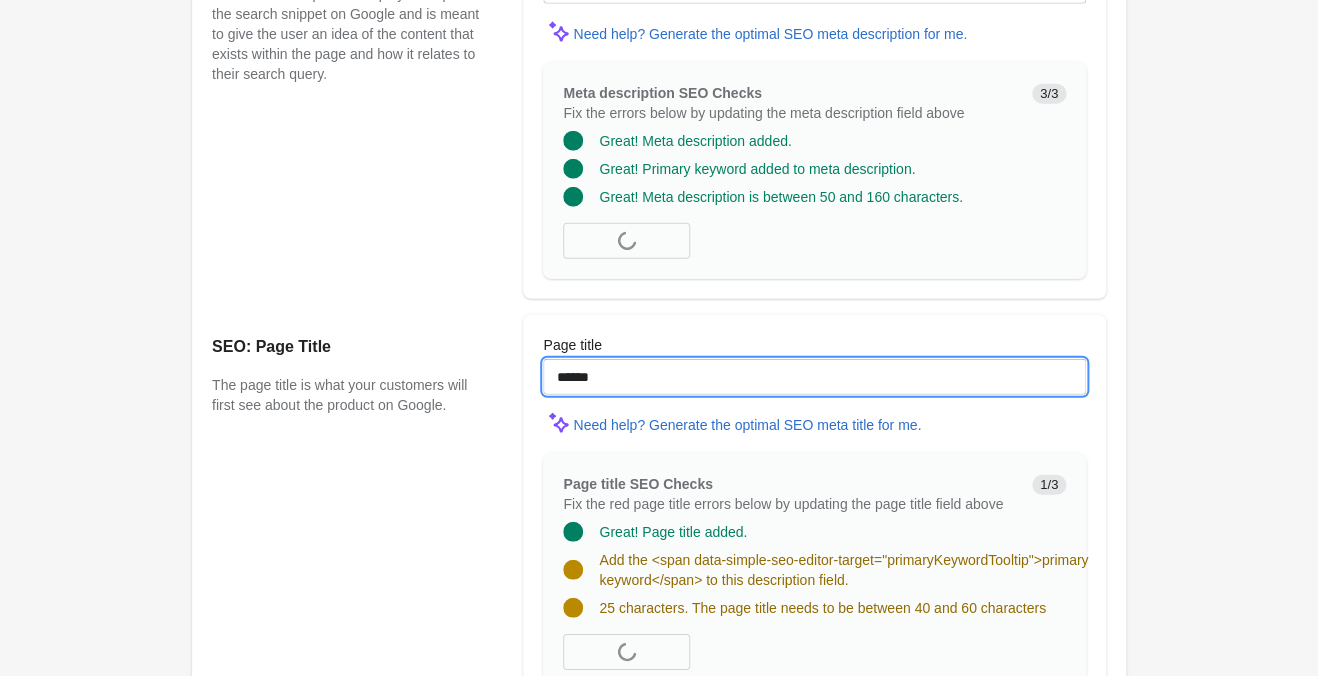 paste on "**********" 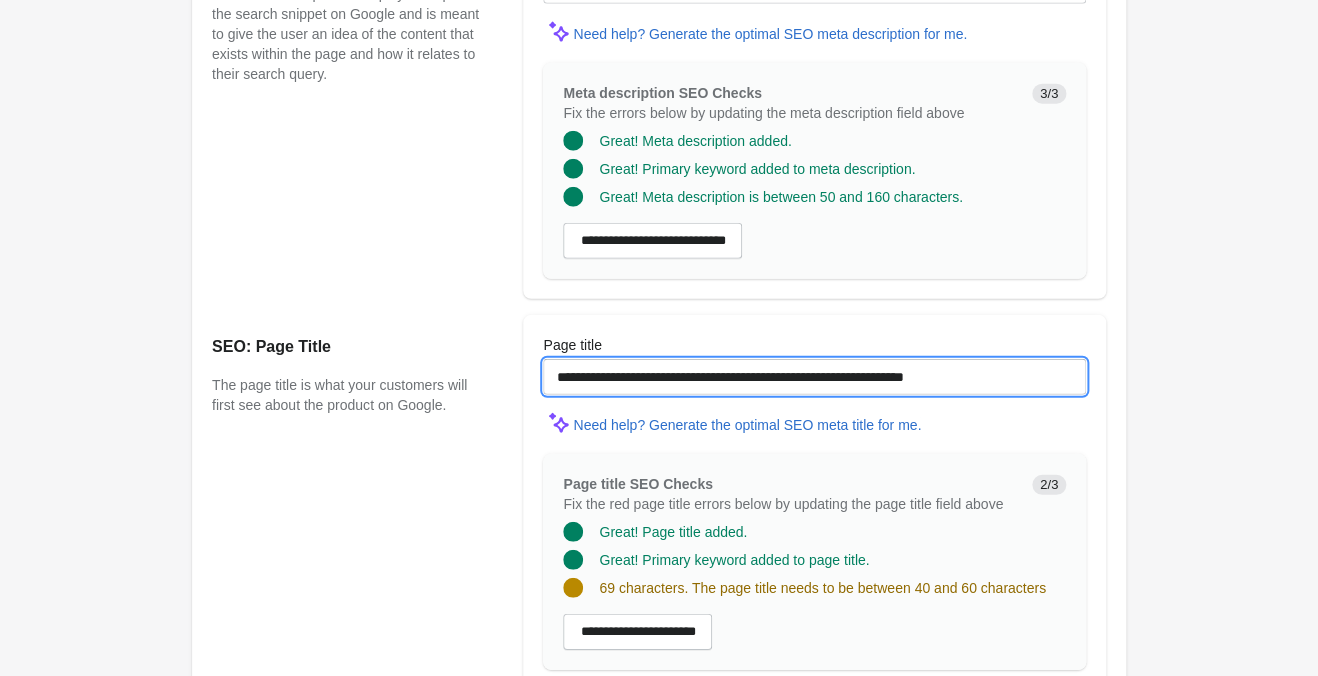 click on "**********" at bounding box center [814, 377] 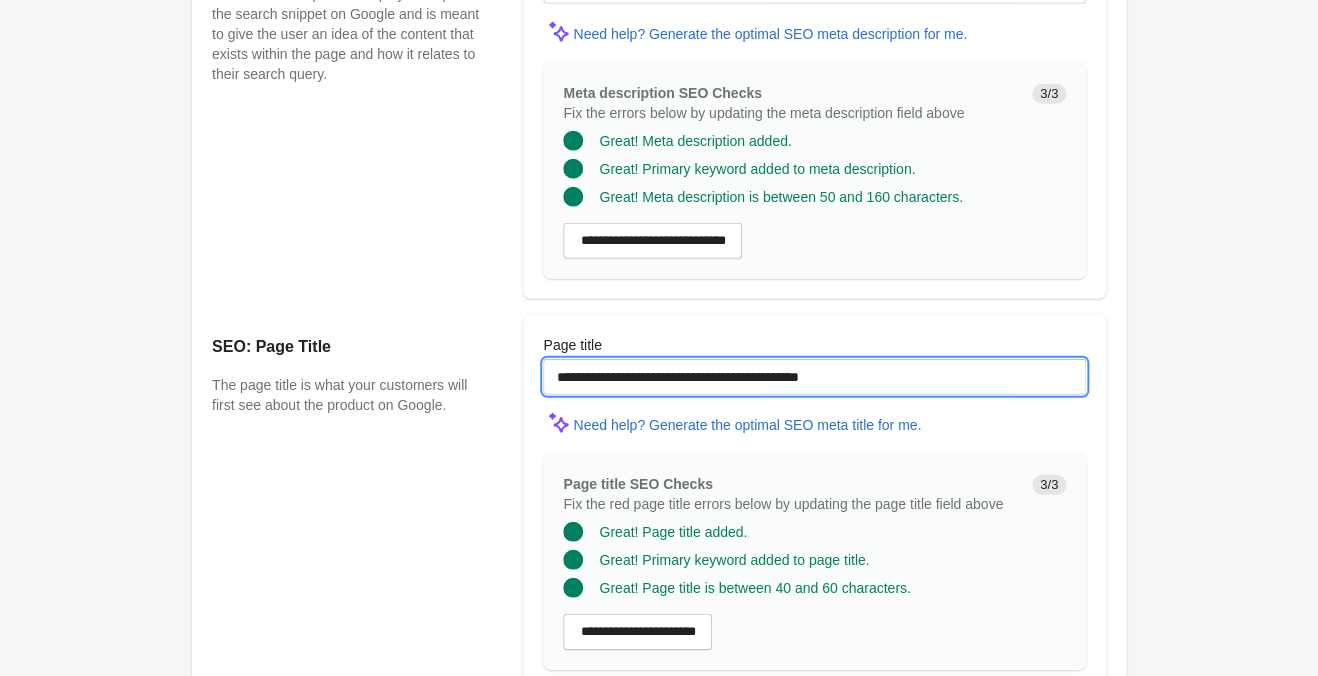 type on "**********" 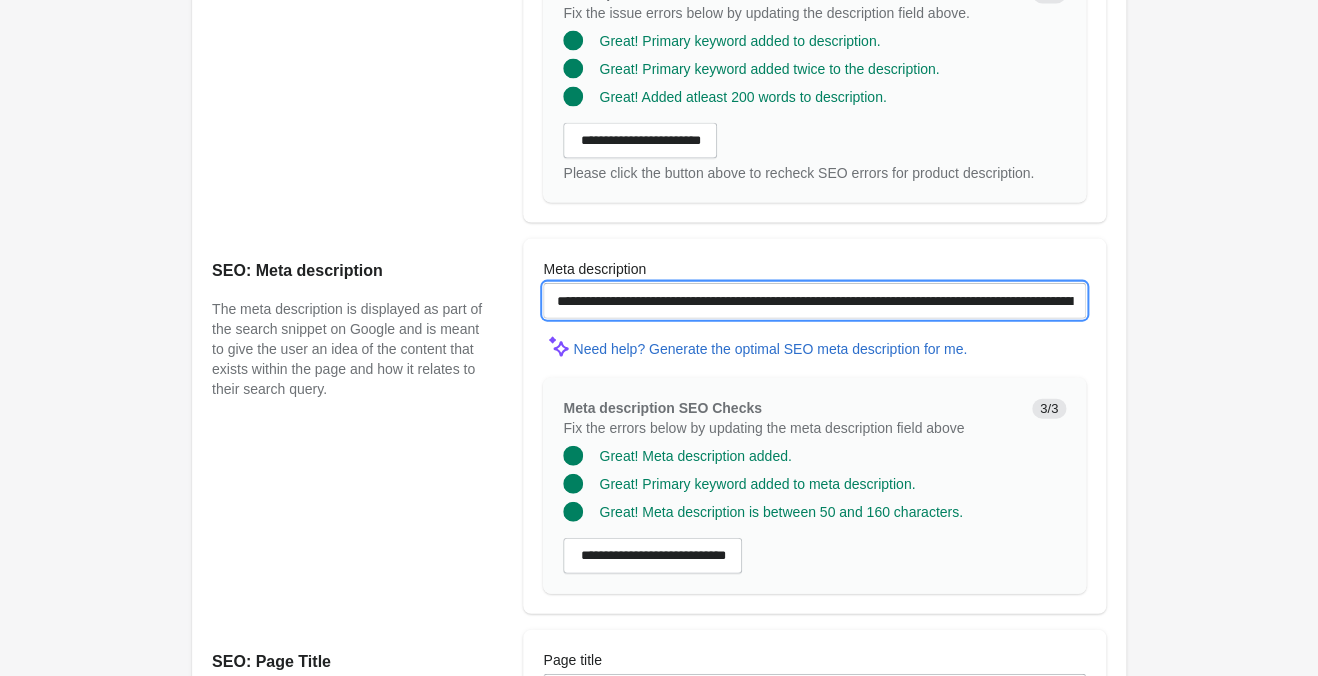 click on "**********" at bounding box center [814, 301] 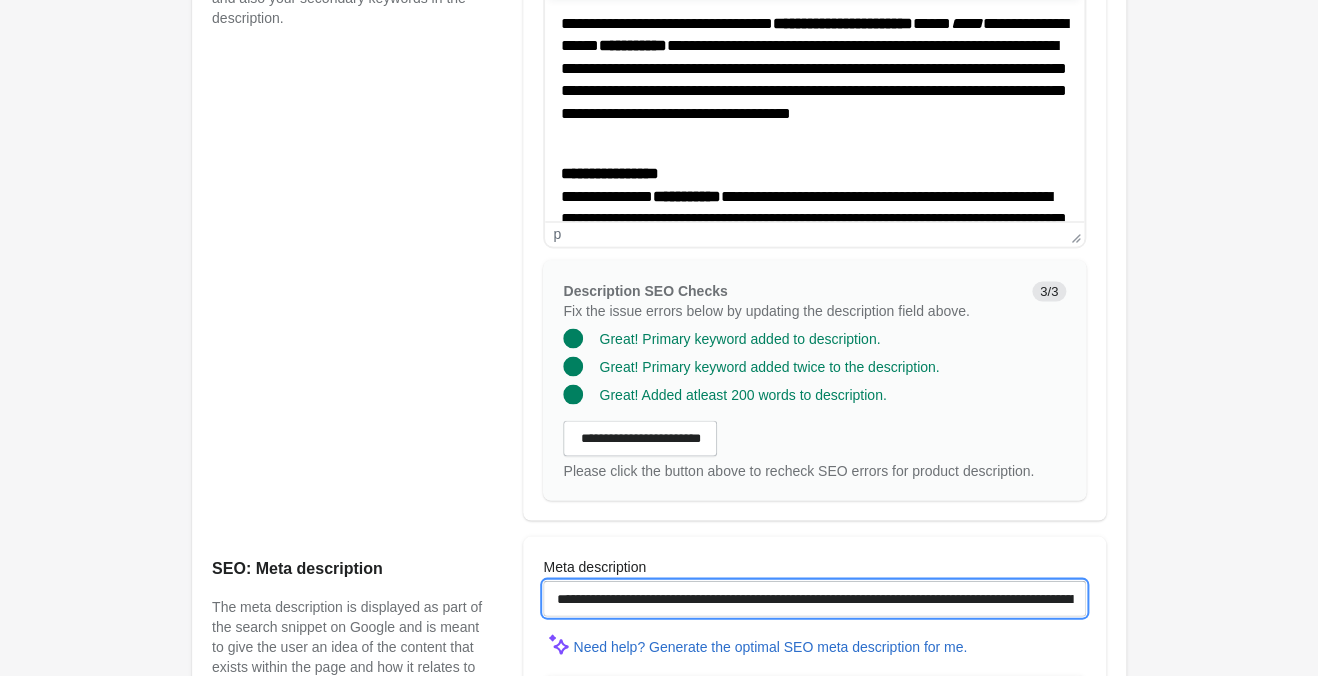 scroll, scrollTop: 1050, scrollLeft: 0, axis: vertical 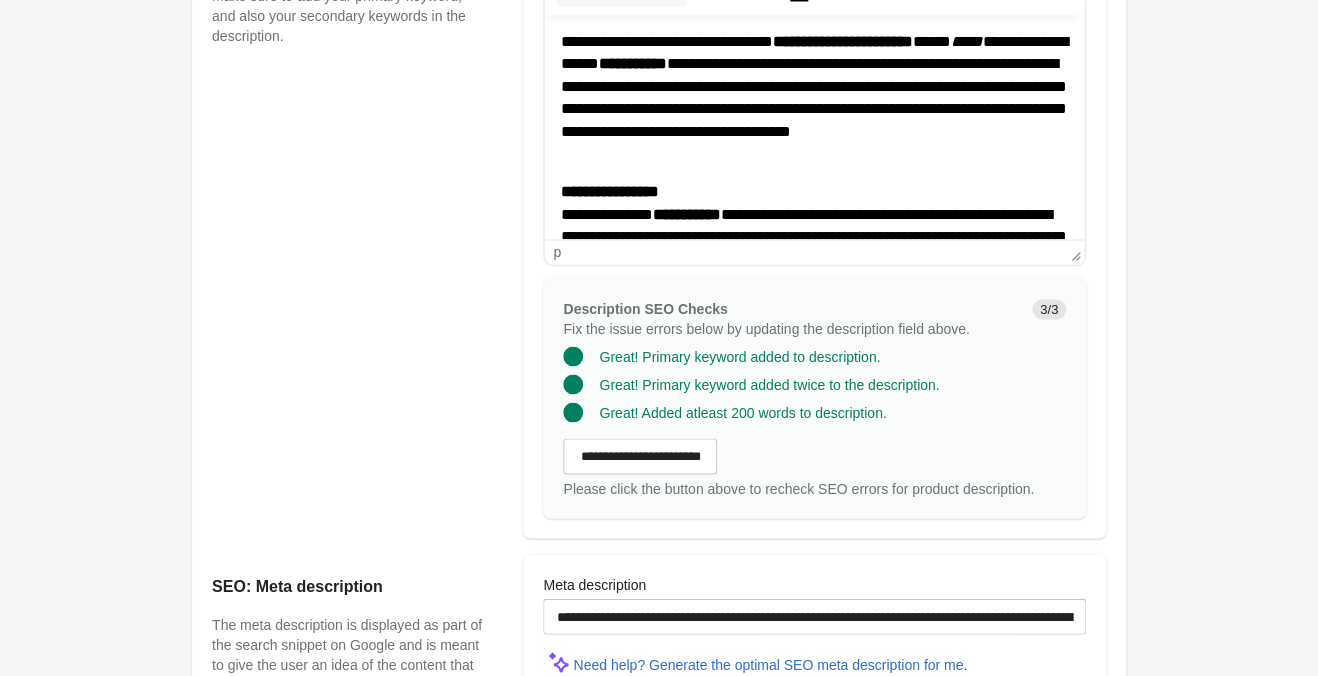 click on "**********" at bounding box center (814, 381) 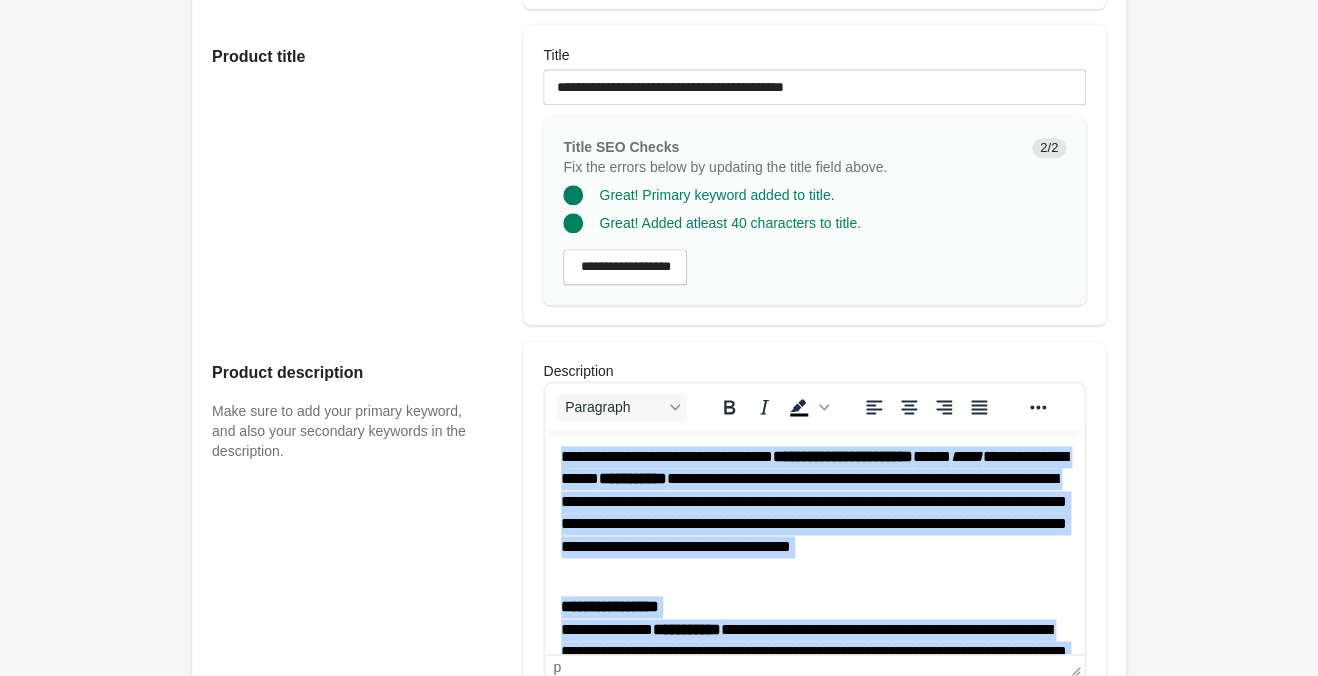scroll, scrollTop: 630, scrollLeft: 0, axis: vertical 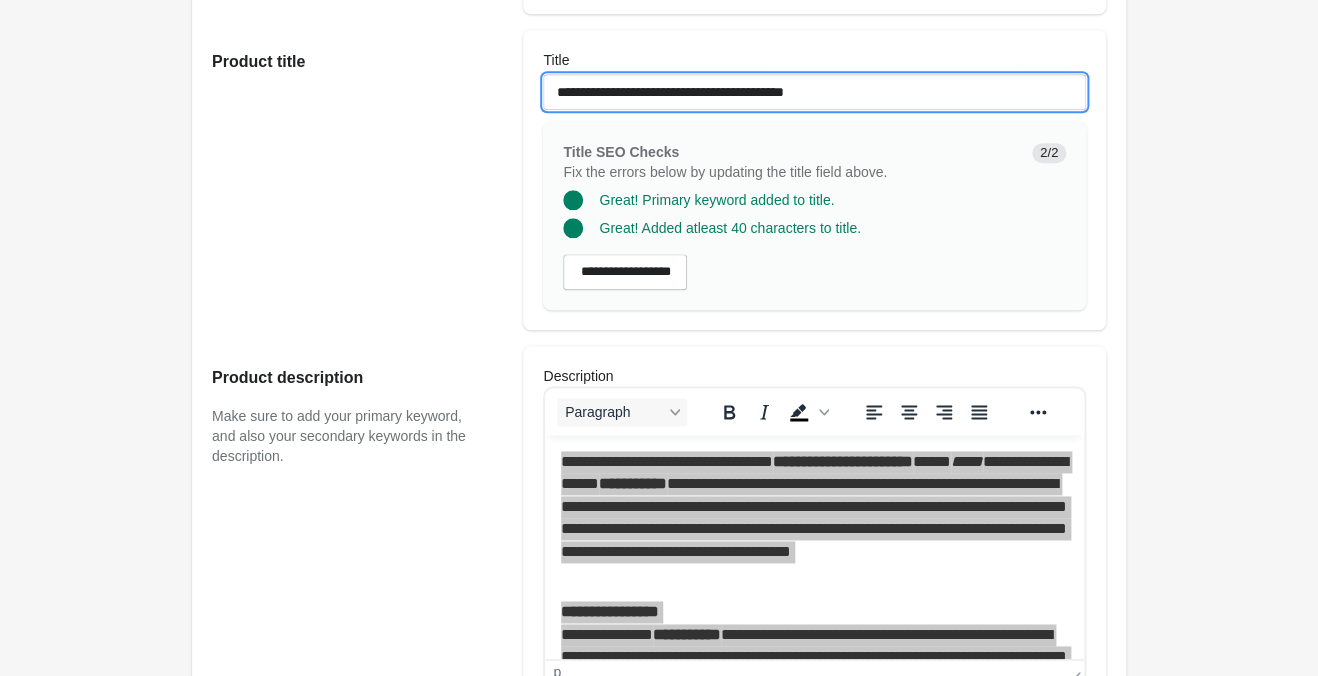 click on "**********" at bounding box center (814, 92) 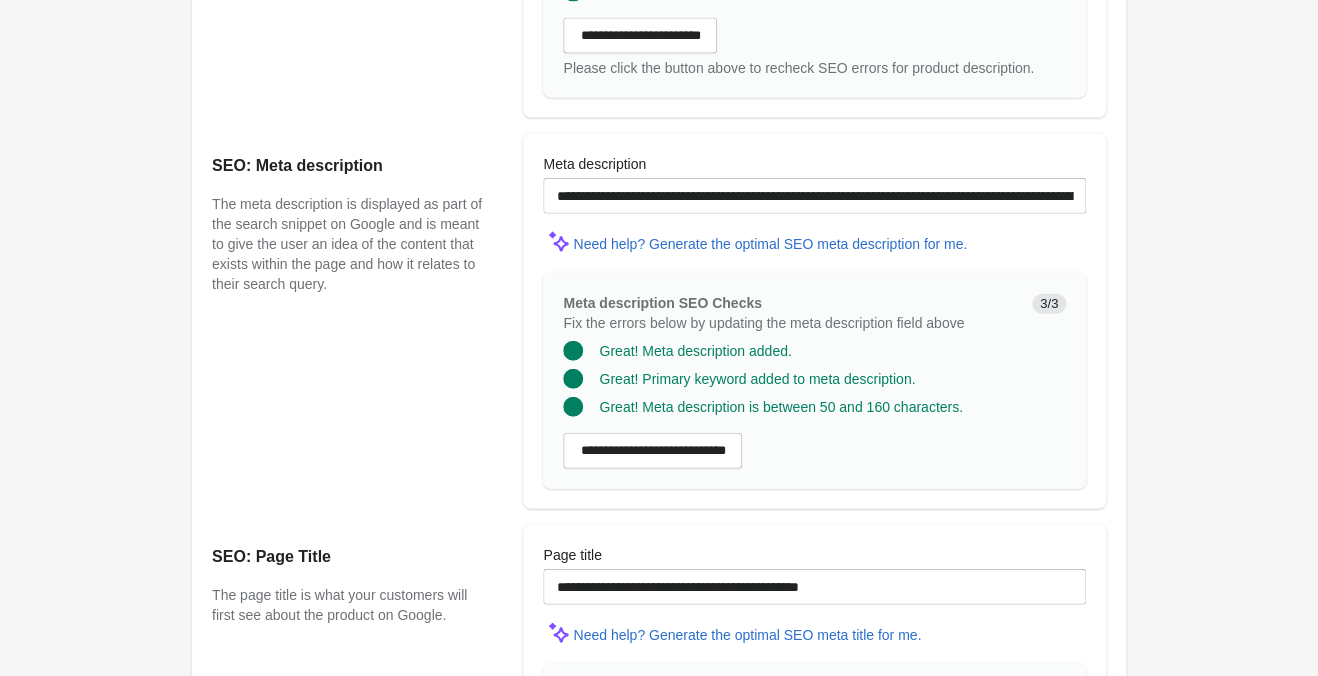 scroll, scrollTop: 1776, scrollLeft: 0, axis: vertical 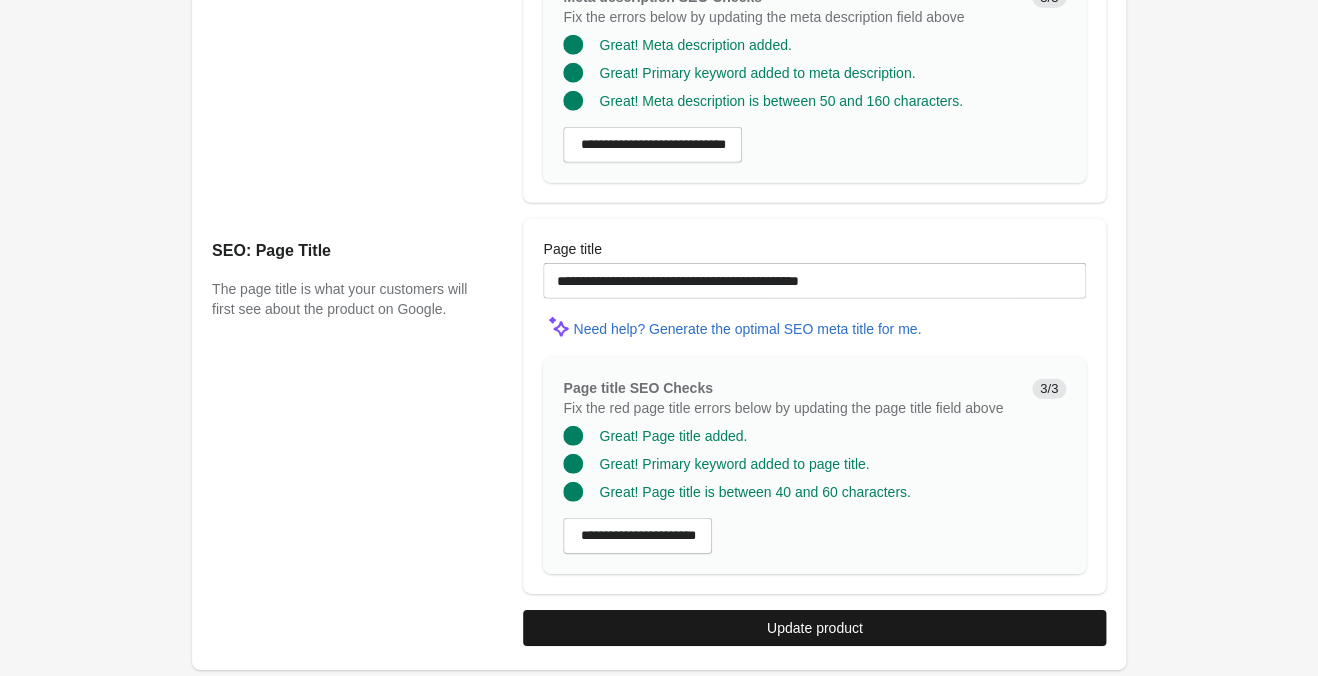 click on "Update product" at bounding box center [814, 628] 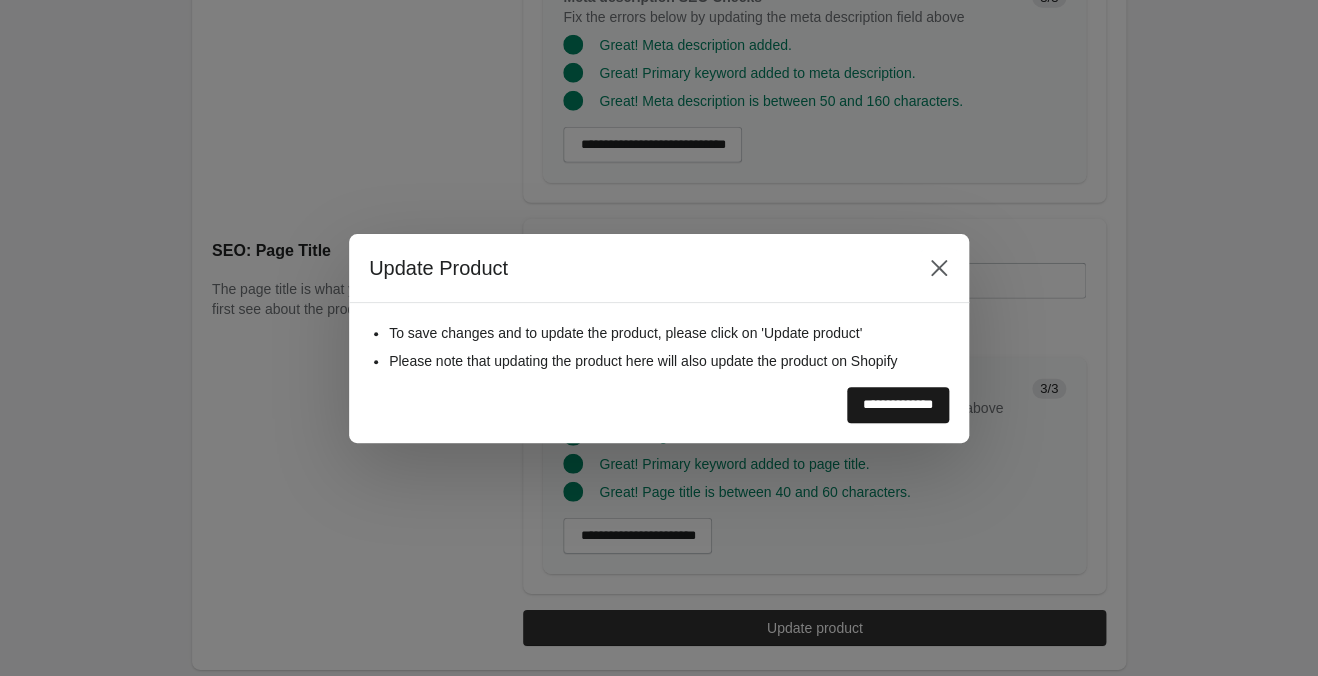 click on "**********" at bounding box center [898, 405] 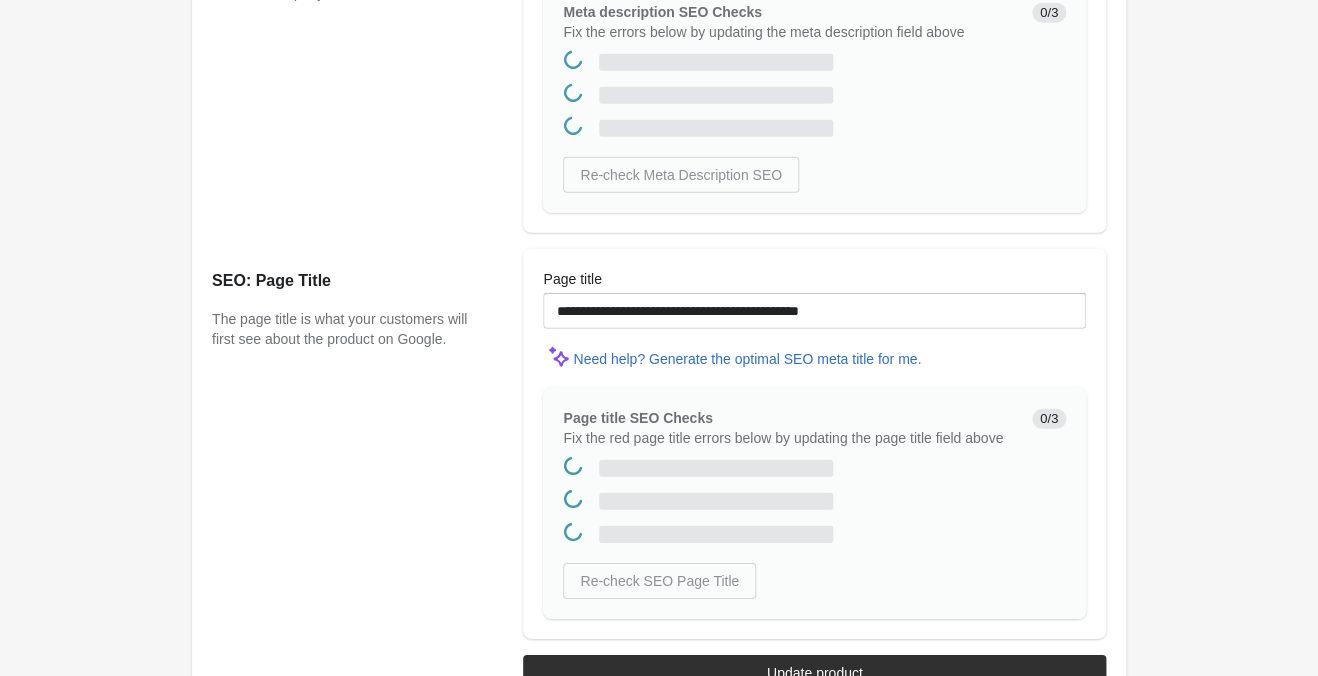 scroll, scrollTop: 0, scrollLeft: 0, axis: both 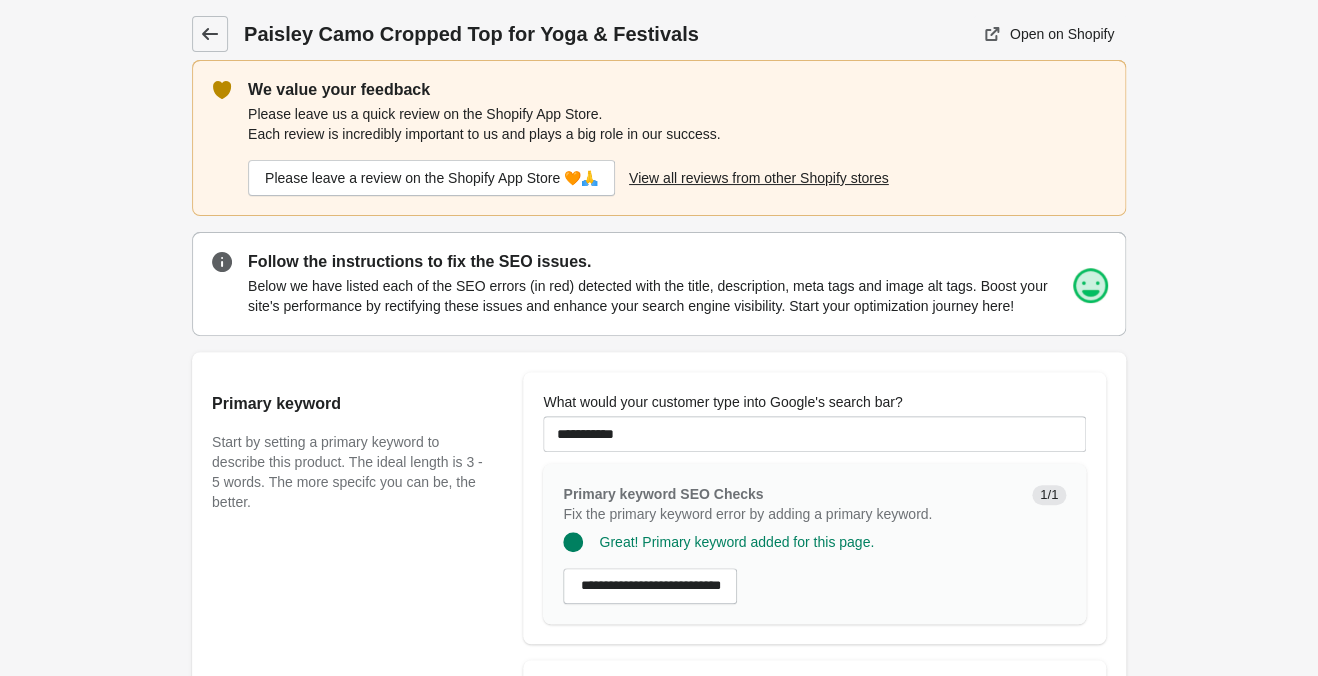 drag, startPoint x: 203, startPoint y: 32, endPoint x: 223, endPoint y: 44, distance: 23.323807 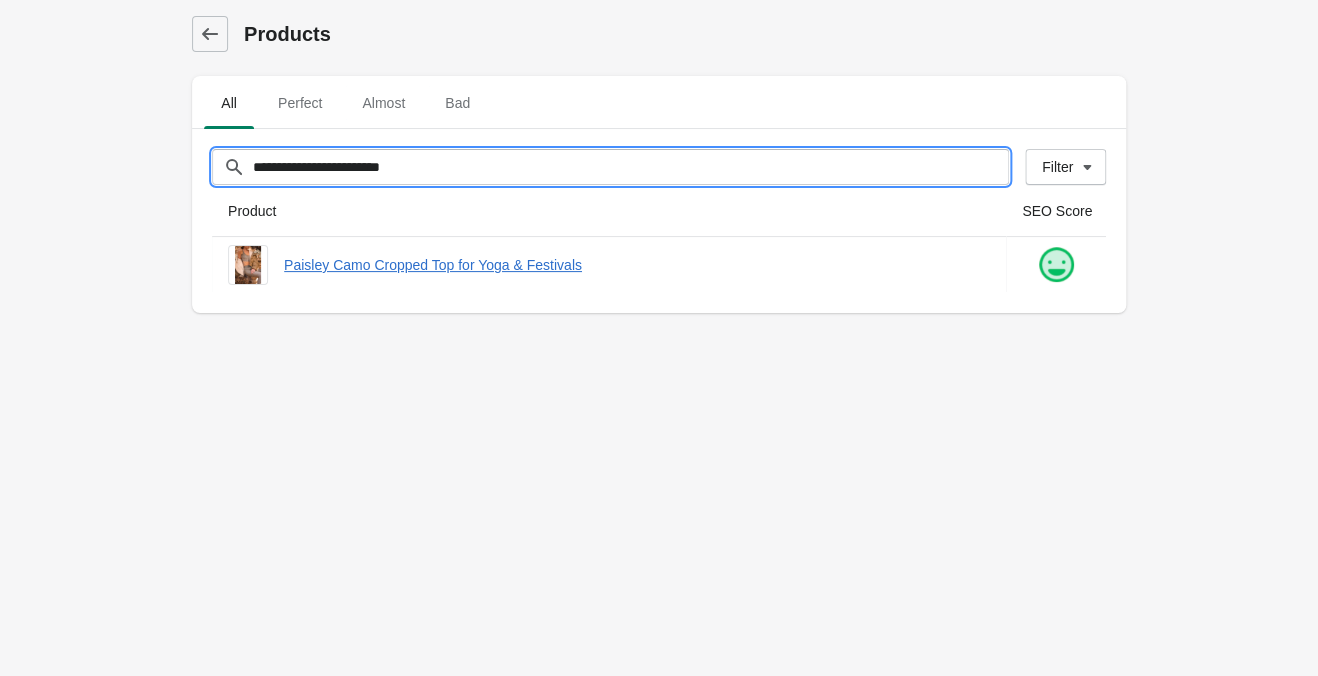 drag, startPoint x: 328, startPoint y: 155, endPoint x: -29, endPoint y: 117, distance: 359.01672 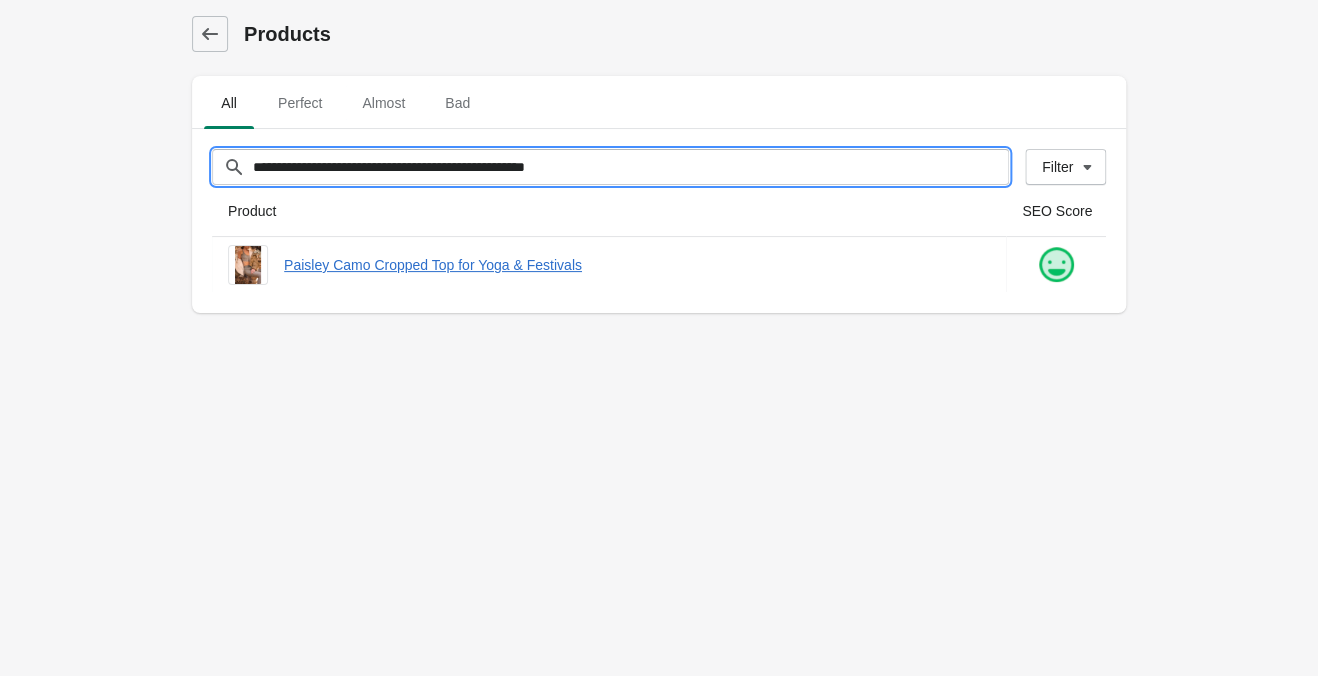 type on "**********" 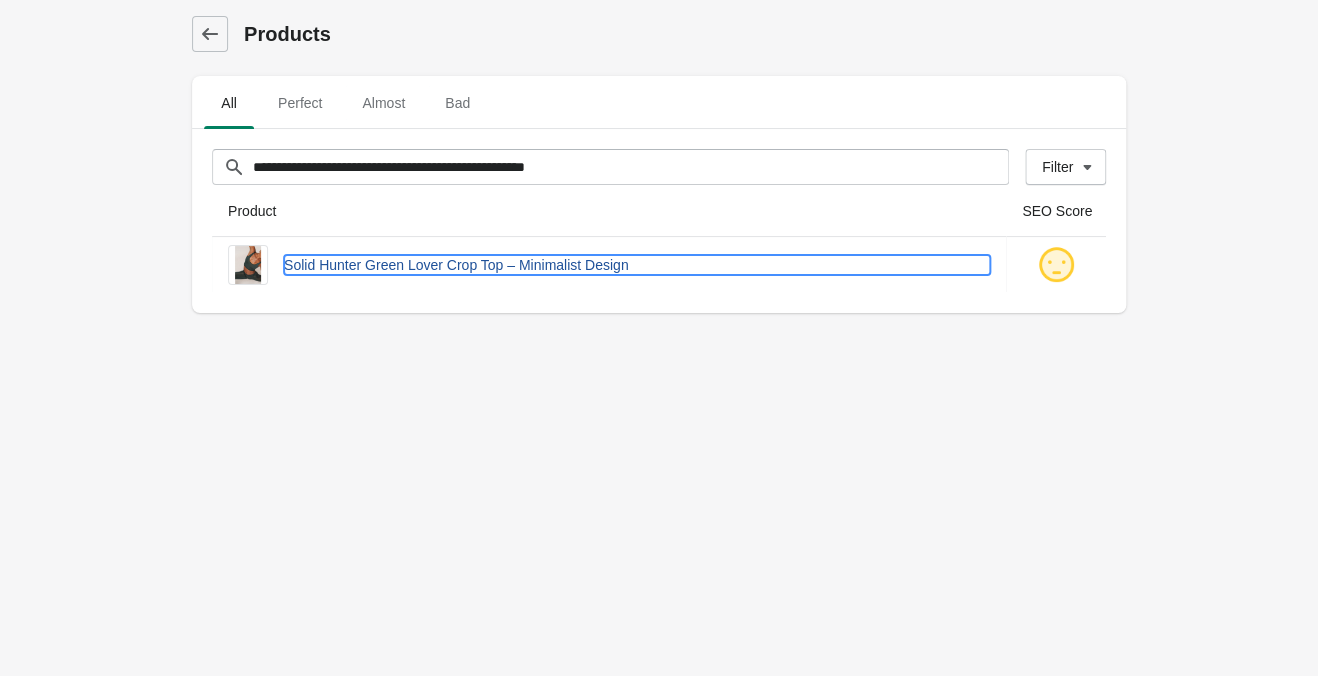 click on "Solid Hunter Green Lover Crop Top – Minimalist Design" at bounding box center [637, 265] 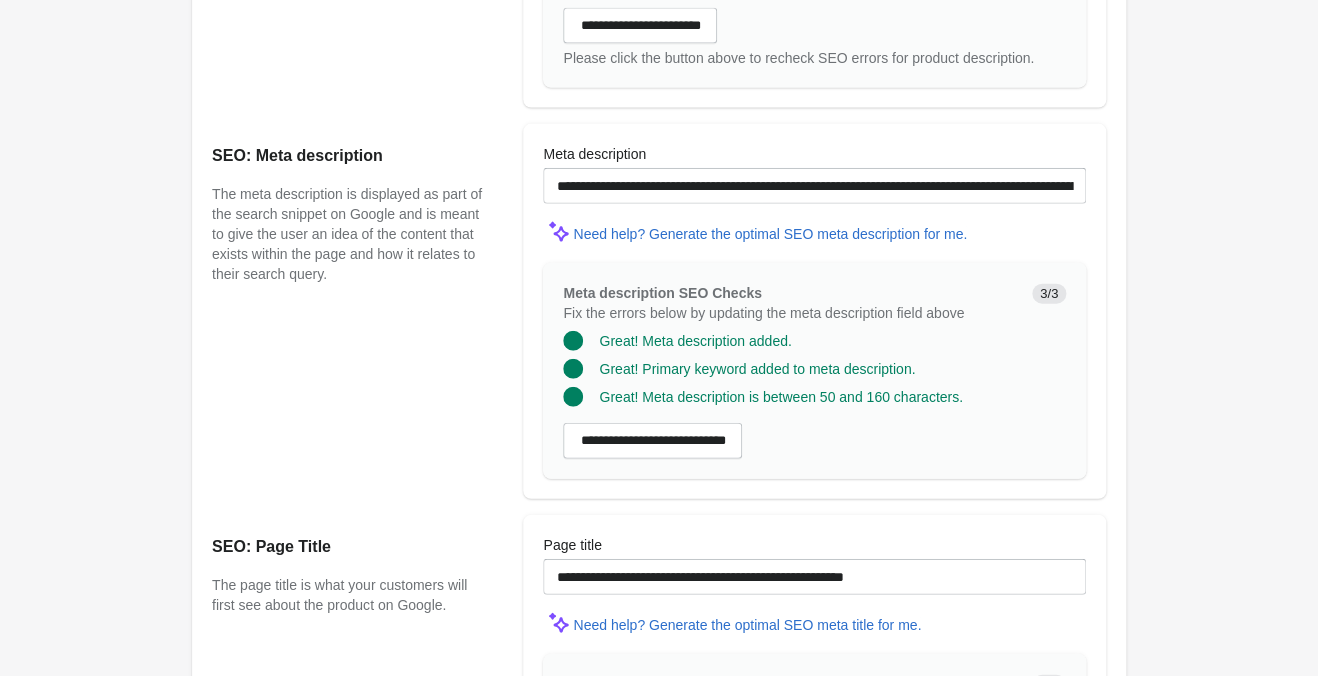 scroll, scrollTop: 1501, scrollLeft: 0, axis: vertical 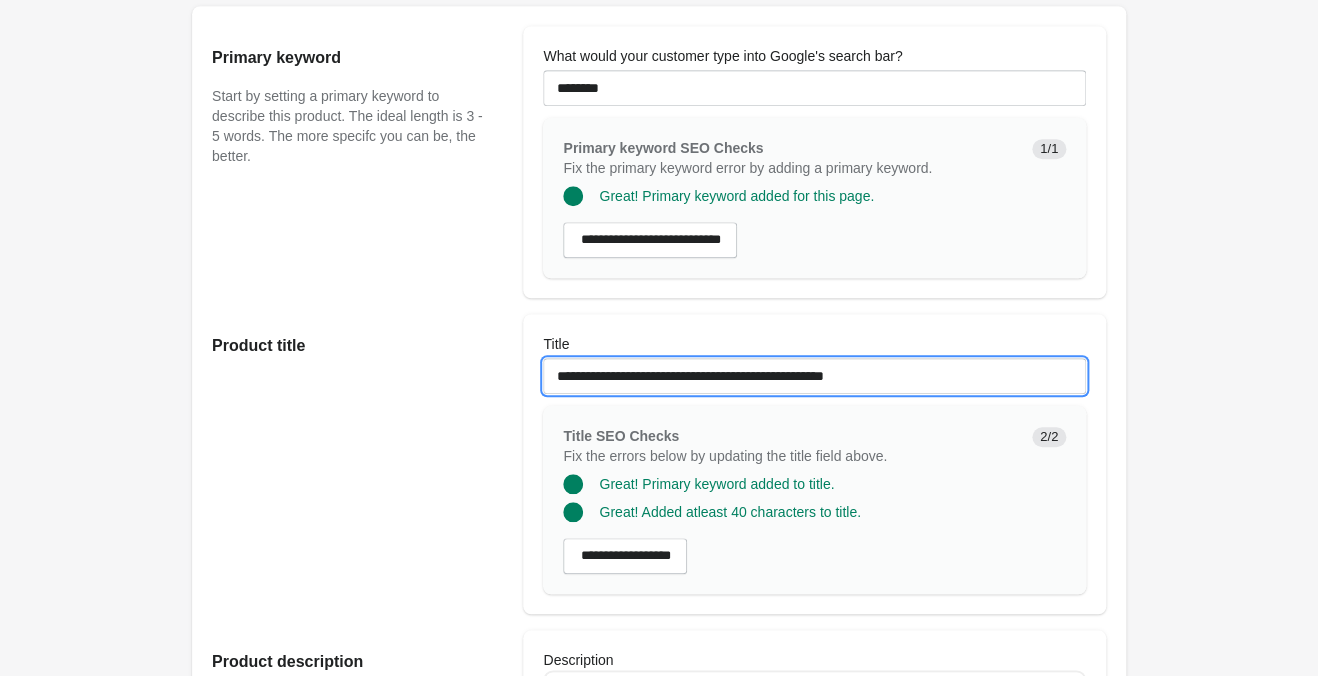click on "**********" at bounding box center [814, 376] 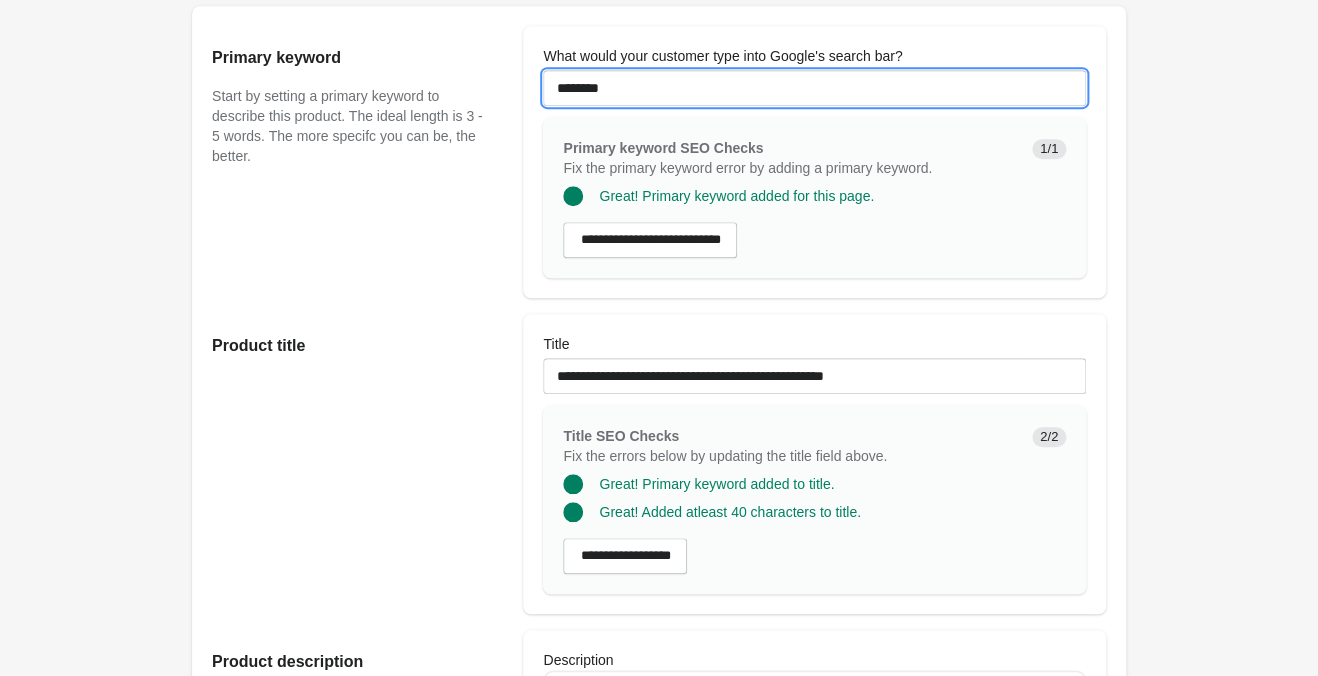 drag, startPoint x: 602, startPoint y: 83, endPoint x: 403, endPoint y: 85, distance: 199.01006 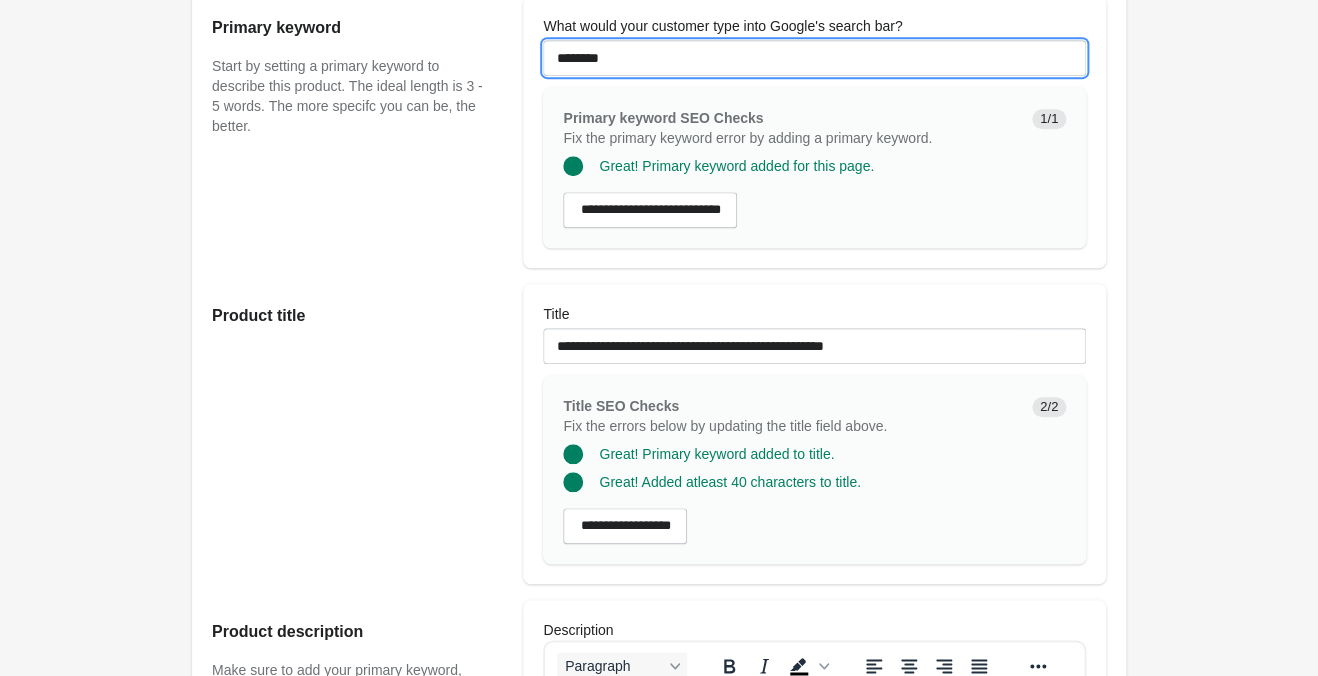 scroll, scrollTop: 346, scrollLeft: 0, axis: vertical 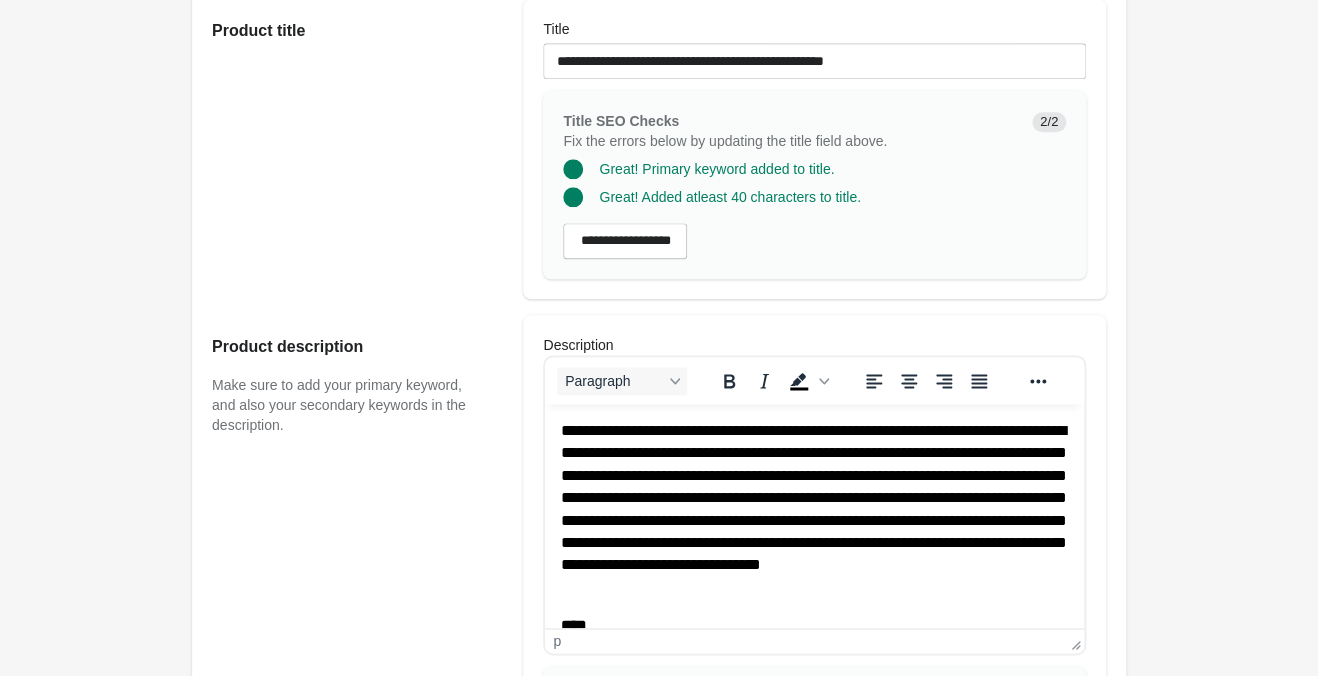 click on "**********" at bounding box center [814, 509] 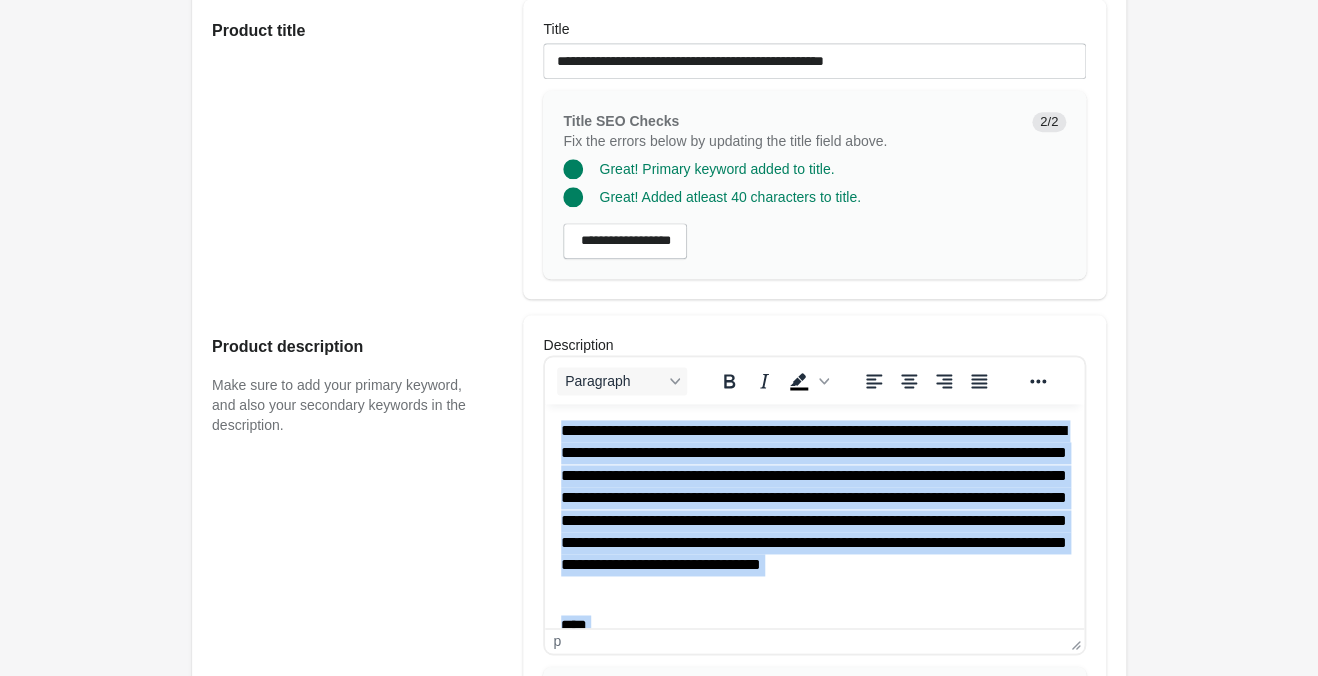 type 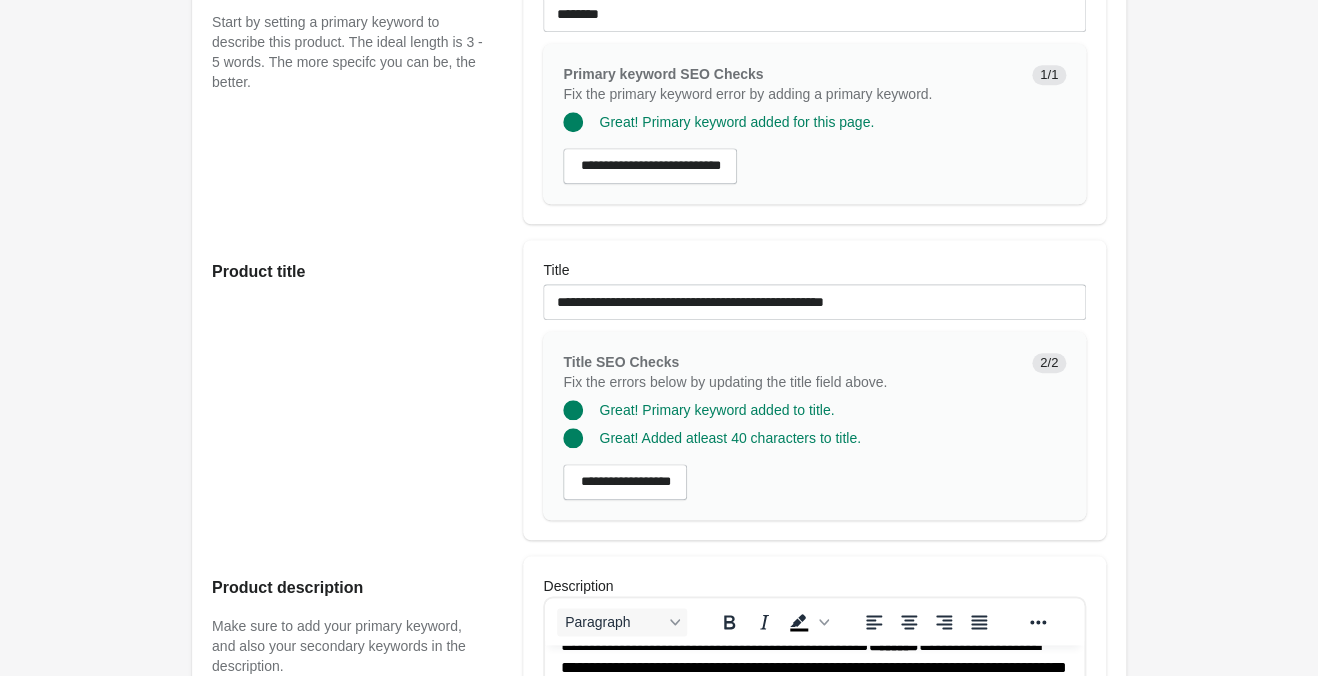 scroll, scrollTop: 346, scrollLeft: 0, axis: vertical 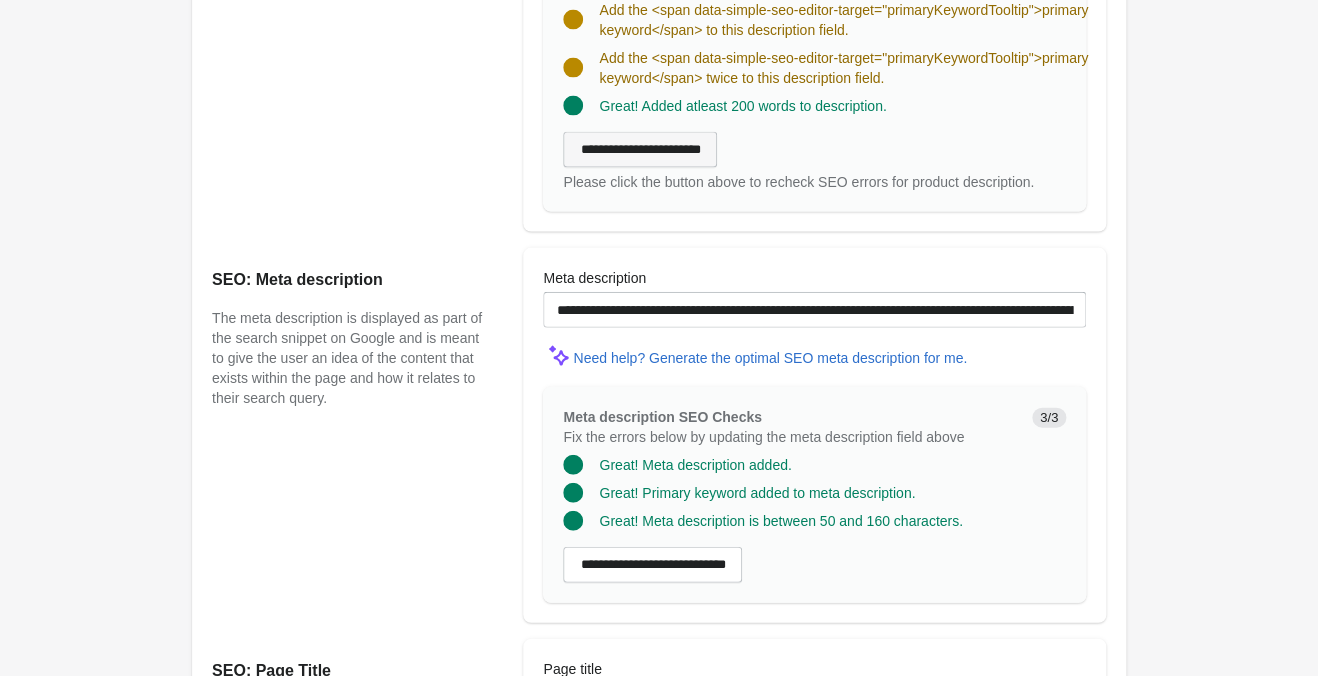 click on "**********" at bounding box center [640, 150] 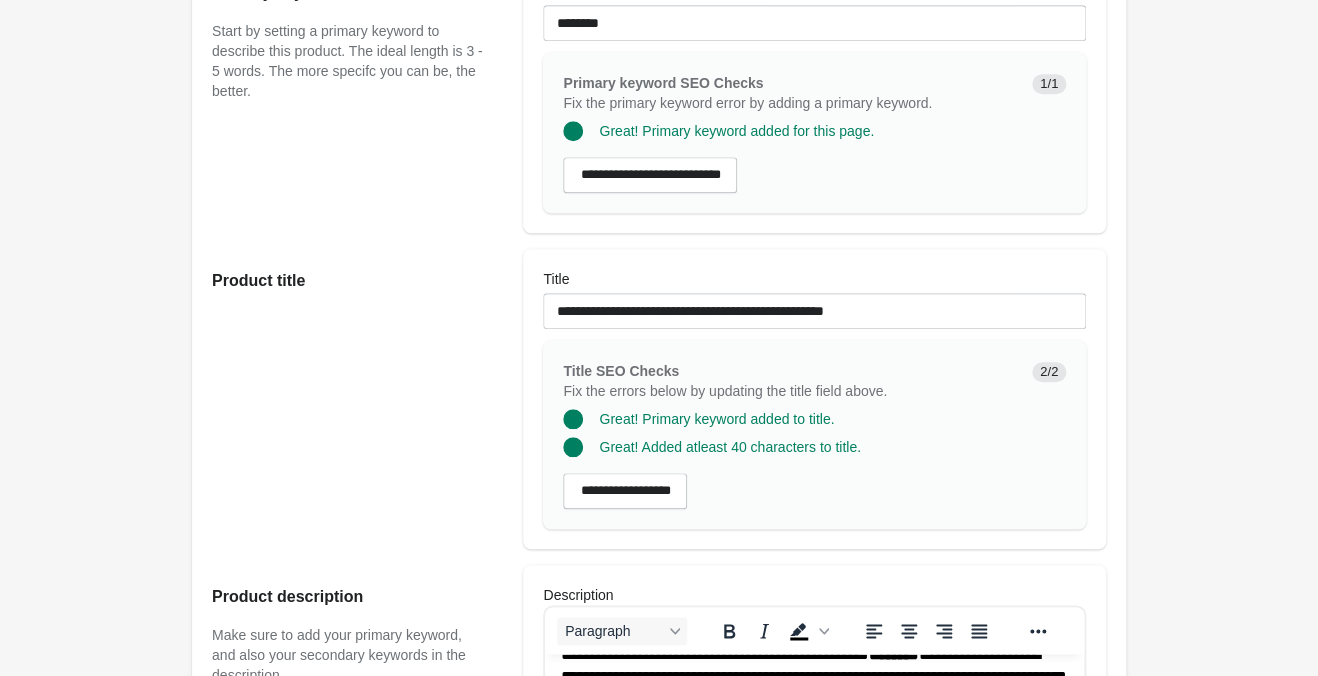 scroll, scrollTop: 726, scrollLeft: 0, axis: vertical 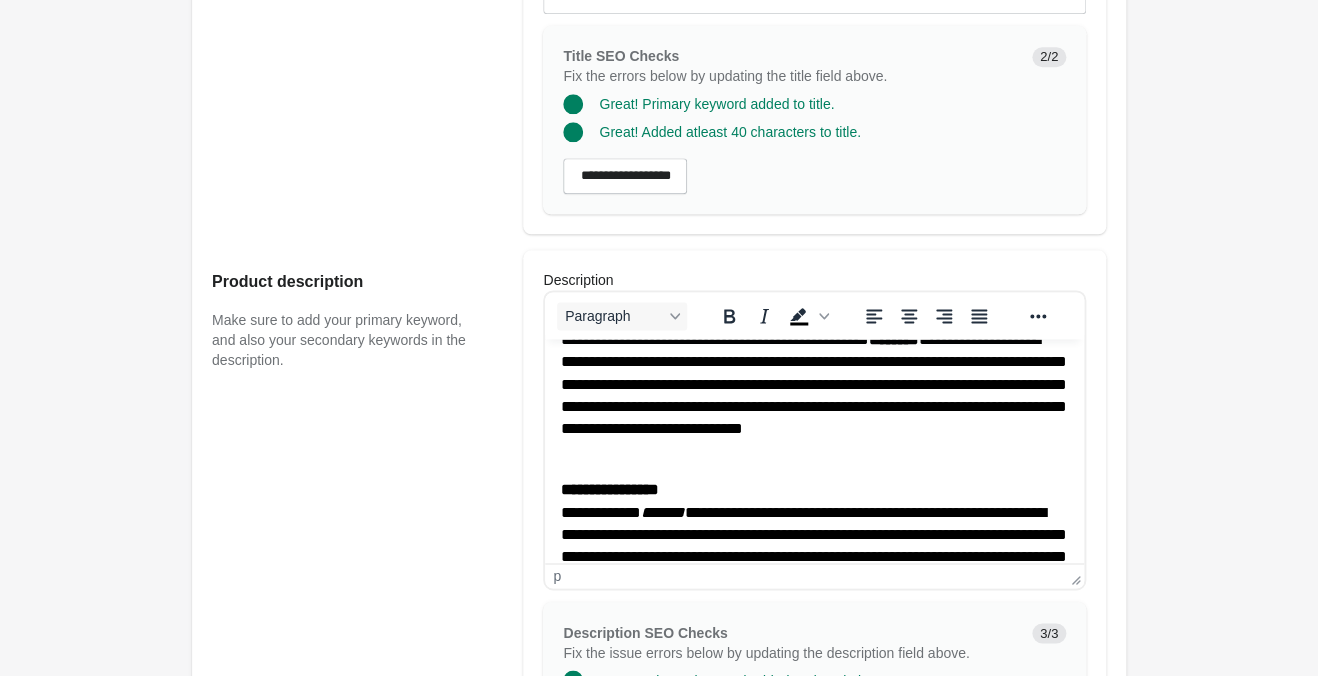 click on "**********" at bounding box center (814, 535) 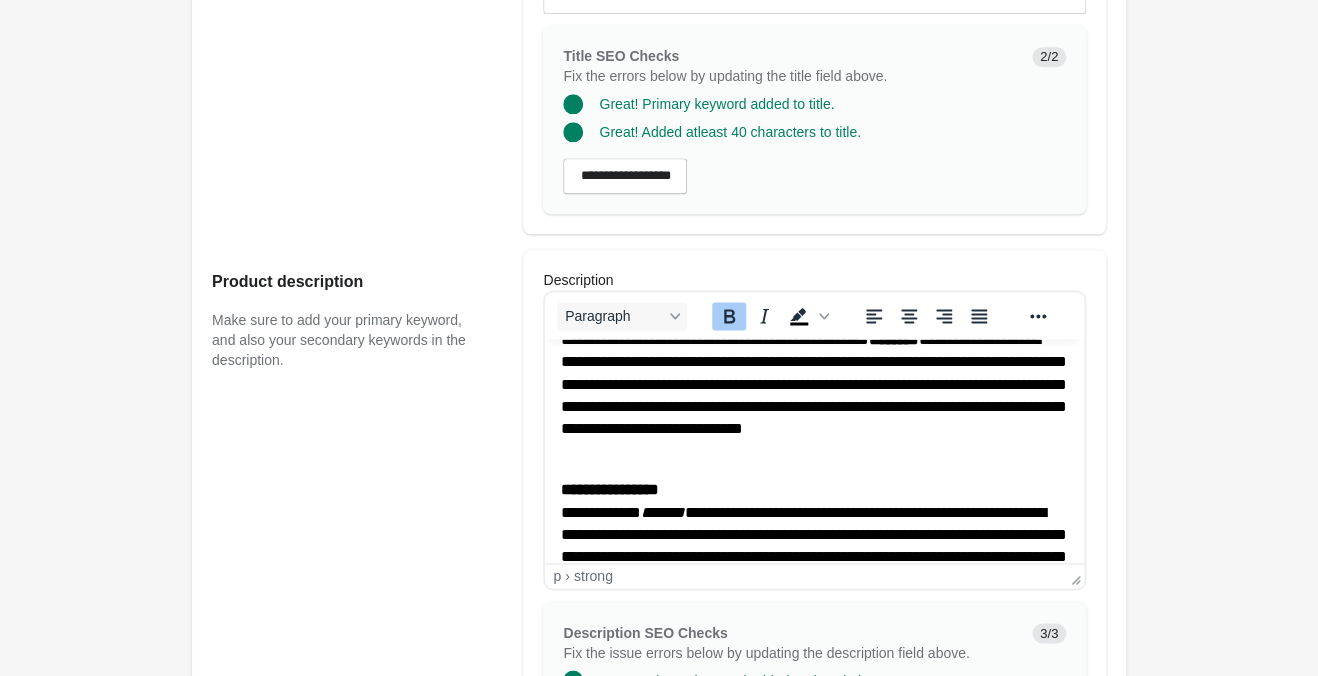 scroll, scrollTop: 0, scrollLeft: 0, axis: both 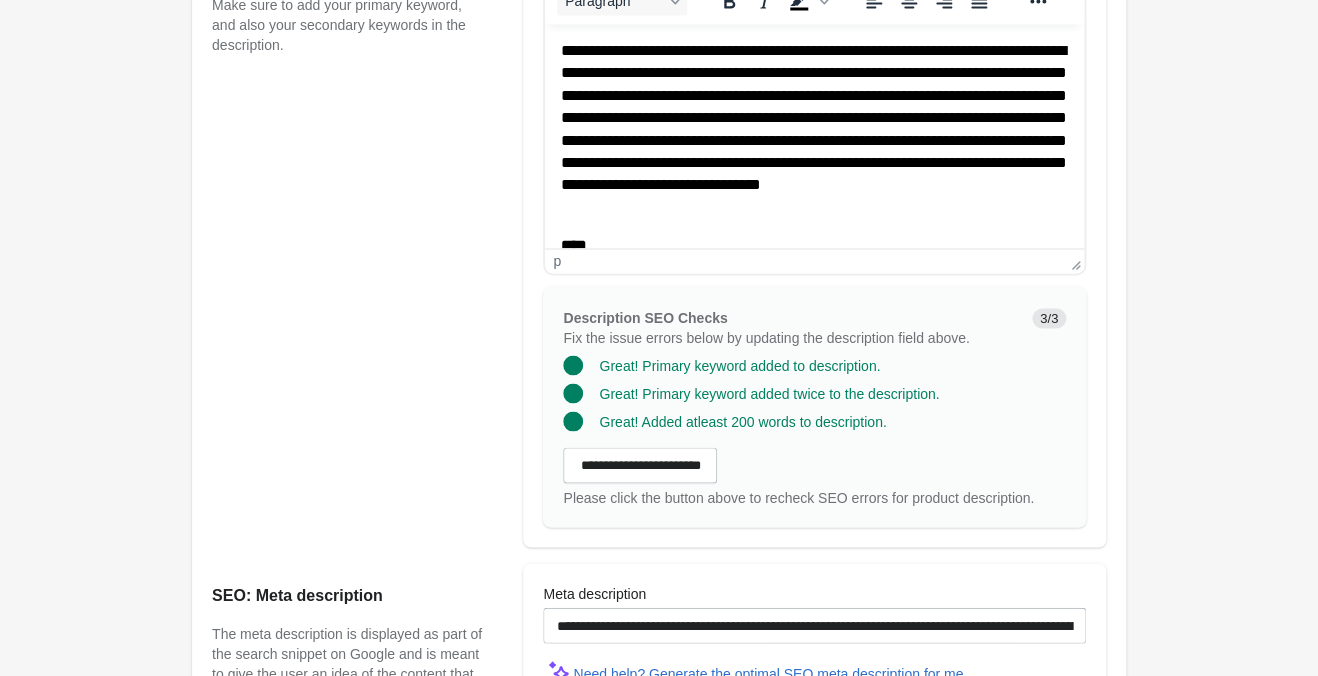 click on "**********" at bounding box center [814, 129] 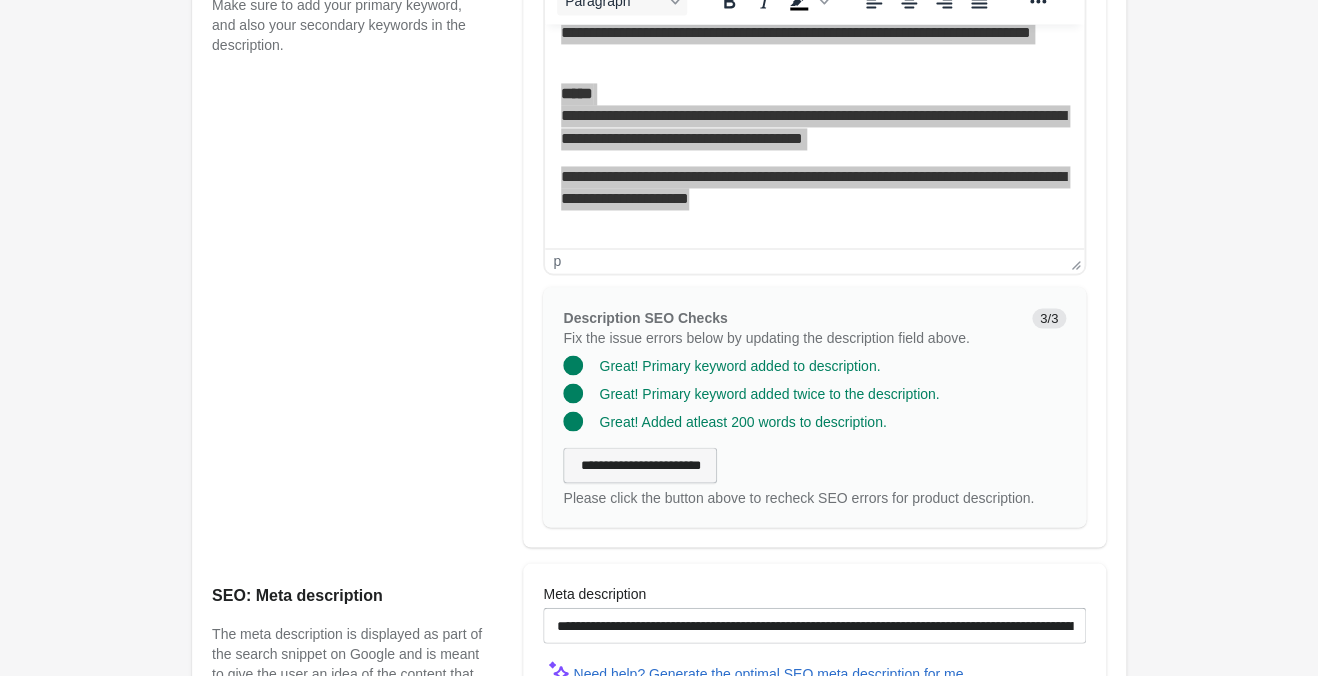 click on "**********" at bounding box center [640, 465] 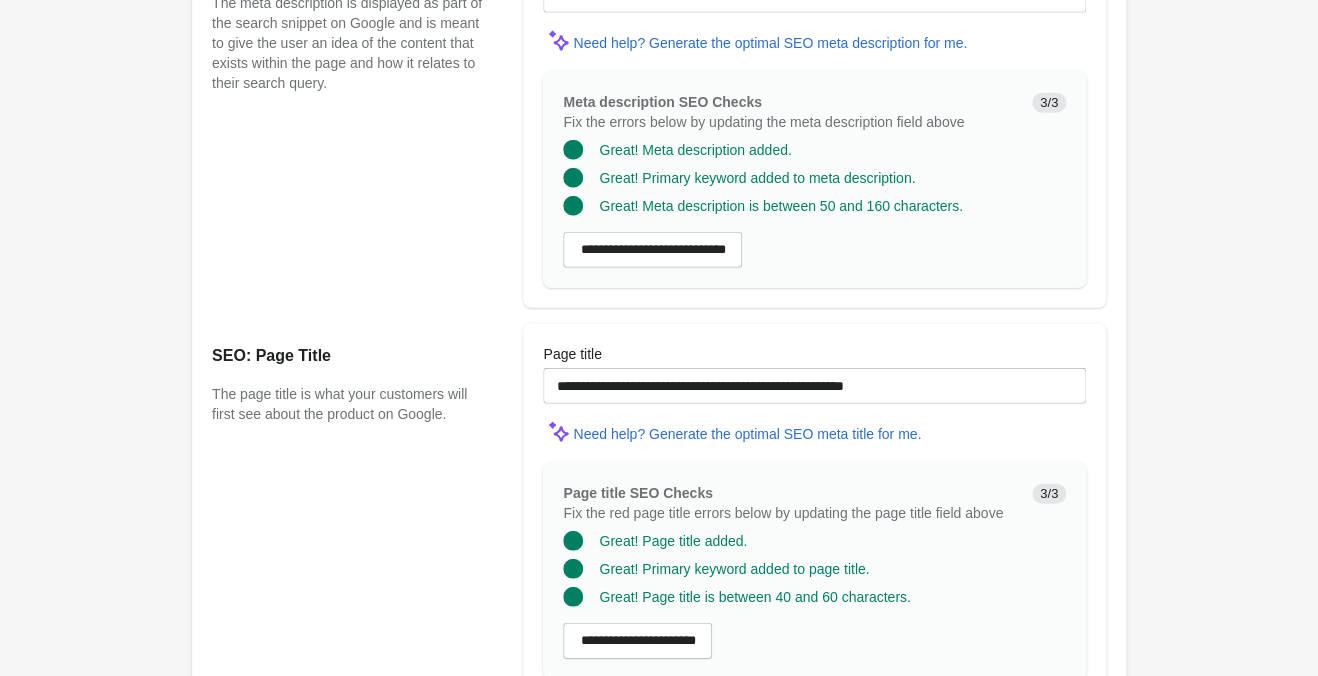 scroll, scrollTop: 1776, scrollLeft: 0, axis: vertical 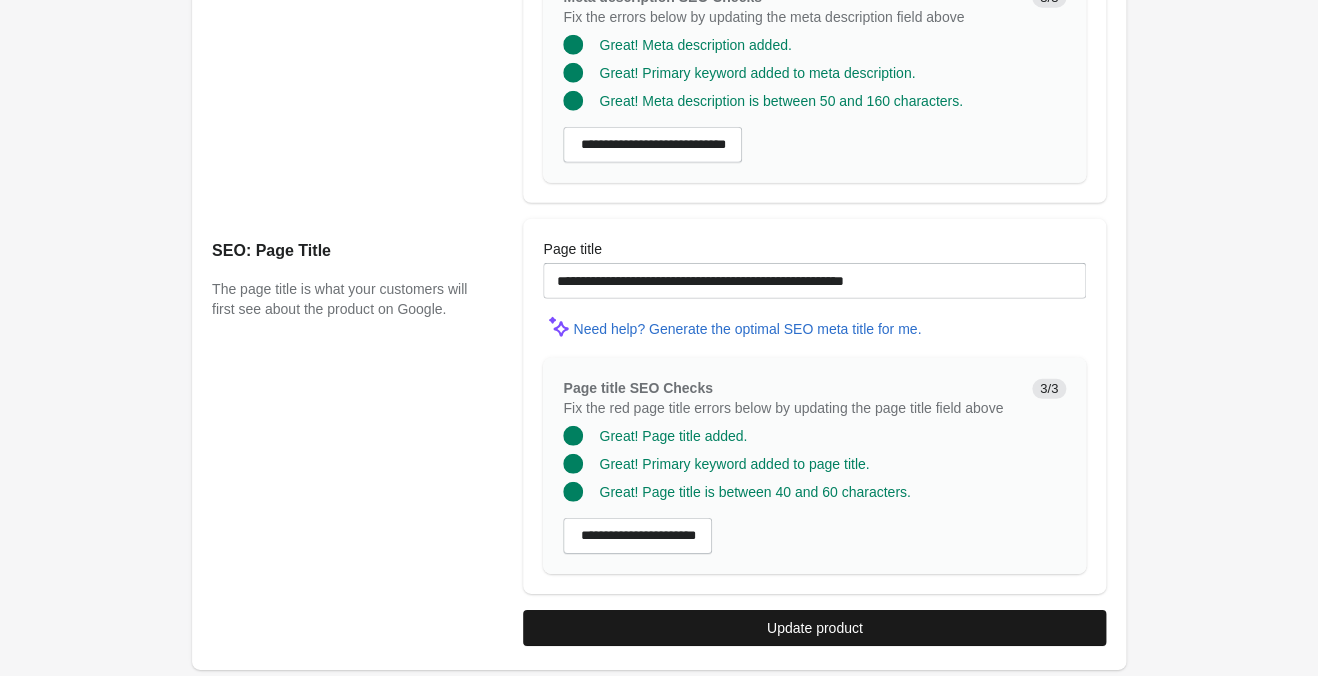 click on "Update product" at bounding box center (814, 628) 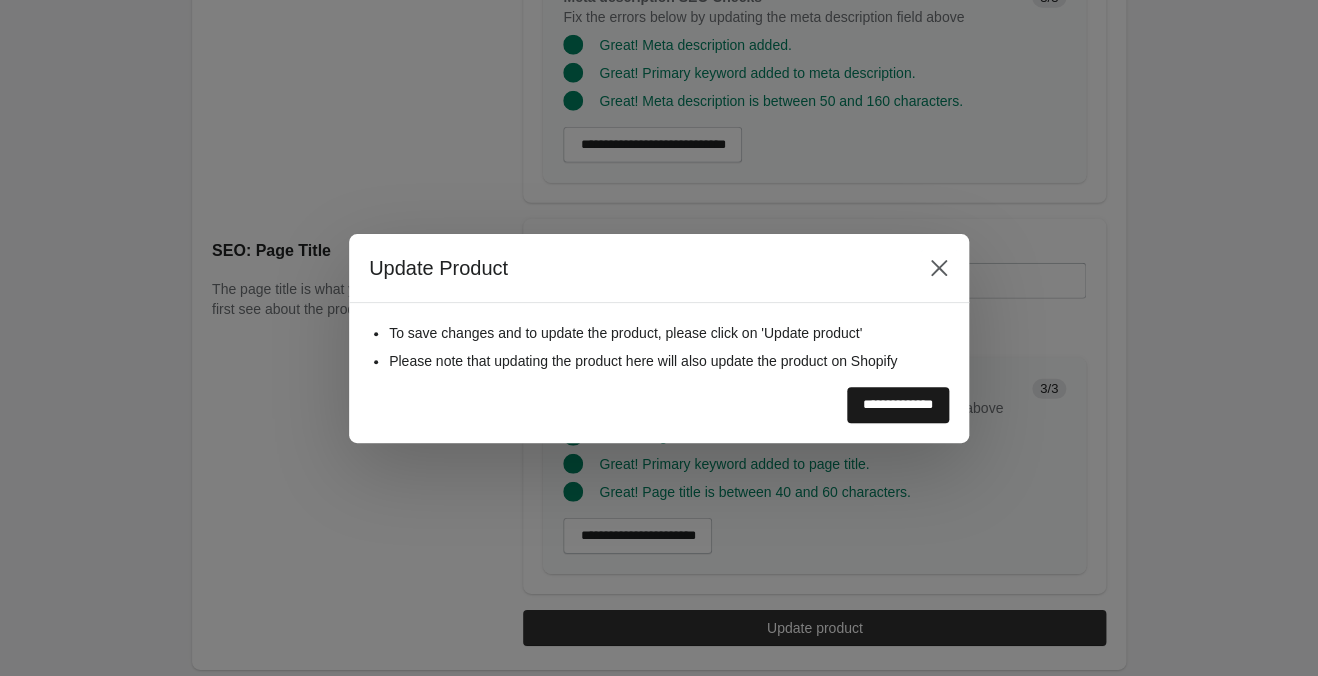 click on "**********" at bounding box center (898, 405) 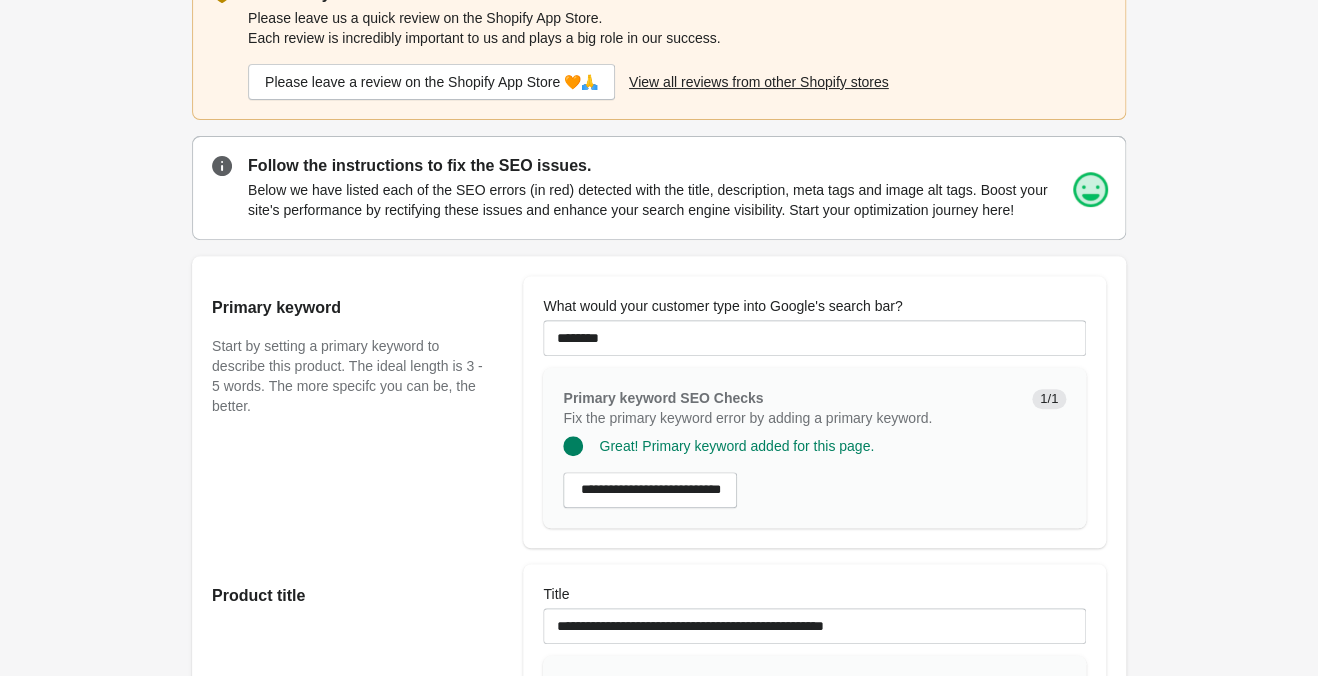 scroll, scrollTop: 0, scrollLeft: 0, axis: both 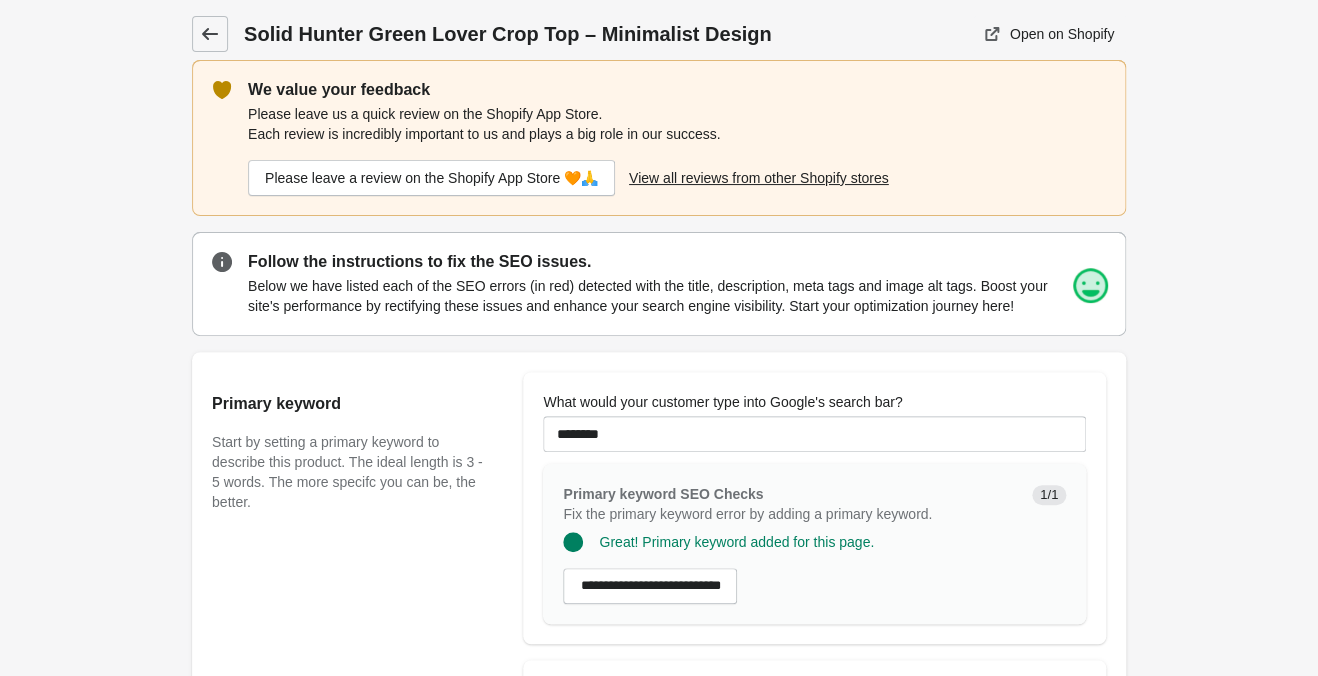 click 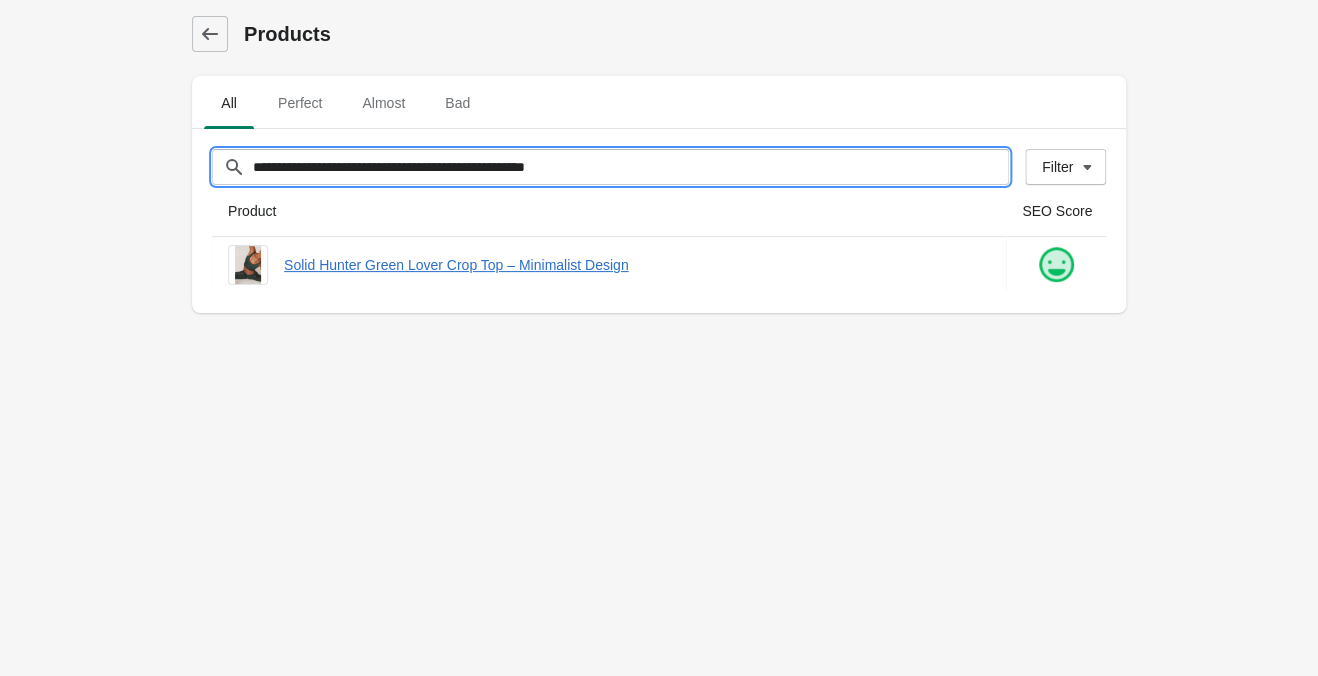 drag, startPoint x: 618, startPoint y: 176, endPoint x: -100, endPoint y: 93, distance: 722.78143 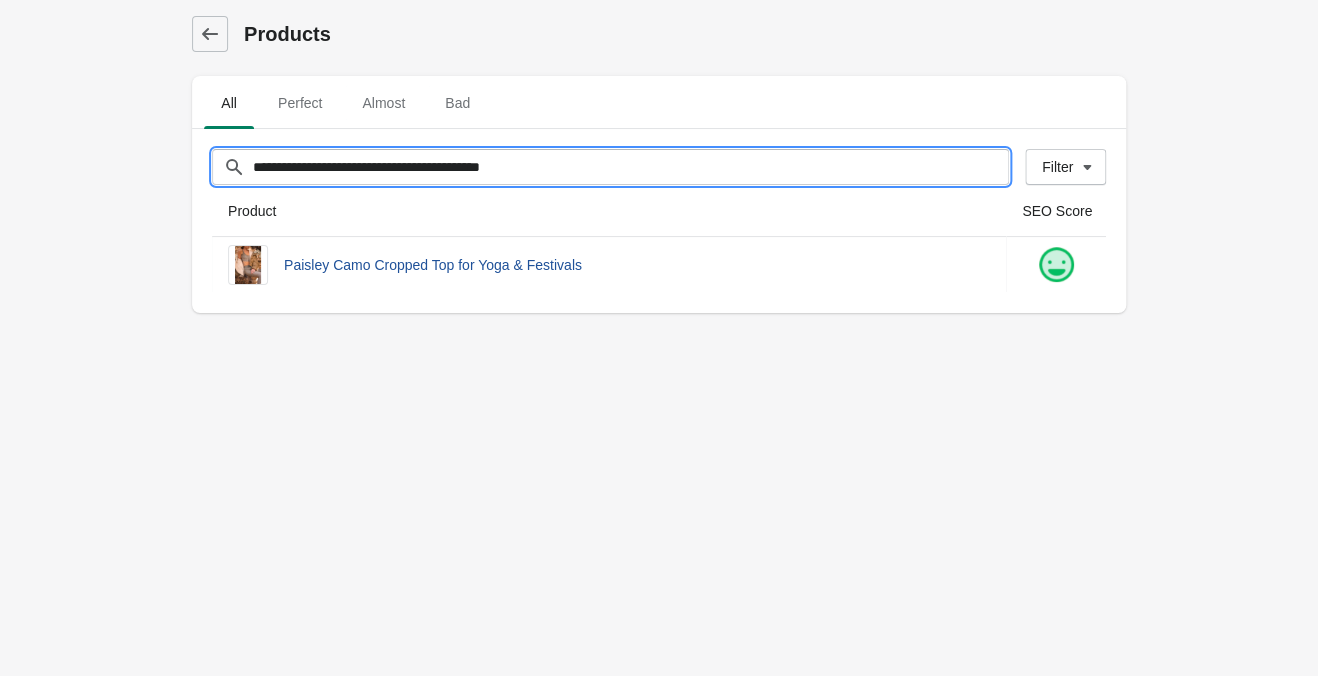 type on "**********" 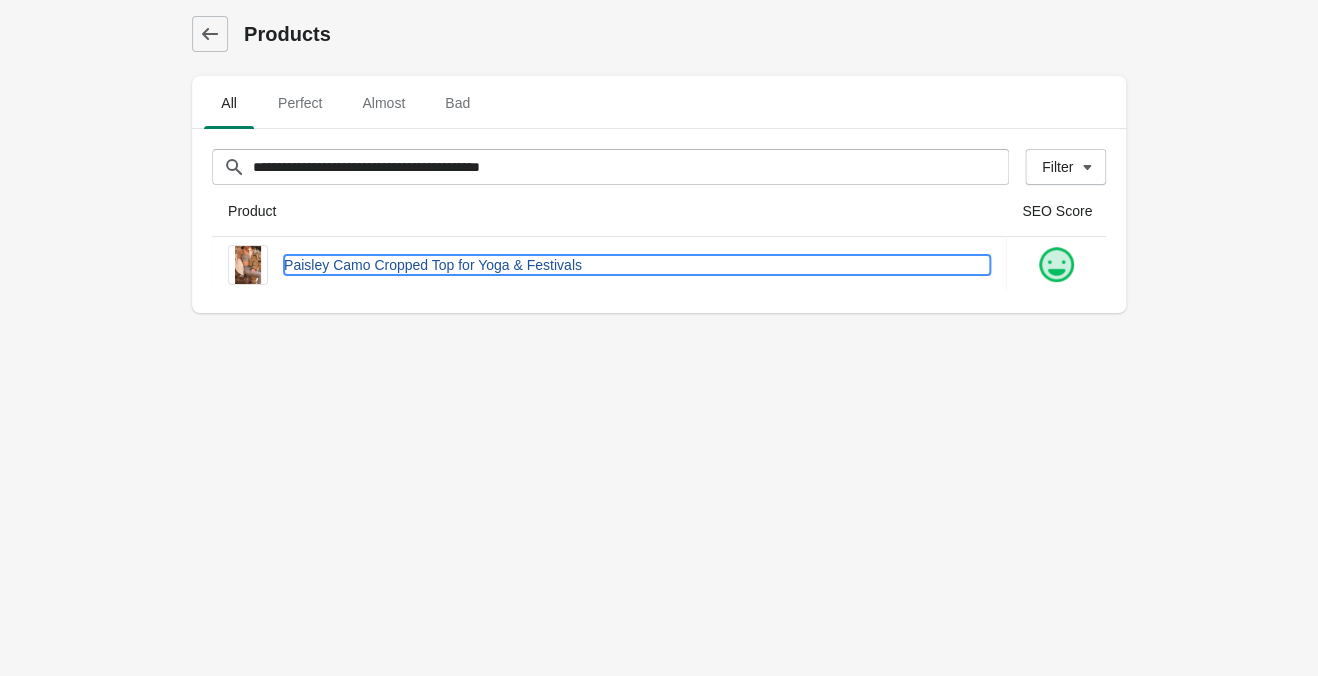 click on "Paisley Camo Cropped Top for Yoga & Festivals" at bounding box center [637, 265] 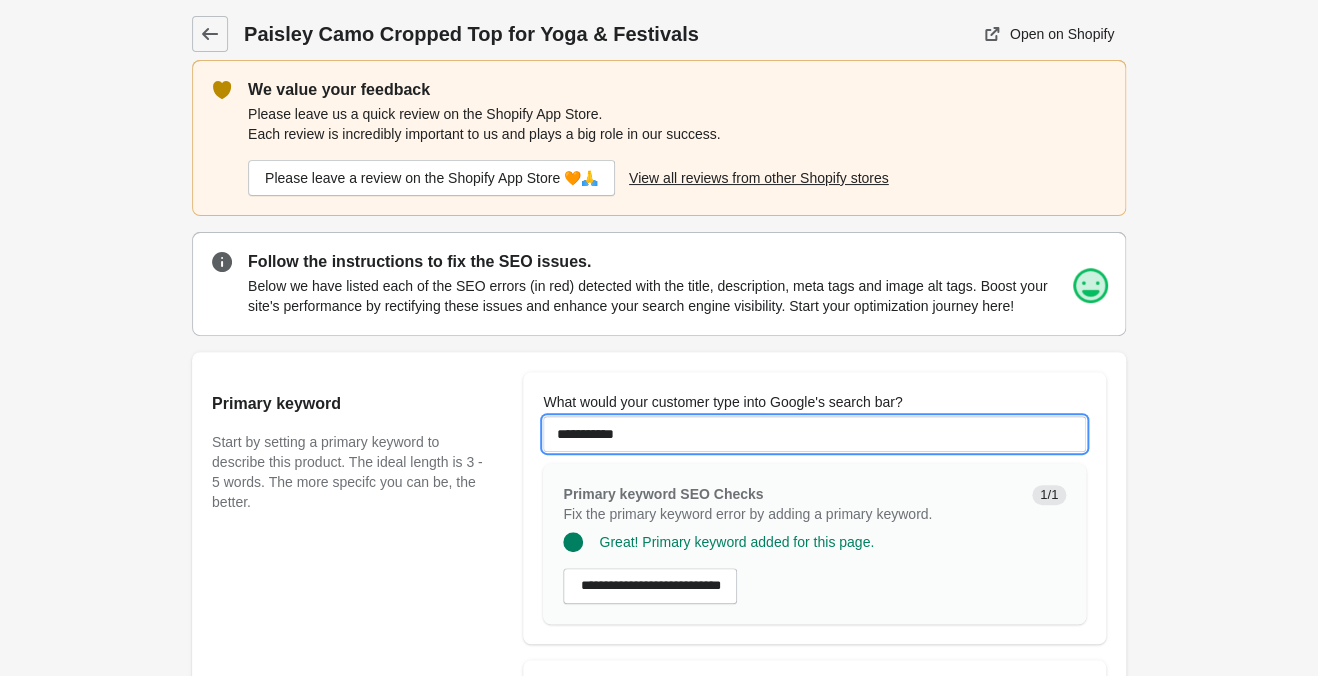 scroll, scrollTop: 0, scrollLeft: 0, axis: both 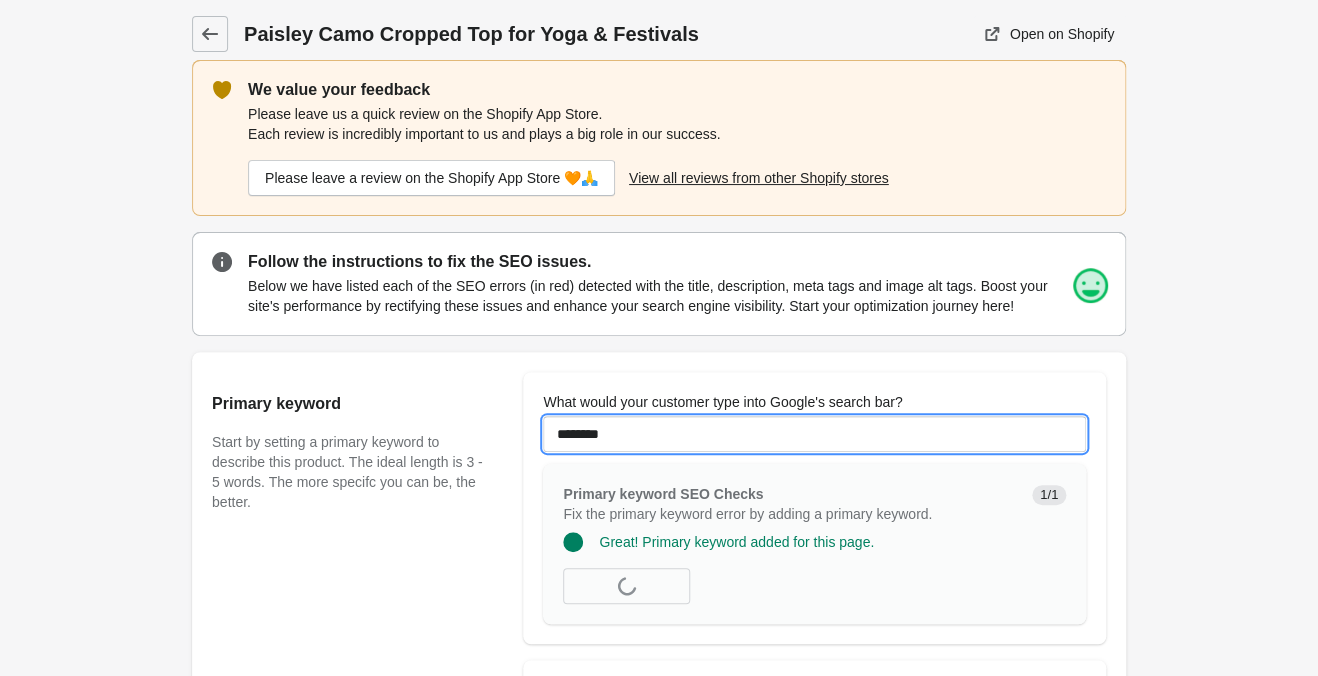 type on "********" 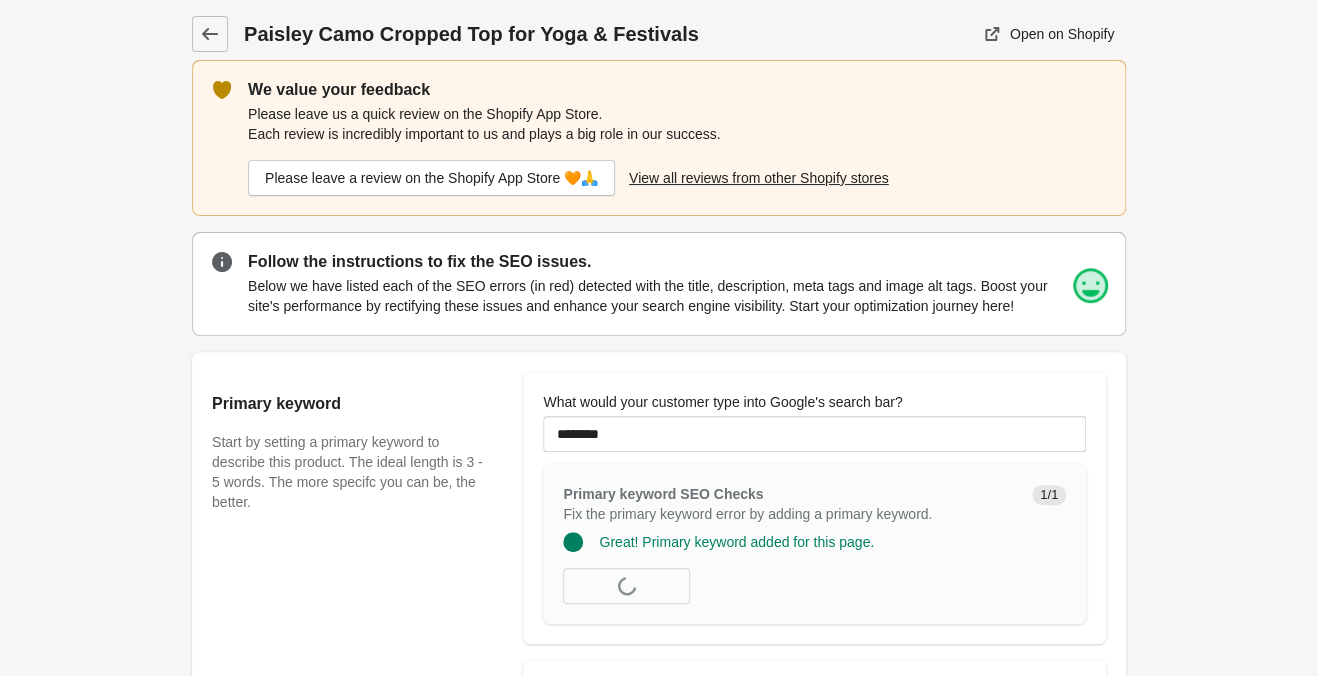 click on "Paisley Camo Cropped Top for Yoga & Festivals
Open on Shopify" at bounding box center [659, 1227] 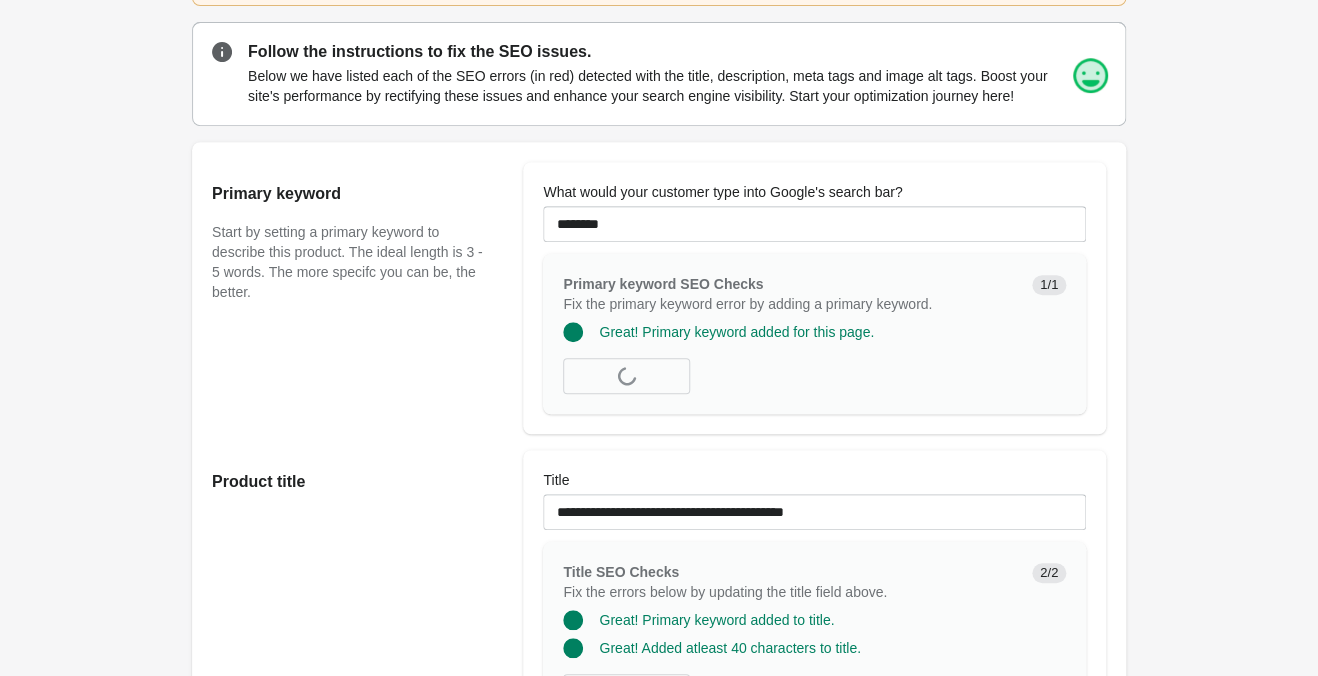scroll, scrollTop: 315, scrollLeft: 0, axis: vertical 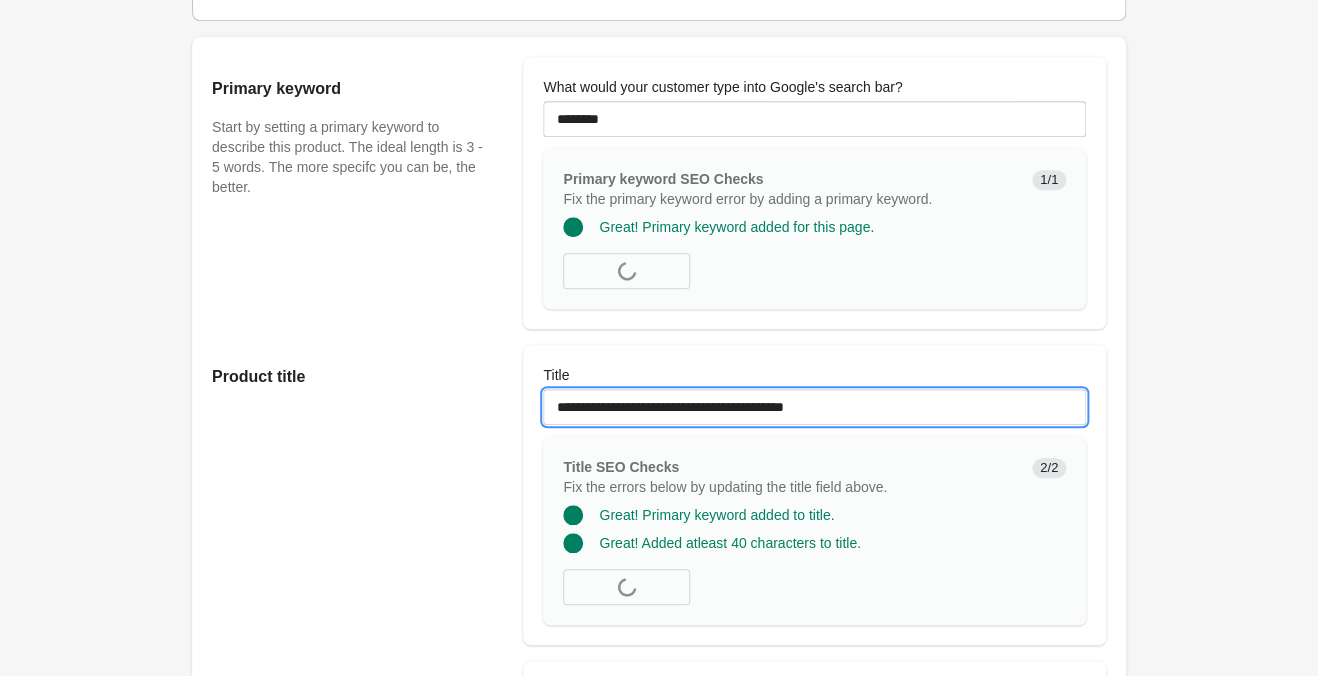 click on "**********" at bounding box center [814, 407] 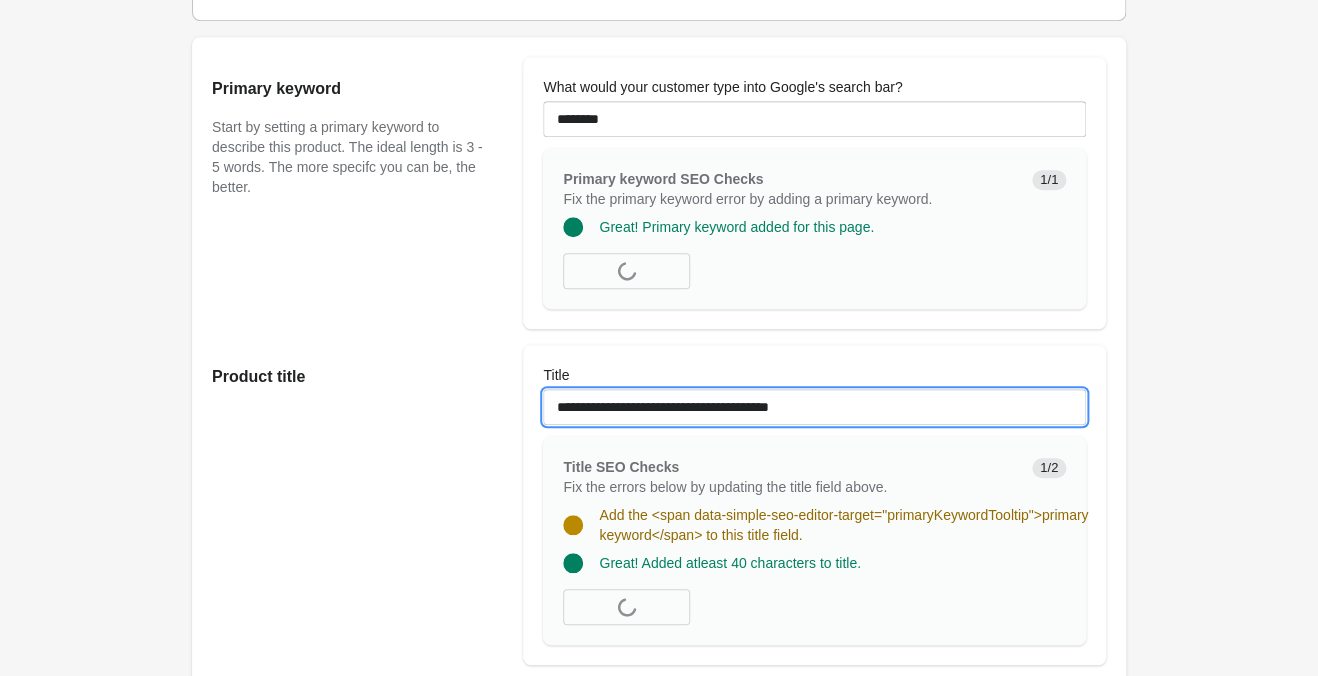 type on "**********" 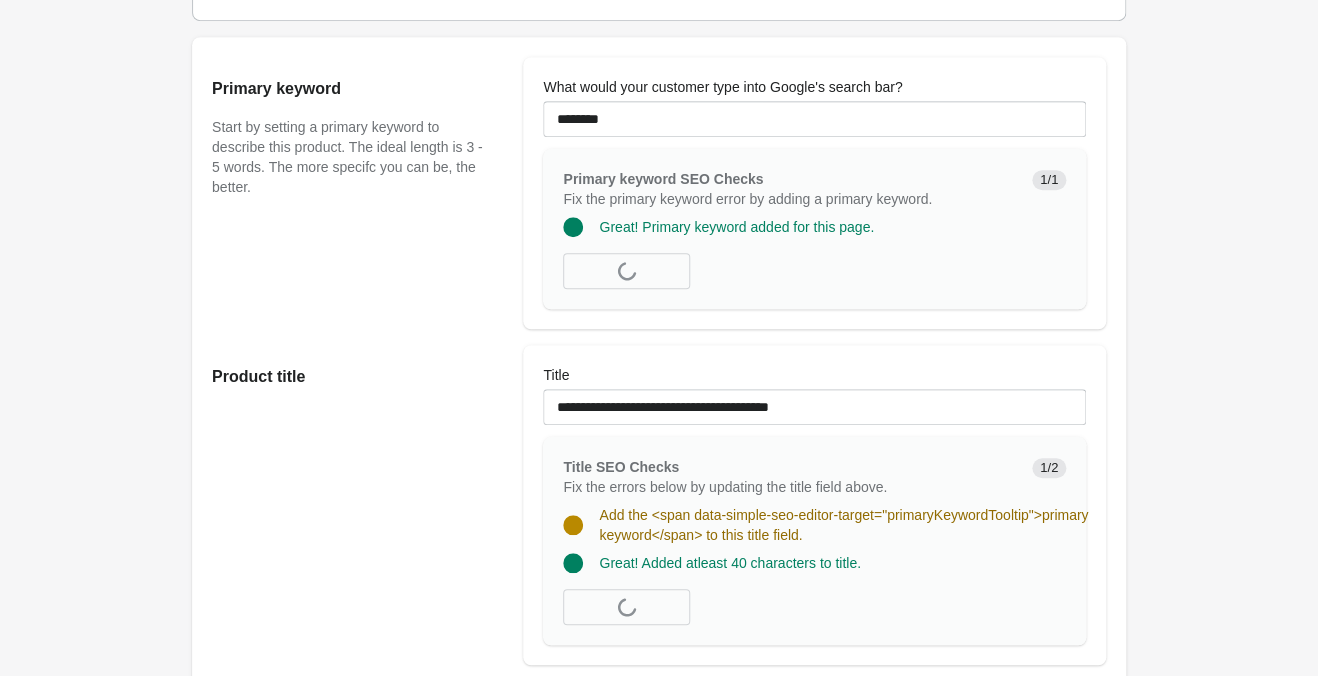 click on "Paisley Camo Cropped Top for Yoga & Festivals
Open on Shopify" at bounding box center (659, 962) 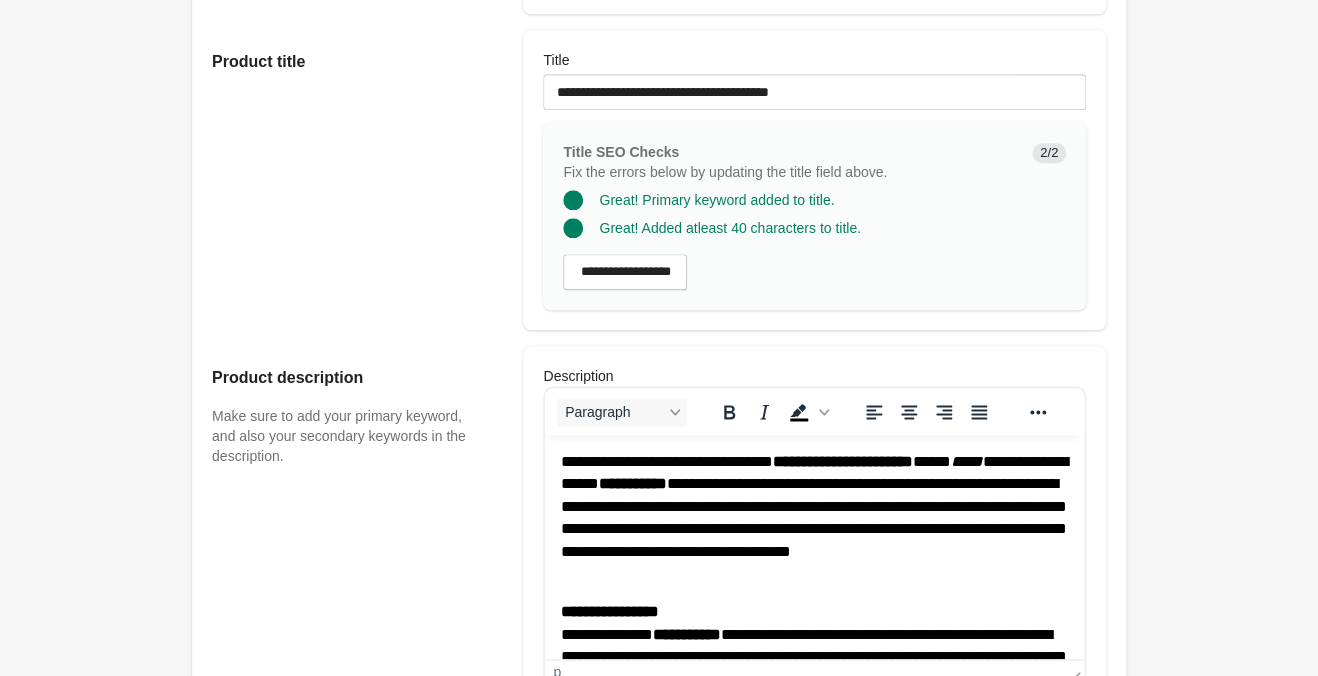 scroll, scrollTop: 735, scrollLeft: 0, axis: vertical 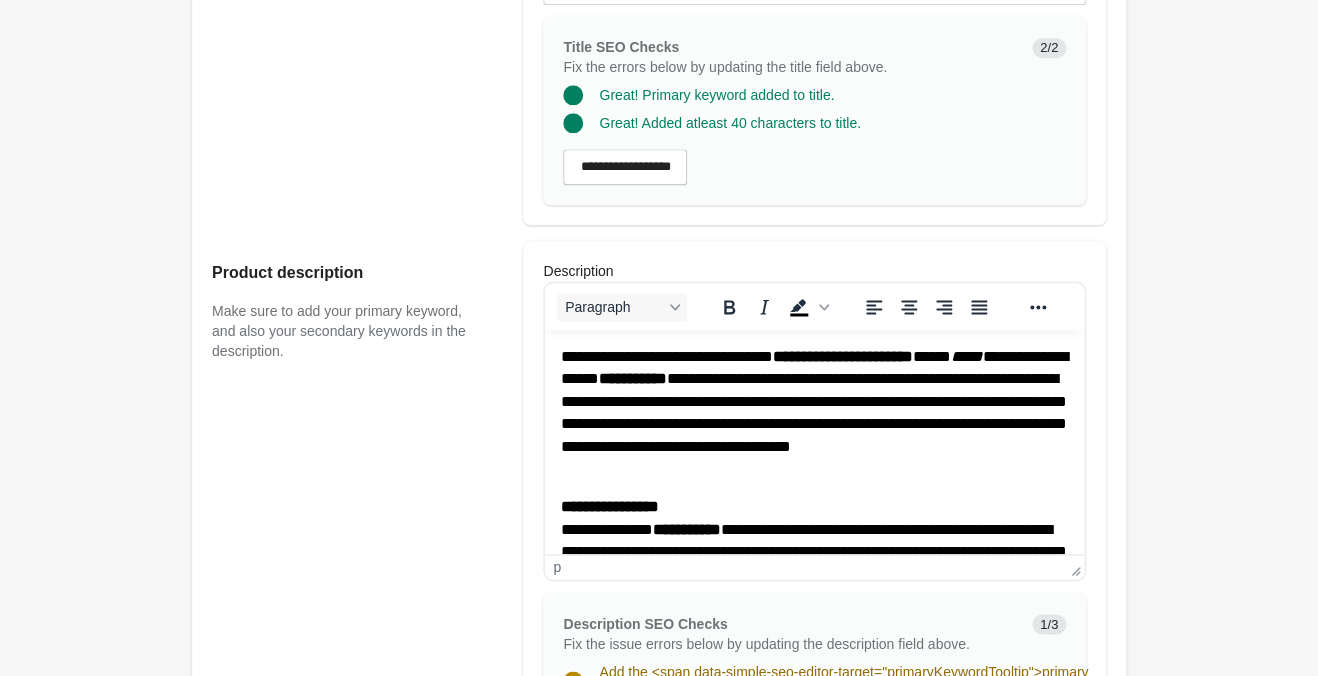 click on "**********" at bounding box center [633, 378] 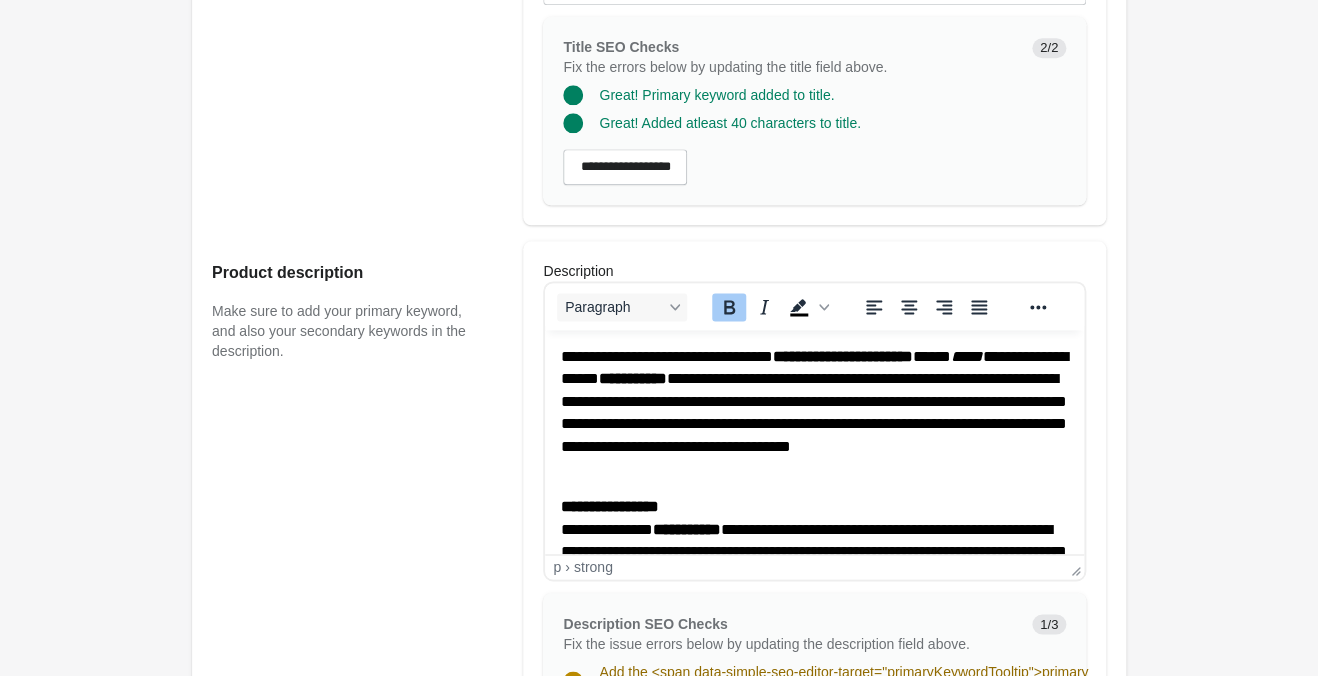 type 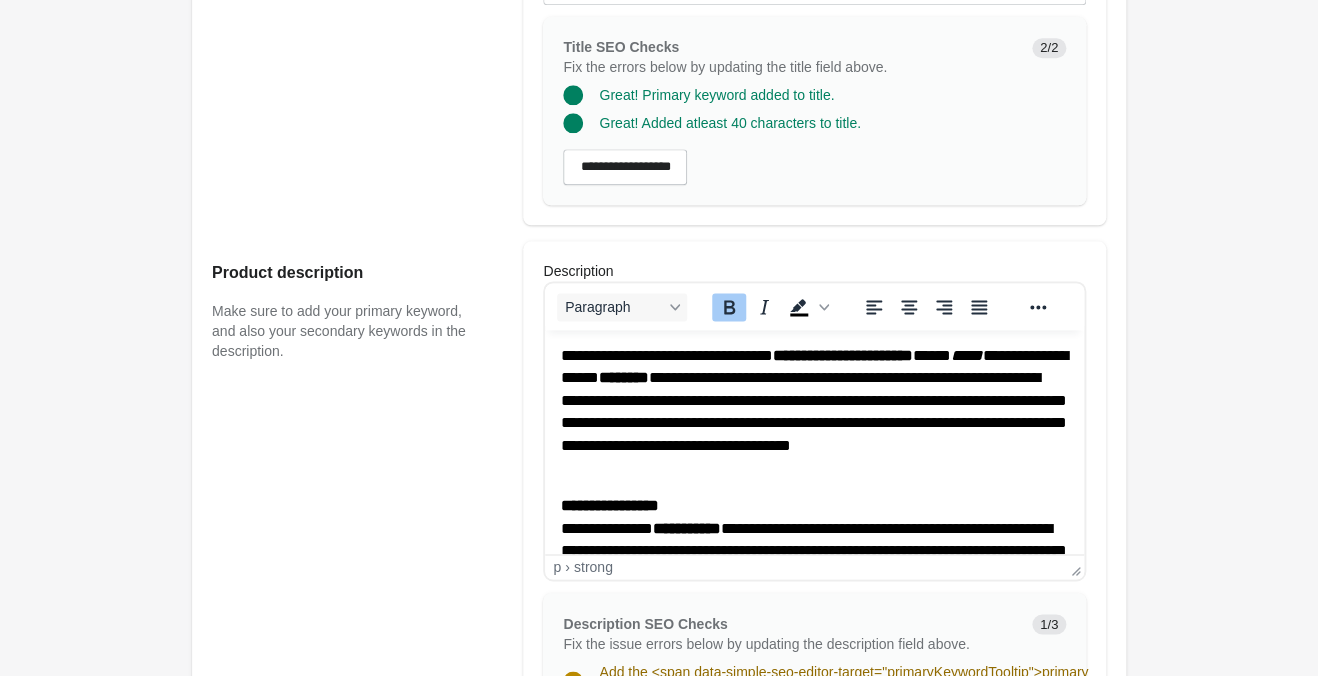 scroll, scrollTop: 0, scrollLeft: 0, axis: both 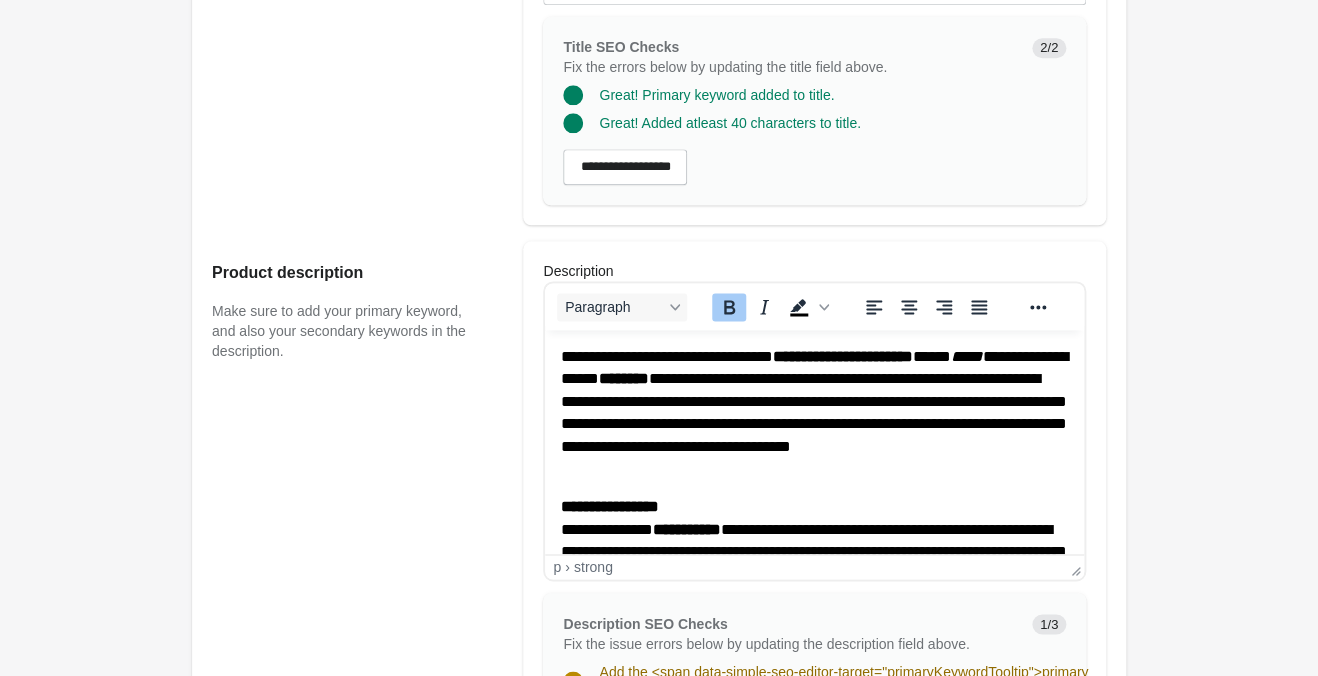 click on "**********" at bounding box center (687, 529) 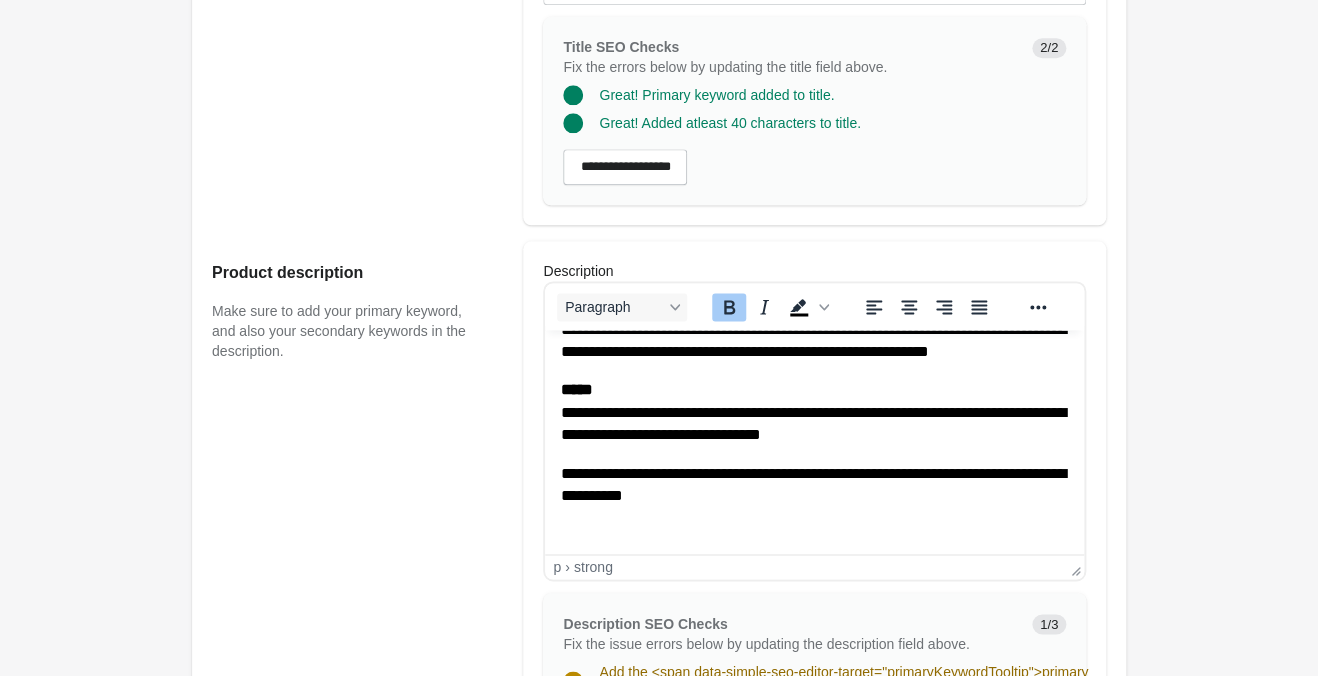 scroll, scrollTop: 507, scrollLeft: 0, axis: vertical 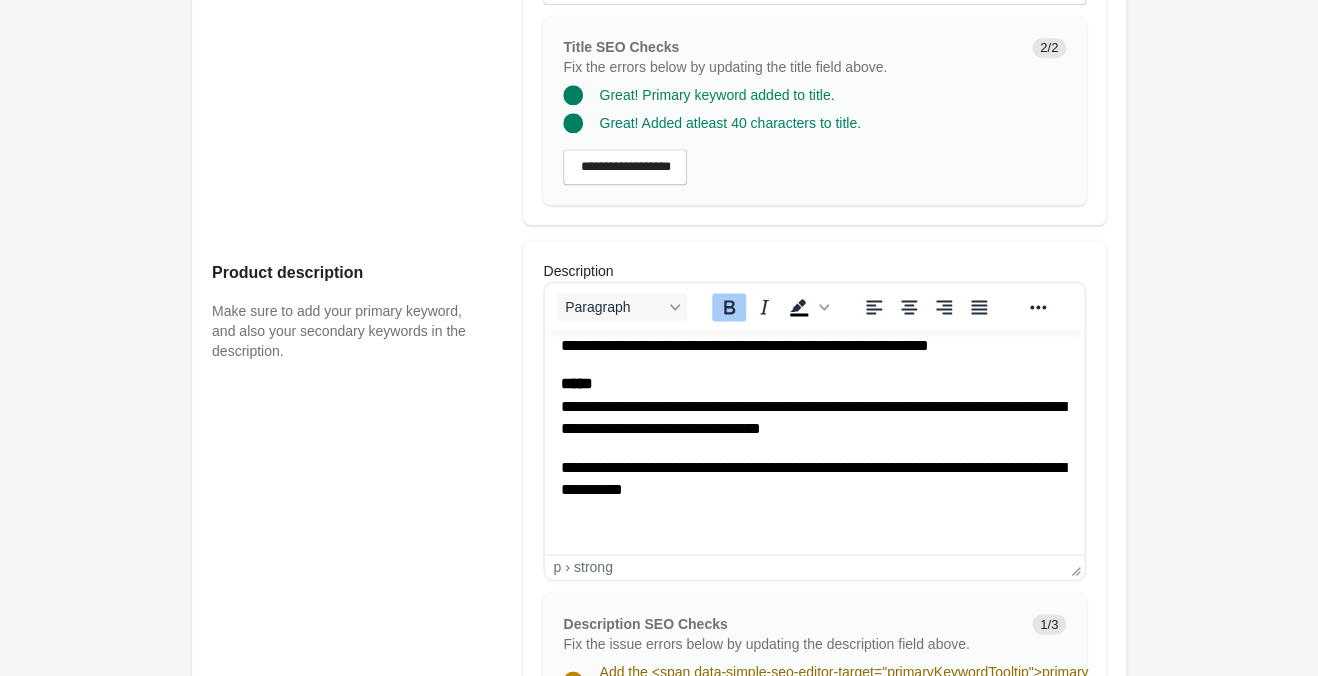 click on "Paisley Camo Cropped Top for Yoga & Festivals
Open on Shopify" at bounding box center (659, 532) 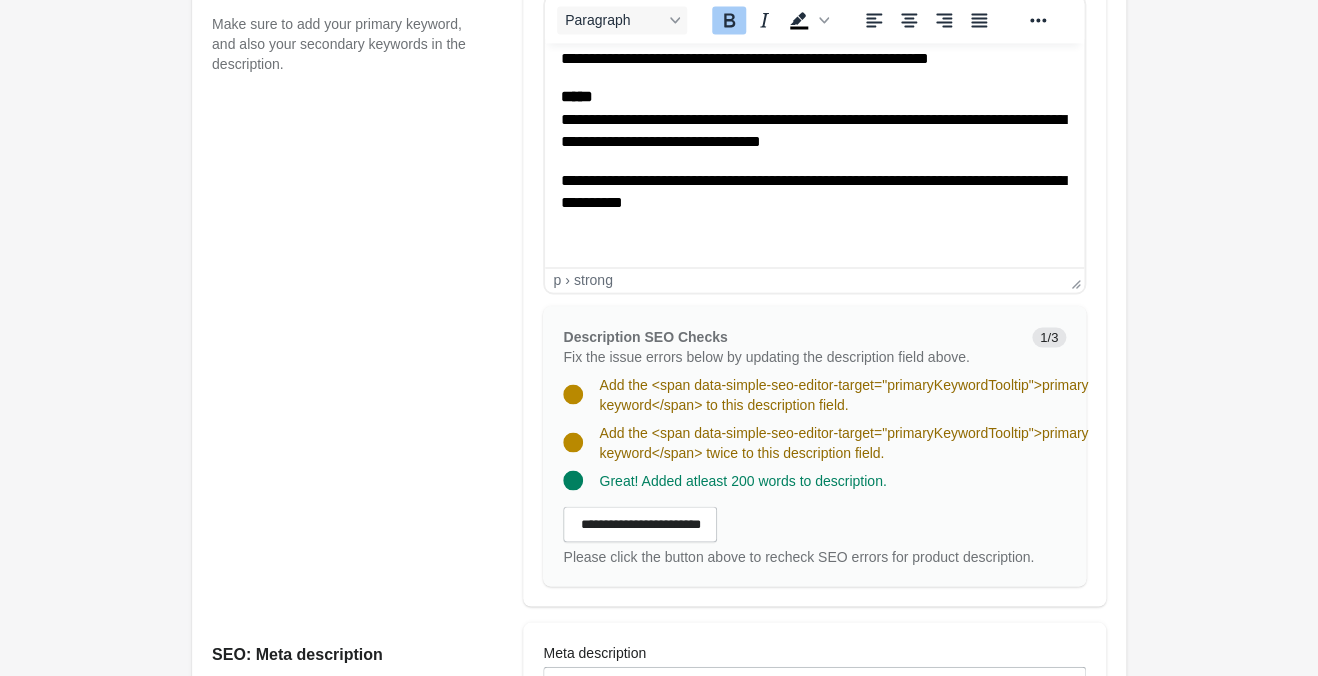 scroll, scrollTop: 1050, scrollLeft: 0, axis: vertical 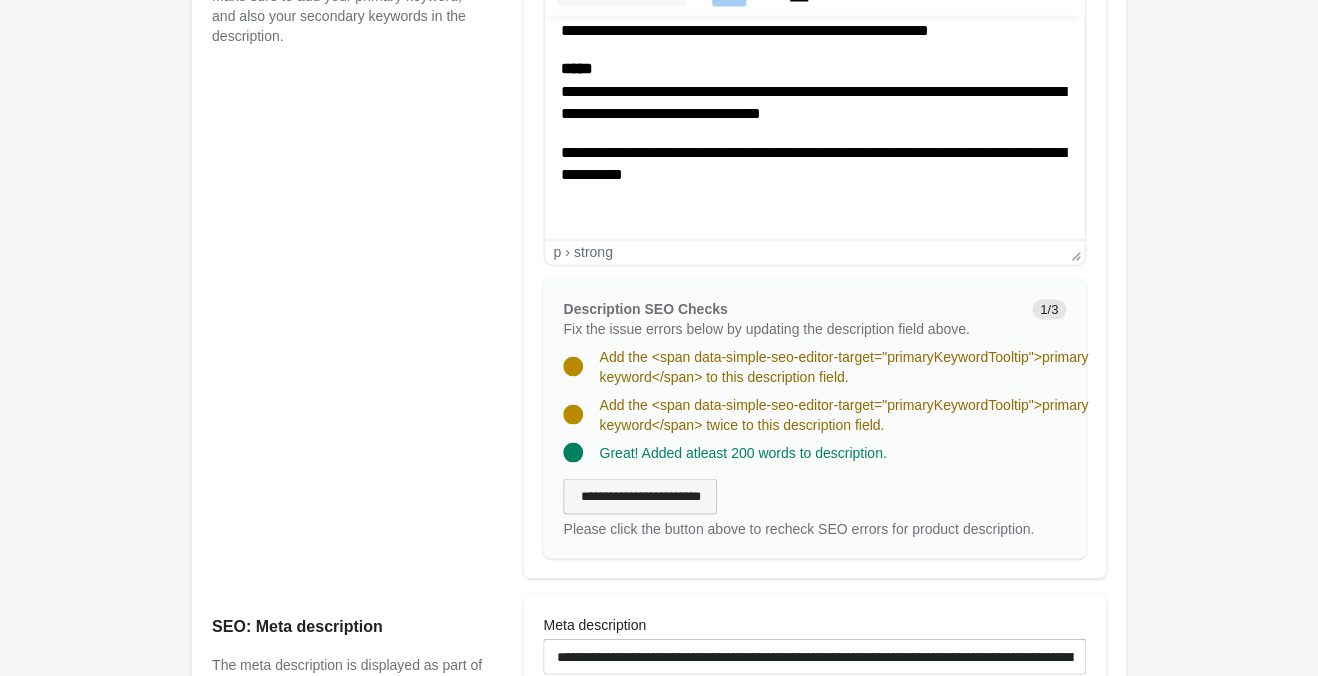 click on "**********" at bounding box center (640, 496) 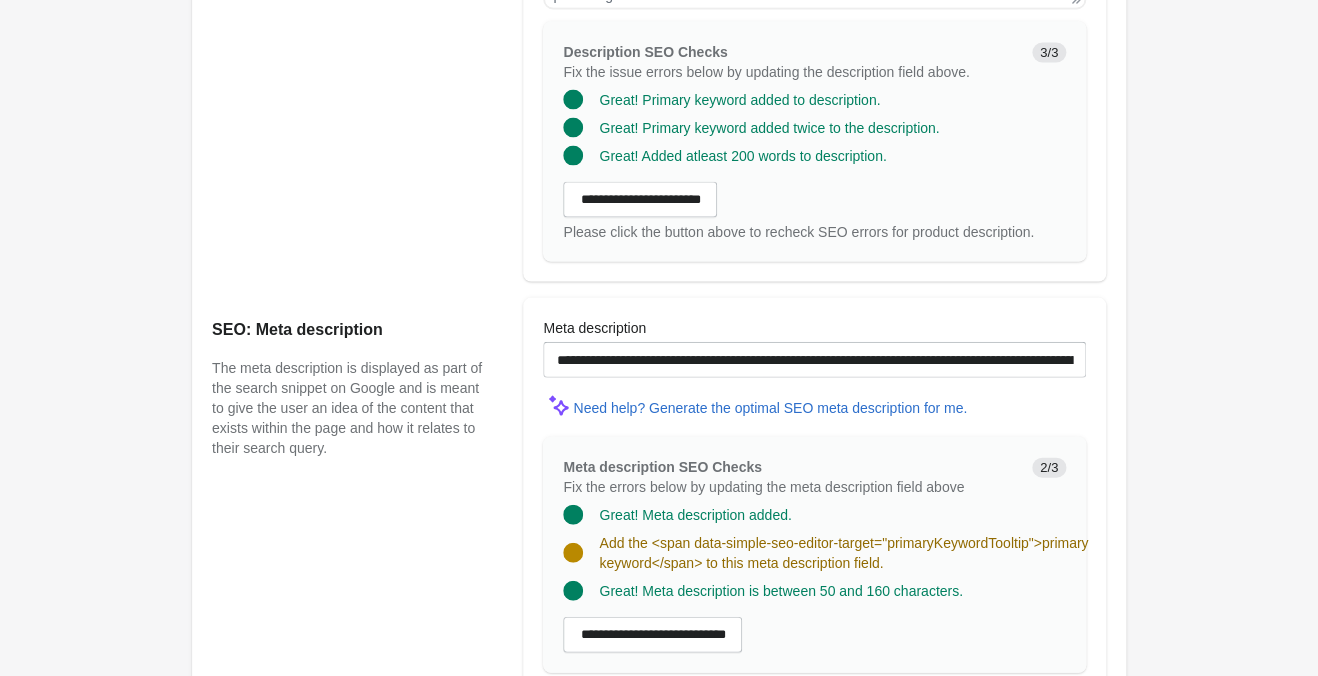 scroll, scrollTop: 1081, scrollLeft: 0, axis: vertical 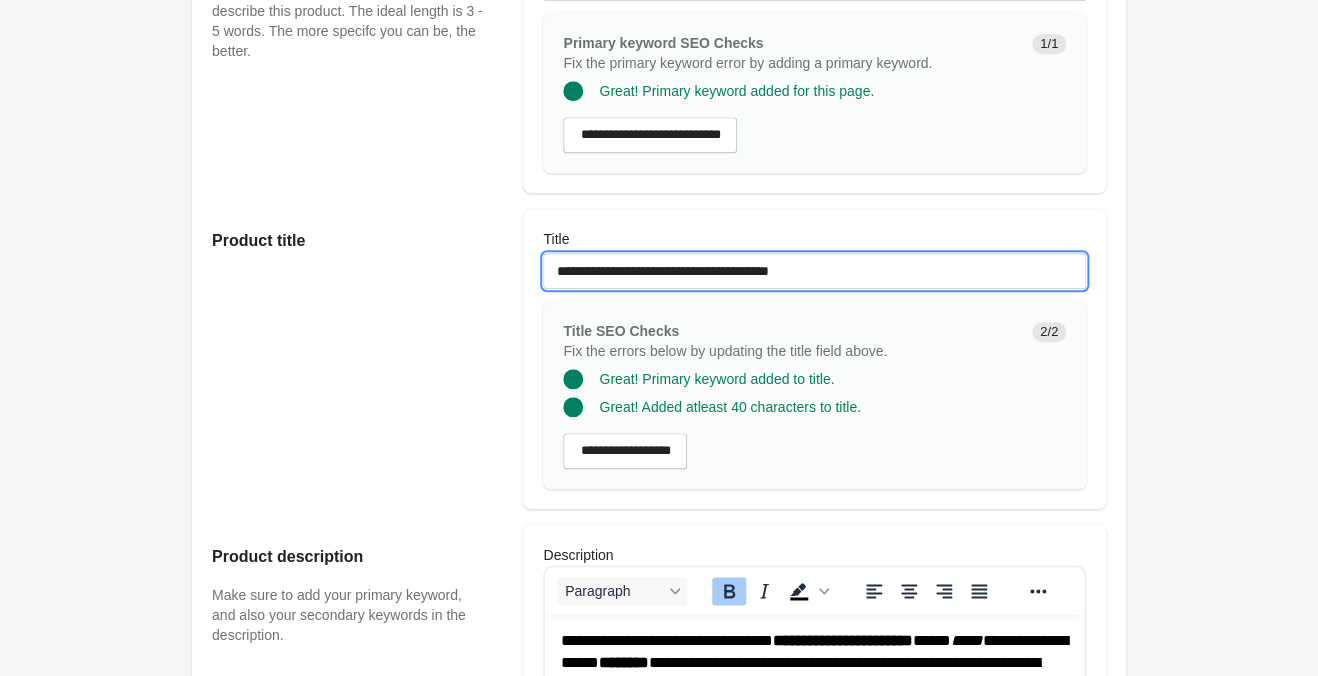 click on "**********" at bounding box center (814, 271) 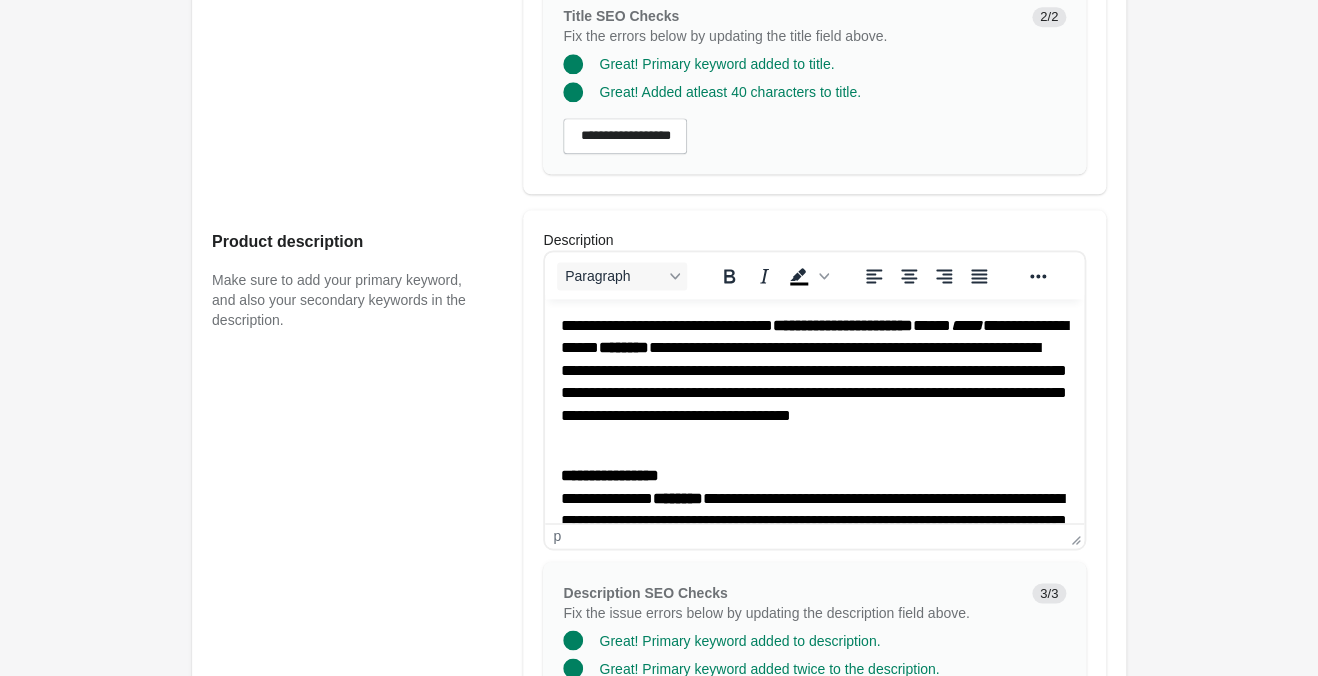 click on "**********" at bounding box center [814, 382] 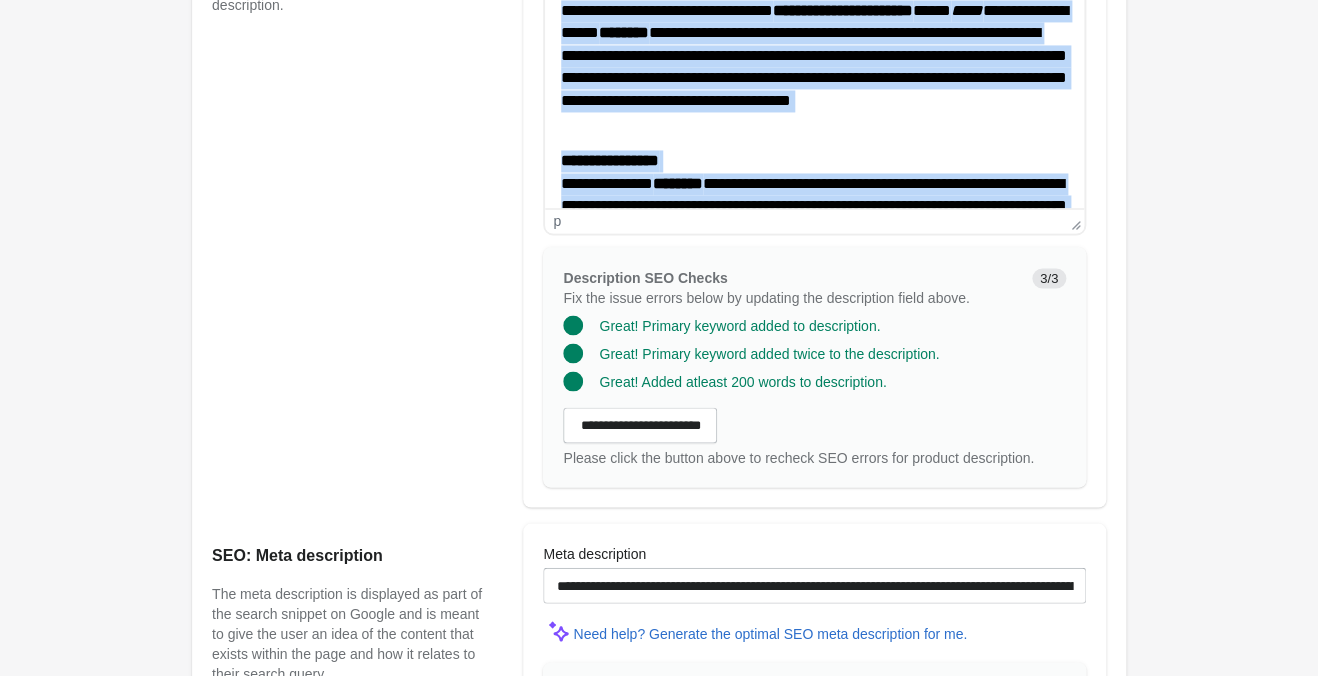 scroll, scrollTop: 1396, scrollLeft: 0, axis: vertical 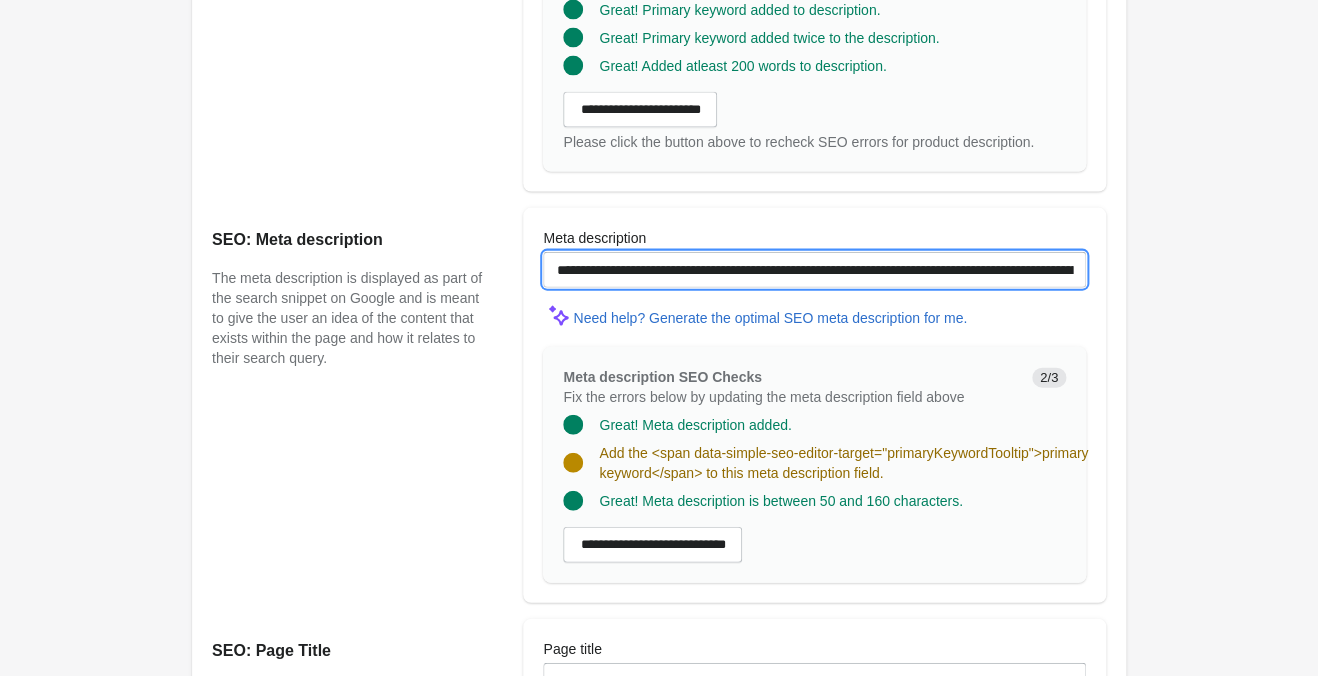 click on "**********" at bounding box center (814, 270) 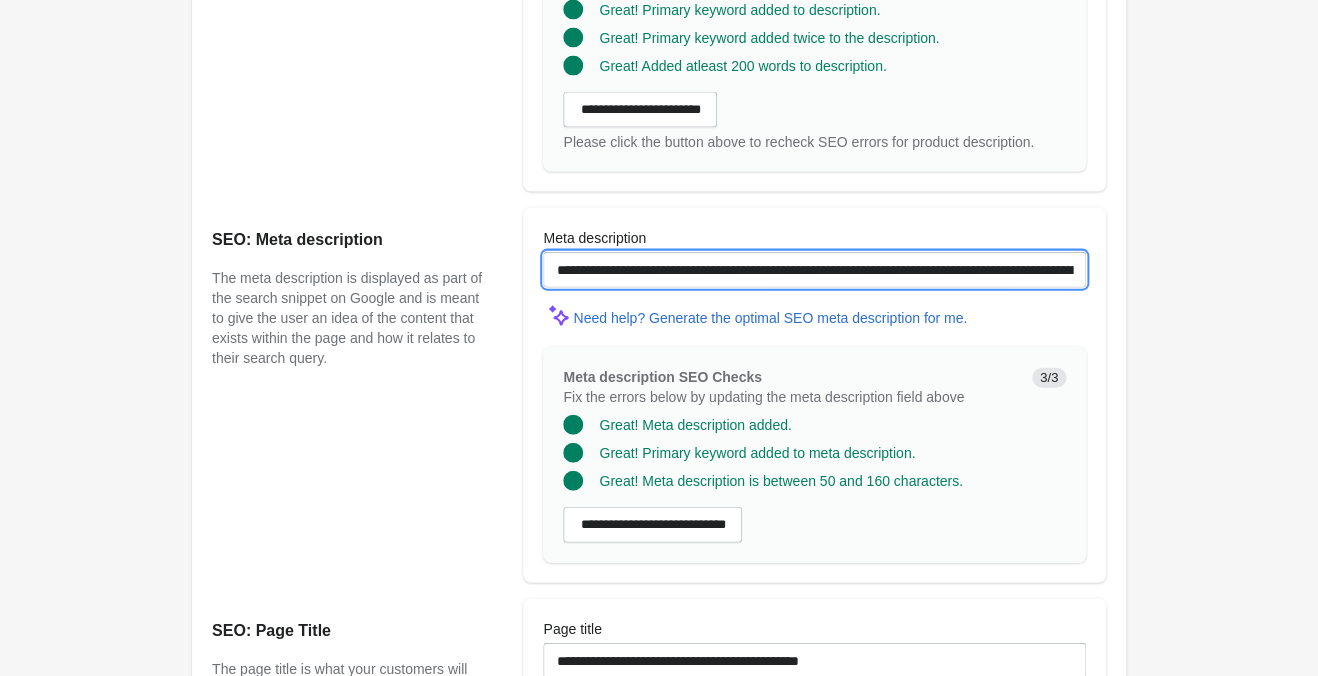 type on "**********" 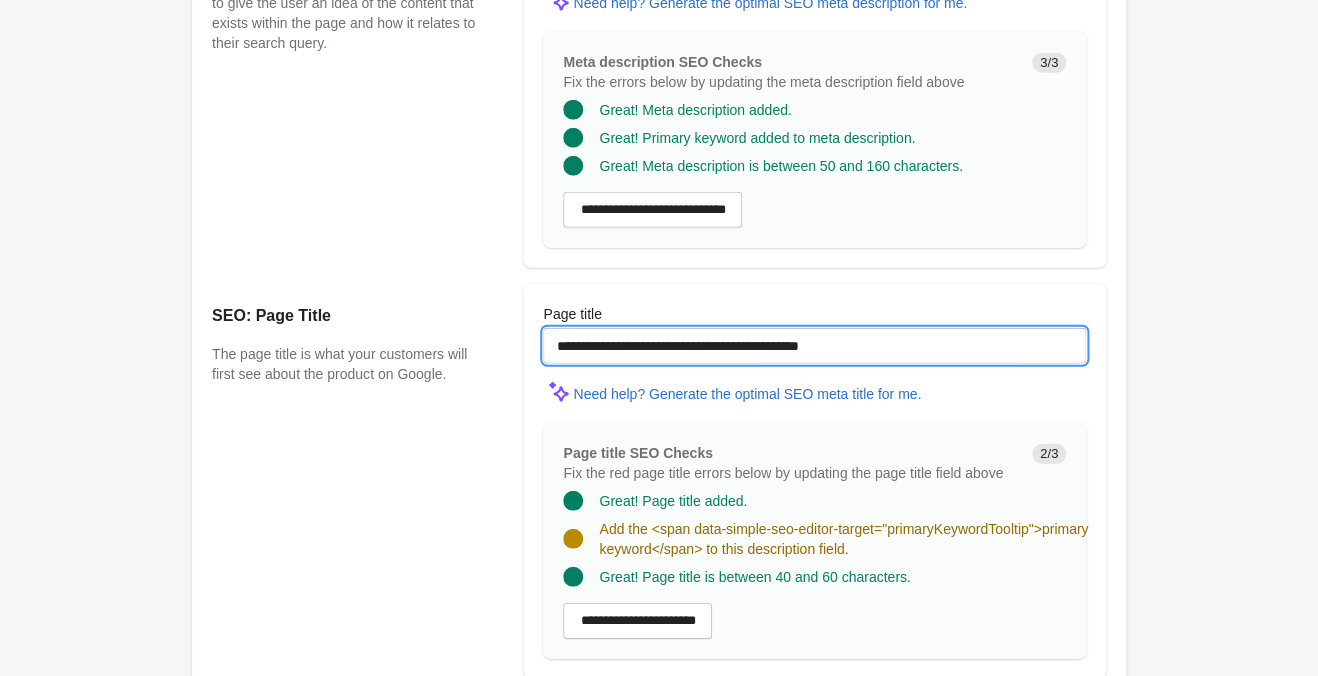 click on "**********" at bounding box center [814, 346] 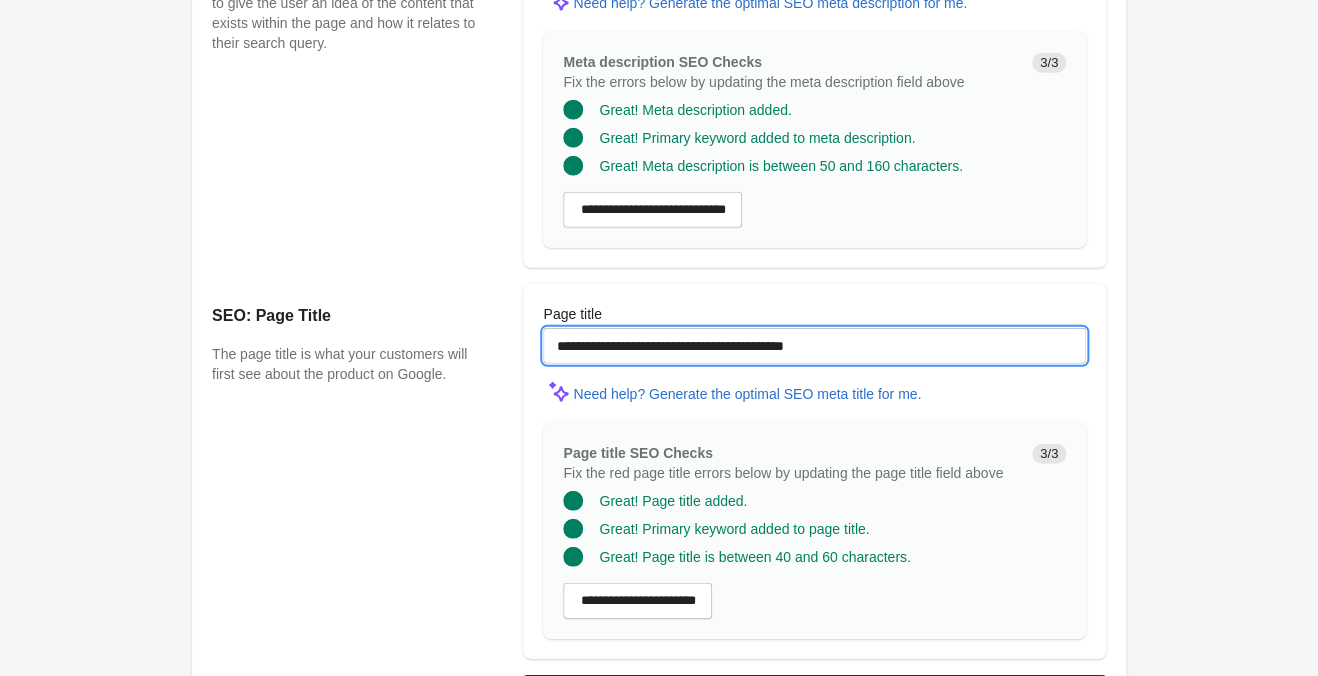 type on "**********" 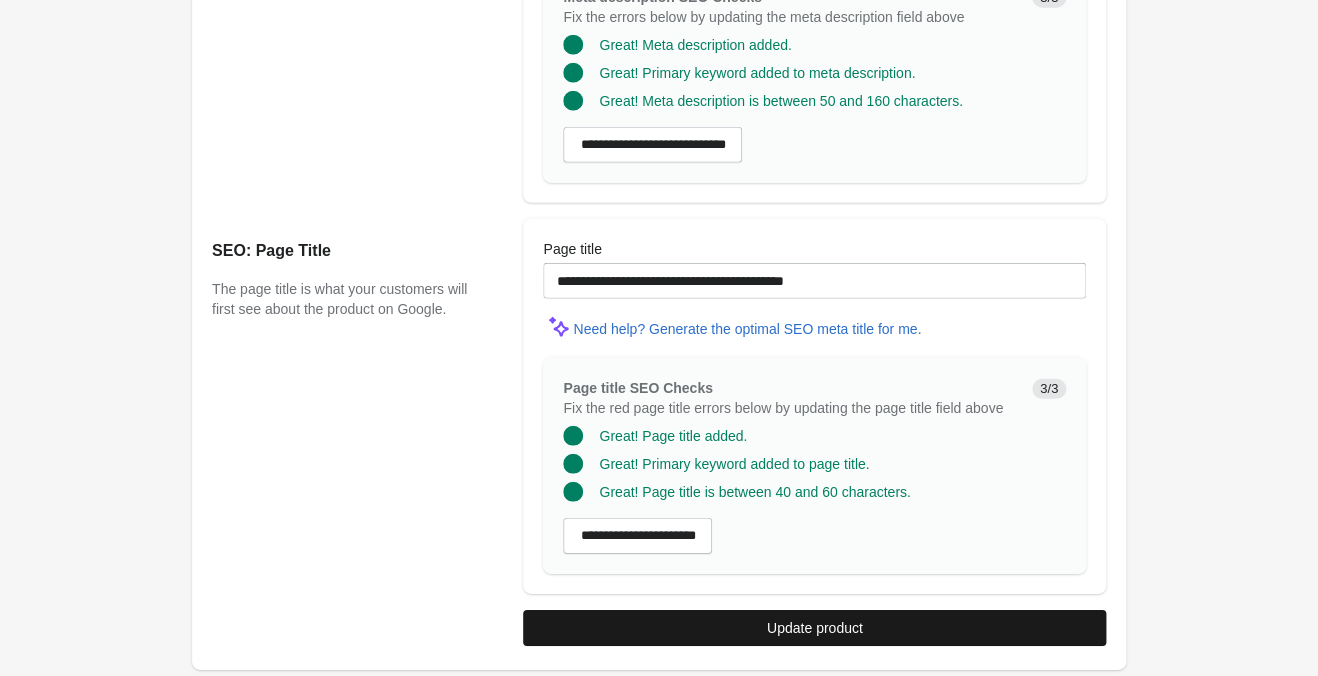 click on "Update product" at bounding box center (814, 628) 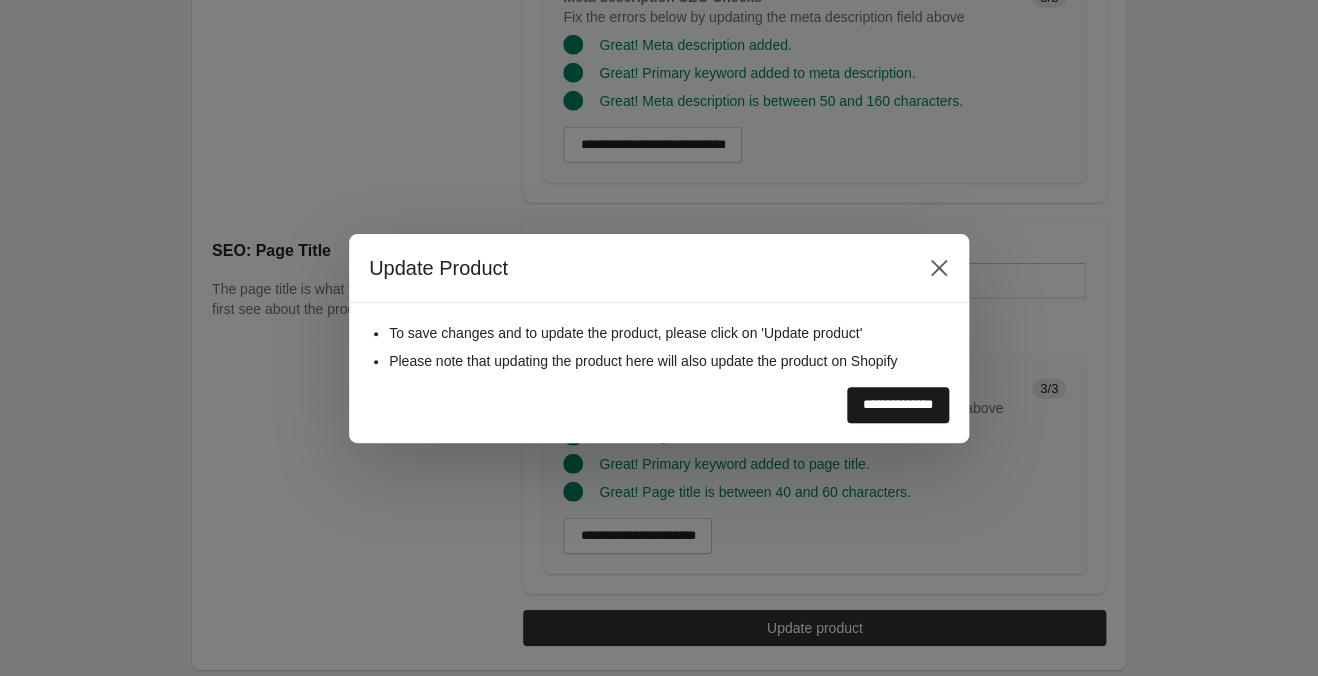 click on "**********" at bounding box center (898, 405) 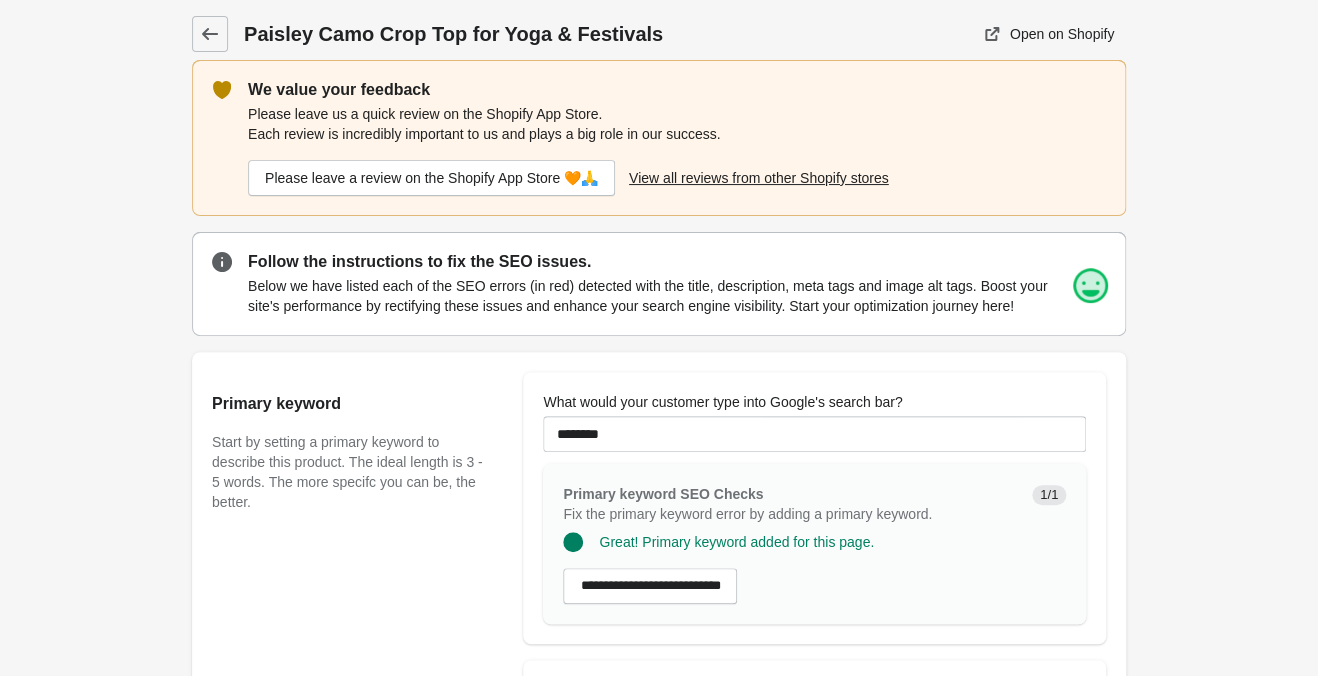 scroll, scrollTop: 0, scrollLeft: 0, axis: both 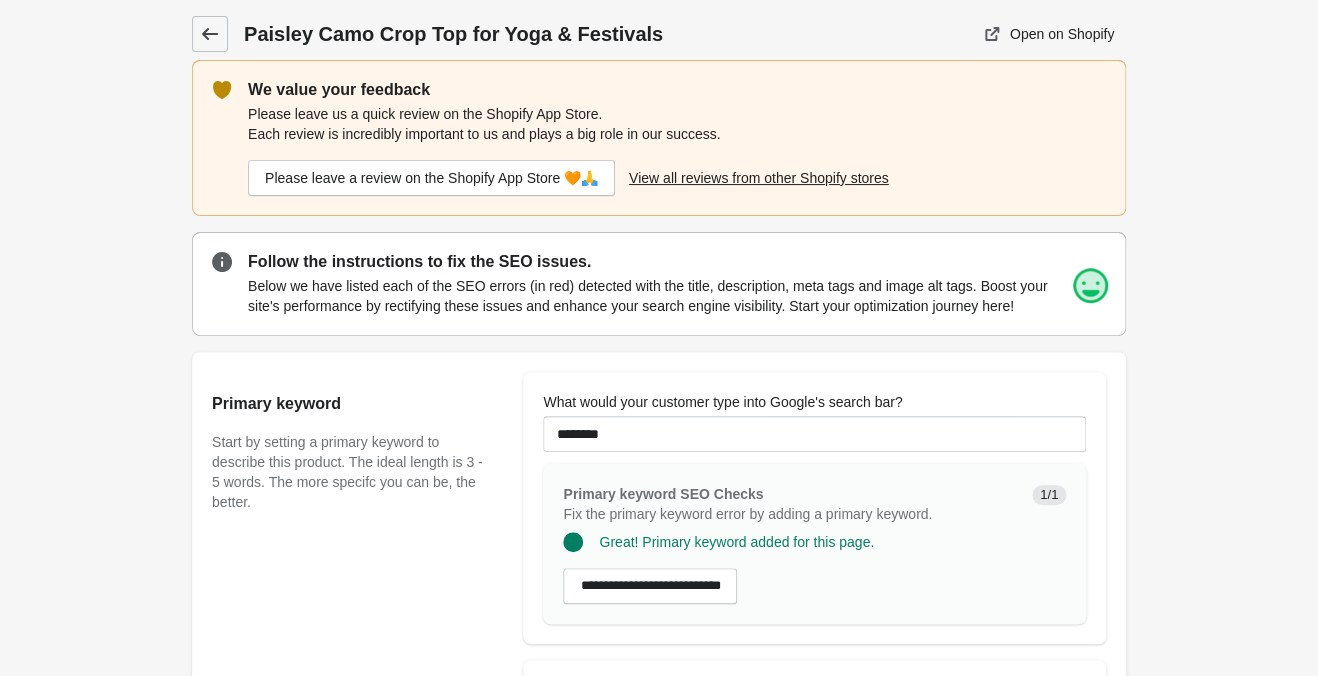 click 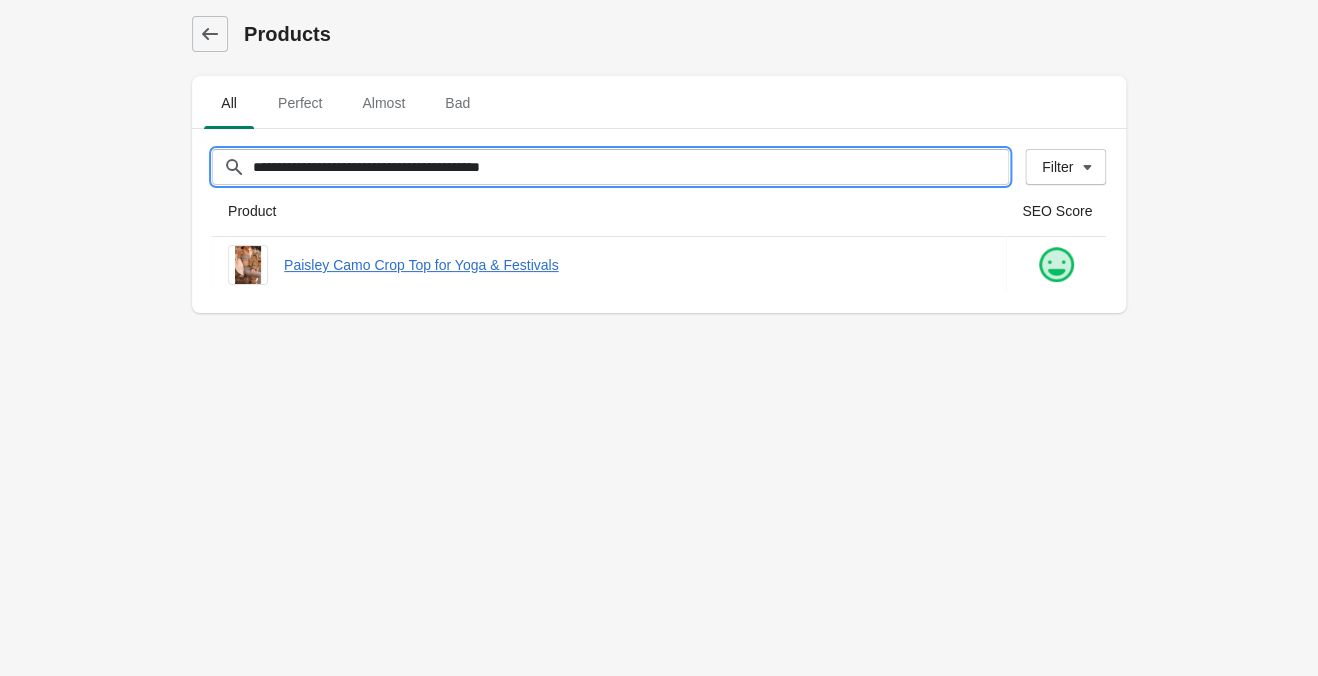 drag, startPoint x: 543, startPoint y: 160, endPoint x: -147, endPoint y: 126, distance: 690.83716 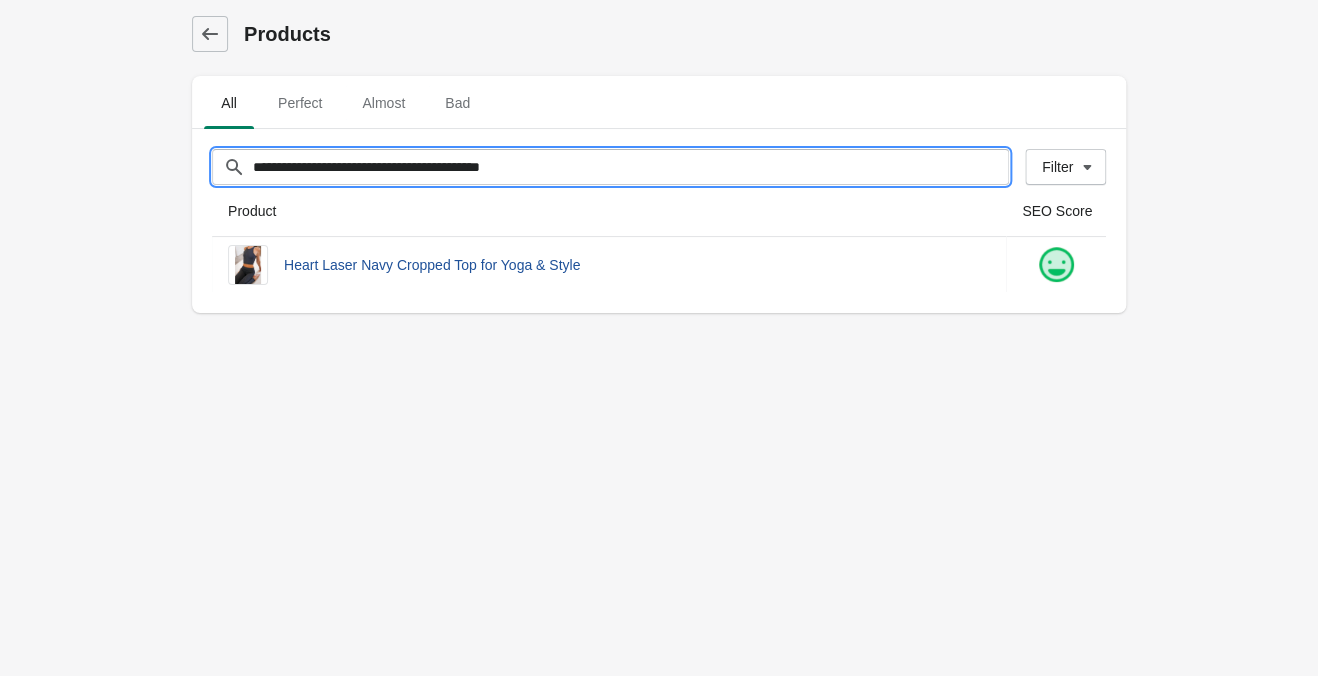 type on "**********" 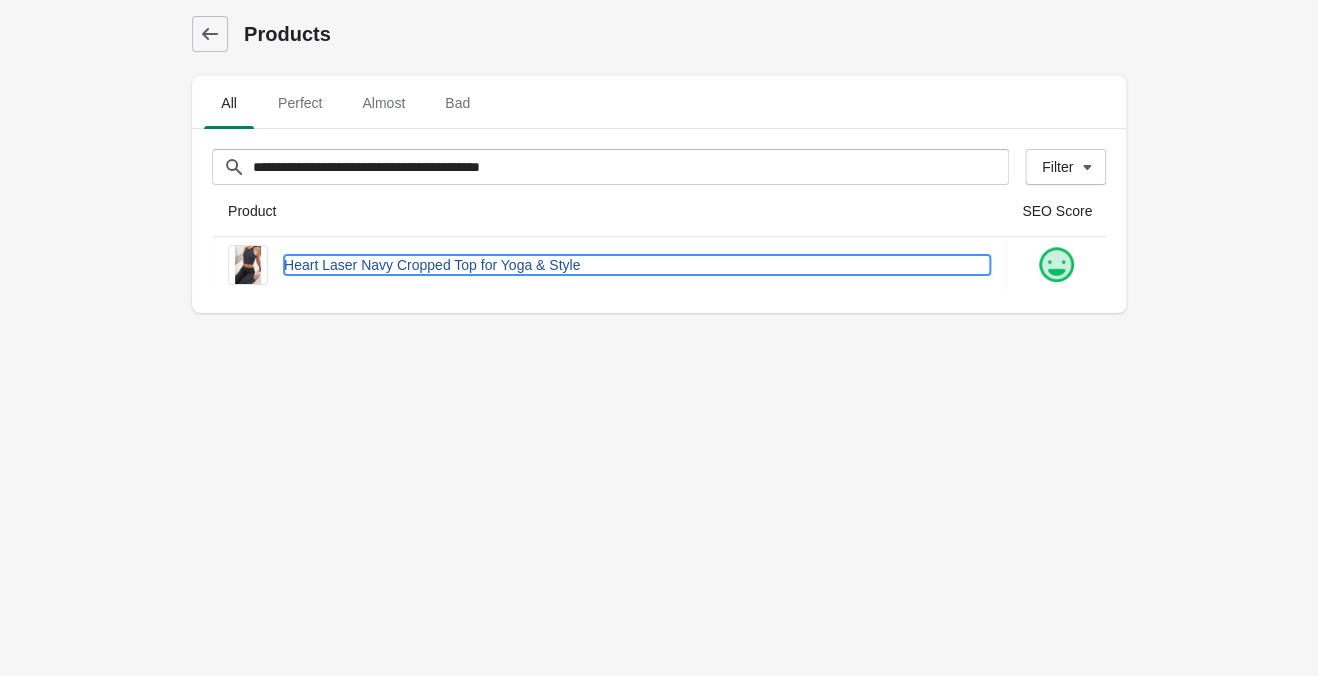 click on "Heart Laser Navy Cropped Top for Yoga & Style" at bounding box center (637, 265) 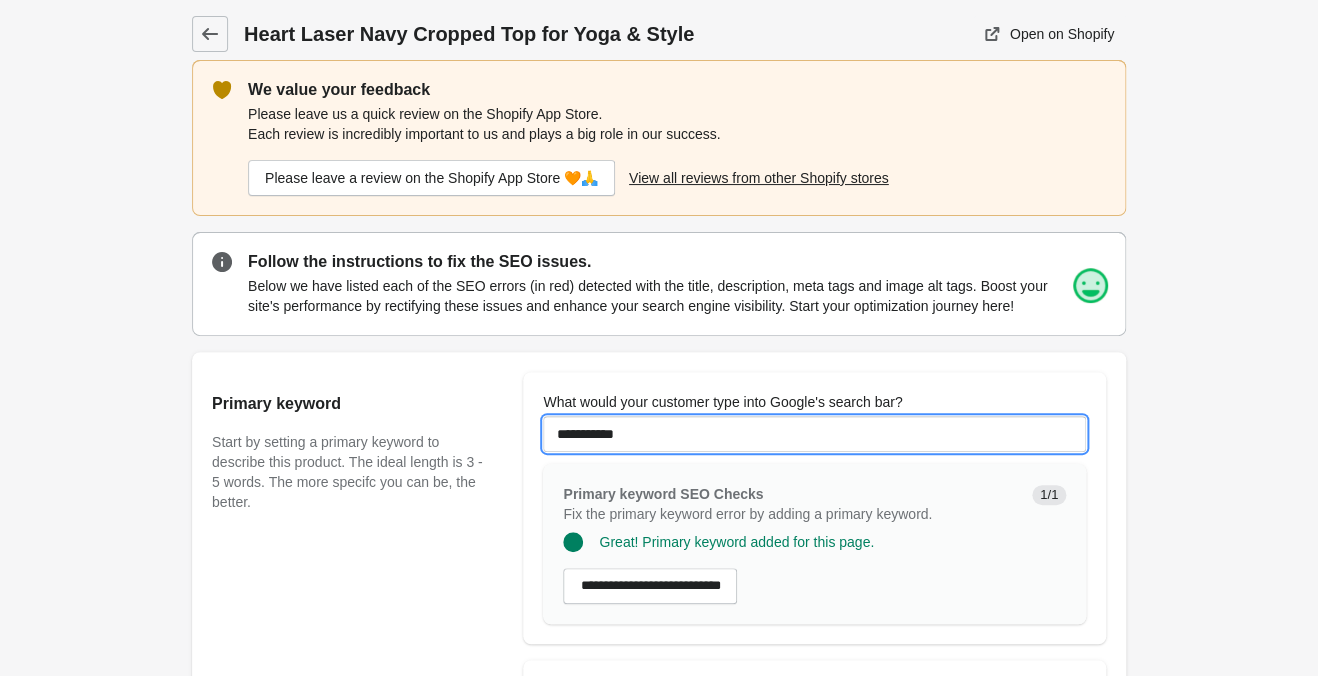 click on "**********" at bounding box center [814, 434] 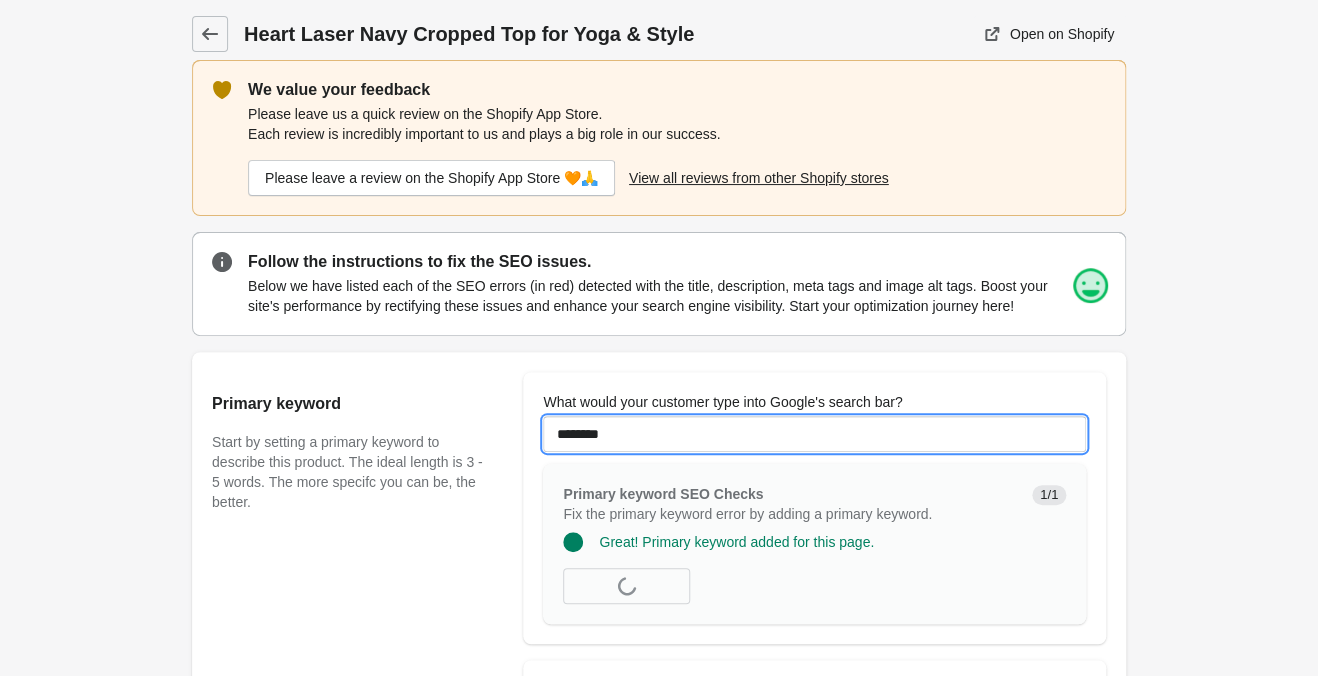 type on "********" 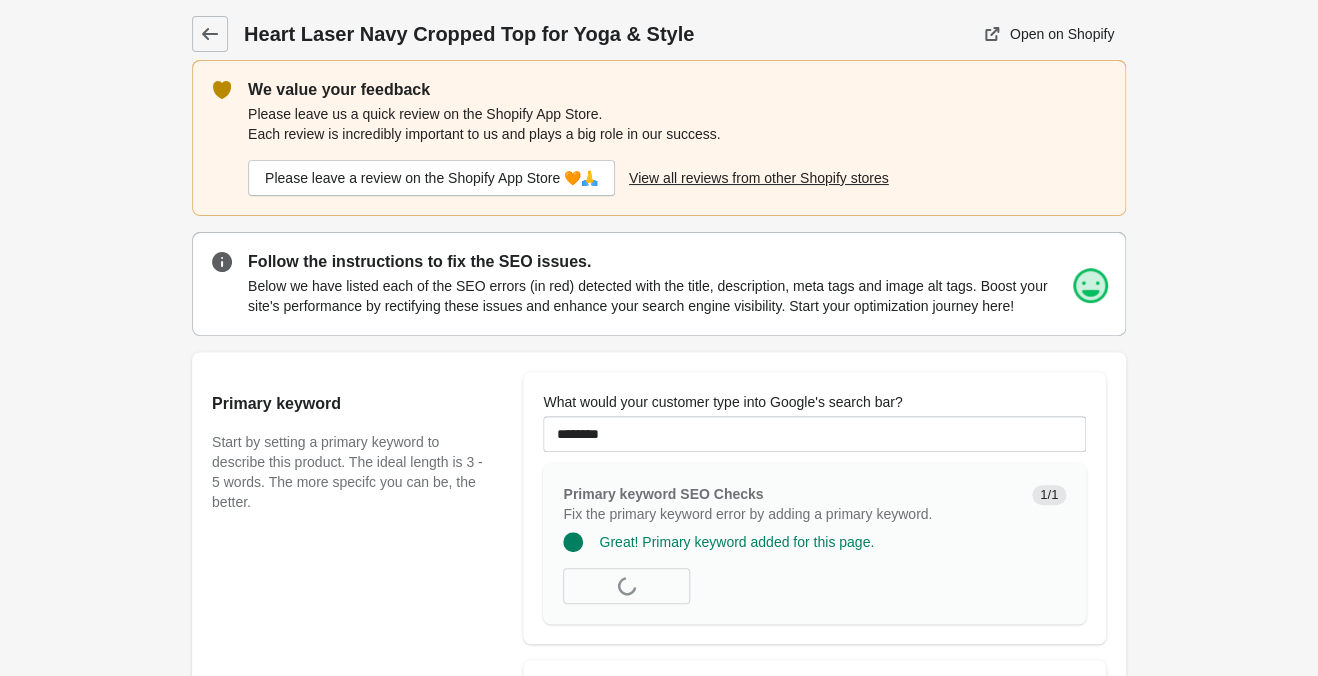 click on "Heart Laser Navy Cropped Top for Yoga & Style
Open on Shopify" at bounding box center (659, 1227) 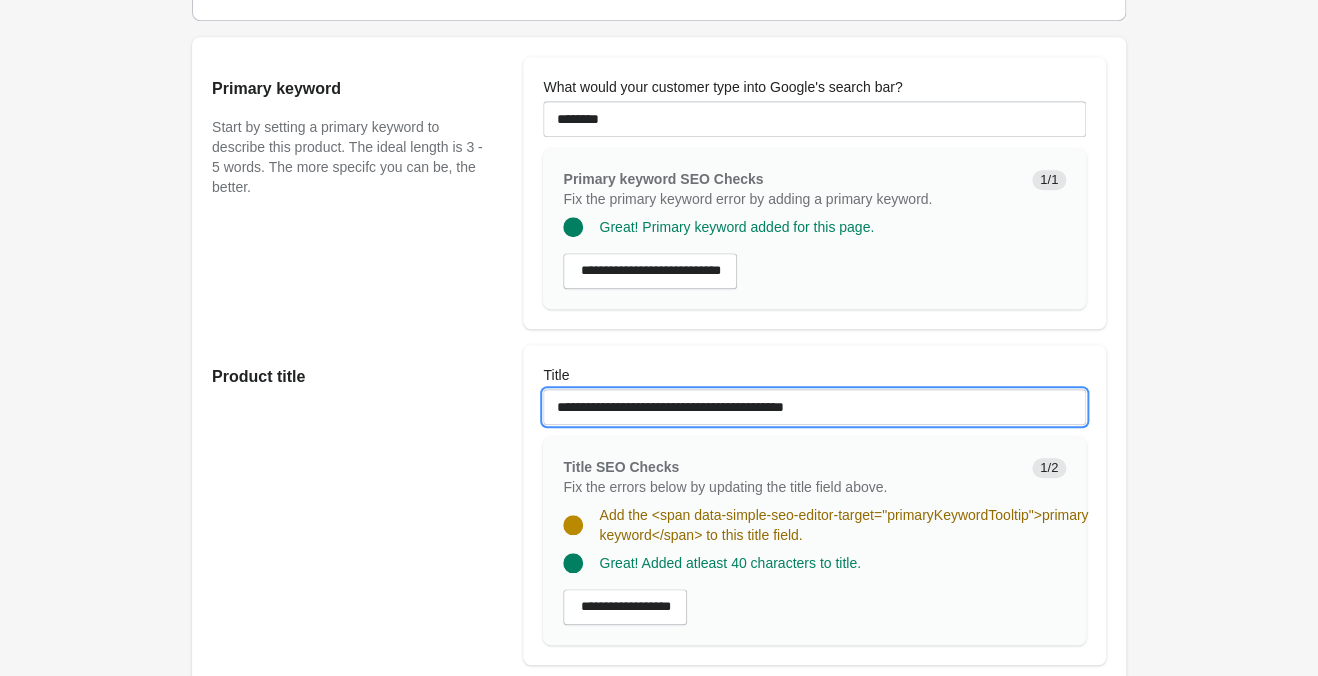 click on "**********" at bounding box center [814, 407] 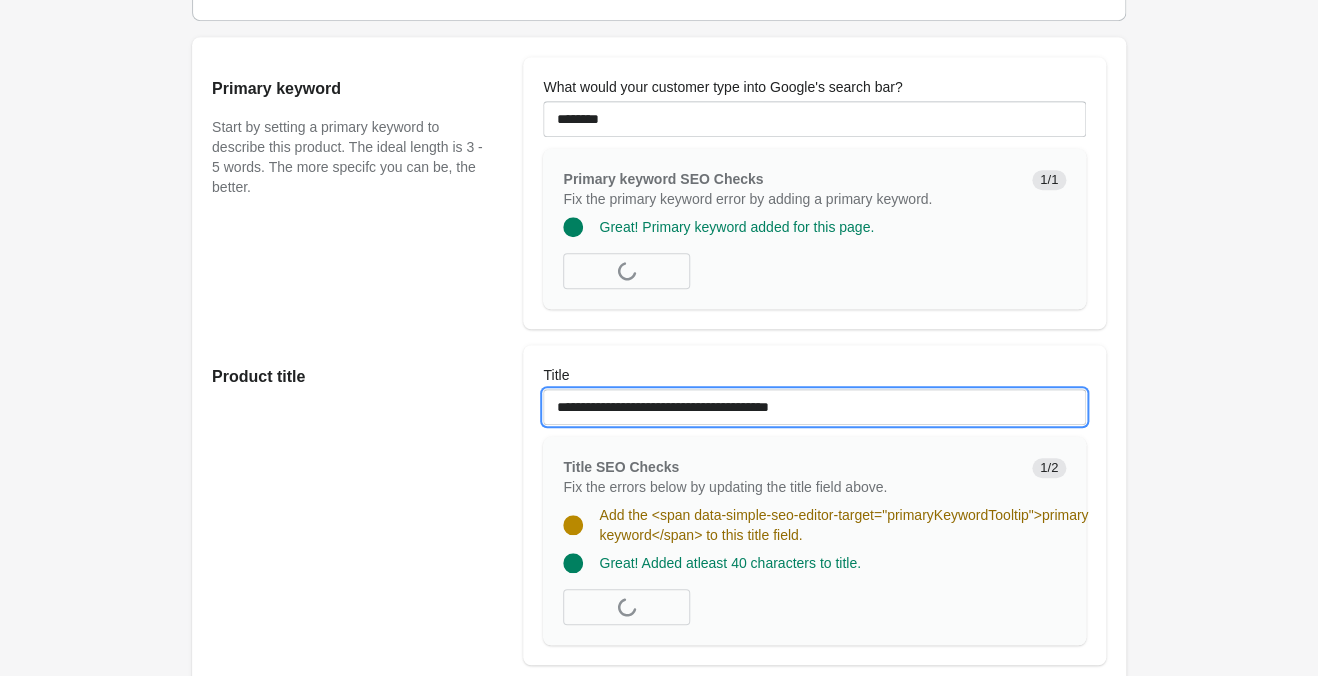 type on "**********" 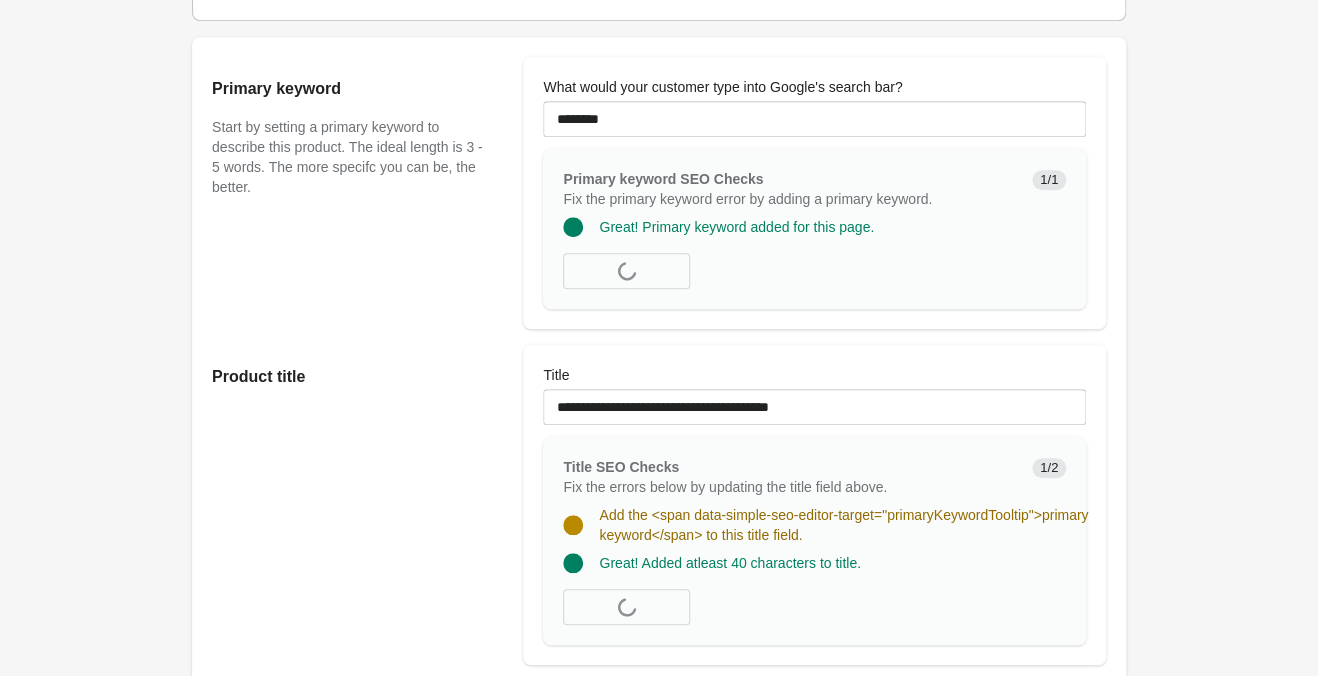click on "Heart Laser Navy Cropped Top for Yoga & Style
Open on Shopify" at bounding box center (659, 962) 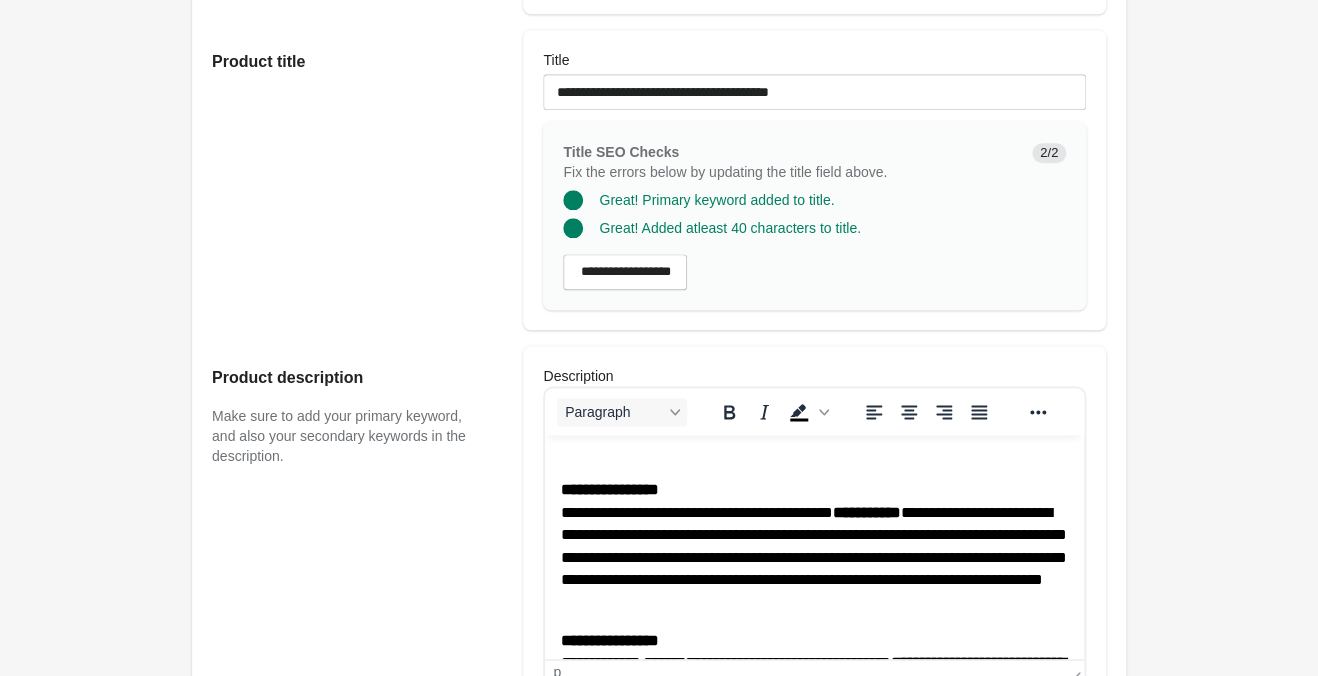 scroll, scrollTop: 0, scrollLeft: 0, axis: both 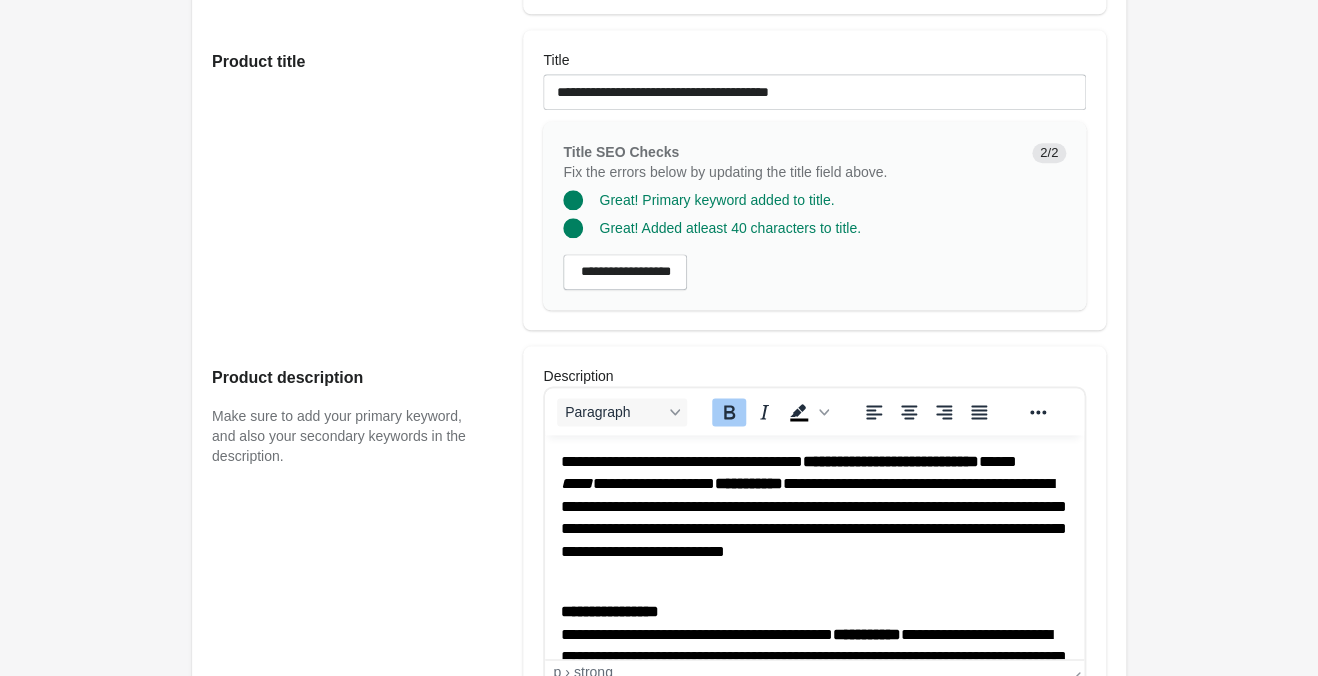 click on "**********" at bounding box center [749, 483] 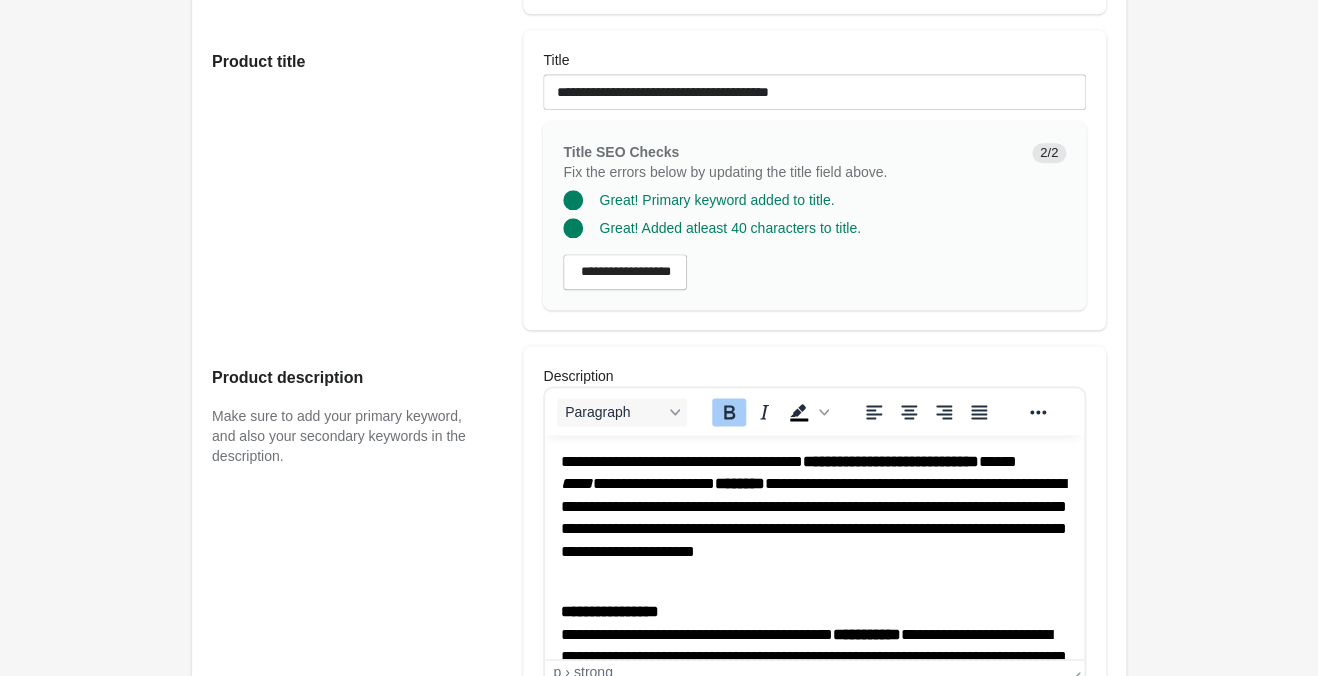 click on "Heart Laser Navy Cropped Top for Yoga & Style
Open on Shopify" at bounding box center [659, 637] 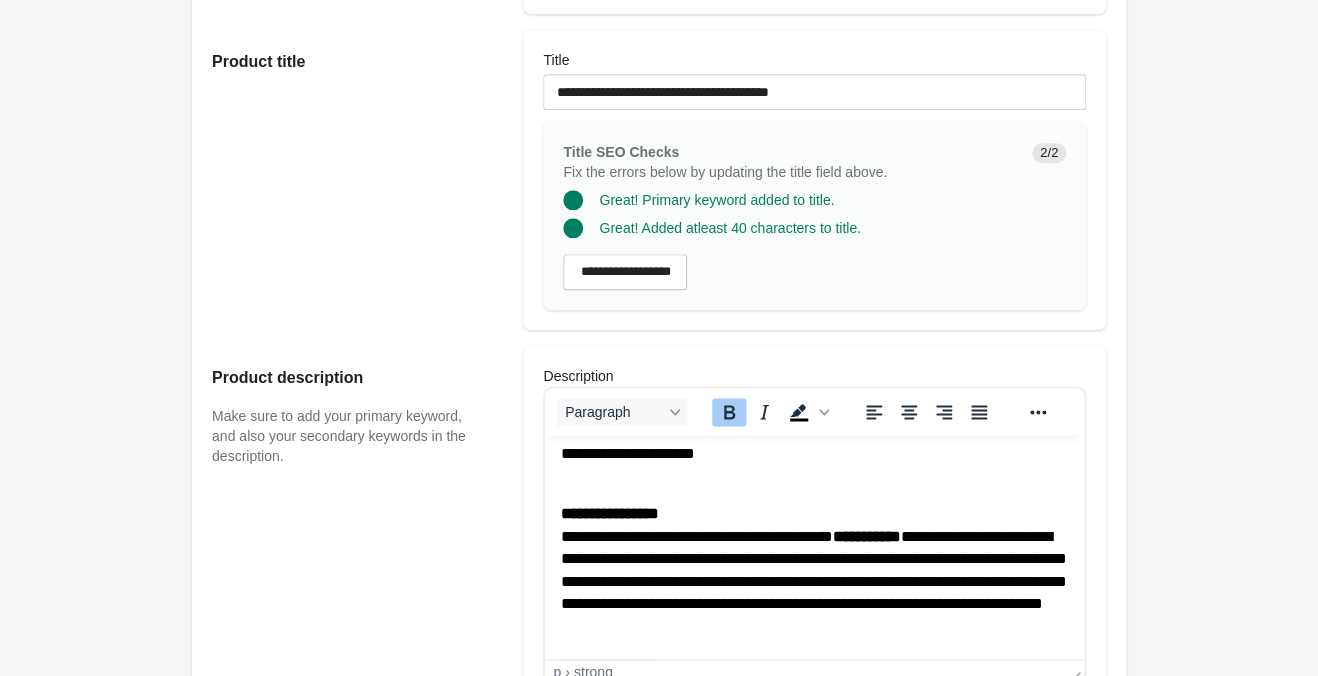 scroll, scrollTop: 105, scrollLeft: 0, axis: vertical 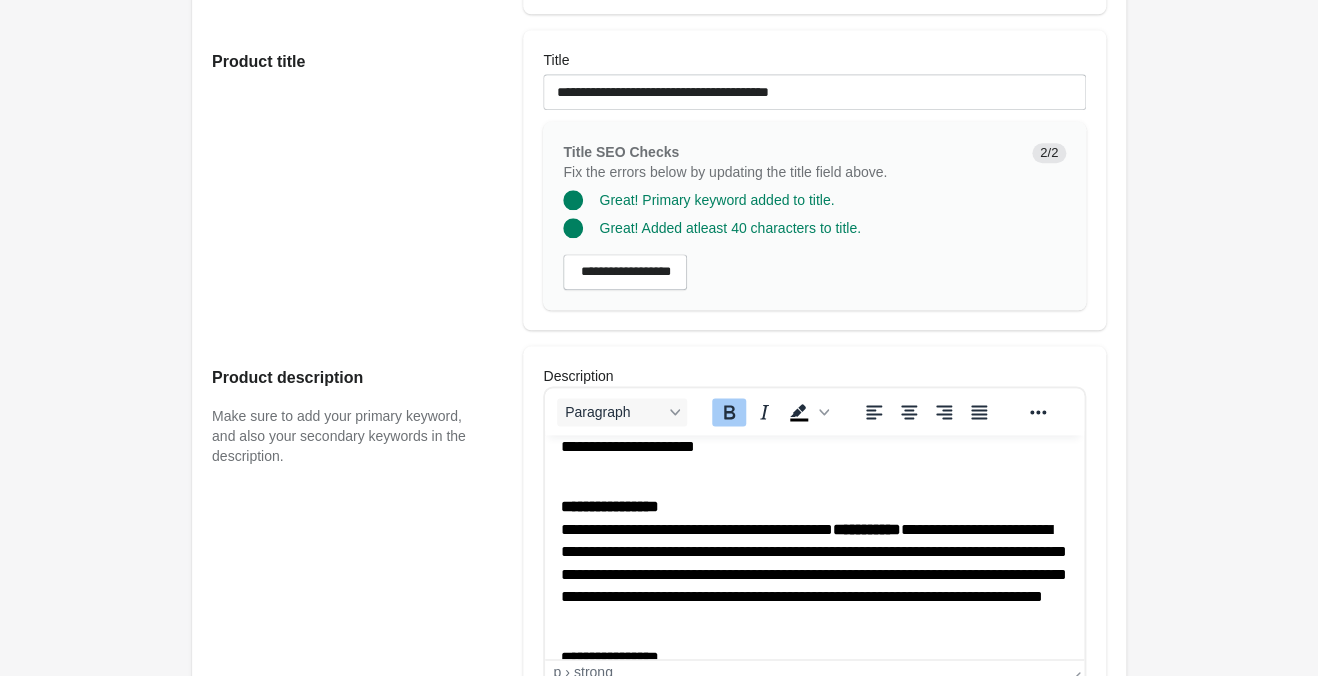 click on "**********" at bounding box center [867, 529] 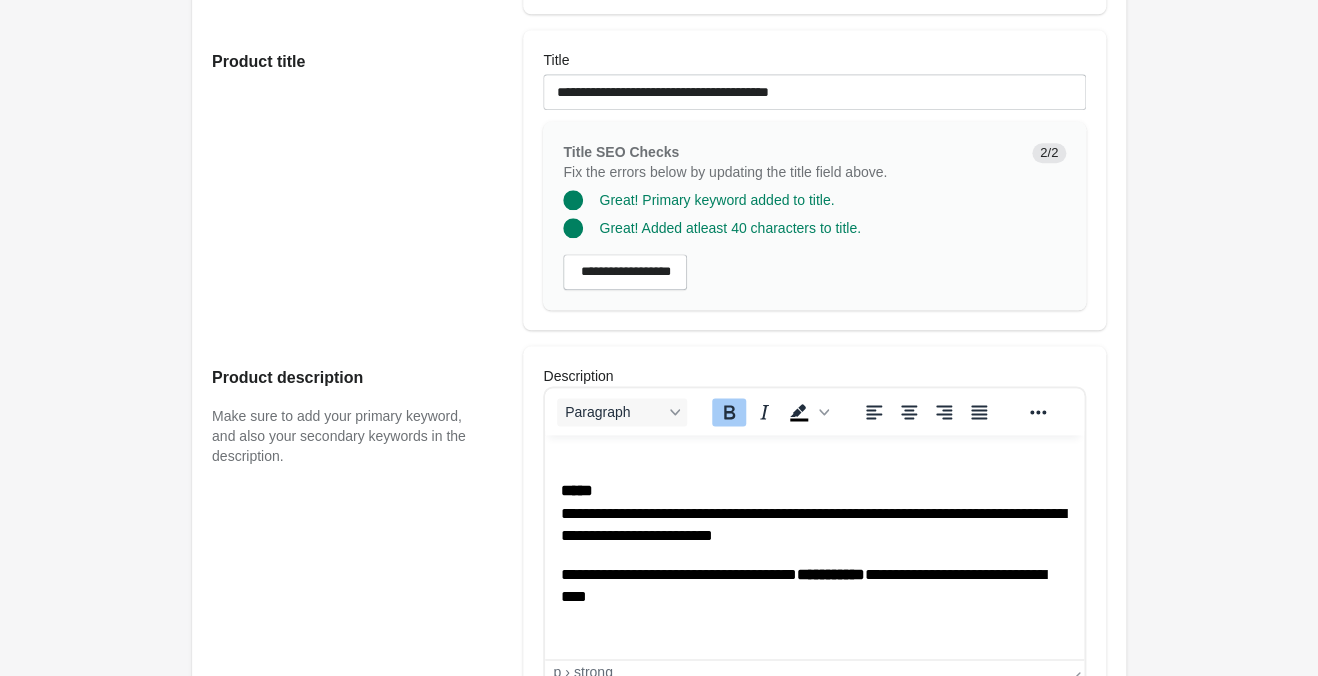 scroll, scrollTop: 507, scrollLeft: 0, axis: vertical 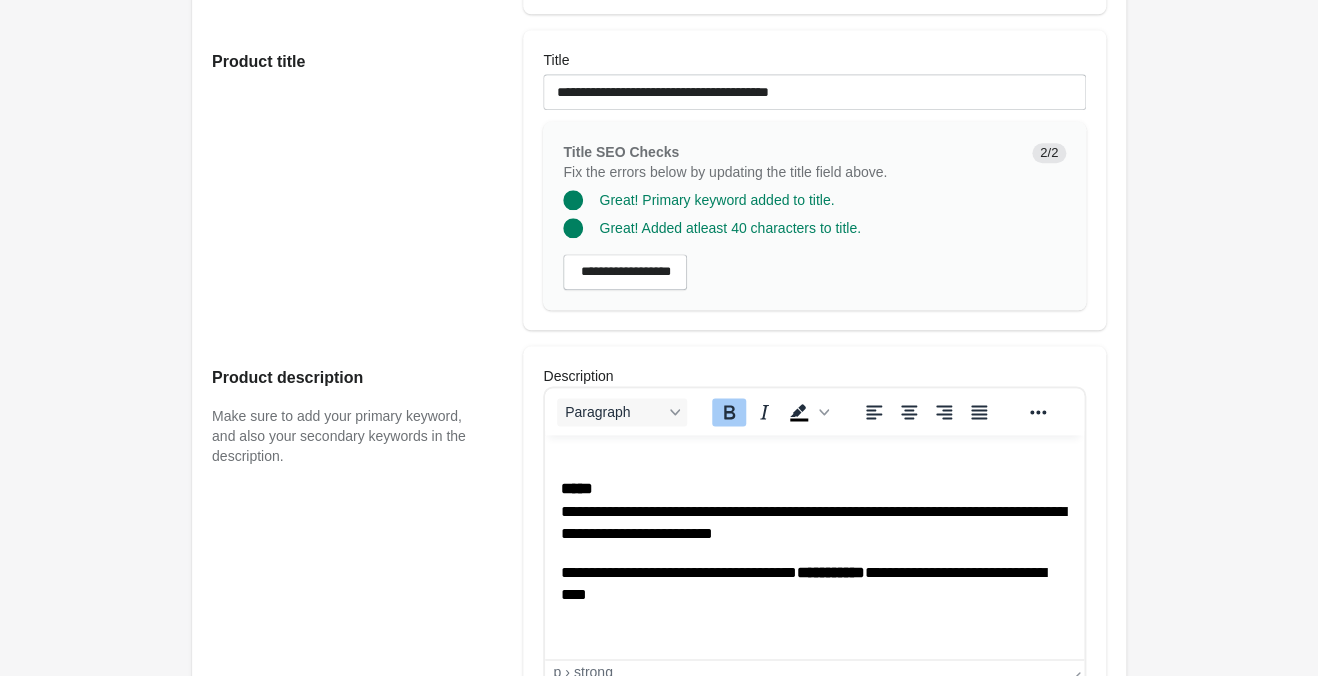 click on "**********" at bounding box center (831, 572) 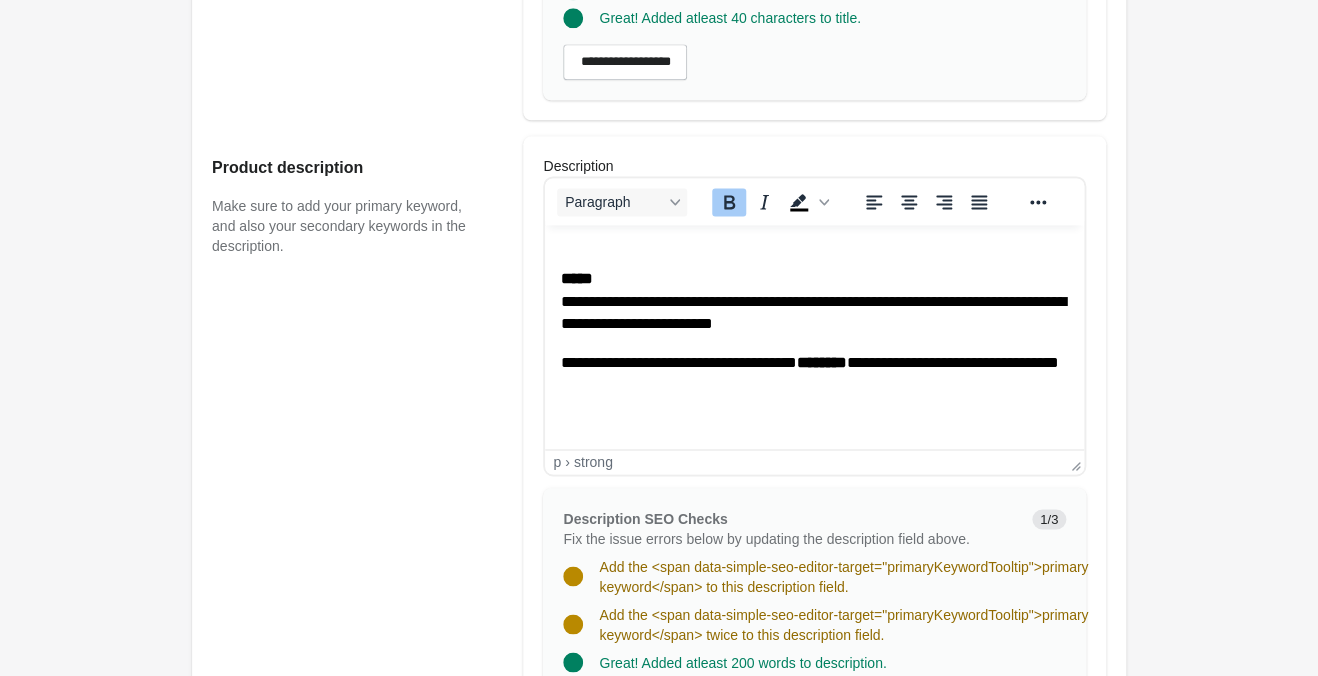scroll, scrollTop: 1050, scrollLeft: 0, axis: vertical 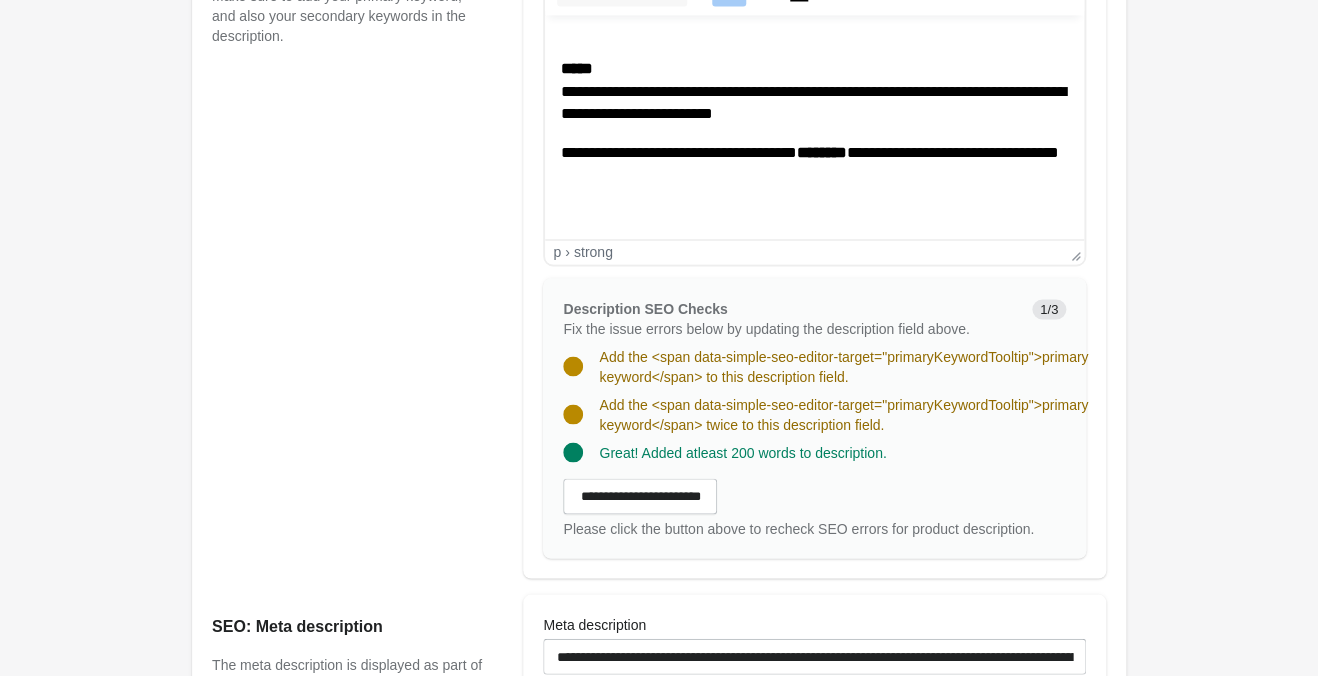 click at bounding box center (814, 474) 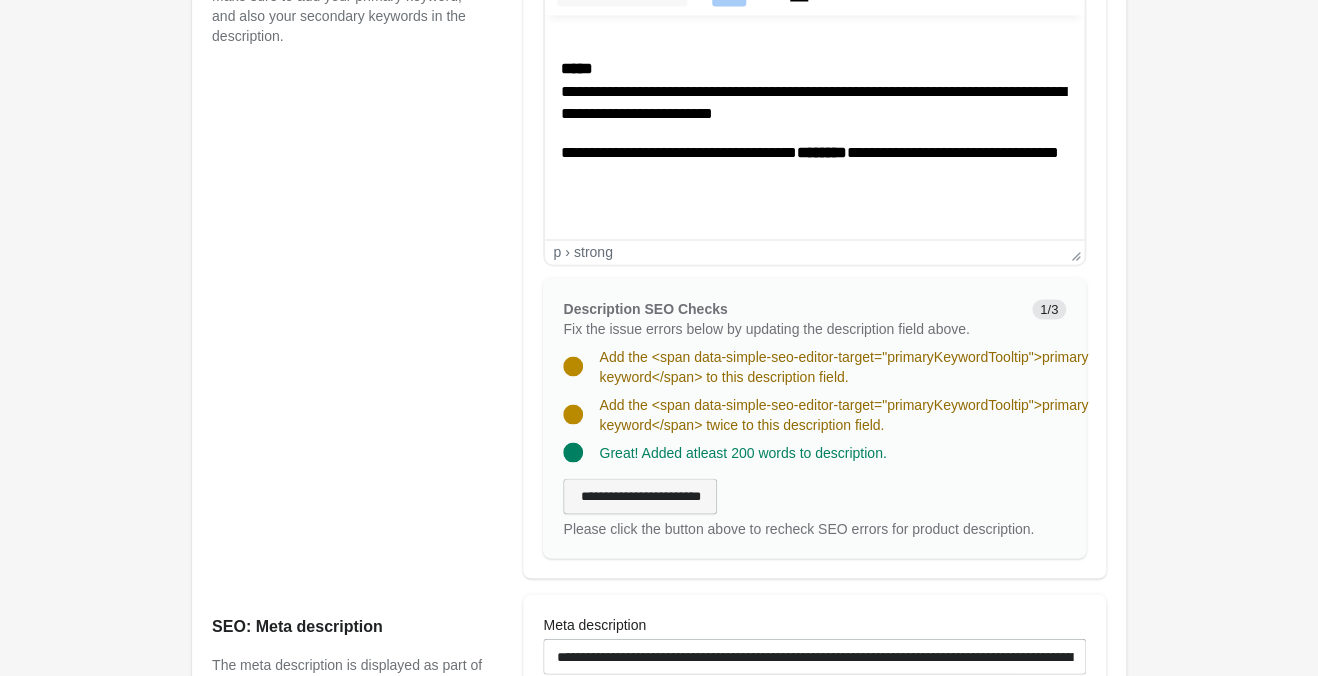 click on "**********" at bounding box center (640, 496) 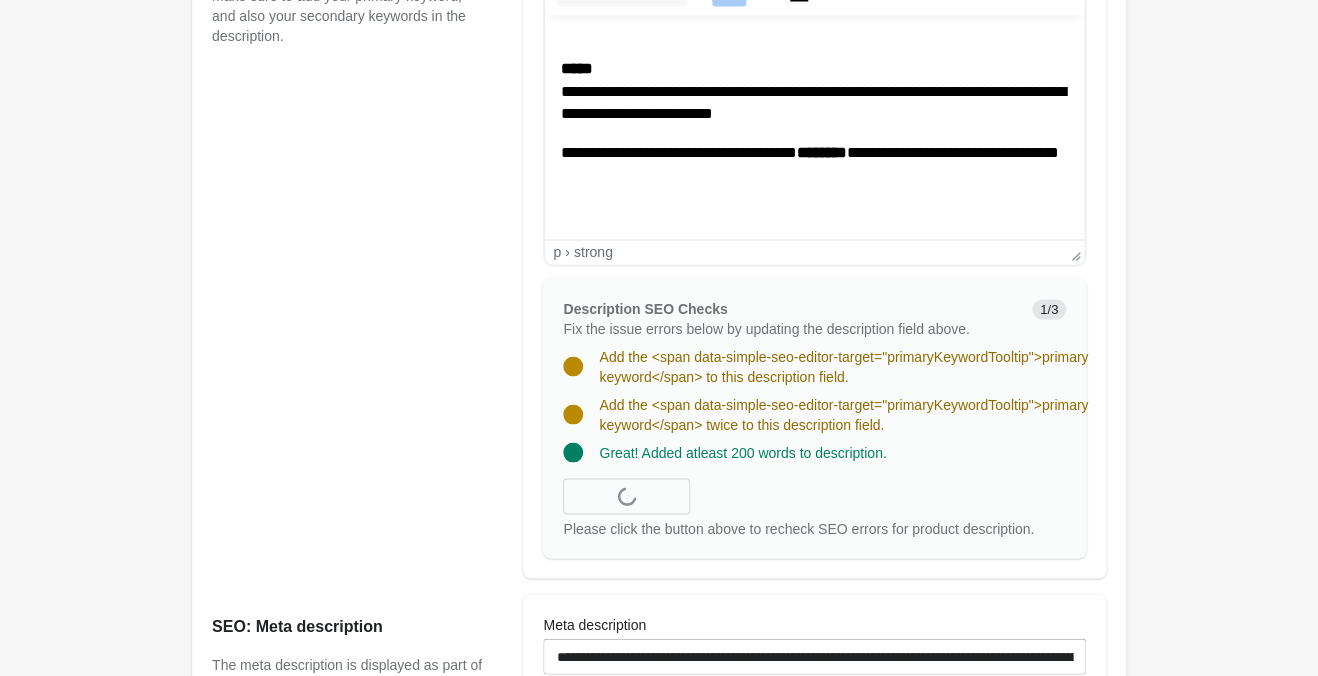 scroll, scrollTop: 1260, scrollLeft: 0, axis: vertical 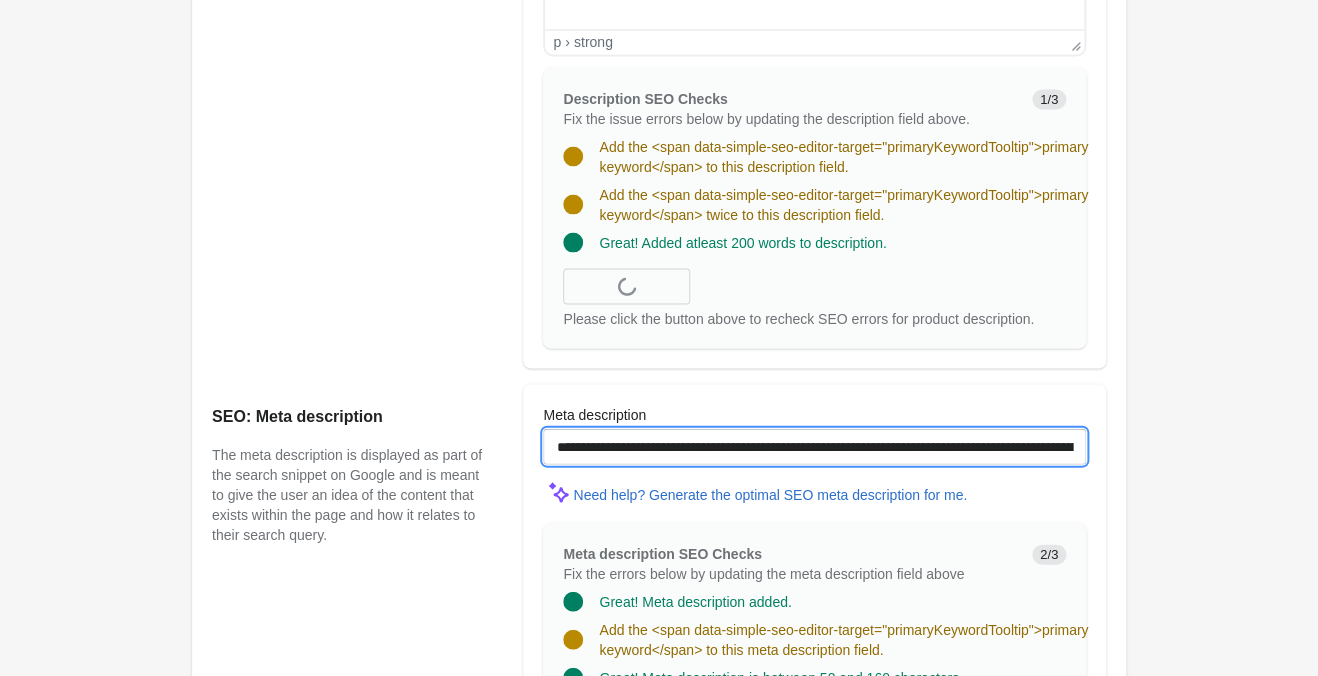 click on "**********" at bounding box center (814, 446) 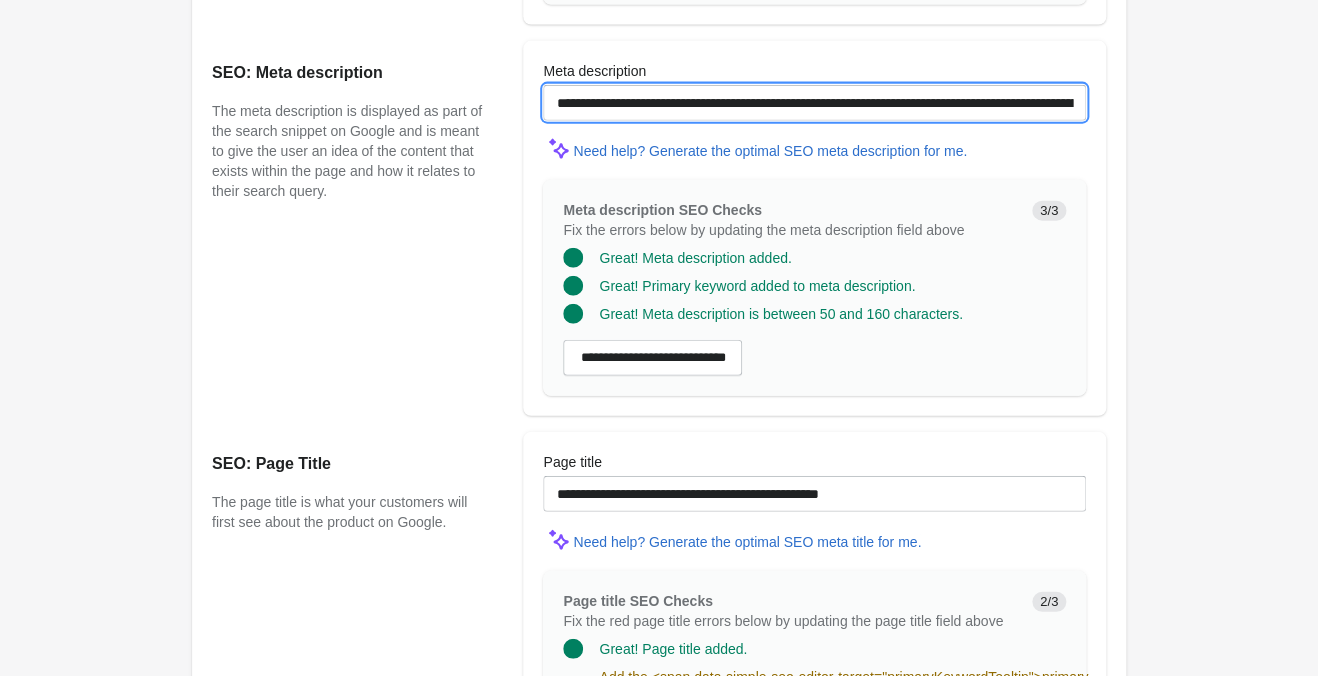 scroll, scrollTop: 1575, scrollLeft: 0, axis: vertical 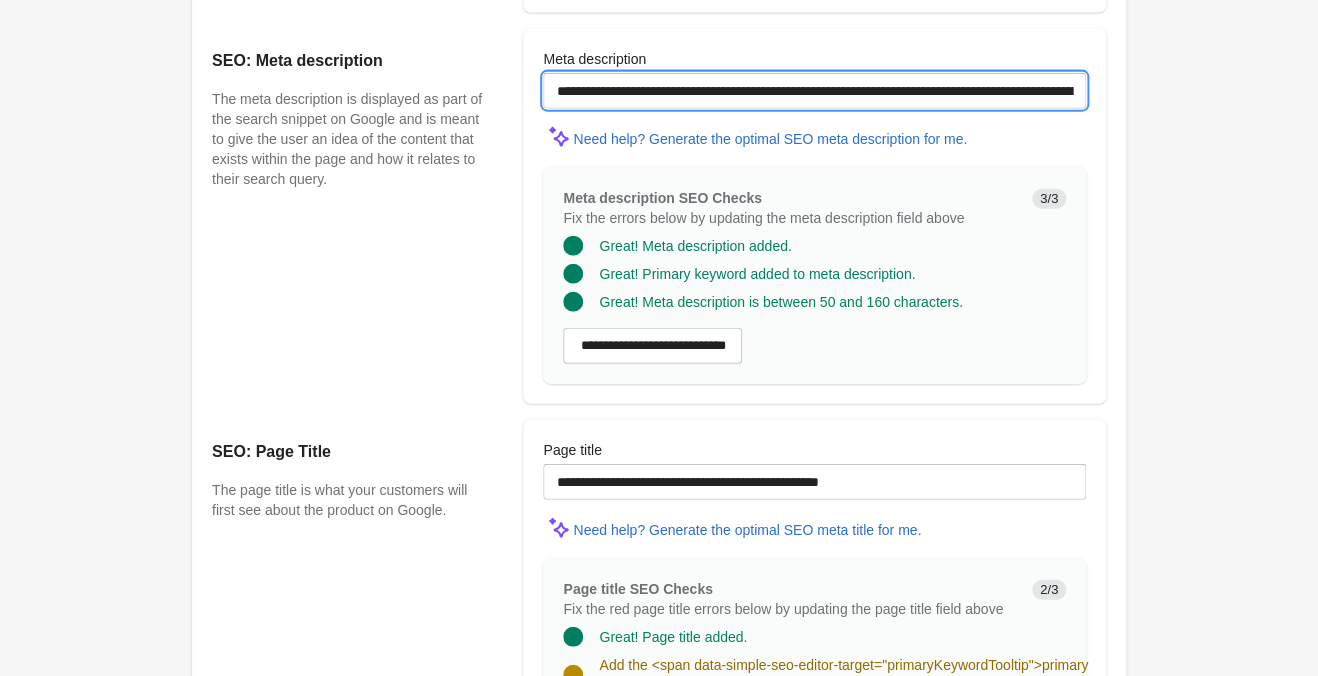 type on "**********" 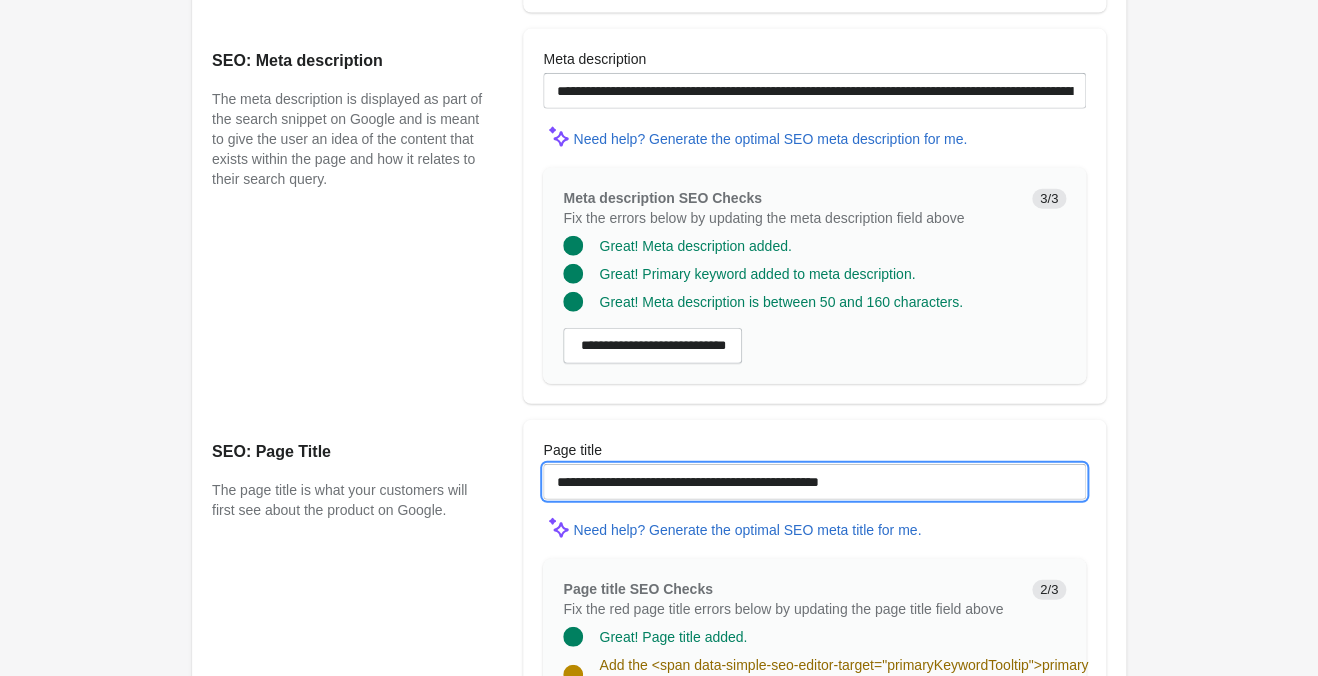 click on "**********" at bounding box center [814, 482] 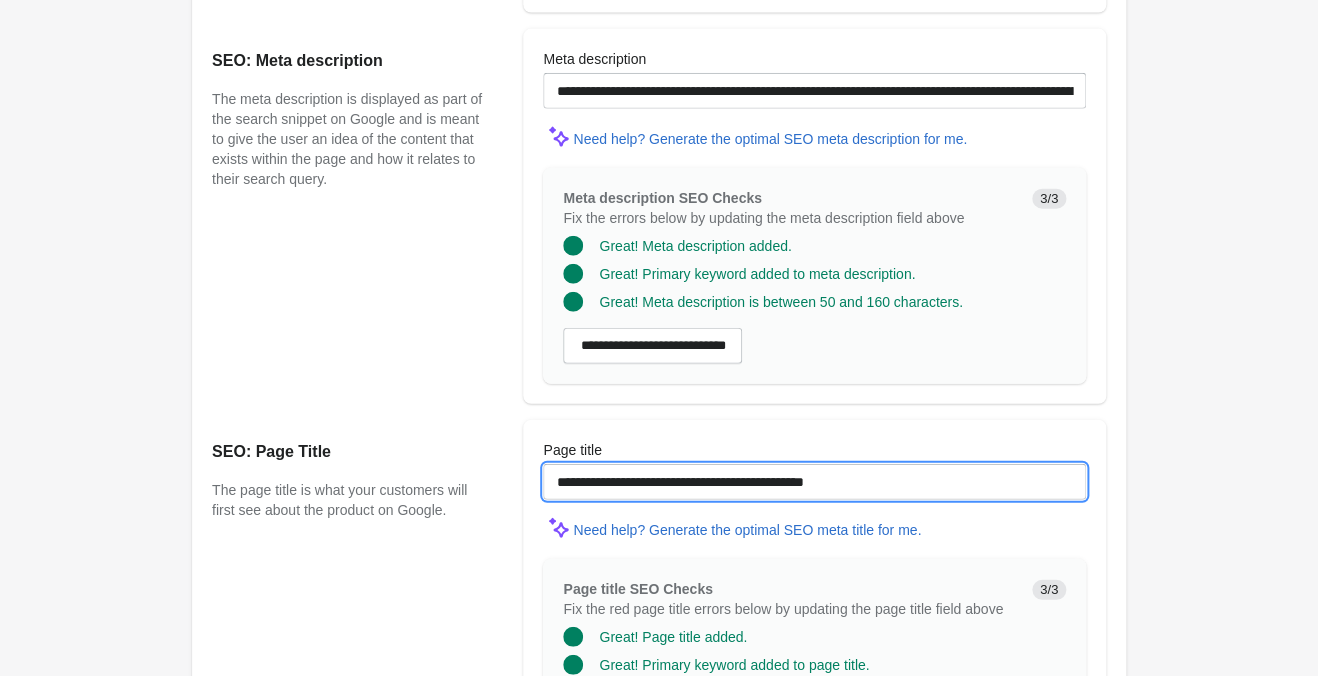 type on "**********" 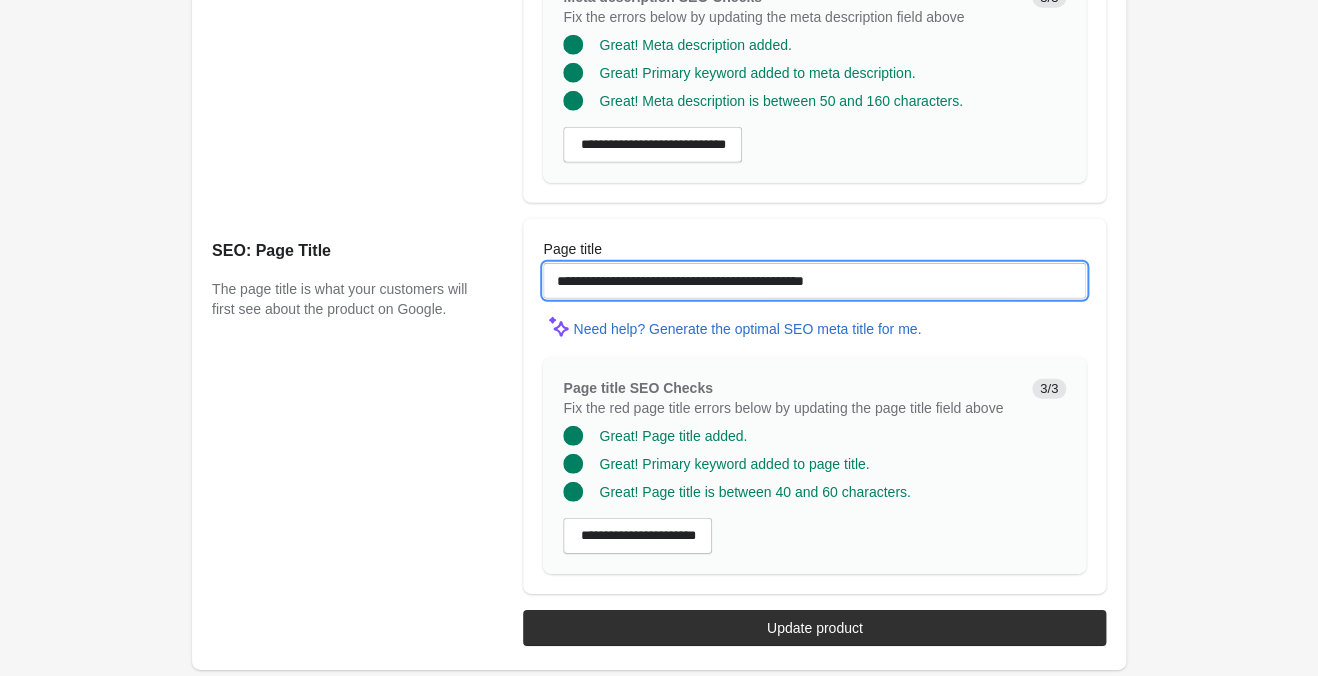 scroll, scrollTop: 1461, scrollLeft: 0, axis: vertical 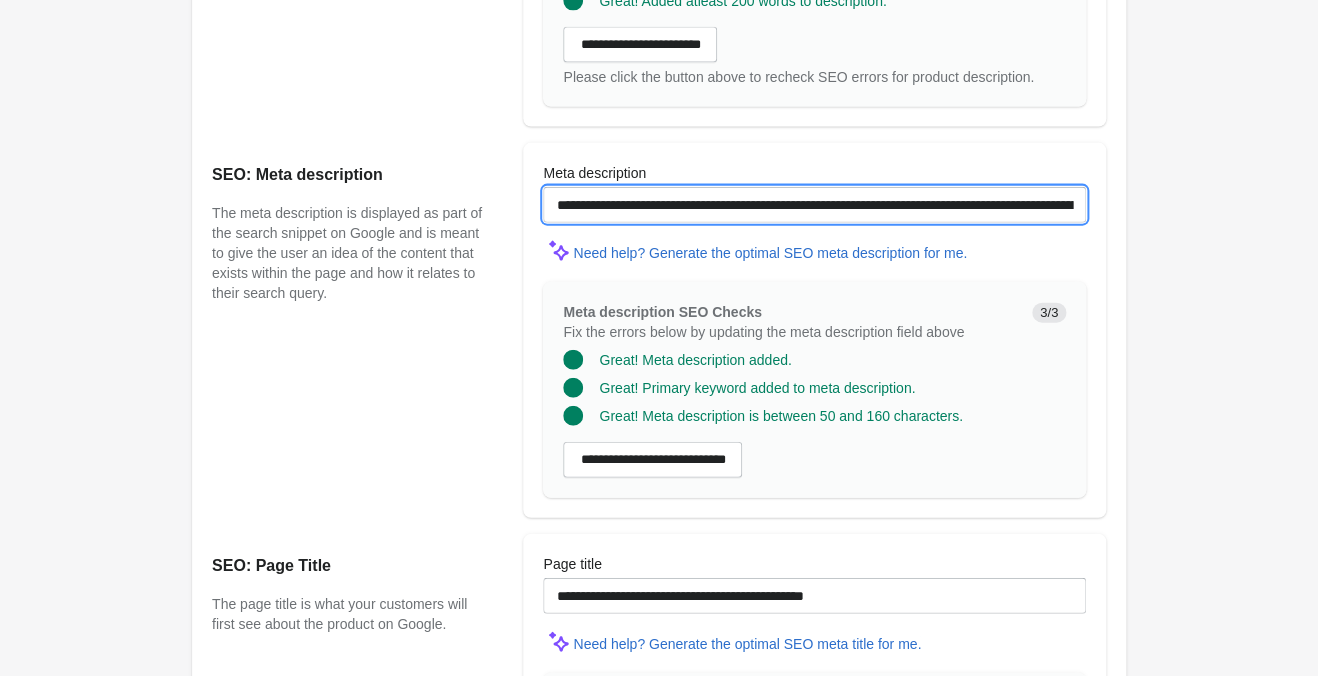 click on "**********" at bounding box center (814, 205) 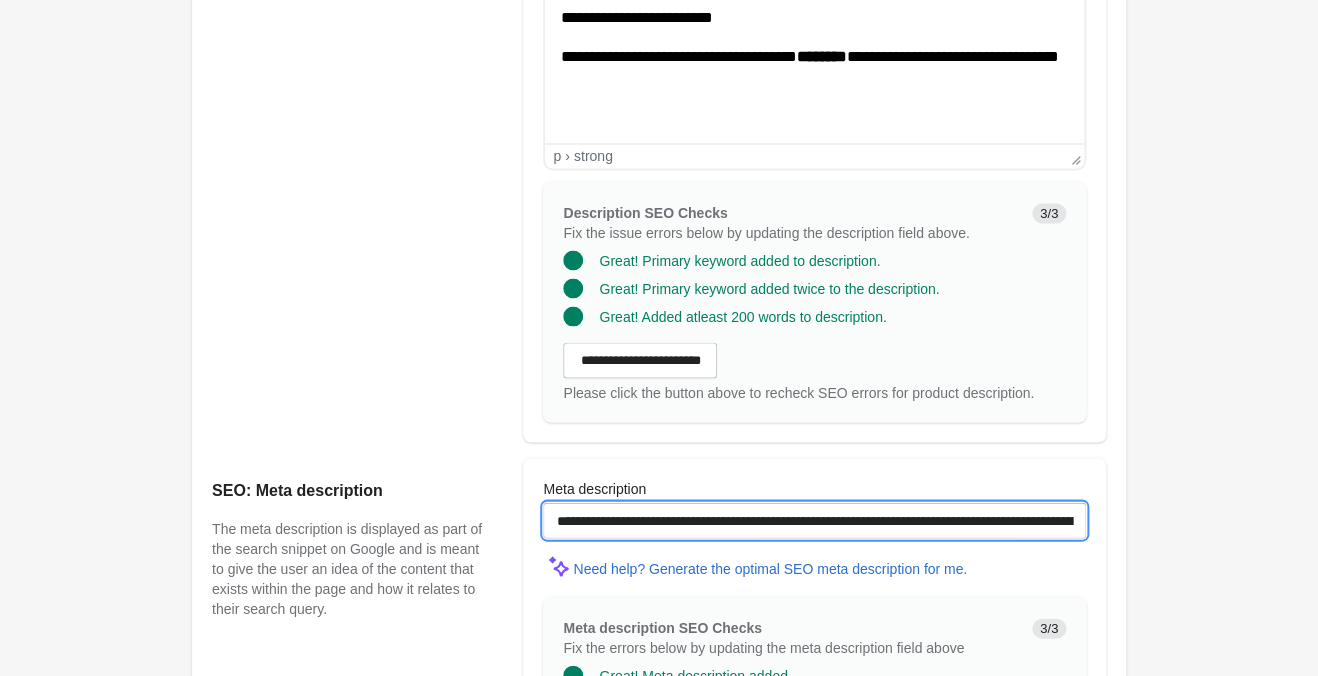 scroll, scrollTop: 831, scrollLeft: 0, axis: vertical 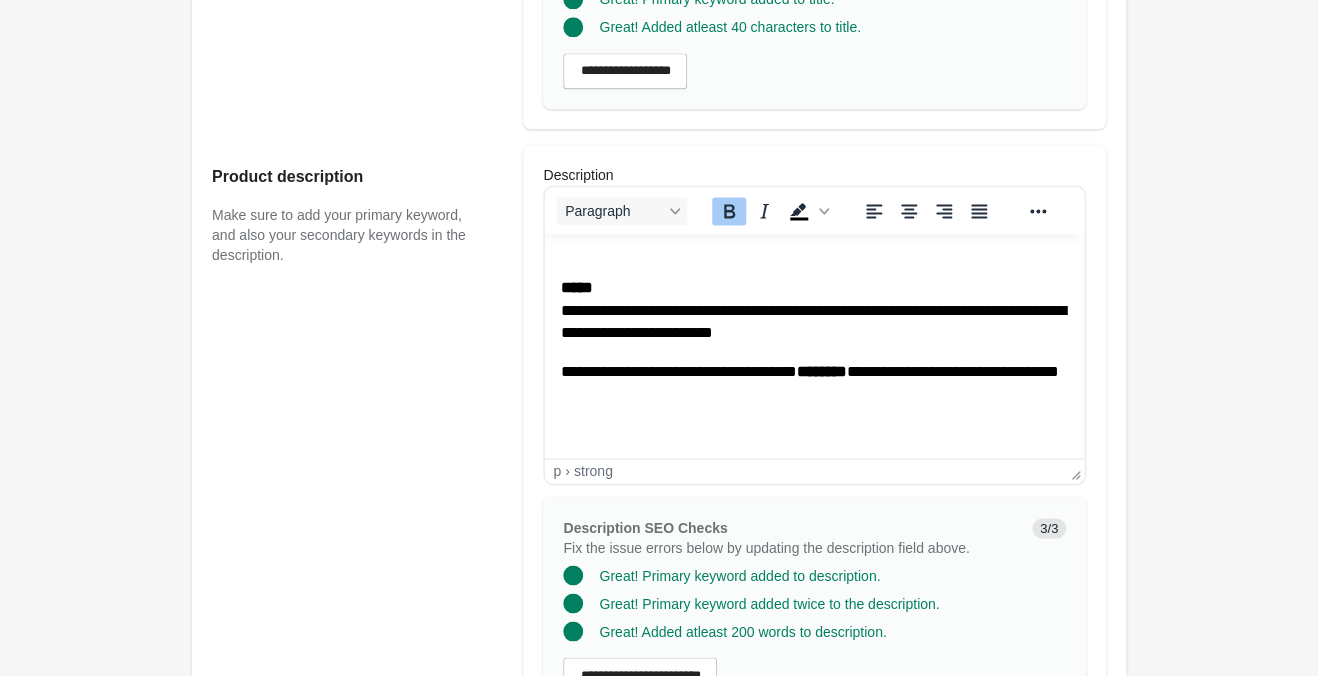 click on "**********" at bounding box center [814, 310] 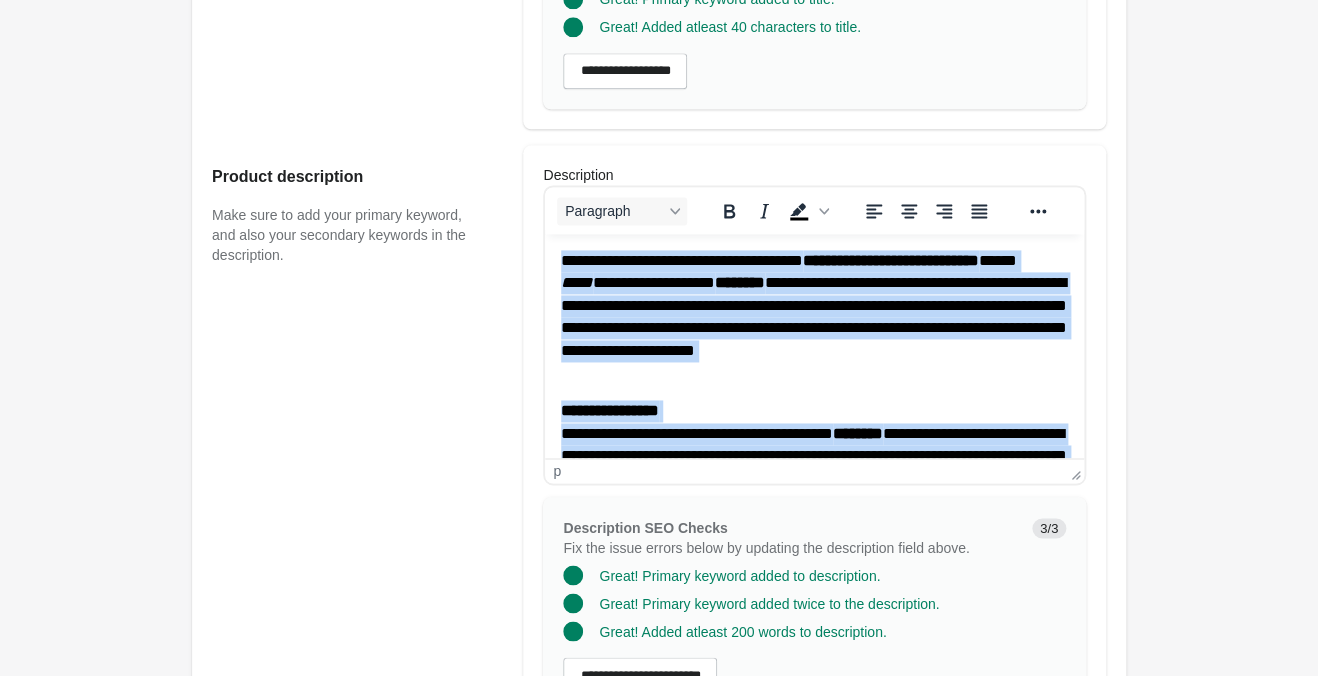 scroll, scrollTop: 621, scrollLeft: 0, axis: vertical 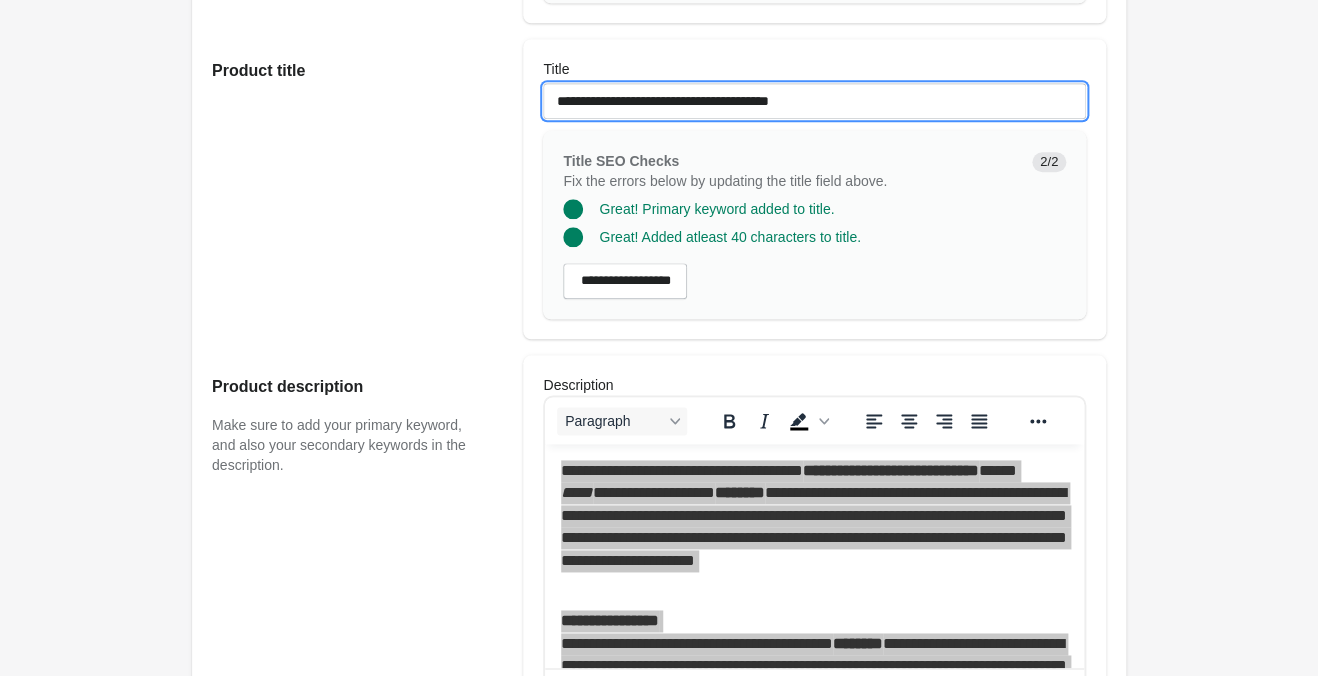 click on "**********" at bounding box center (814, 101) 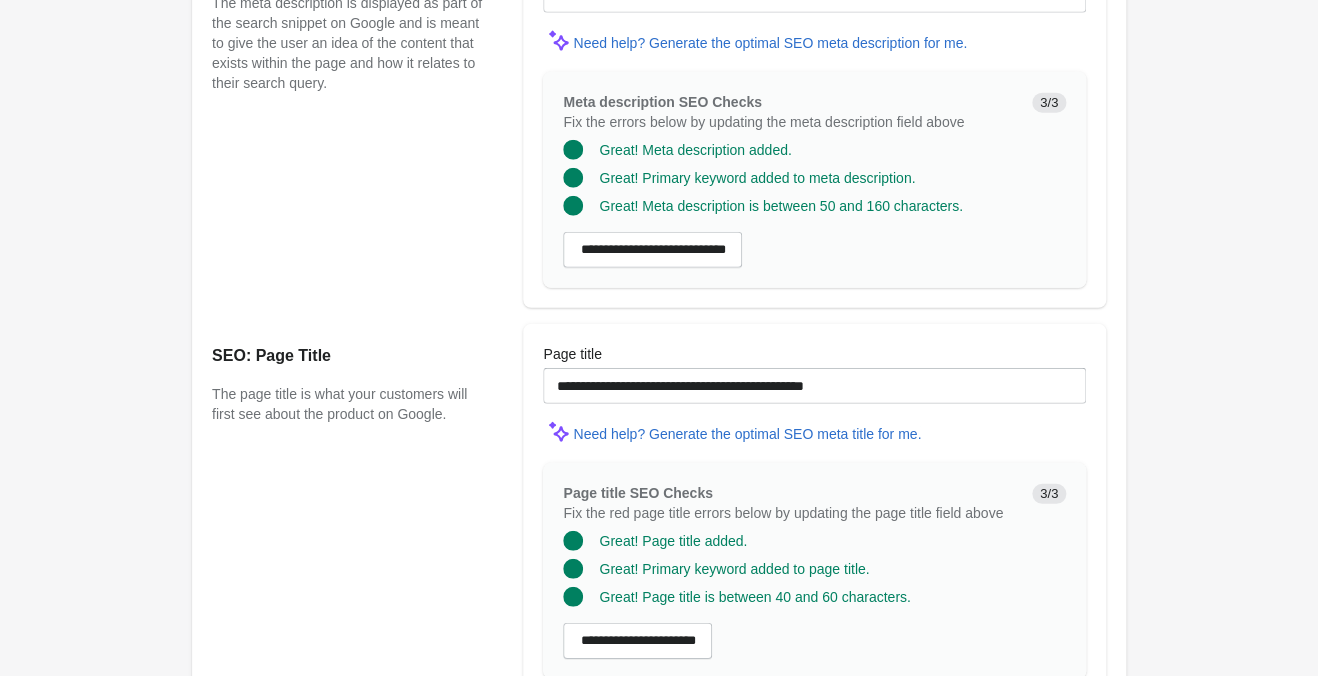scroll, scrollTop: 1776, scrollLeft: 0, axis: vertical 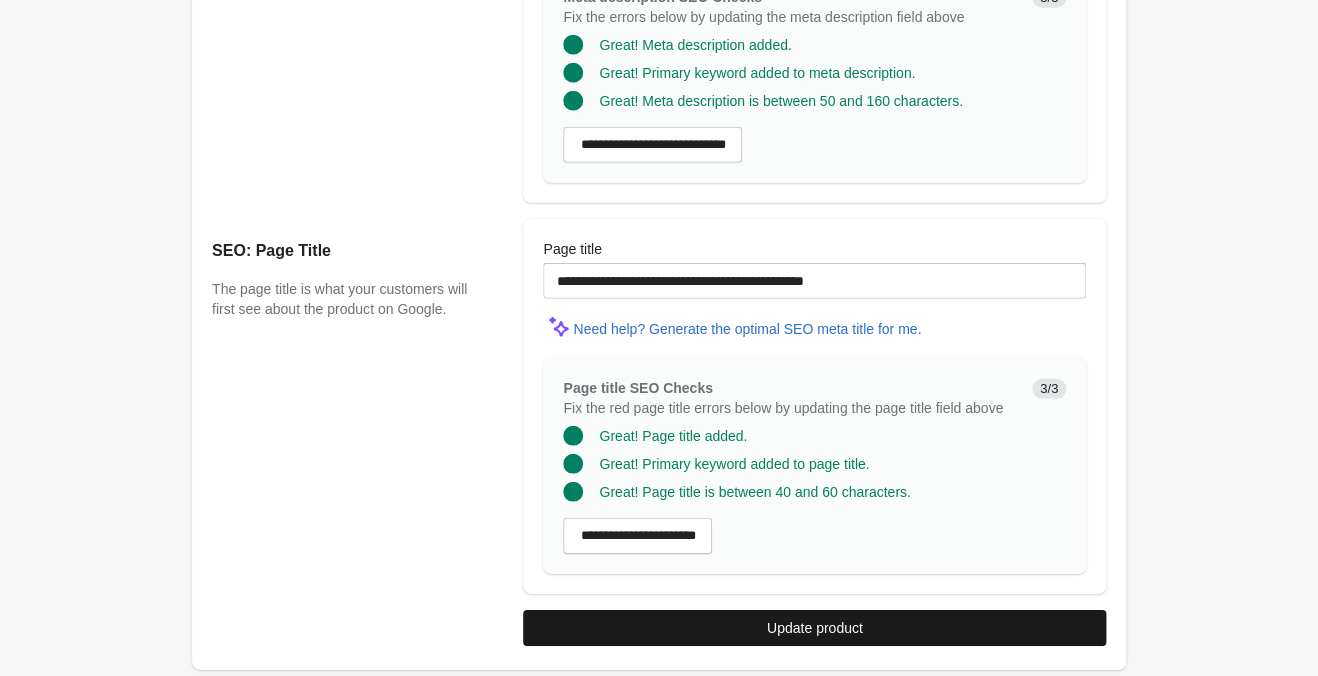 click on "Update product" at bounding box center [814, 628] 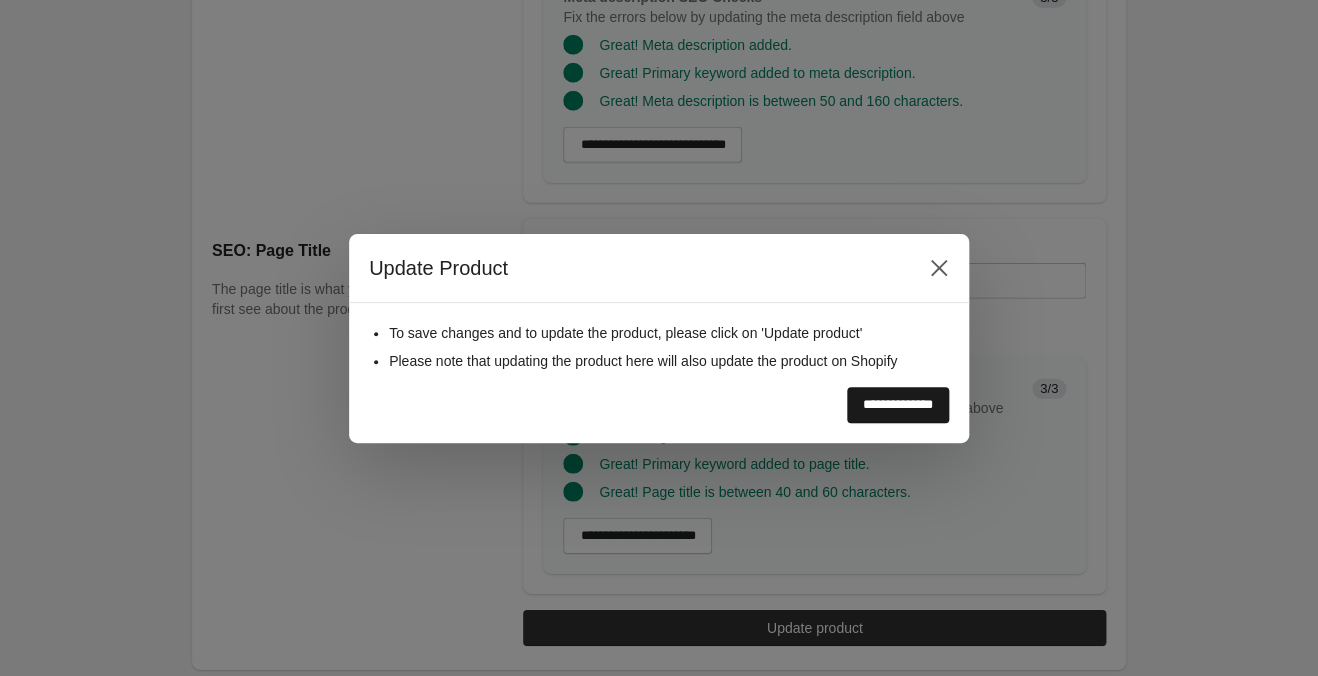 click on "**********" at bounding box center (898, 405) 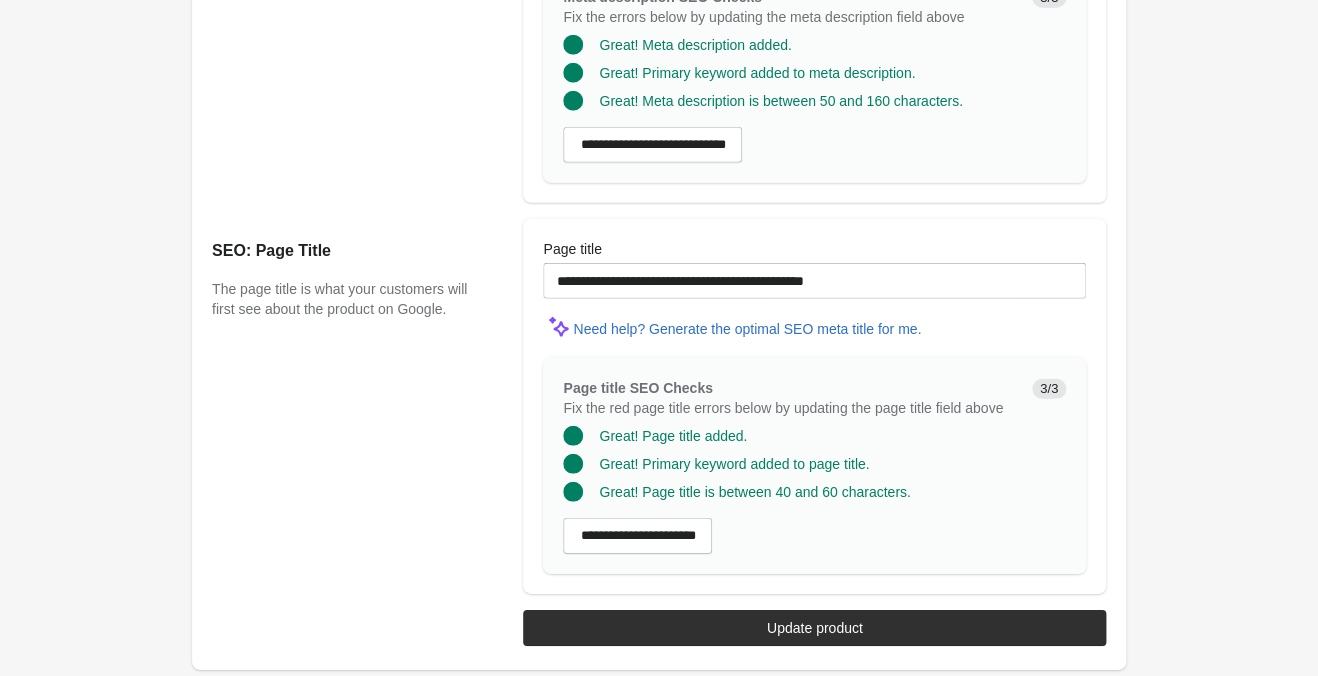 scroll, scrollTop: 0, scrollLeft: 0, axis: both 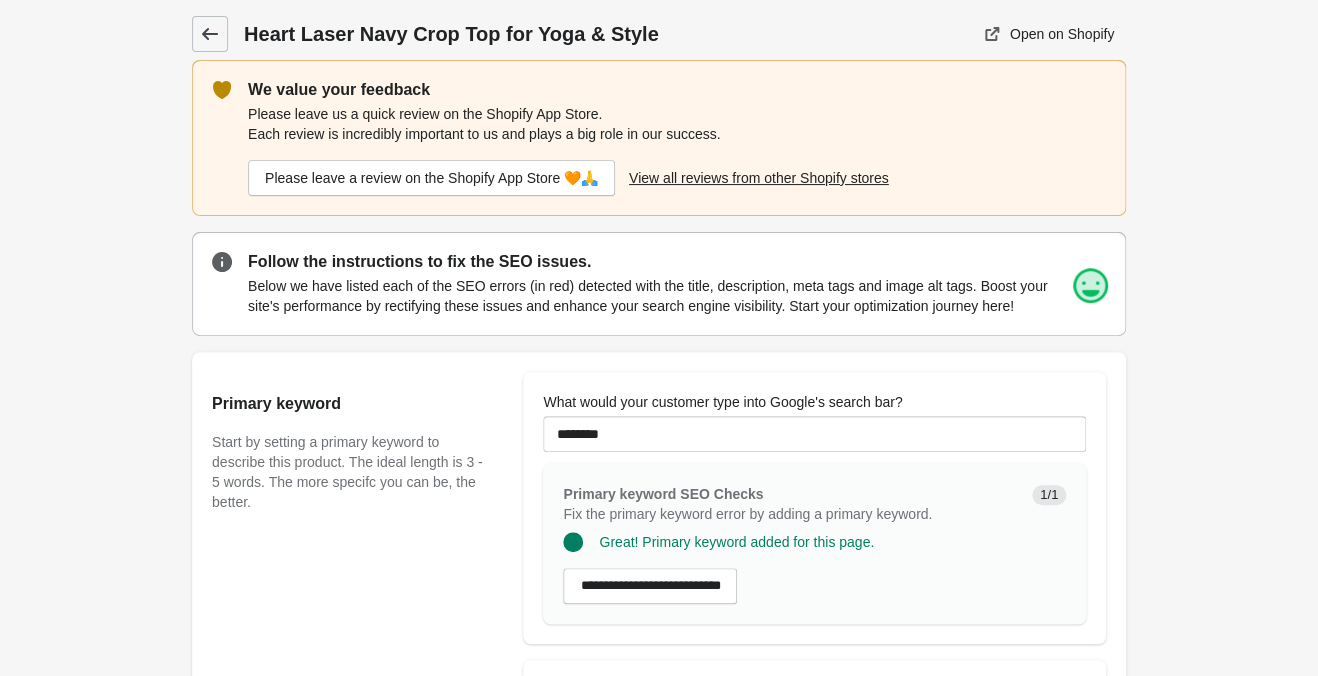 click 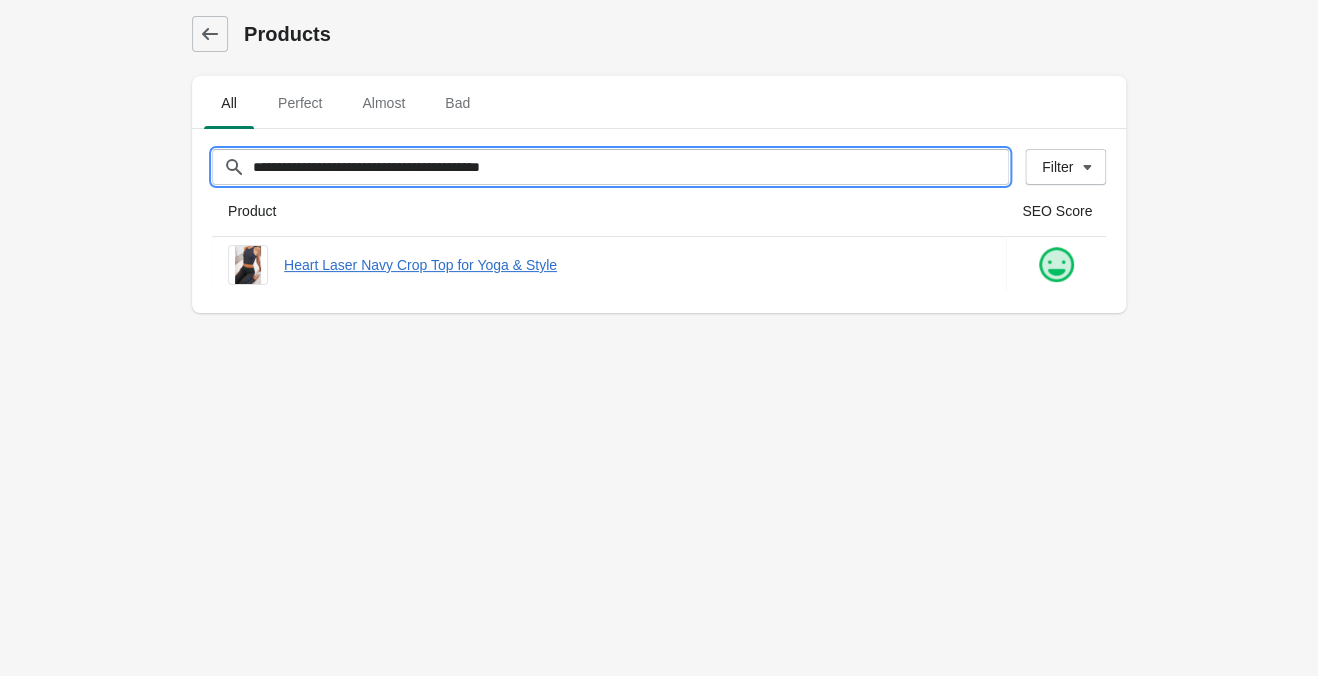 drag, startPoint x: 580, startPoint y: 165, endPoint x: -130, endPoint y: 120, distance: 711.4246 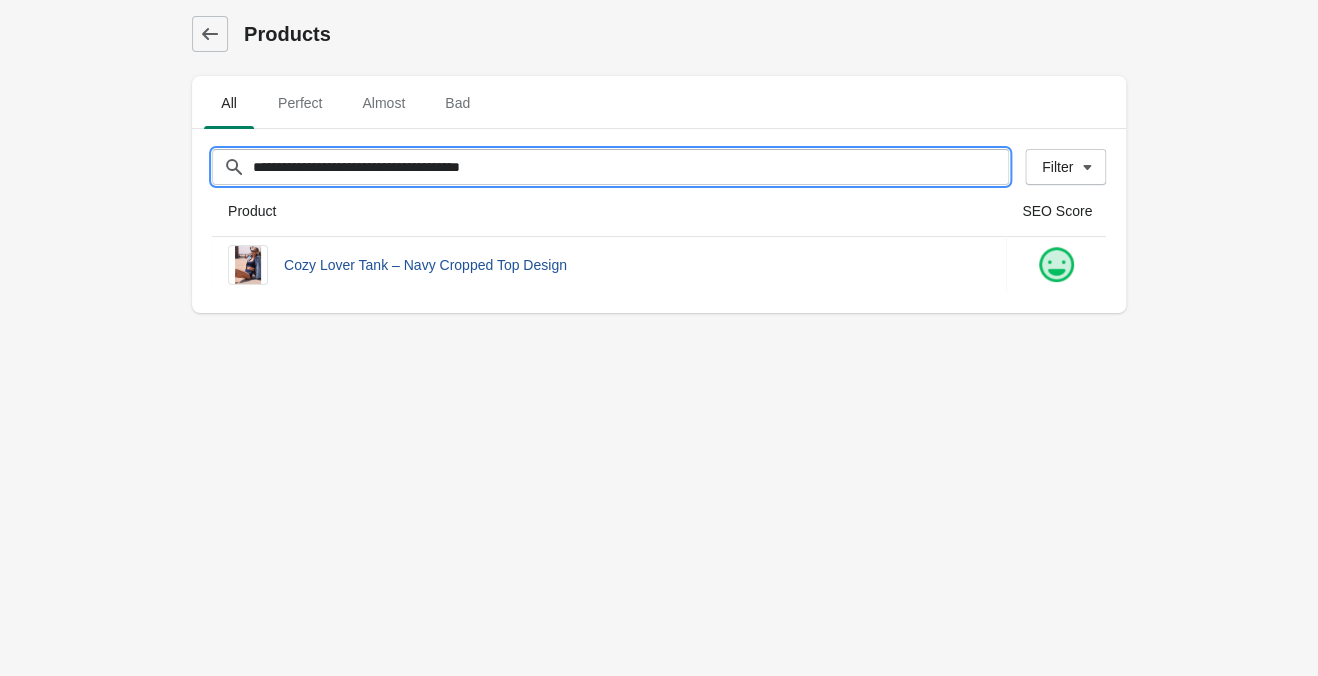 type on "**********" 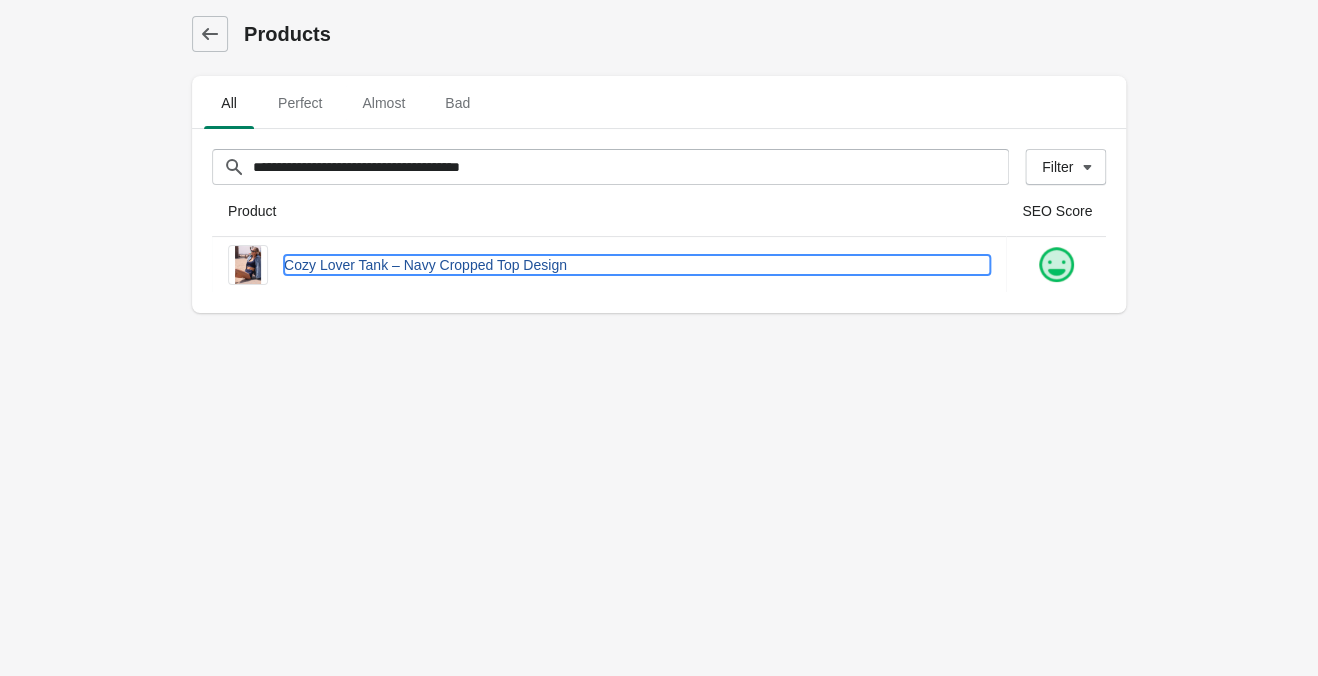 click on "Cozy Lover Tank – Navy Cropped Top Design" at bounding box center (637, 265) 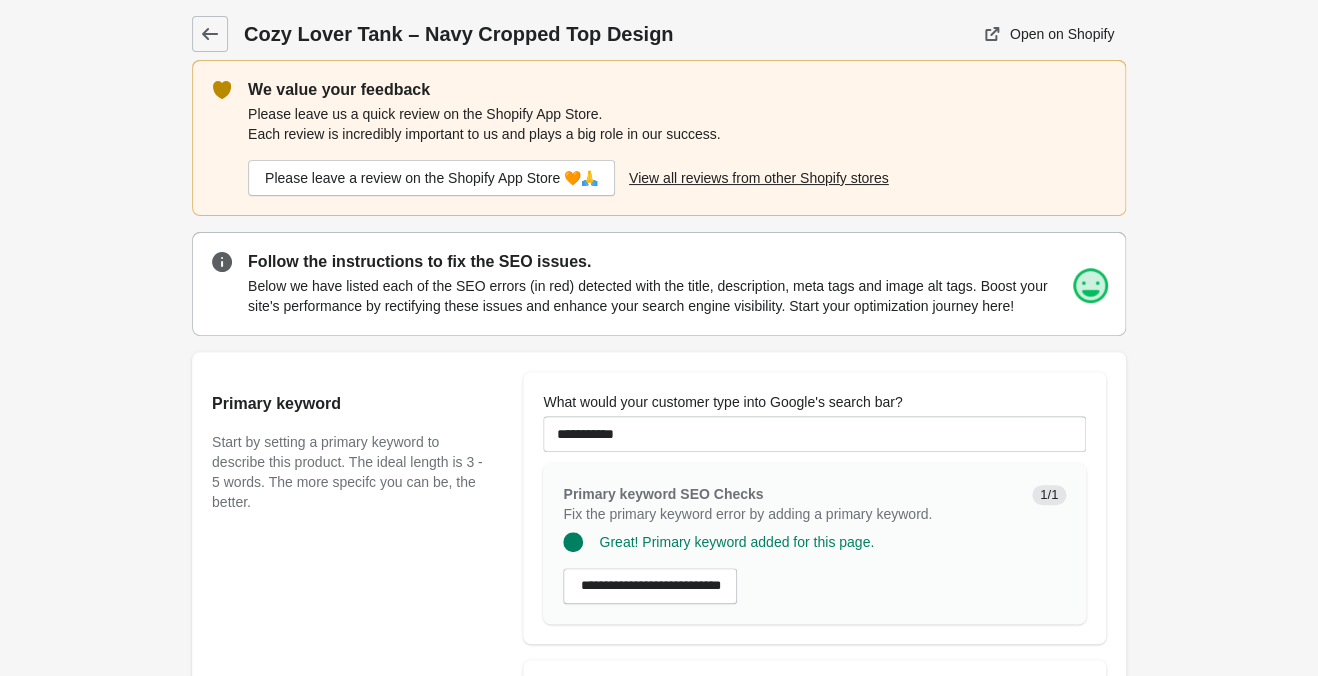 scroll, scrollTop: 105, scrollLeft: 0, axis: vertical 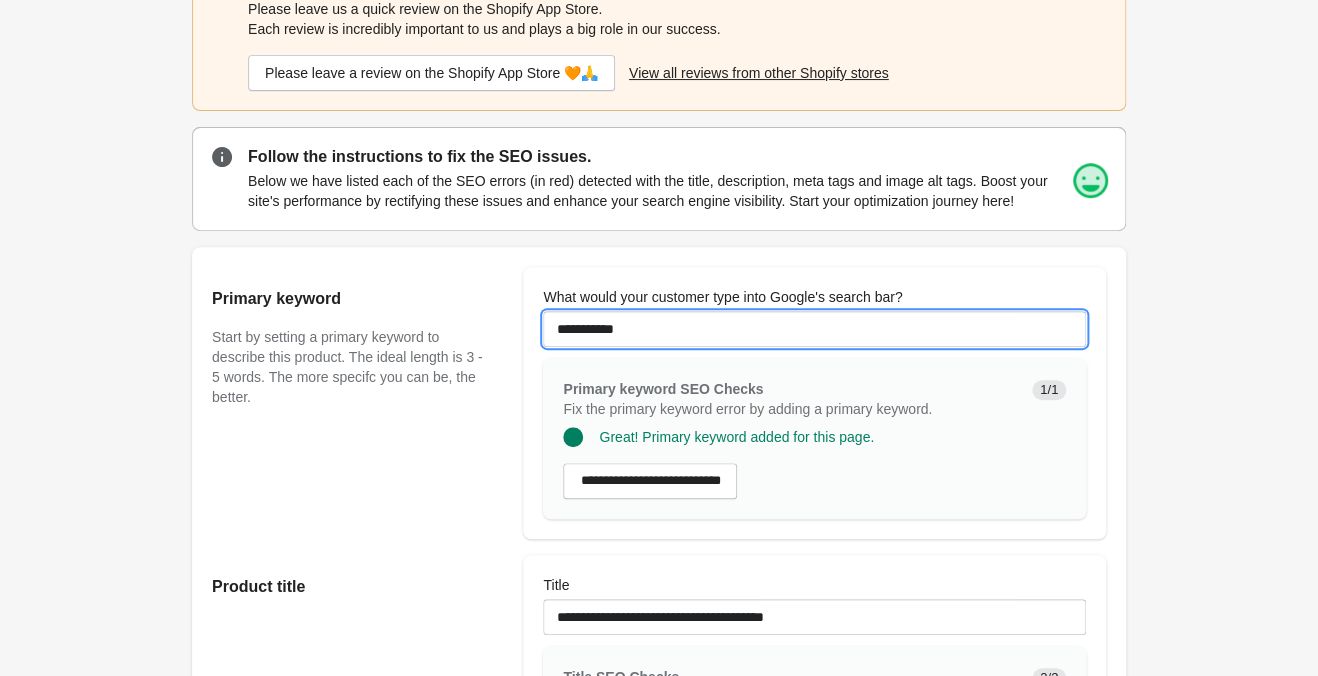 click on "**********" at bounding box center [814, 329] 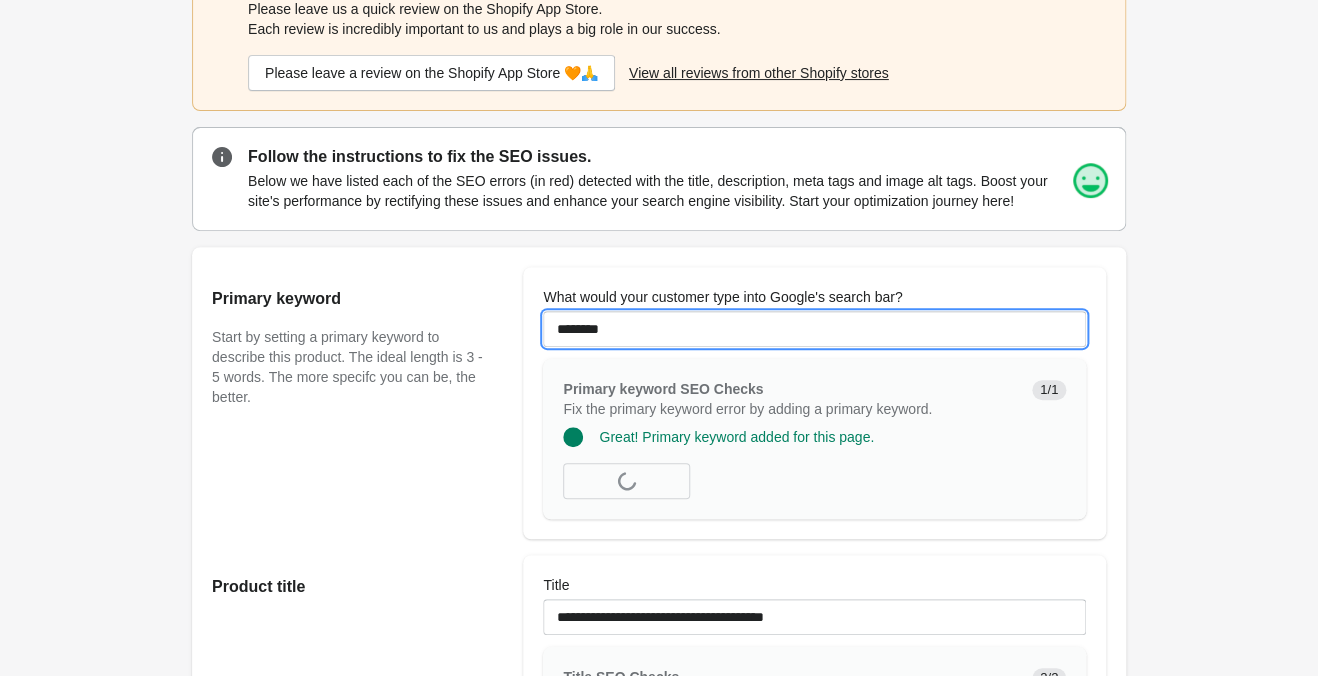 type on "********" 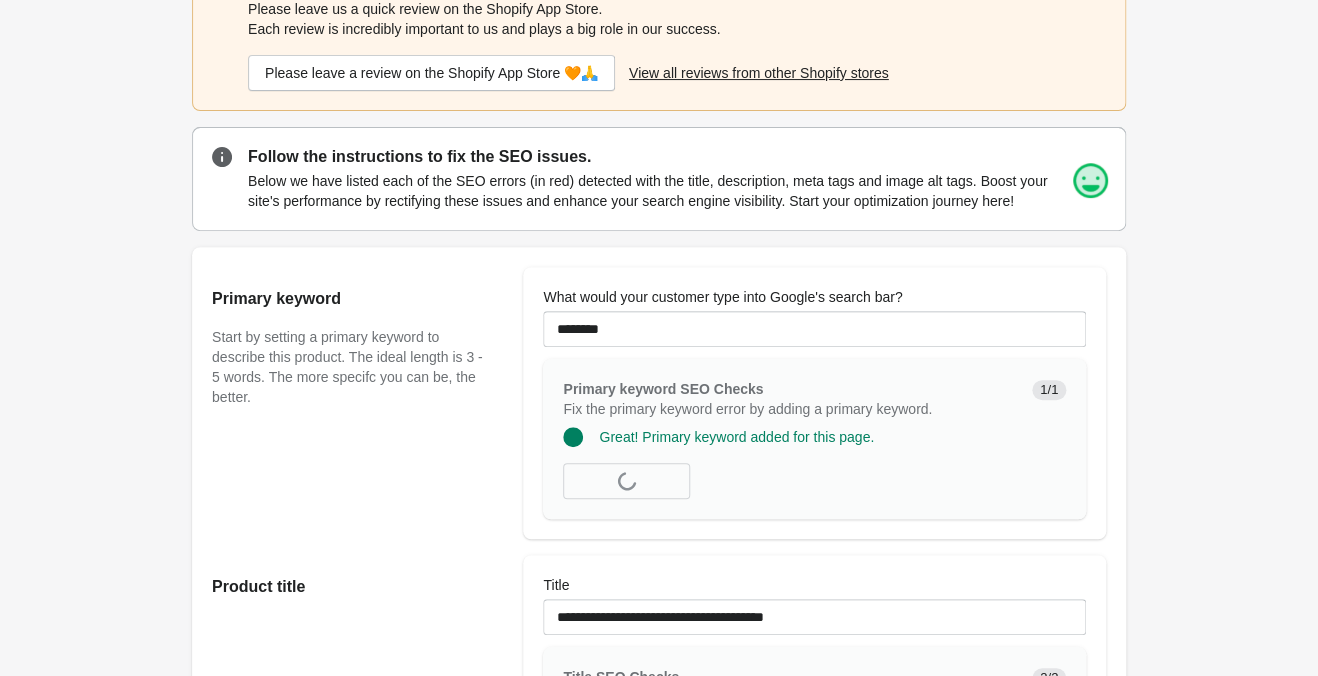 click on "Cozy Lover Tank – Navy Cropped Top Design
Open on Shopify" at bounding box center [659, 1122] 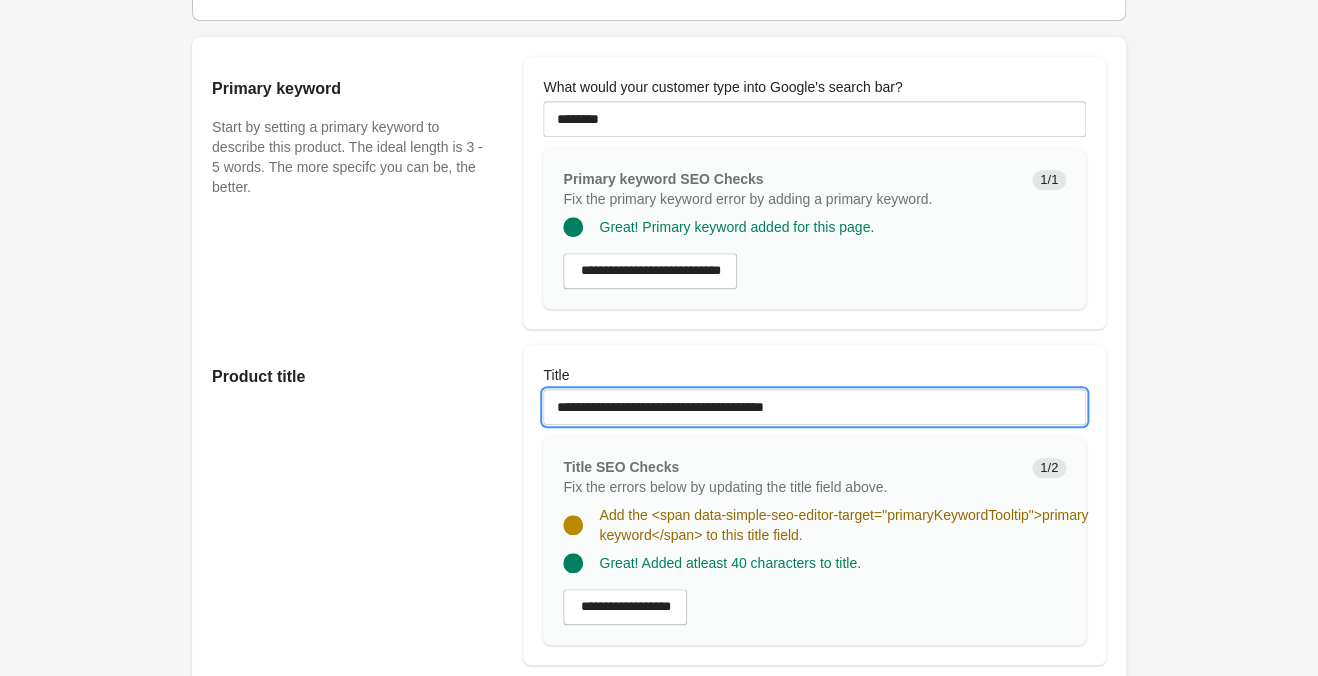 click on "**********" at bounding box center [814, 407] 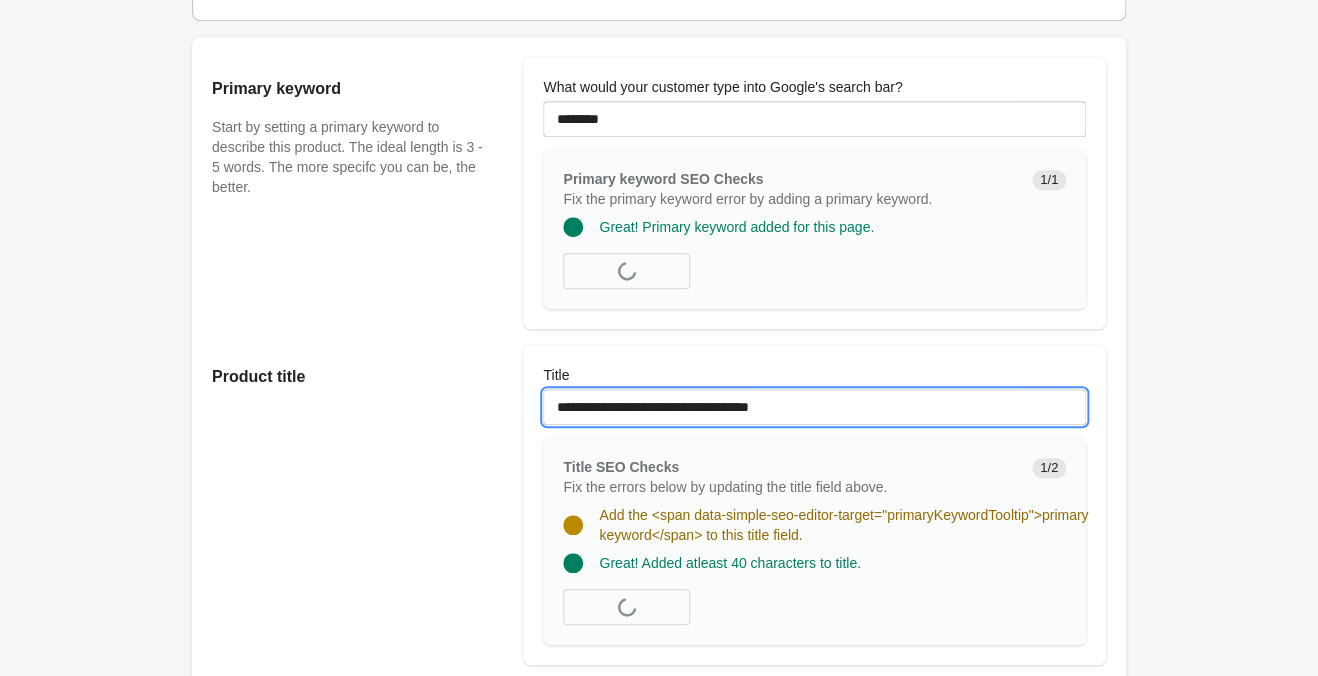 scroll, scrollTop: 735, scrollLeft: 0, axis: vertical 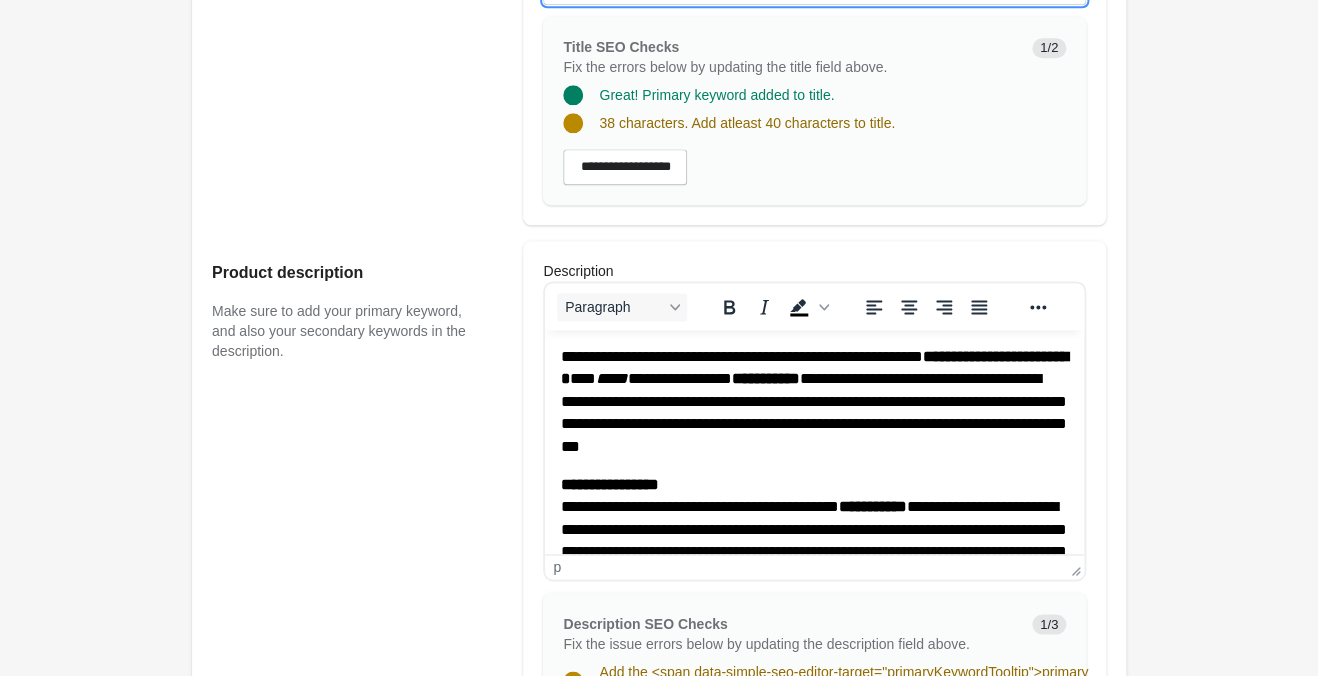 type on "**********" 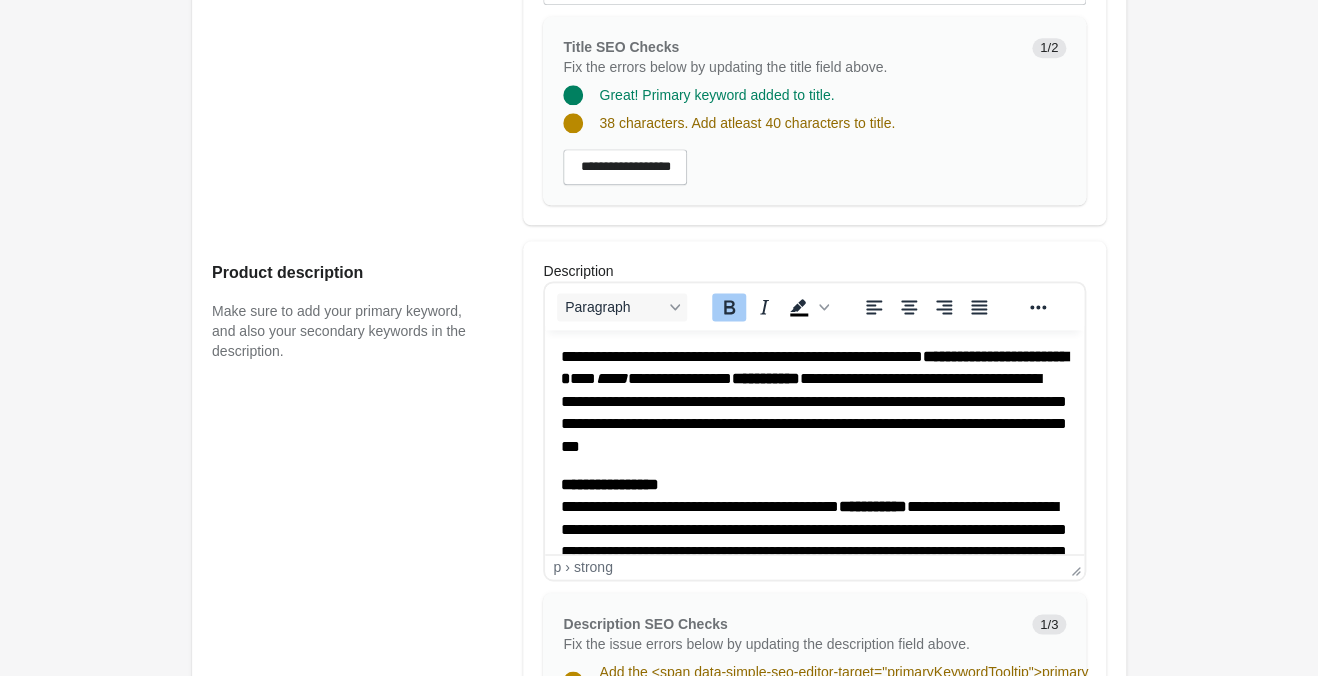 click on "**********" at bounding box center [766, 378] 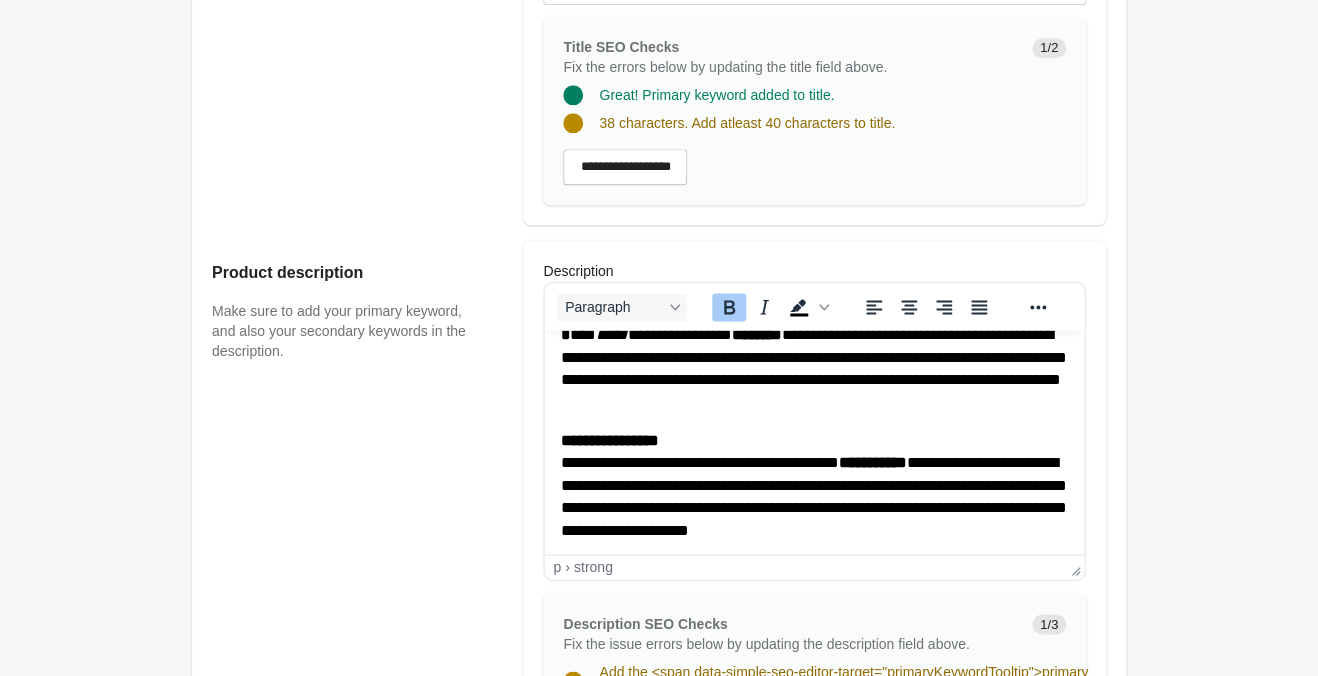 scroll, scrollTop: 0, scrollLeft: 0, axis: both 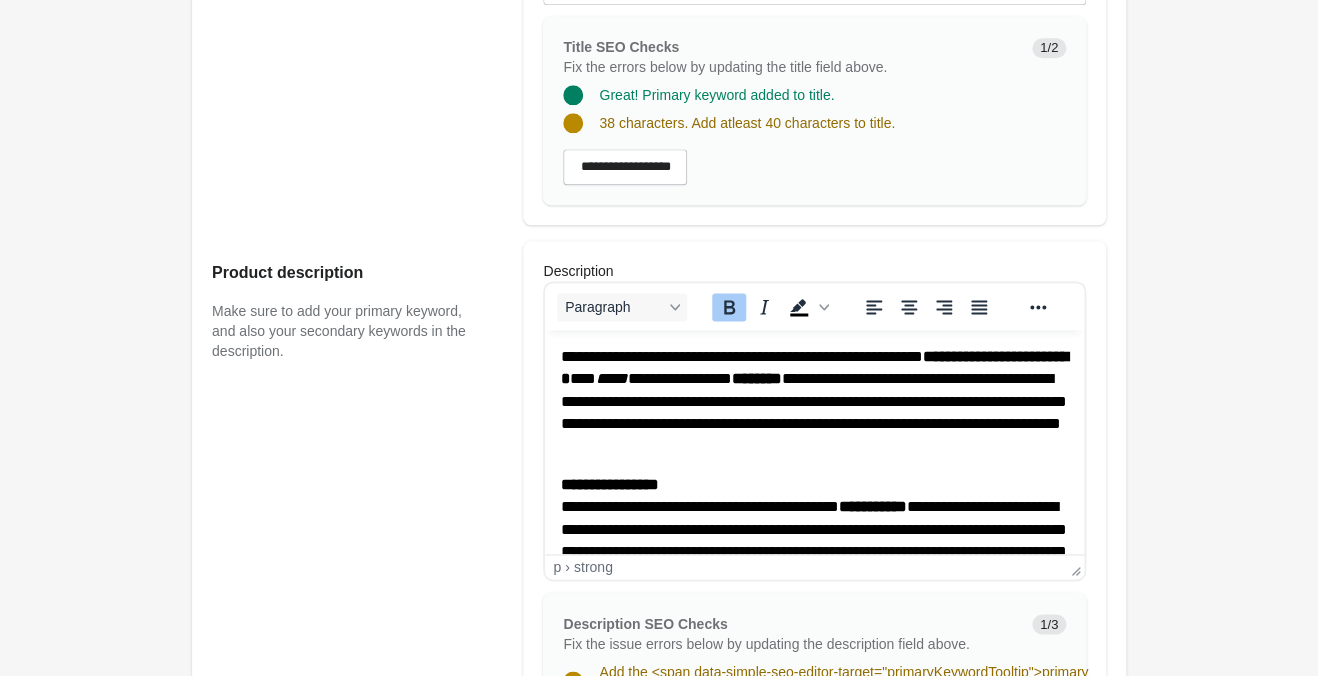 click on "**********" at bounding box center (873, 506) 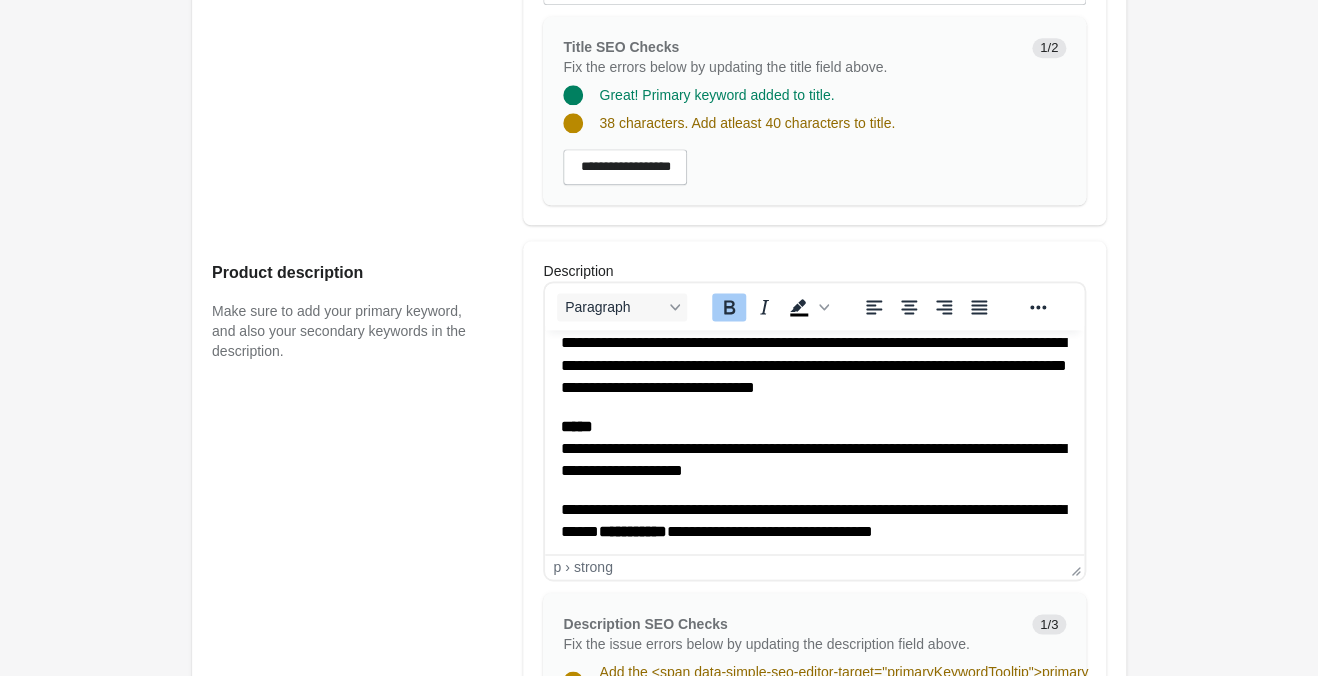 scroll, scrollTop: 424, scrollLeft: 0, axis: vertical 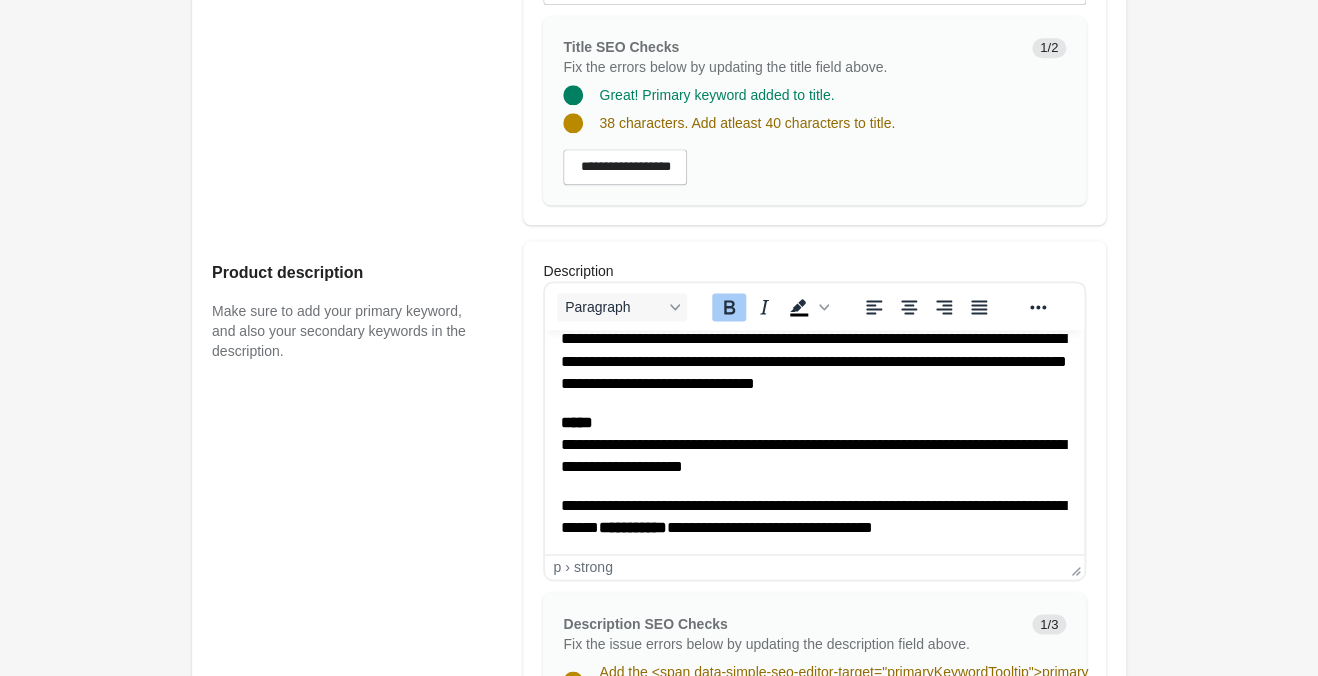 click on "**********" at bounding box center (633, 527) 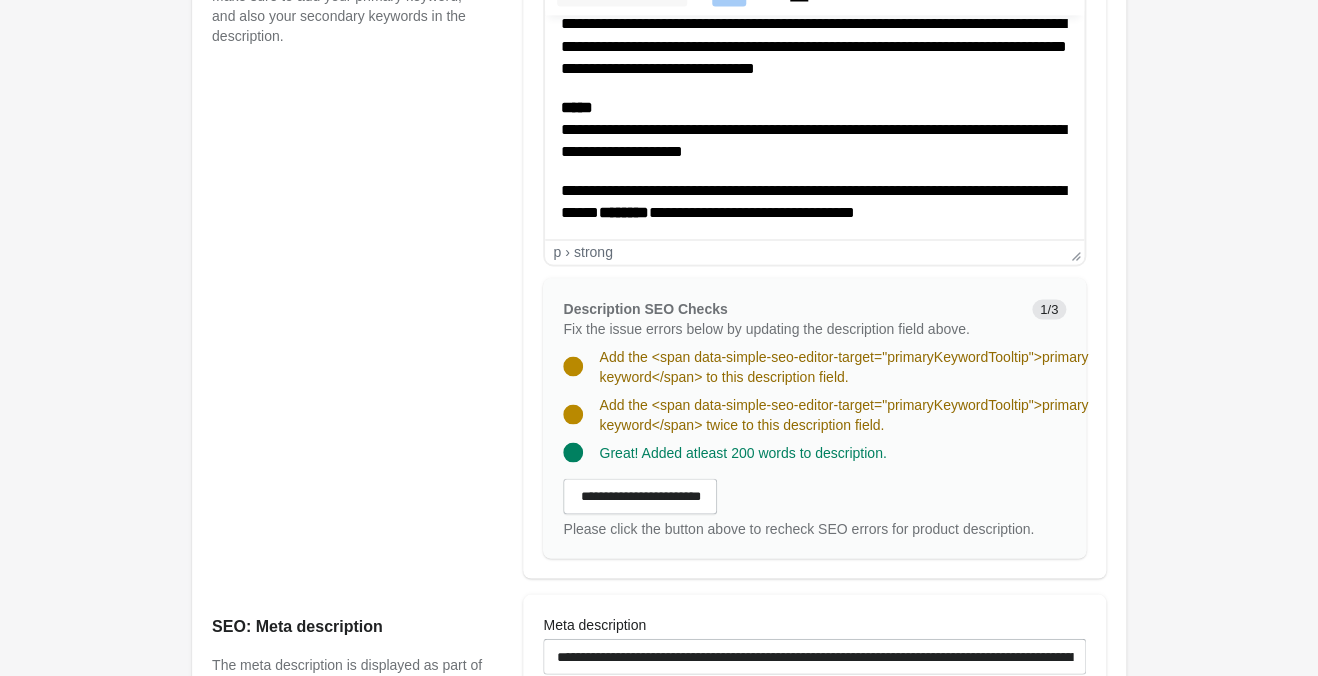 scroll, scrollTop: 1260, scrollLeft: 0, axis: vertical 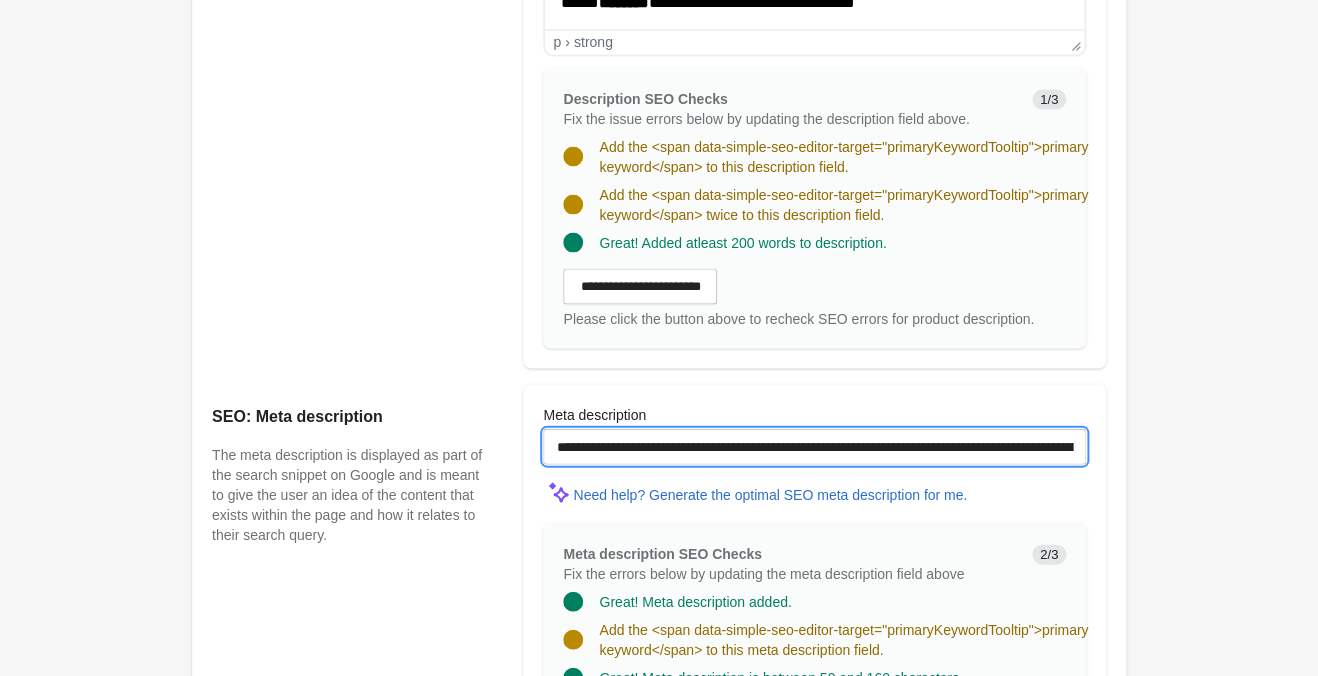 click on "**********" at bounding box center (814, 446) 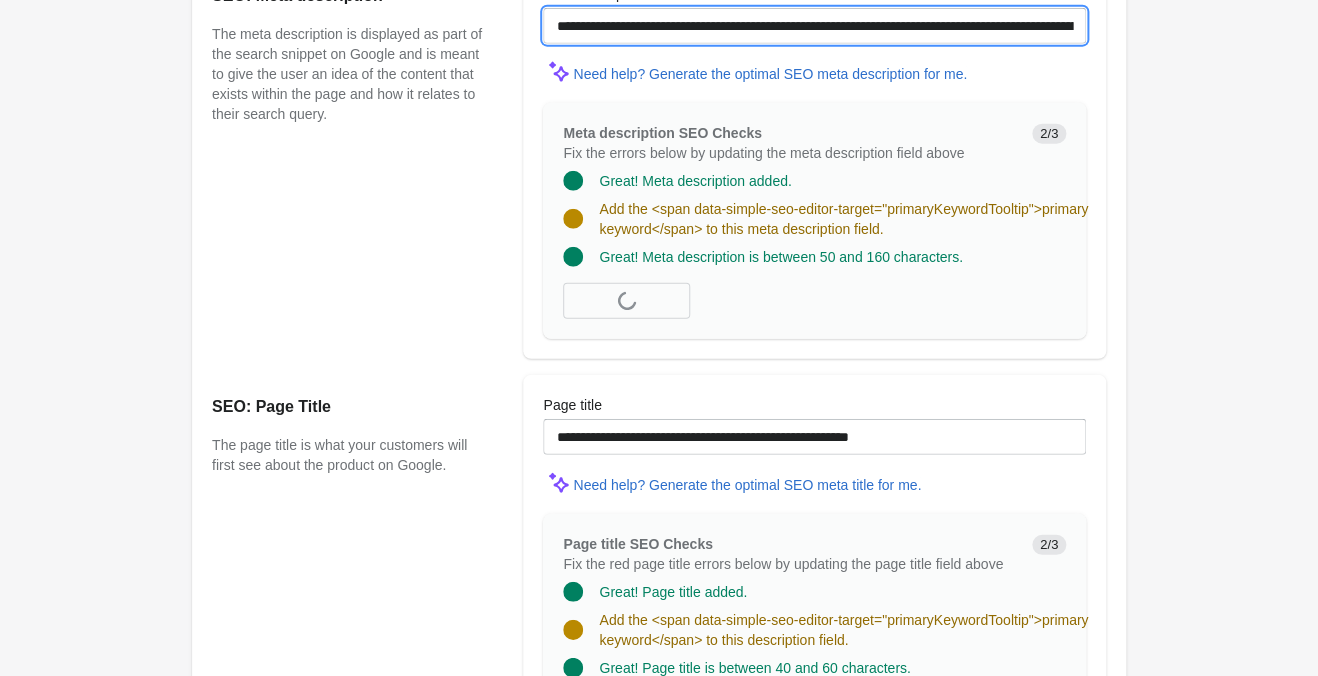 type on "**********" 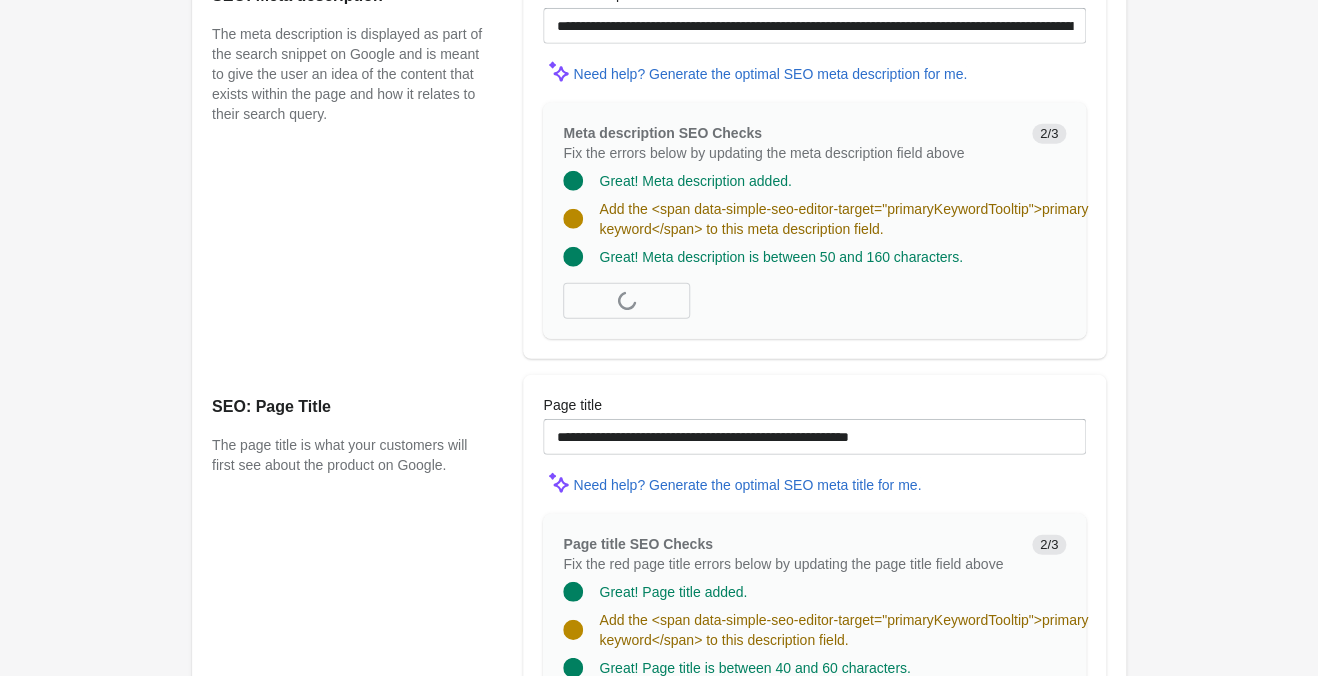 click at bounding box center (814, 461) 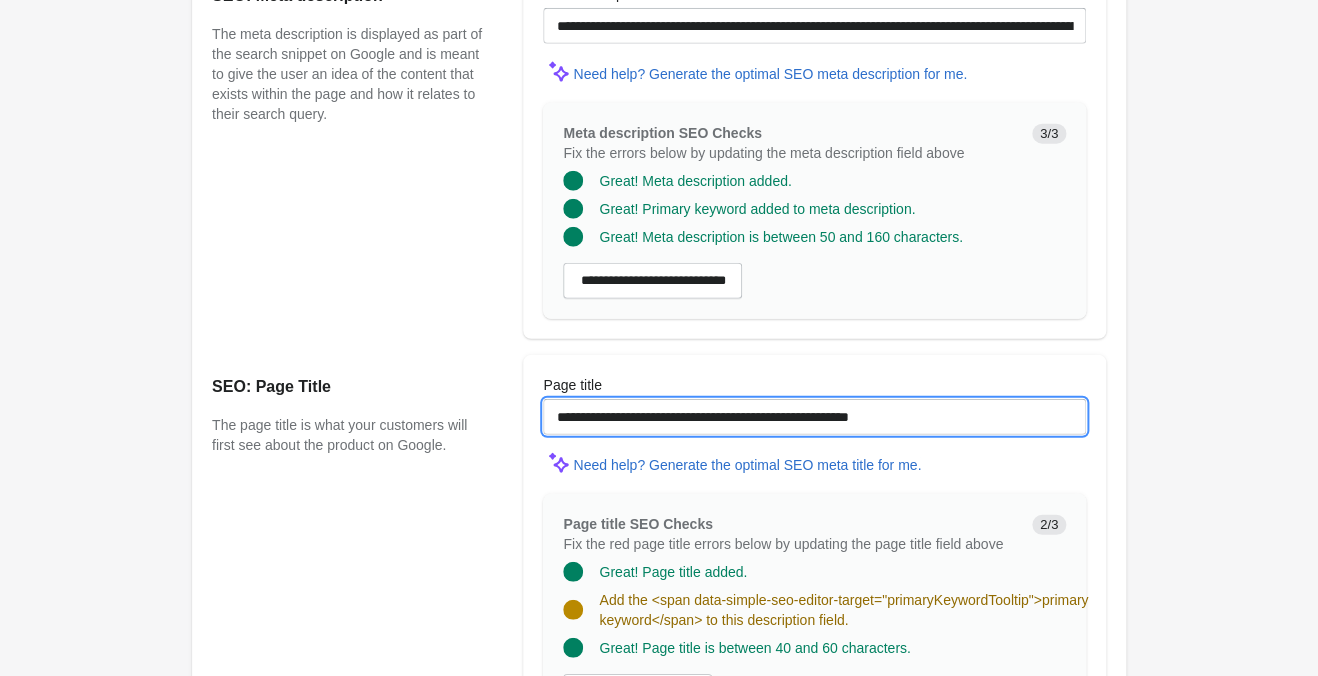 click on "**********" at bounding box center (814, 417) 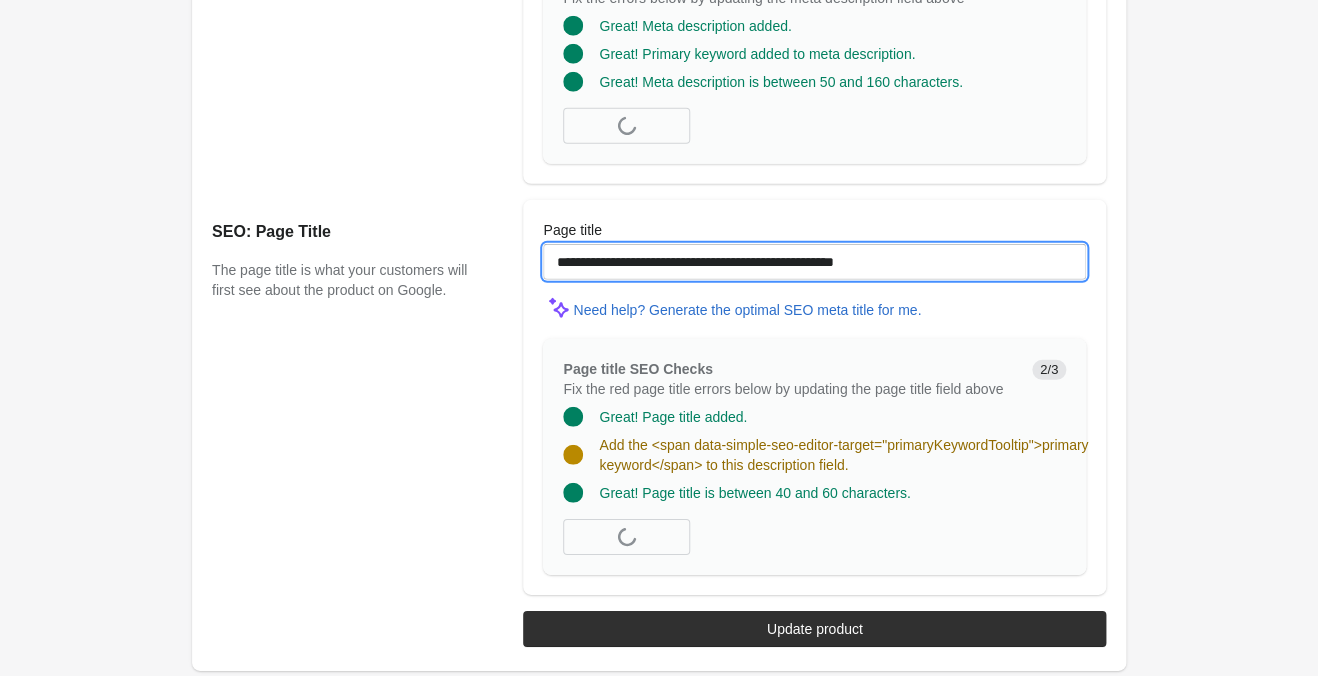 scroll, scrollTop: 1796, scrollLeft: 0, axis: vertical 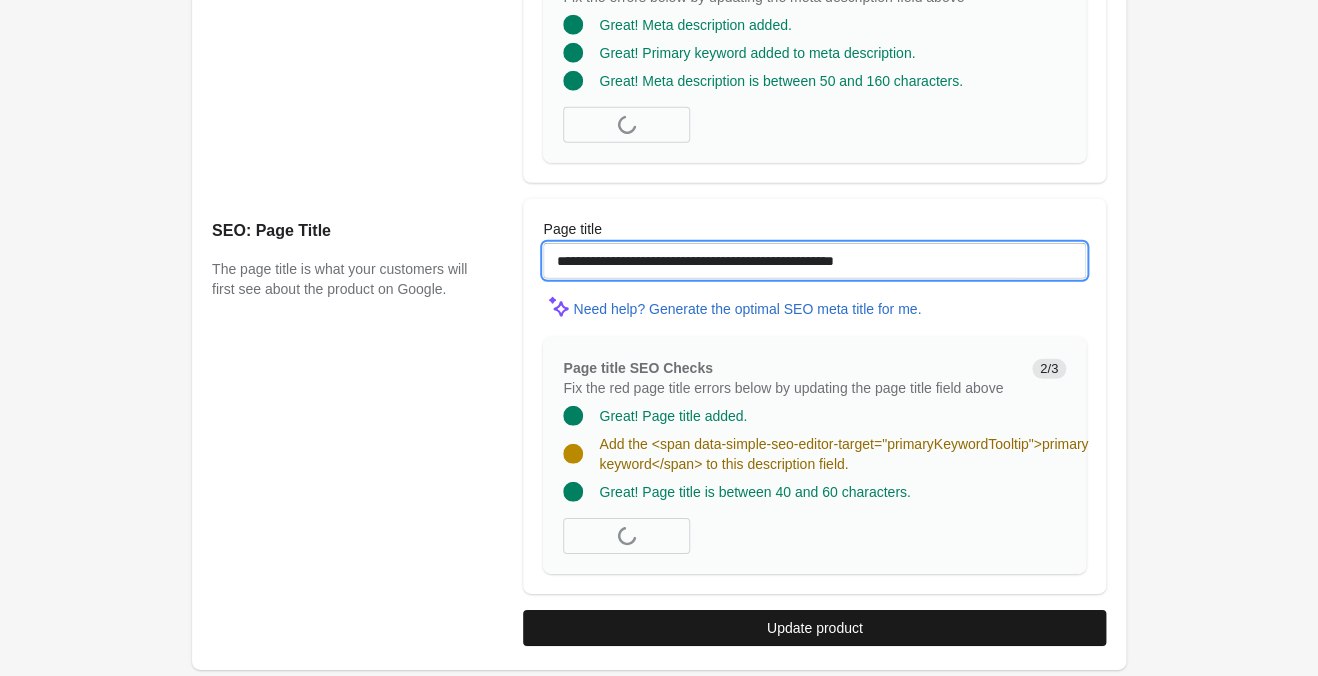 type on "**********" 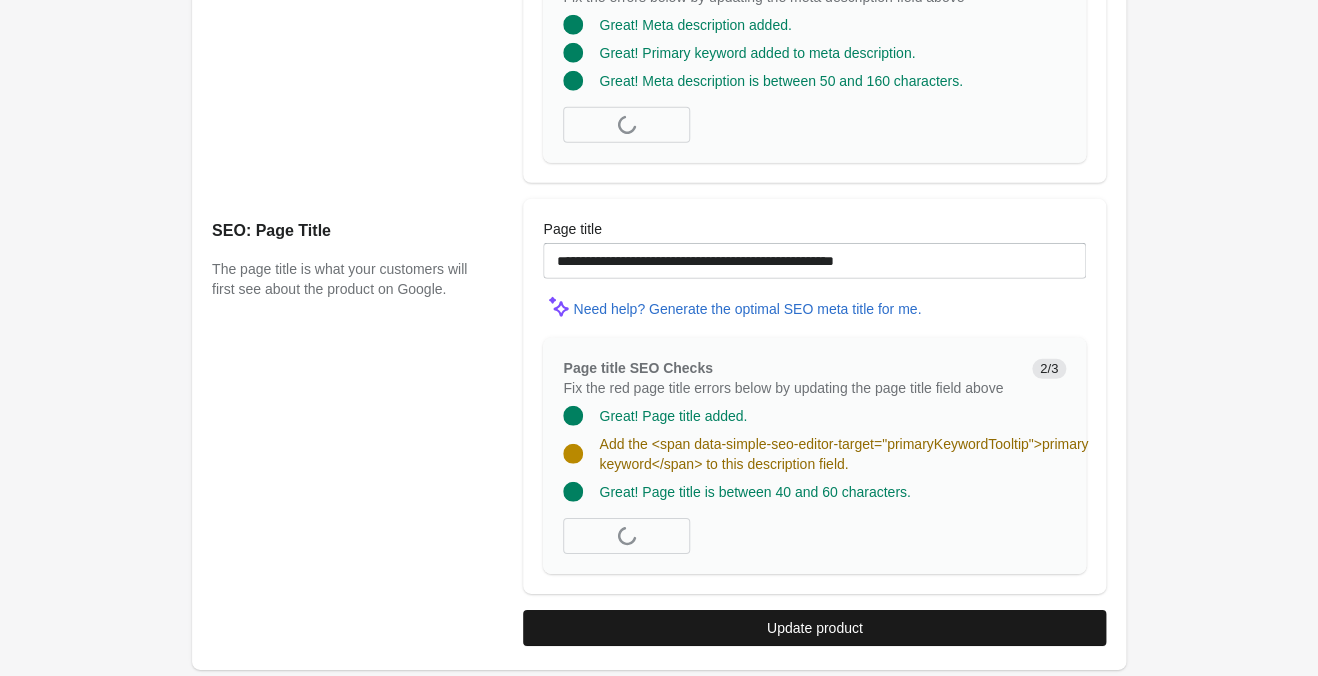 click on "Update product" at bounding box center [814, 628] 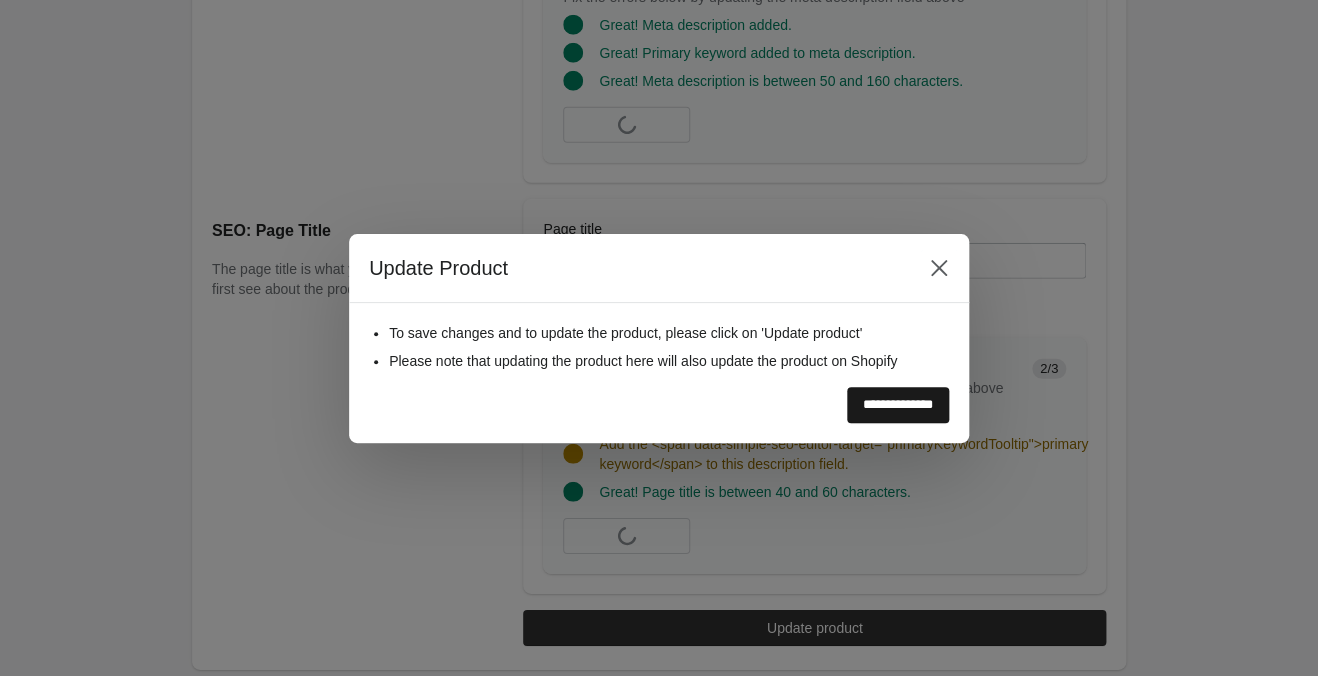 click on "**********" at bounding box center (898, 405) 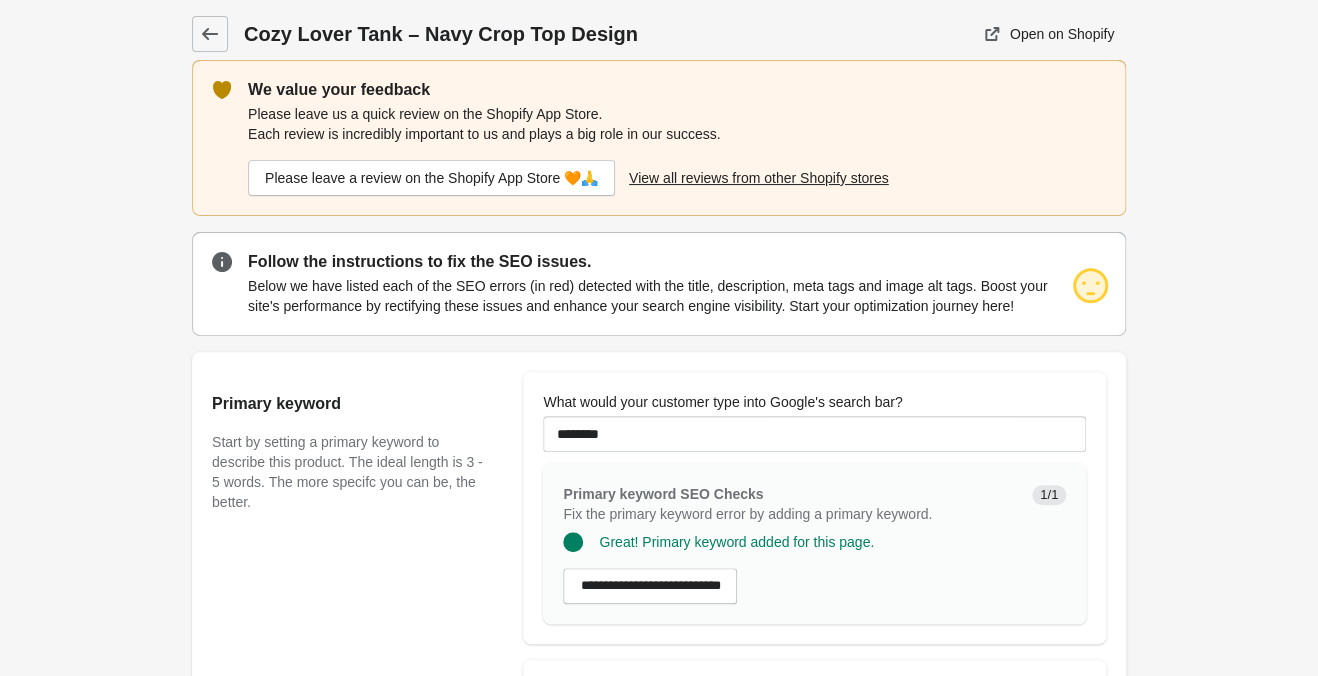 scroll, scrollTop: 315, scrollLeft: 0, axis: vertical 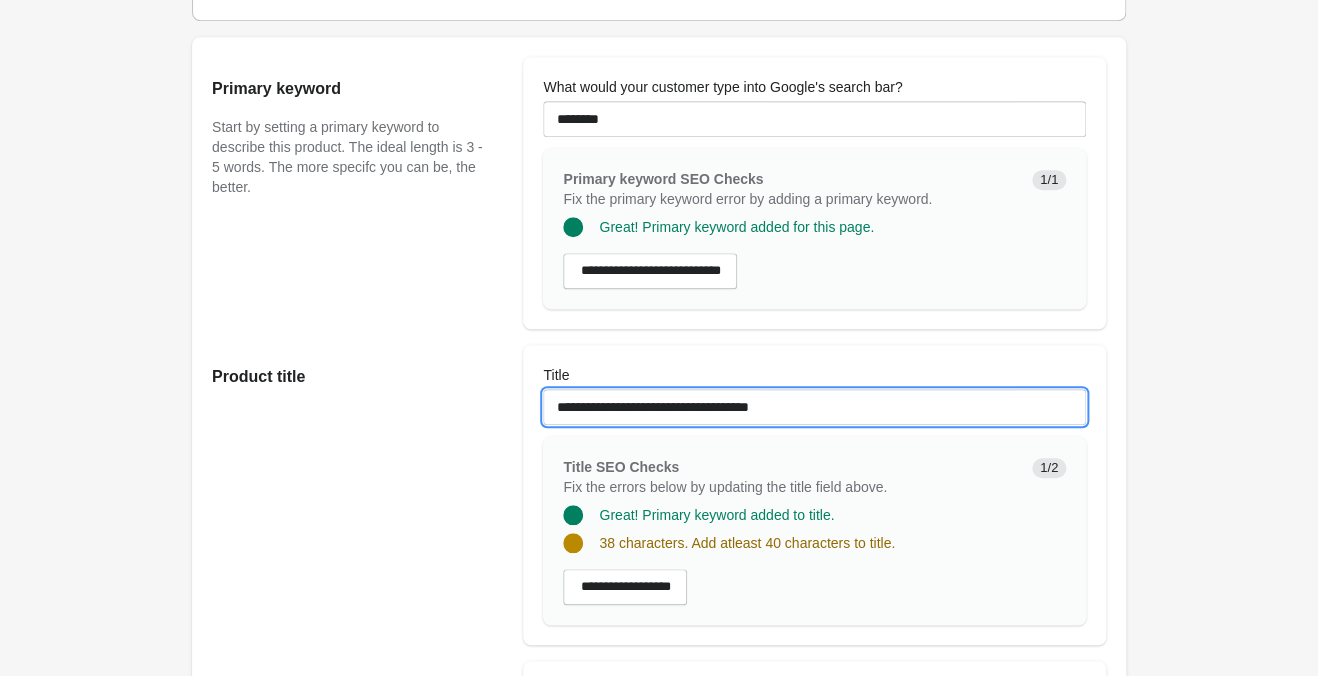 click on "**********" at bounding box center [814, 407] 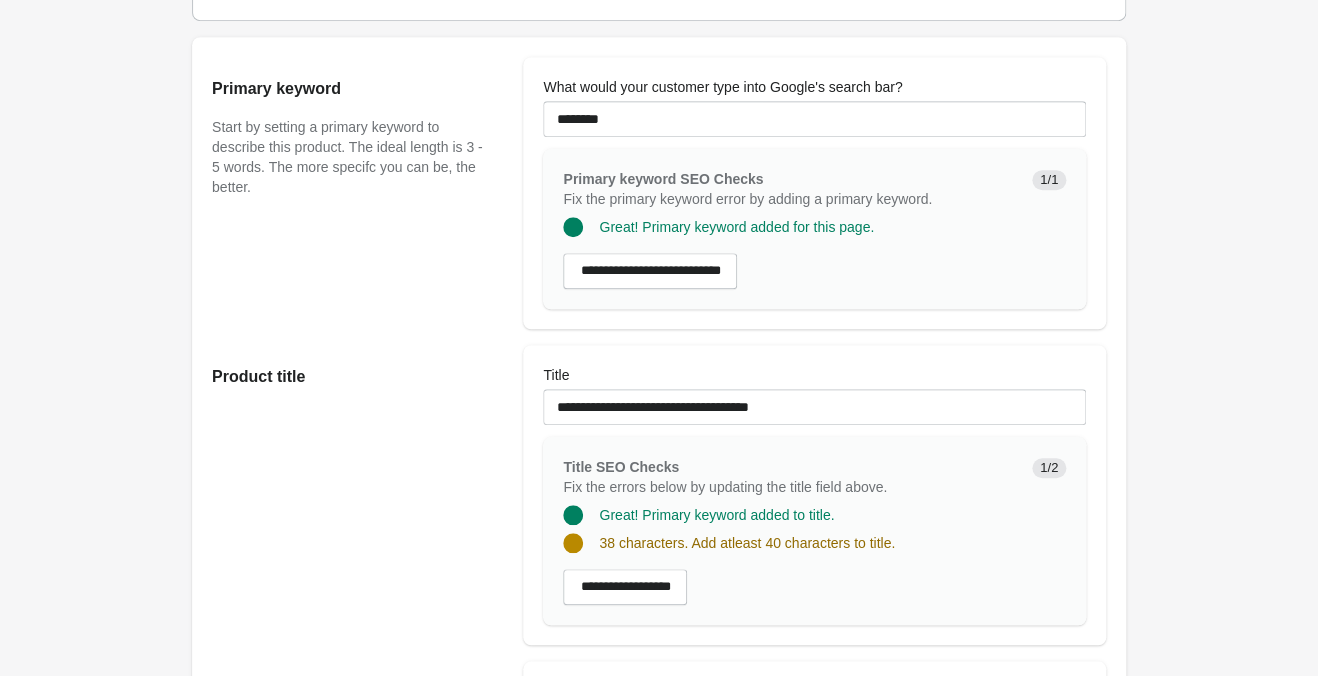 click on "Title SEO Checks
Fix the errors below by updating the title field above." at bounding box center [789, 477] 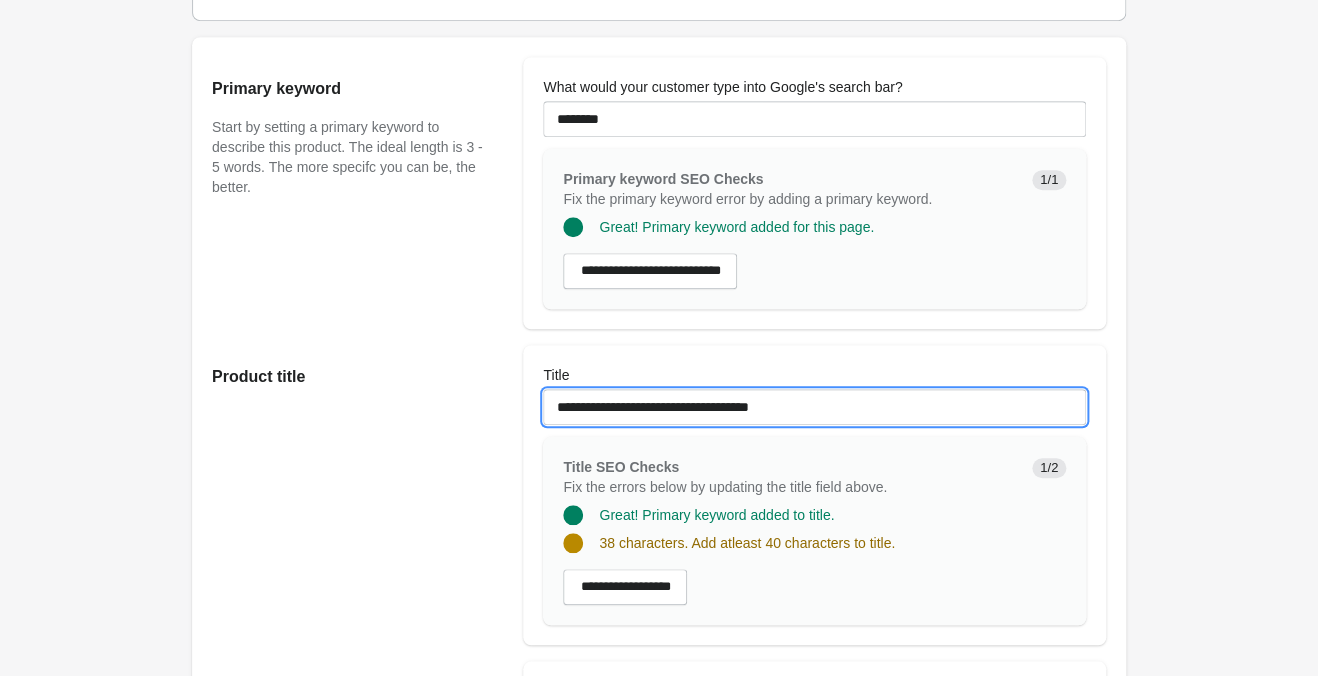 click on "**********" at bounding box center (814, 407) 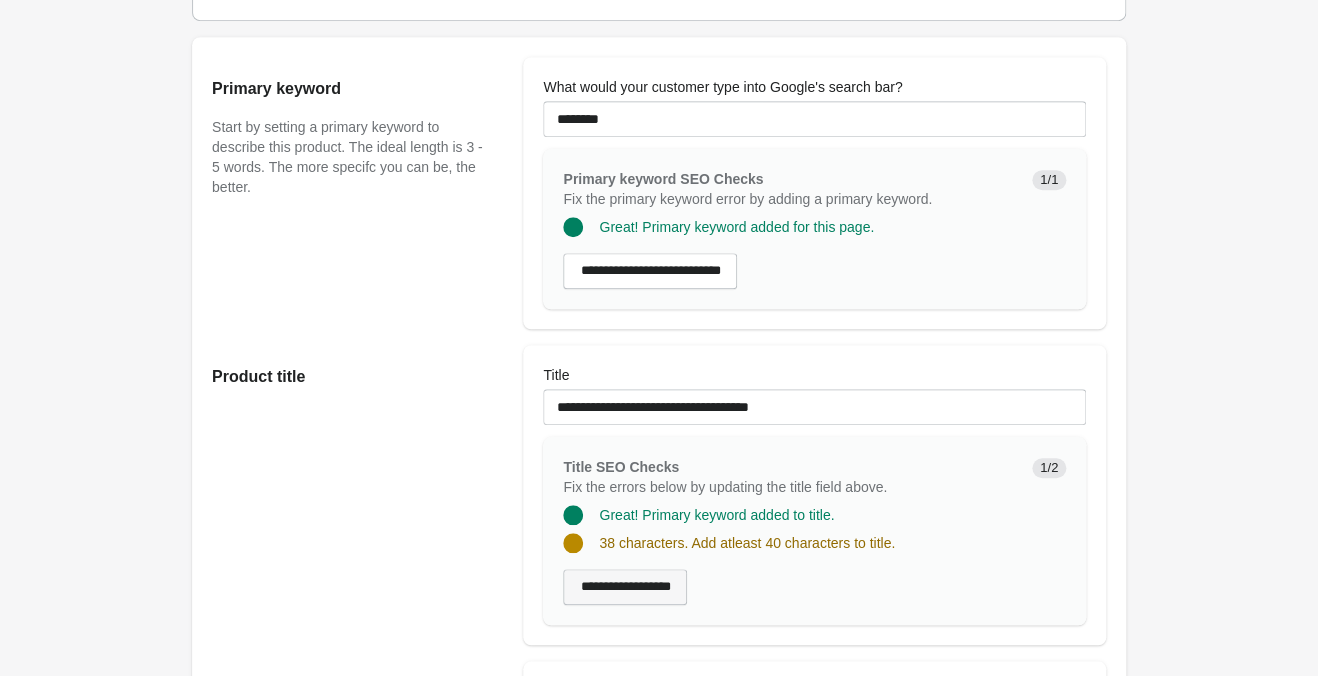click on "**********" at bounding box center [625, 587] 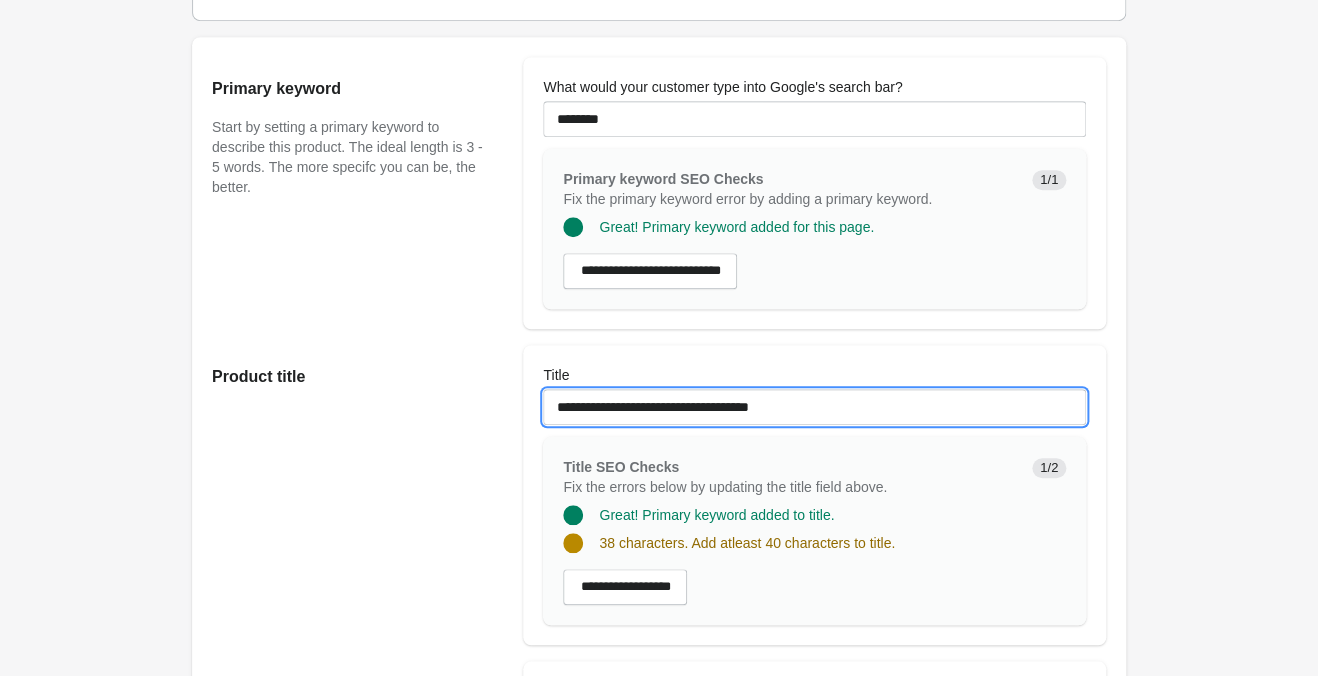 click on "**********" at bounding box center [814, 407] 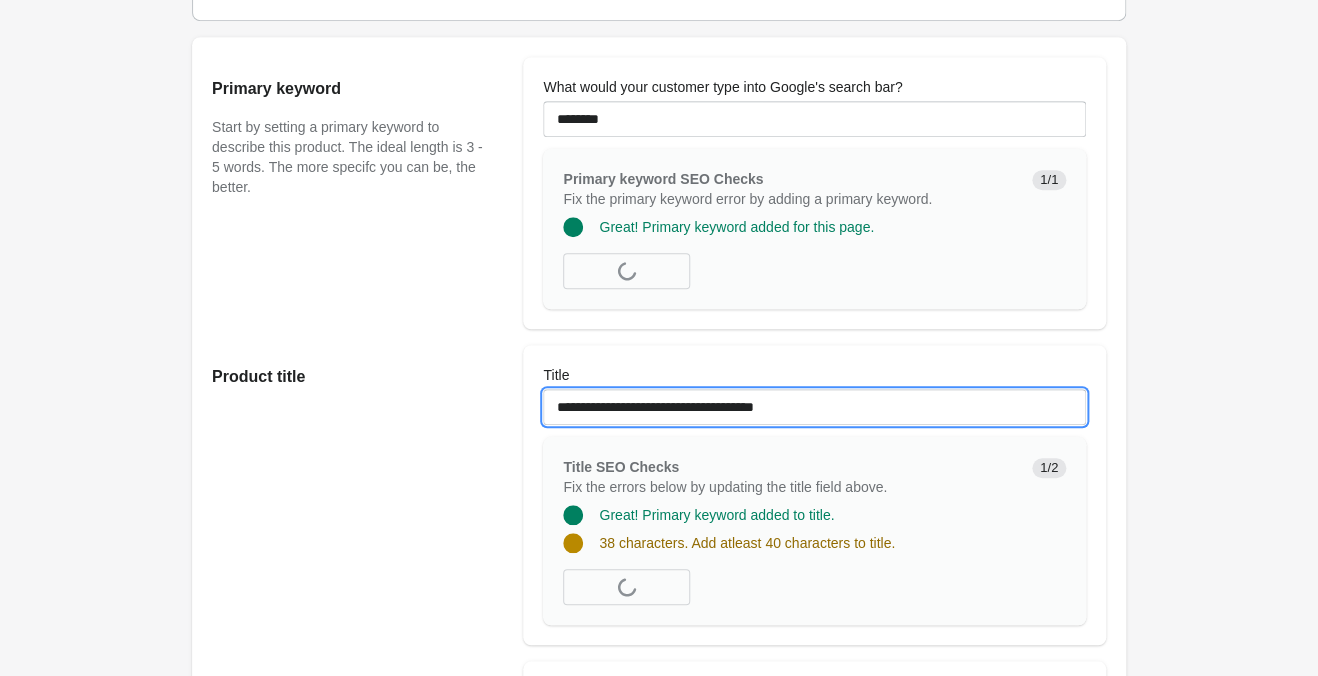 paste on "**********" 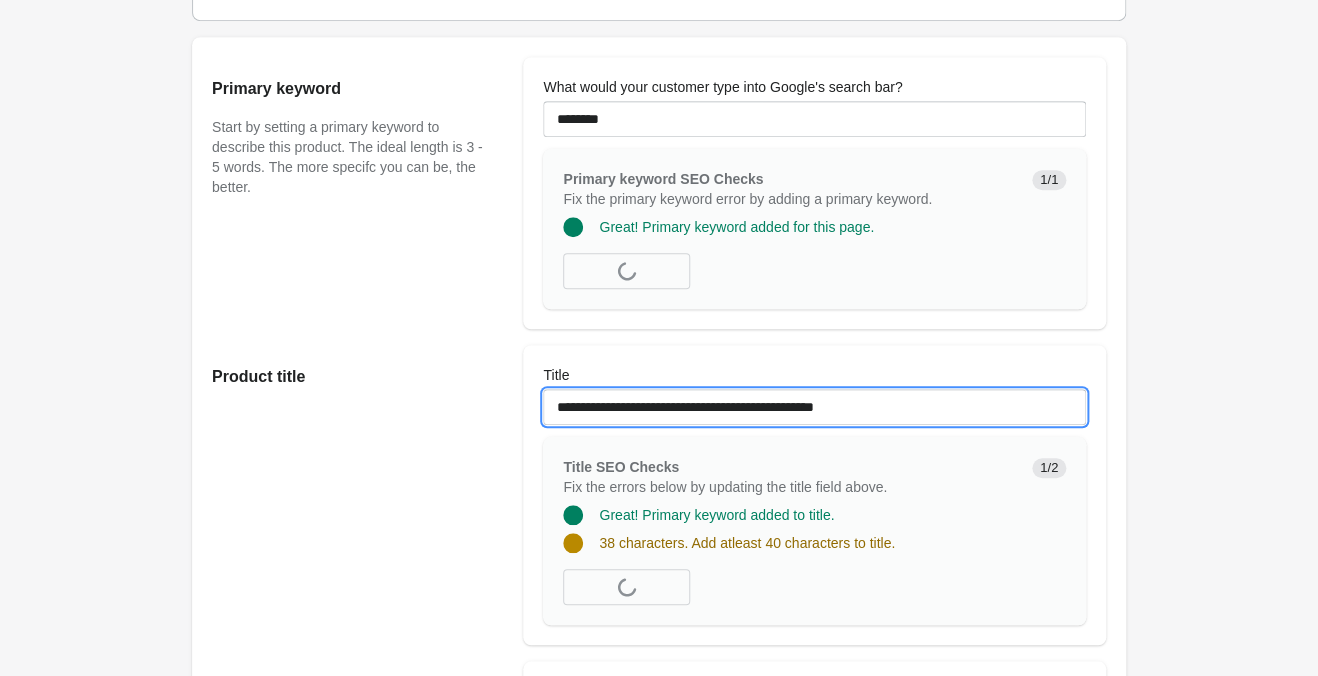 click on "**********" at bounding box center [814, 407] 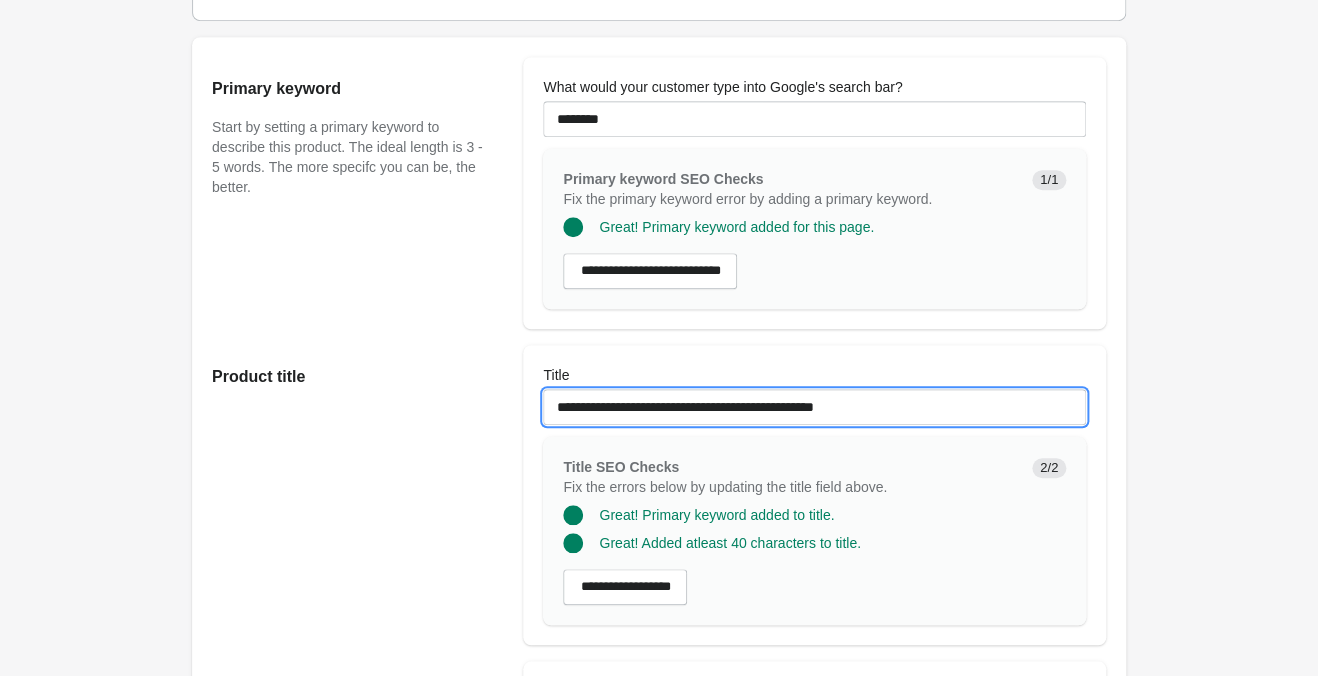 type on "**********" 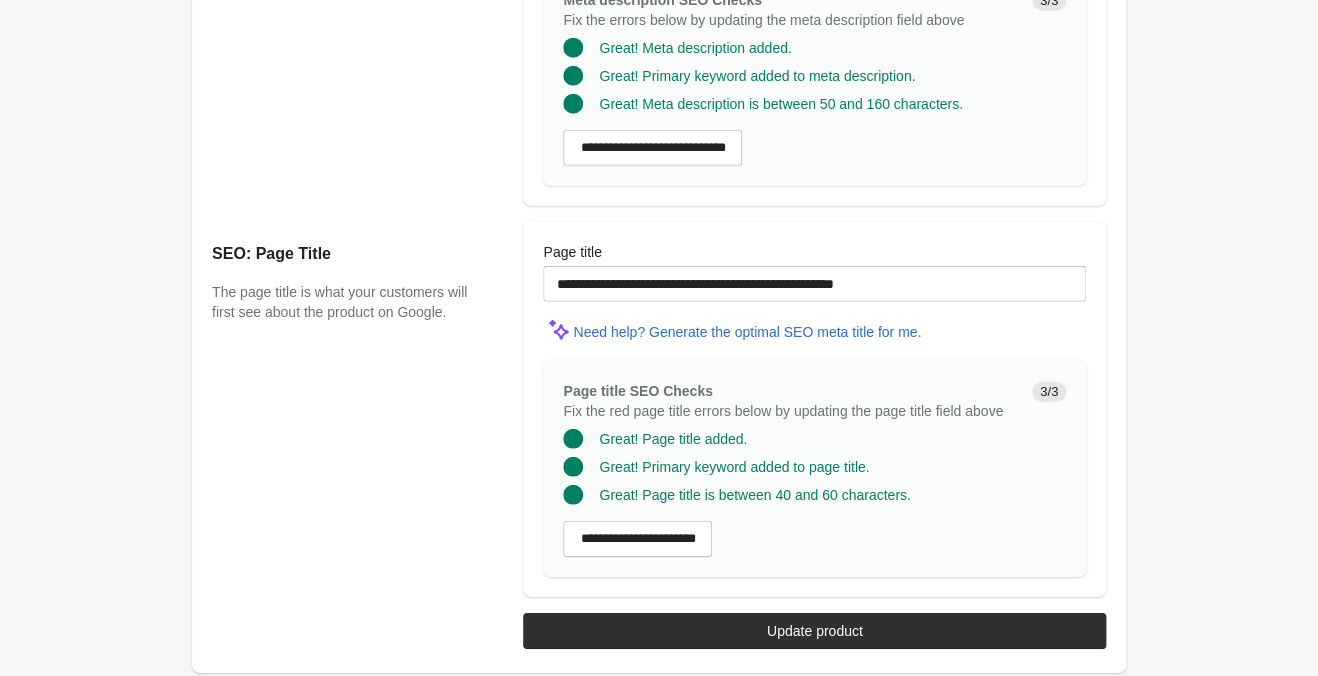 scroll, scrollTop: 1776, scrollLeft: 0, axis: vertical 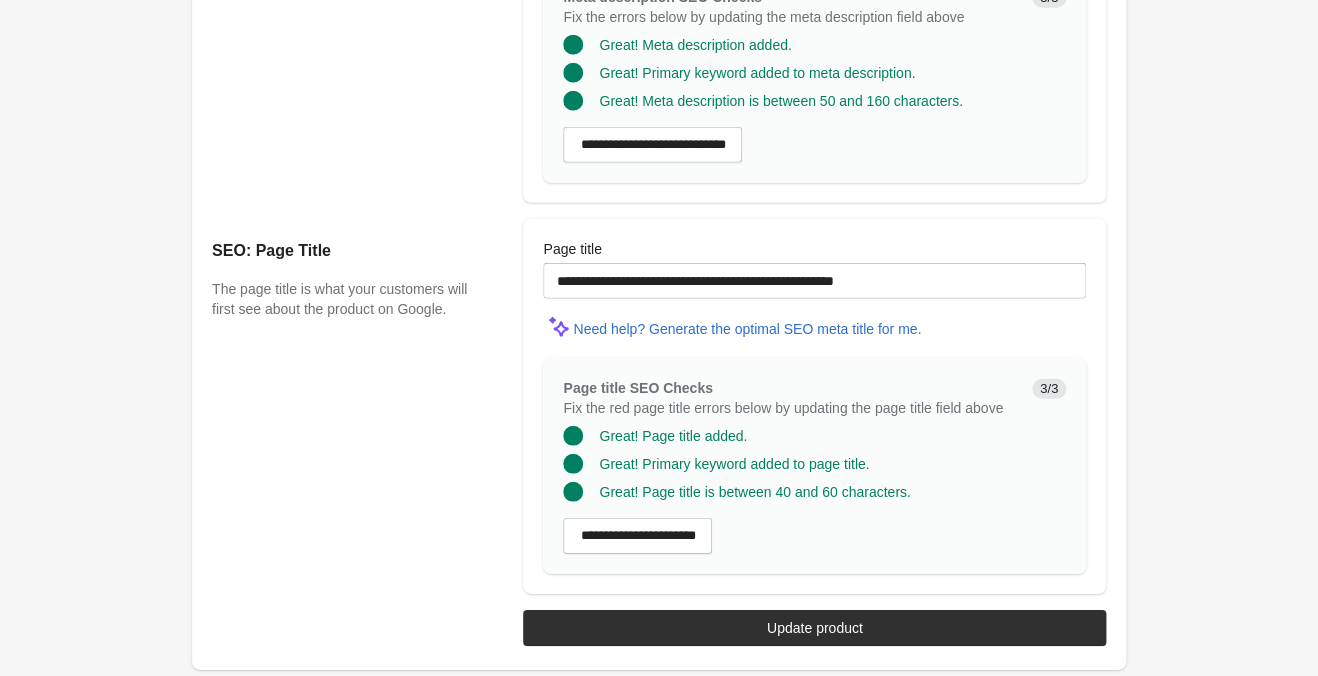 click on "Update product" at bounding box center [814, 628] 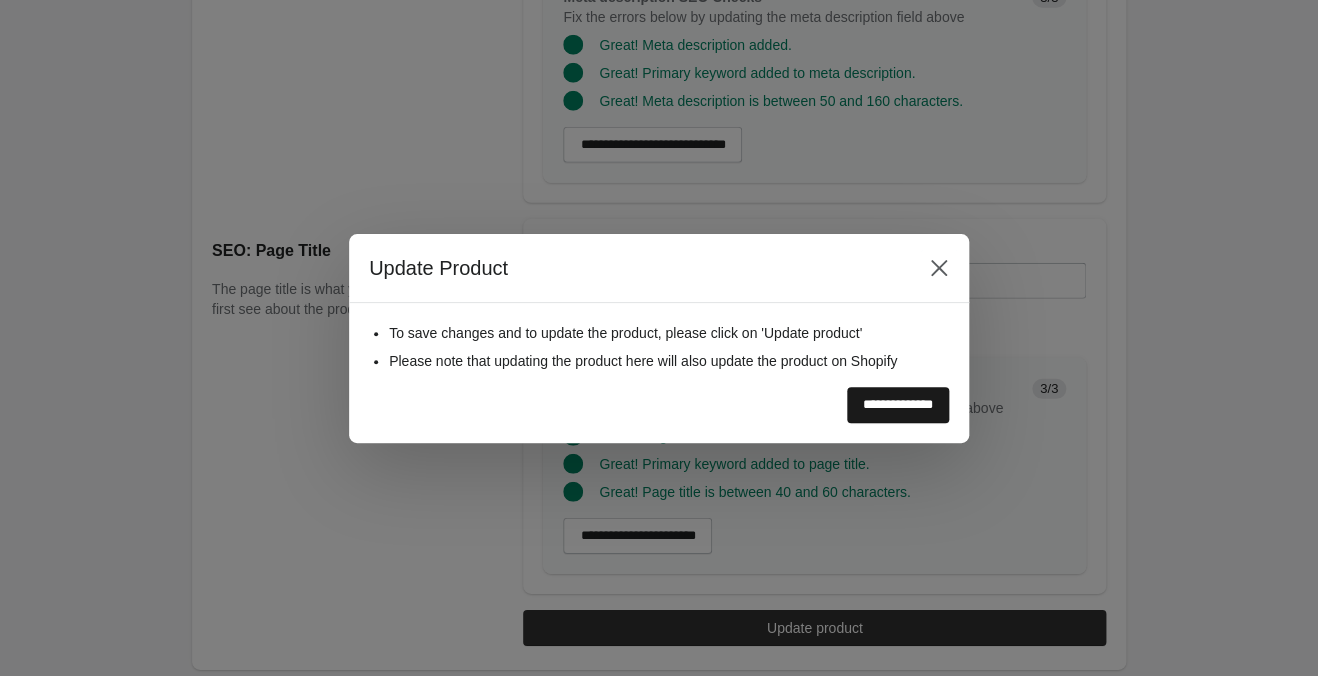 click on "**********" at bounding box center (898, 405) 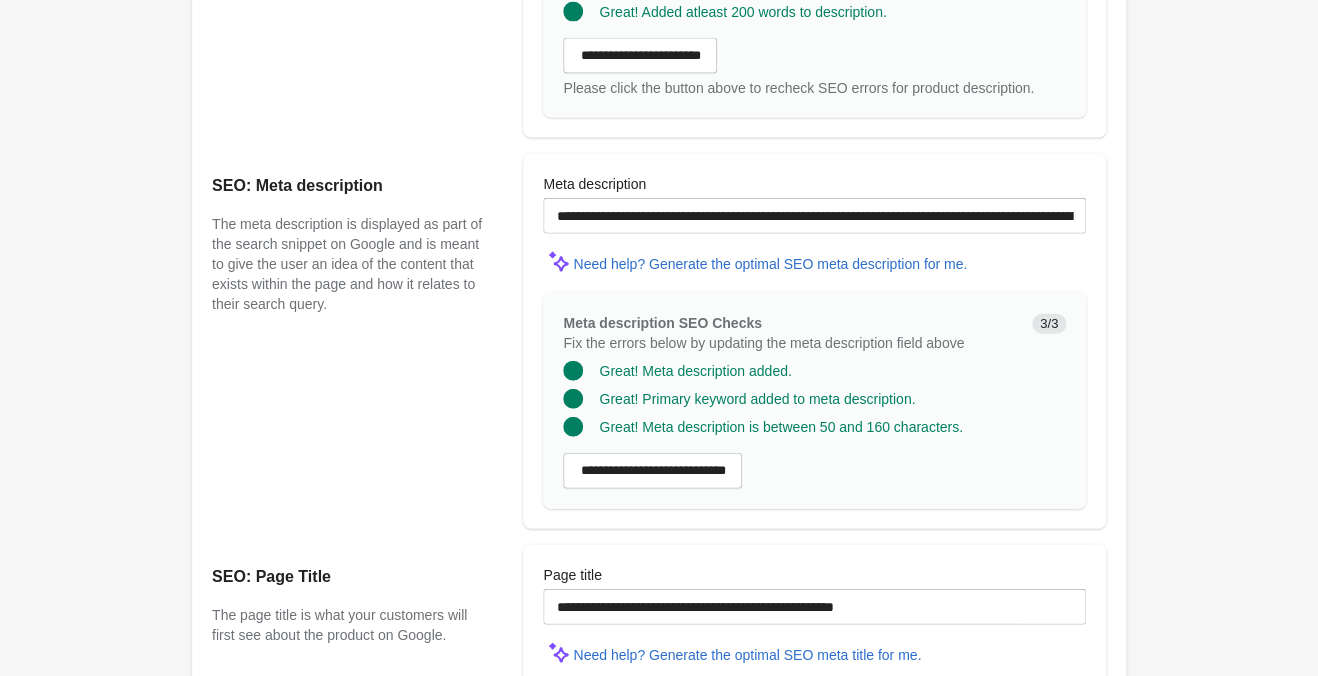 scroll, scrollTop: 1776, scrollLeft: 0, axis: vertical 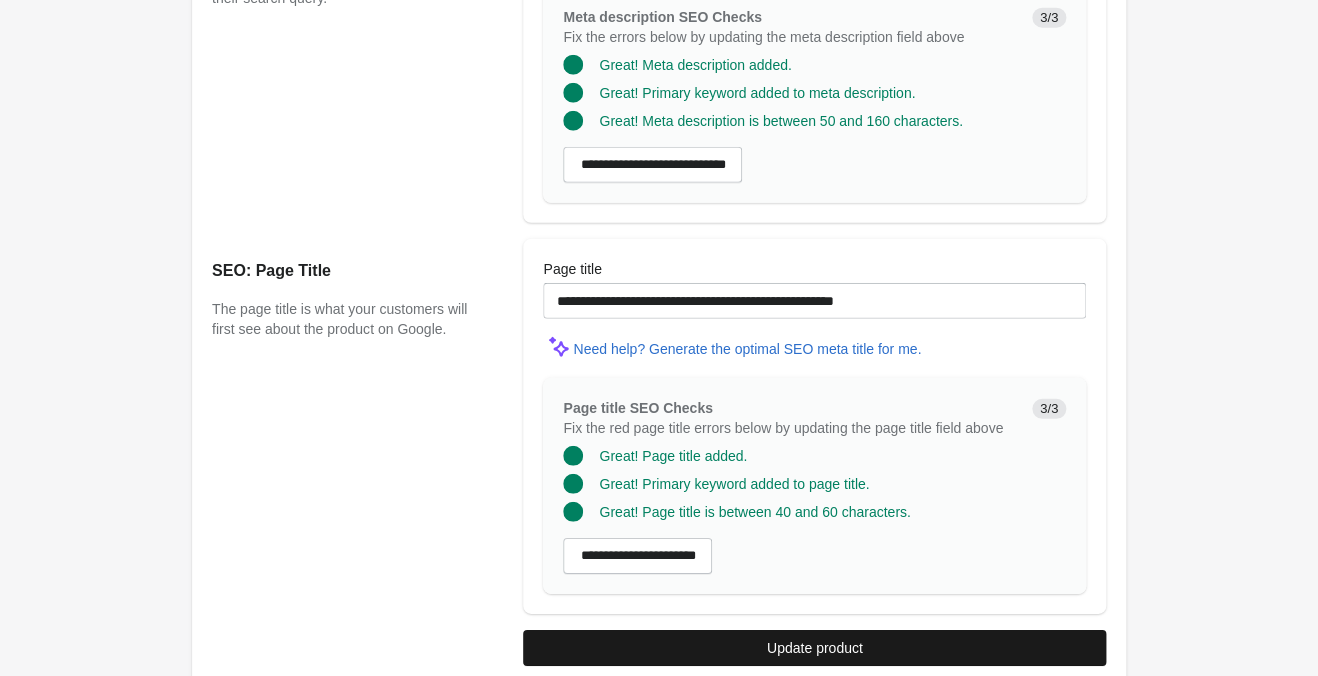 click on "Update product" at bounding box center (814, 648) 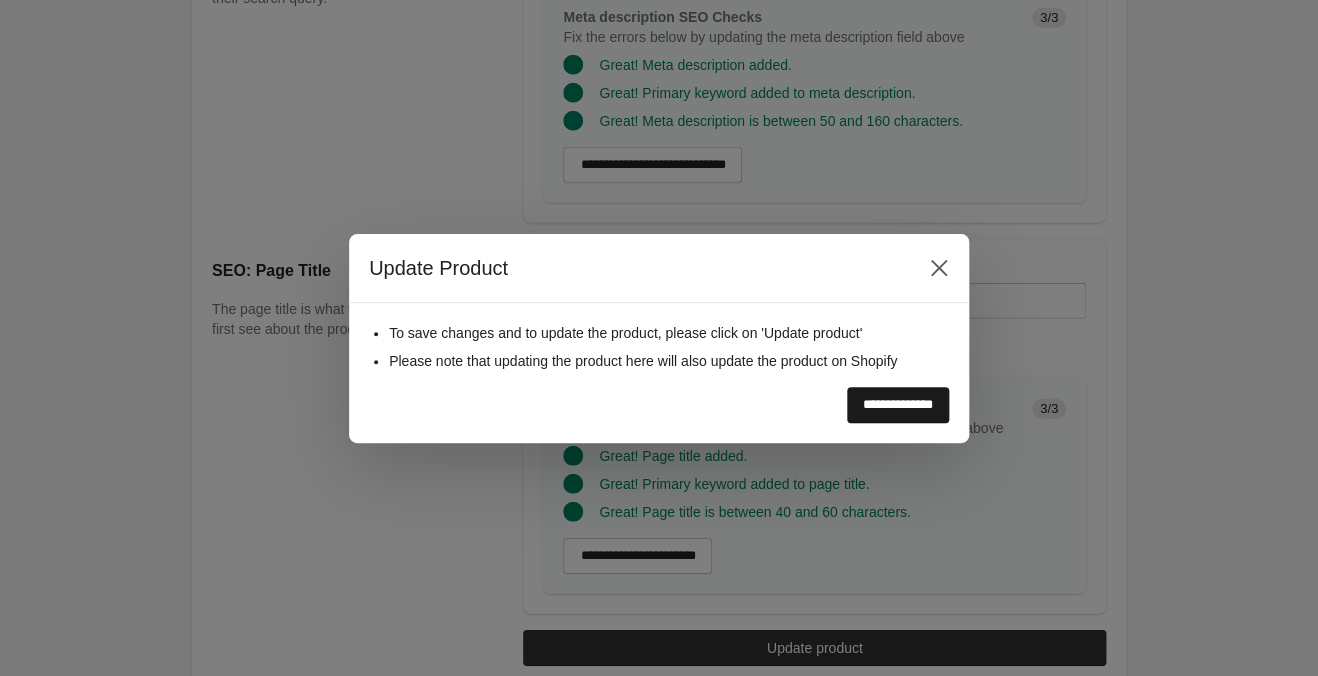 click on "**********" at bounding box center (898, 405) 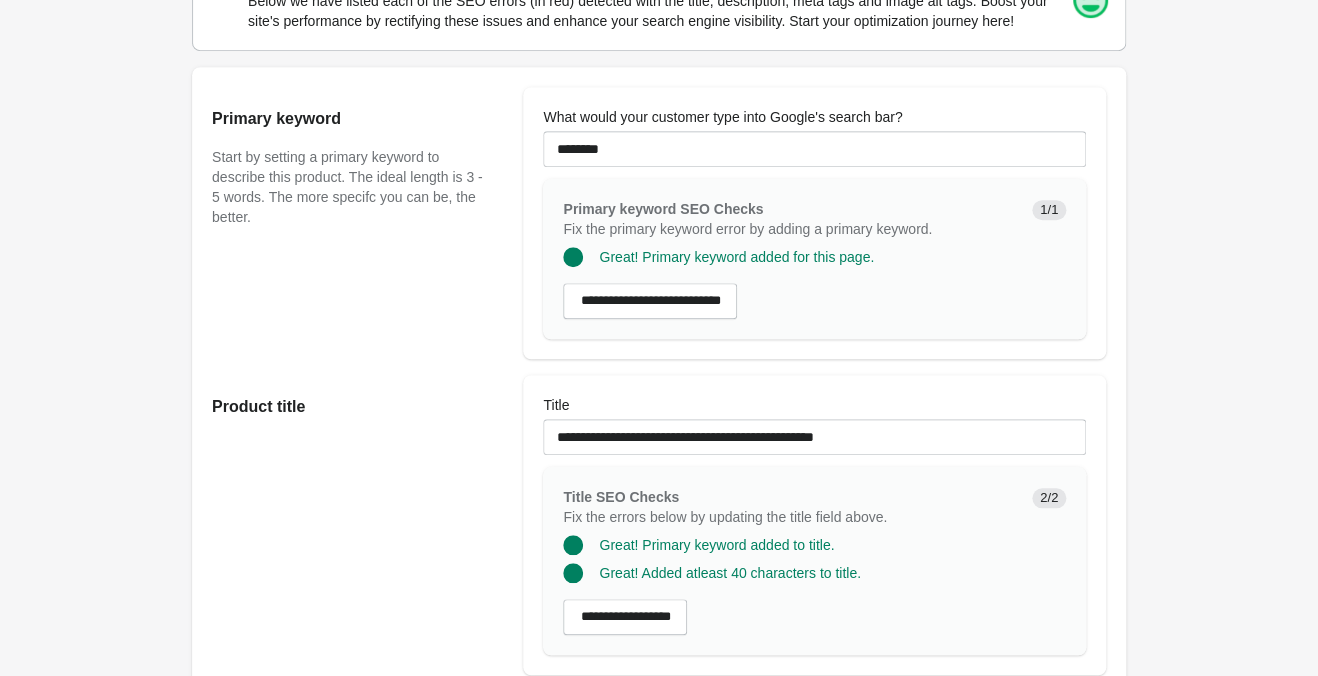 scroll, scrollTop: 315, scrollLeft: 0, axis: vertical 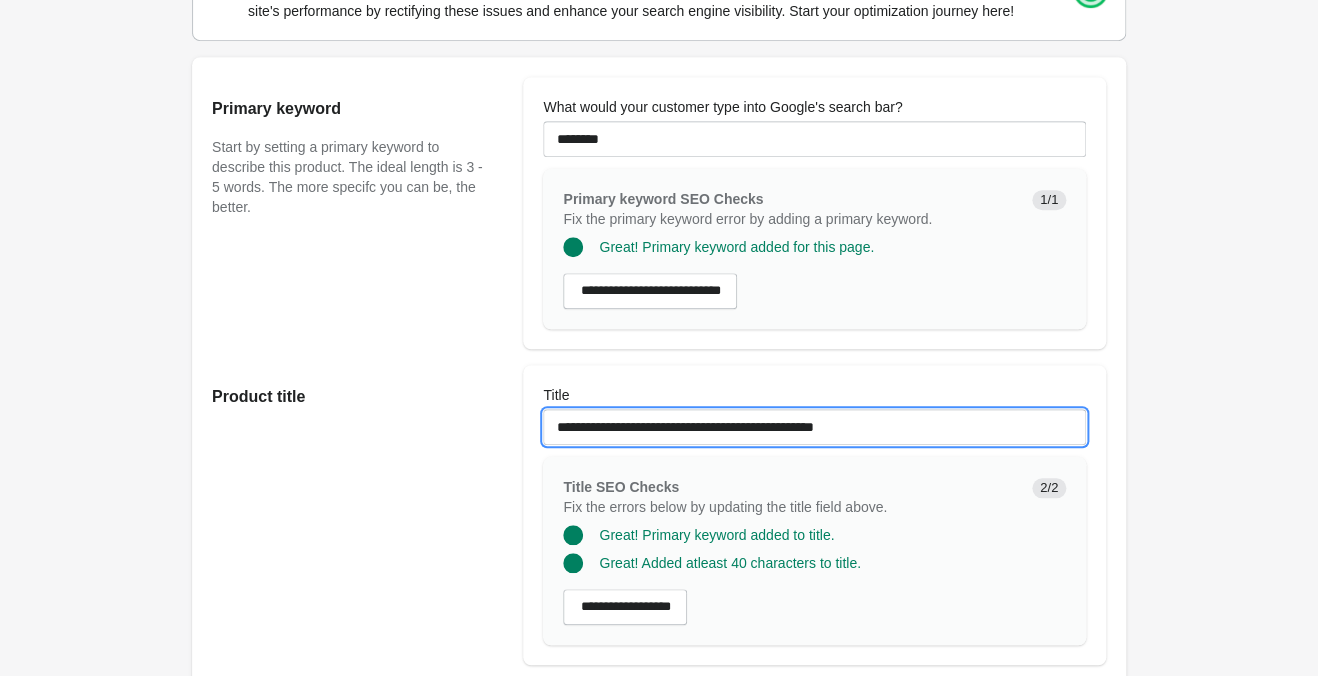 click on "**********" at bounding box center [814, 427] 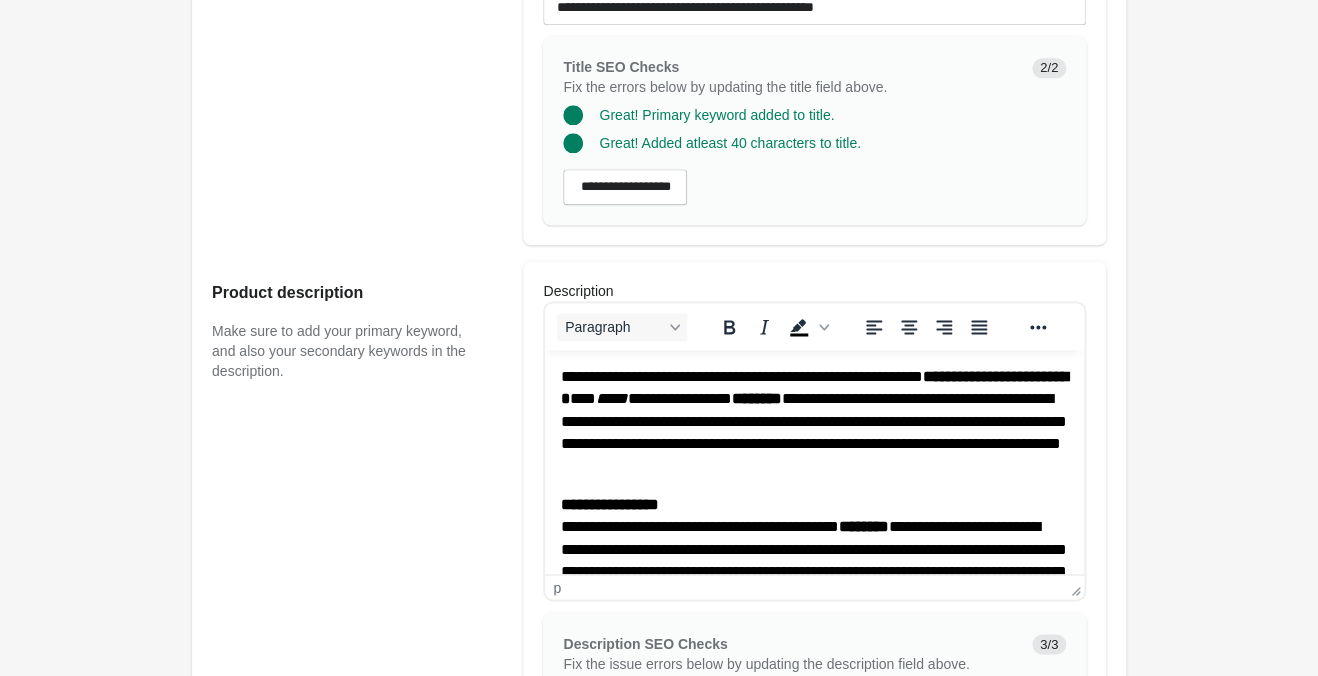 click on "**********" at bounding box center [814, 422] 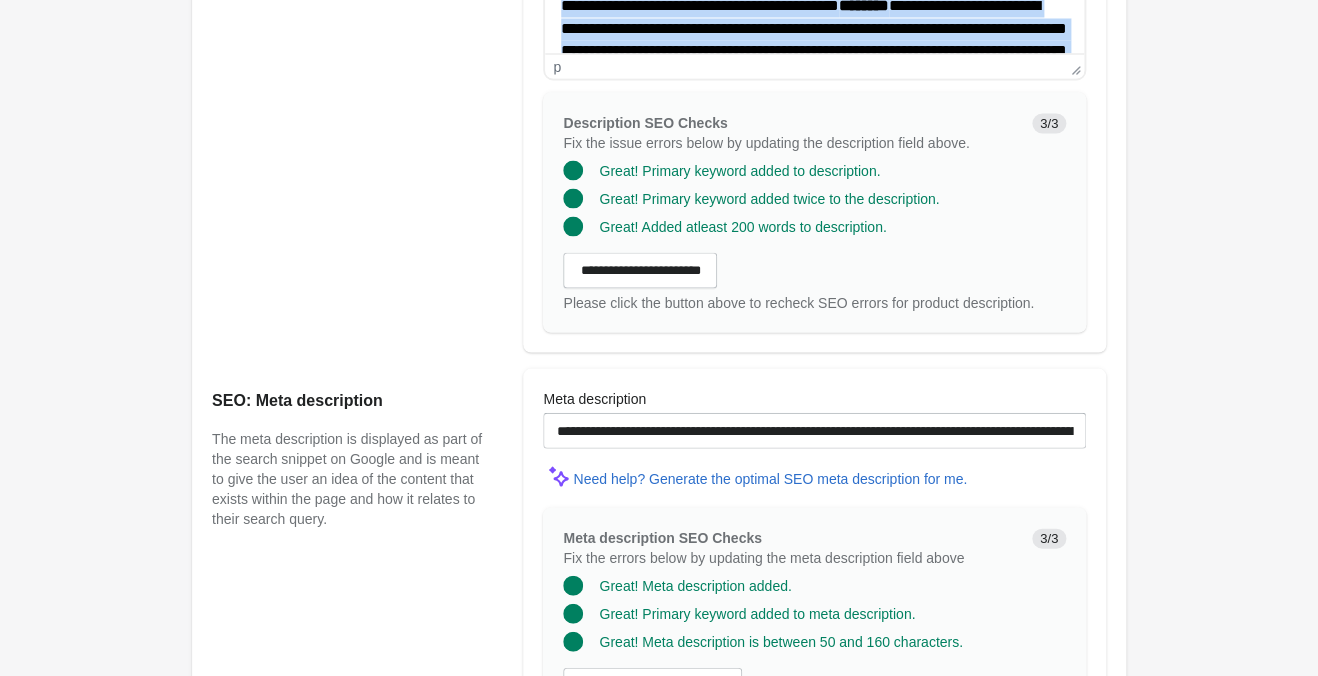 scroll, scrollTop: 1260, scrollLeft: 0, axis: vertical 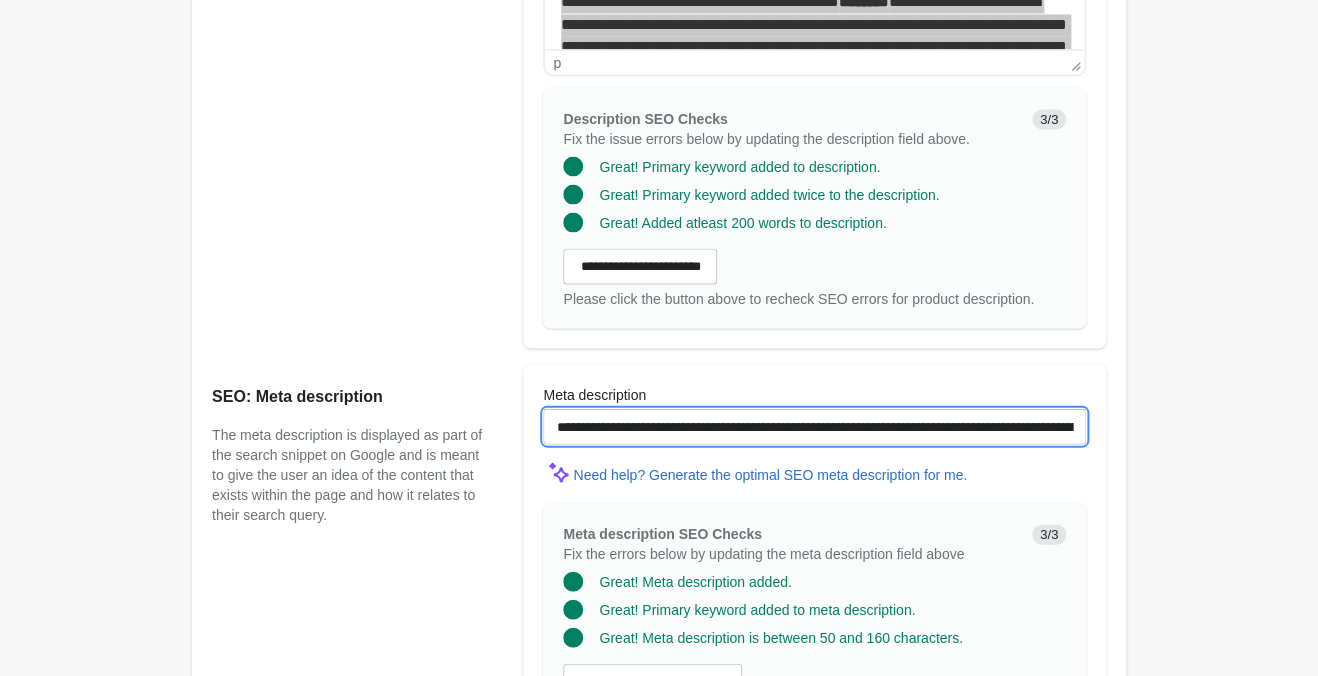 click on "**********" at bounding box center (814, 426) 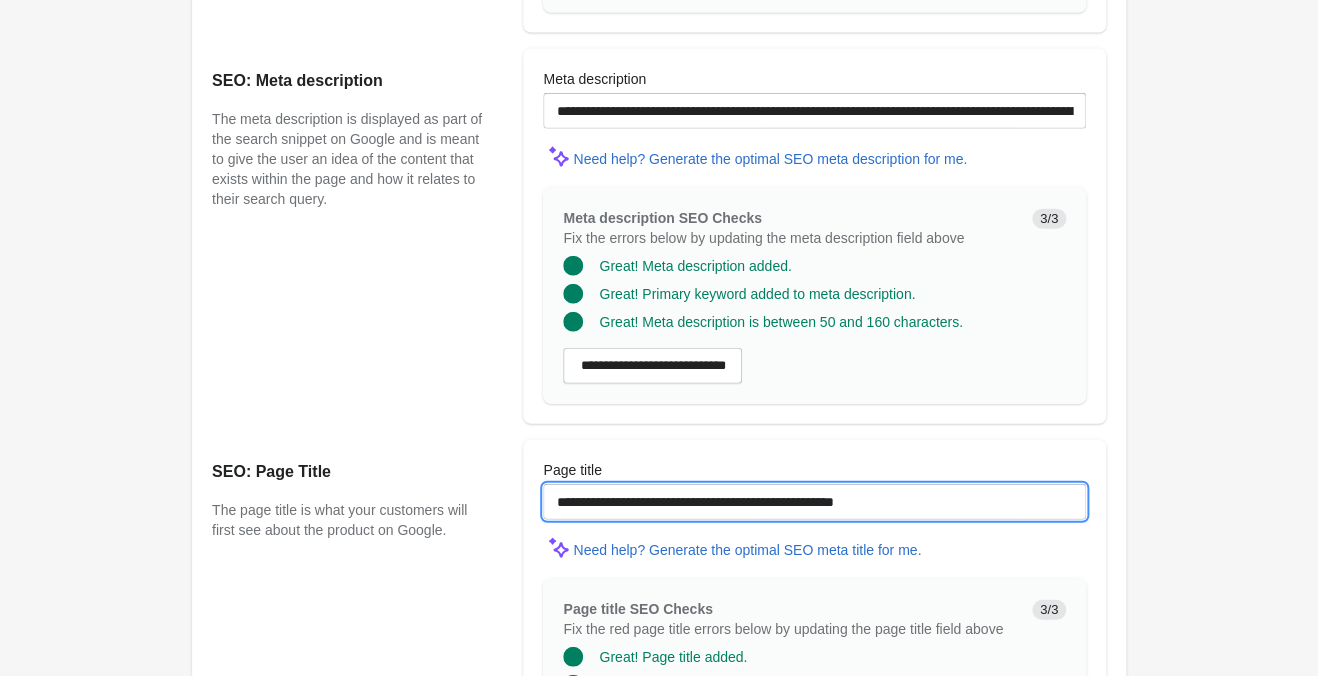 click on "**********" at bounding box center [814, 502] 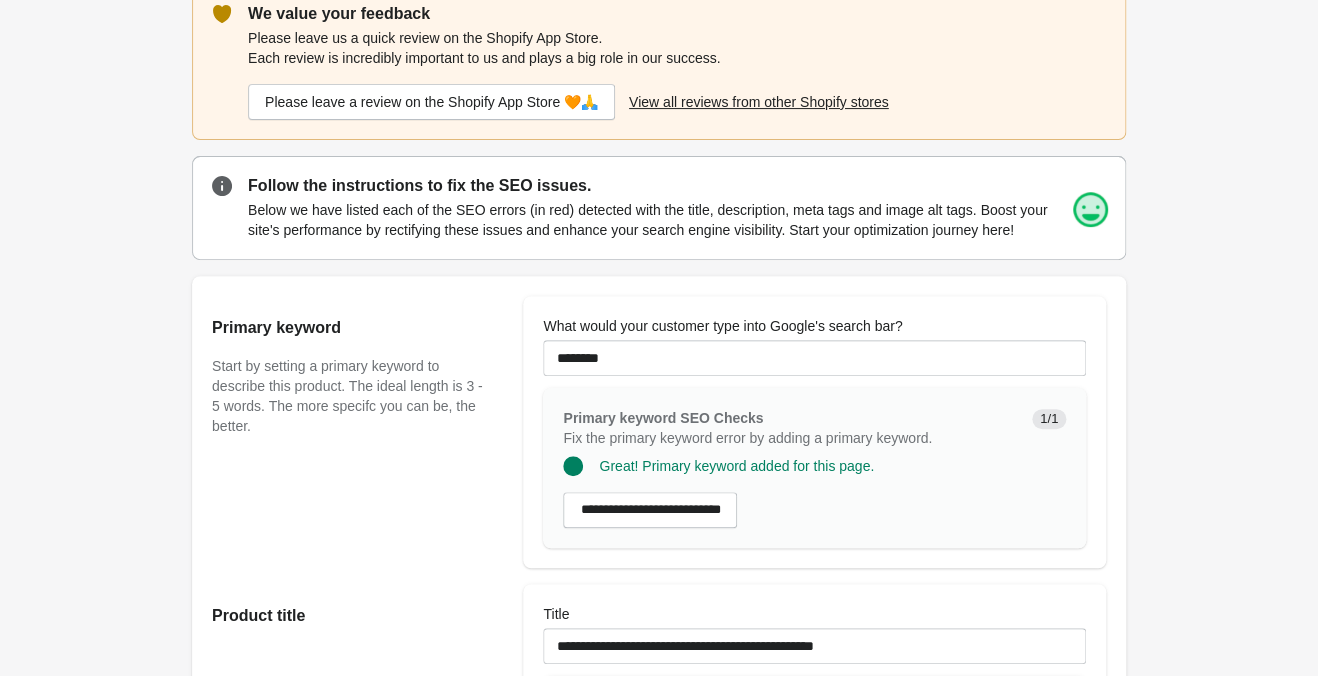 scroll, scrollTop: 0, scrollLeft: 0, axis: both 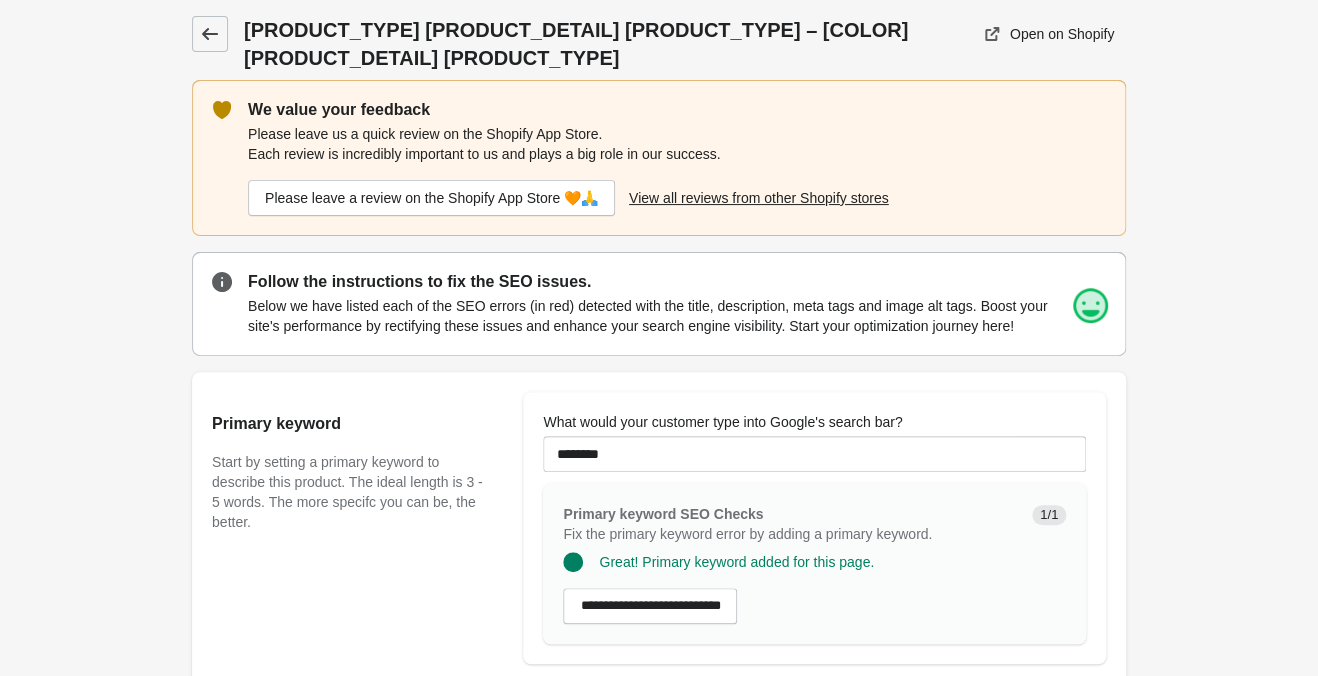 click 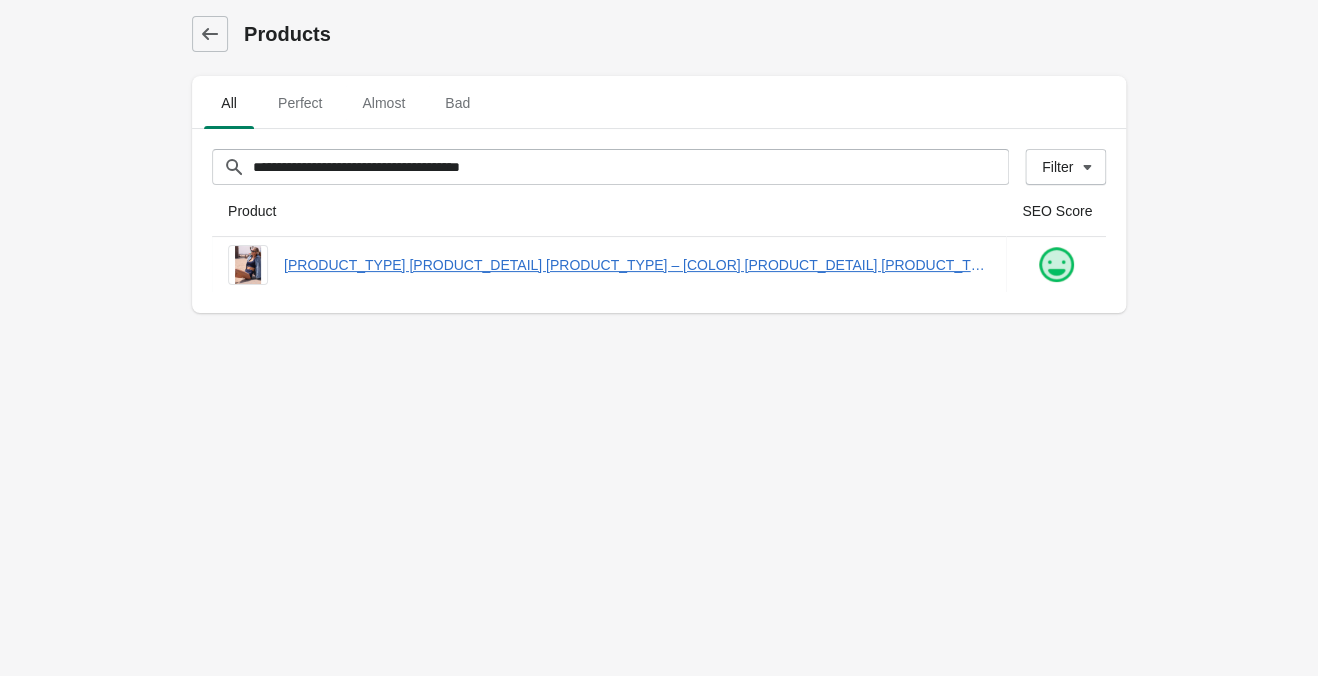 drag, startPoint x: 603, startPoint y: 147, endPoint x: -25, endPoint y: 88, distance: 630.7654 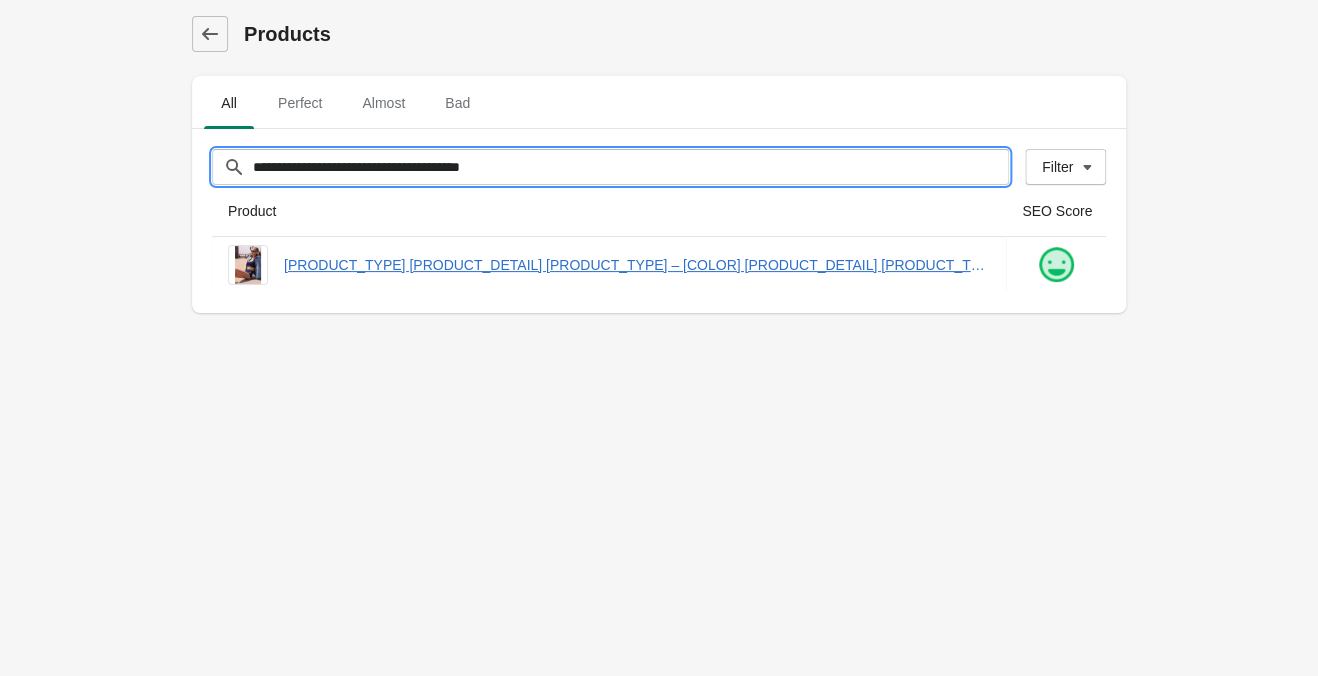 drag, startPoint x: 598, startPoint y: 173, endPoint x: -177, endPoint y: 98, distance: 778.6206 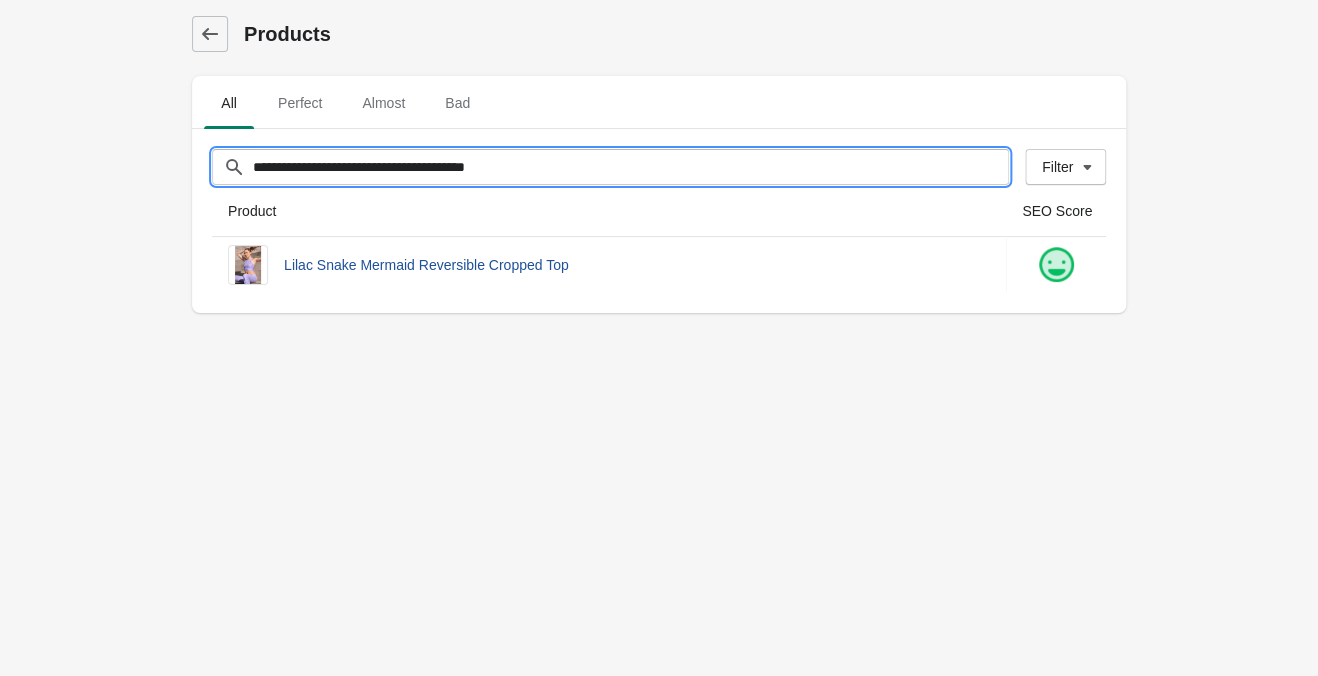 type on "**********" 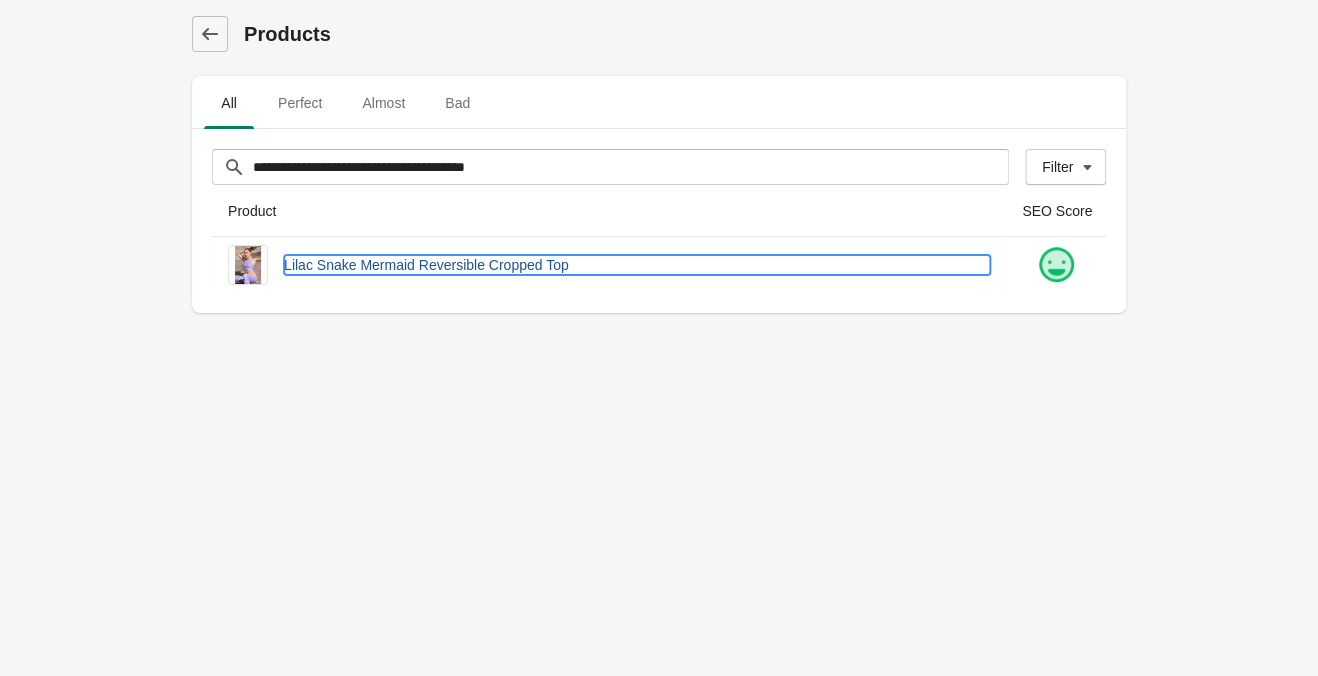 click on "Lilac Snake Mermaid Reversible Cropped Top" at bounding box center [637, 265] 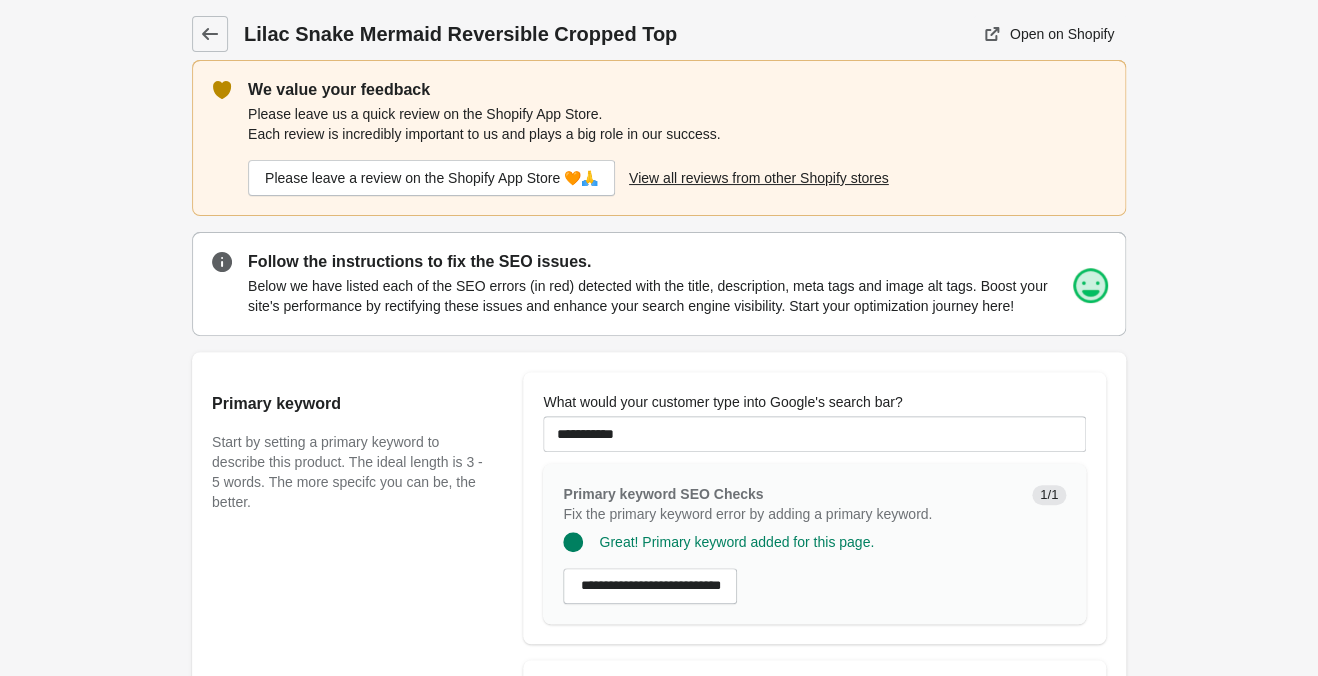 scroll, scrollTop: 0, scrollLeft: 0, axis: both 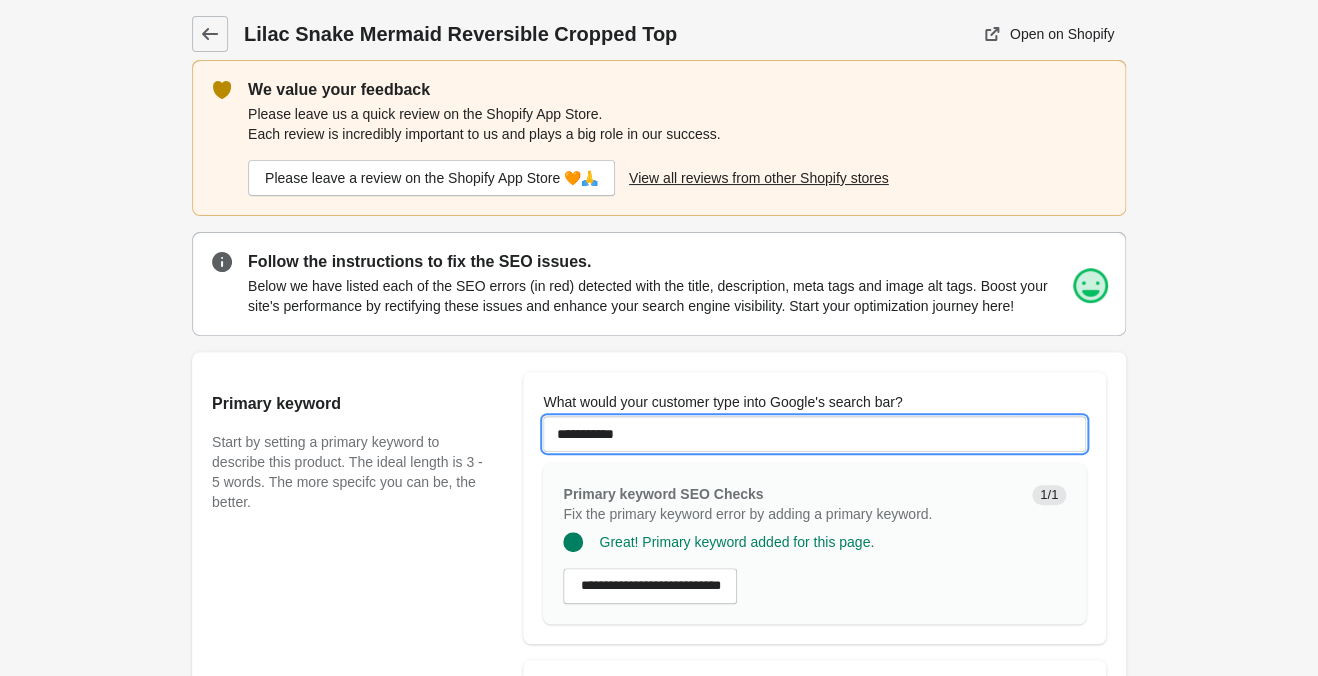 click on "**********" at bounding box center (814, 434) 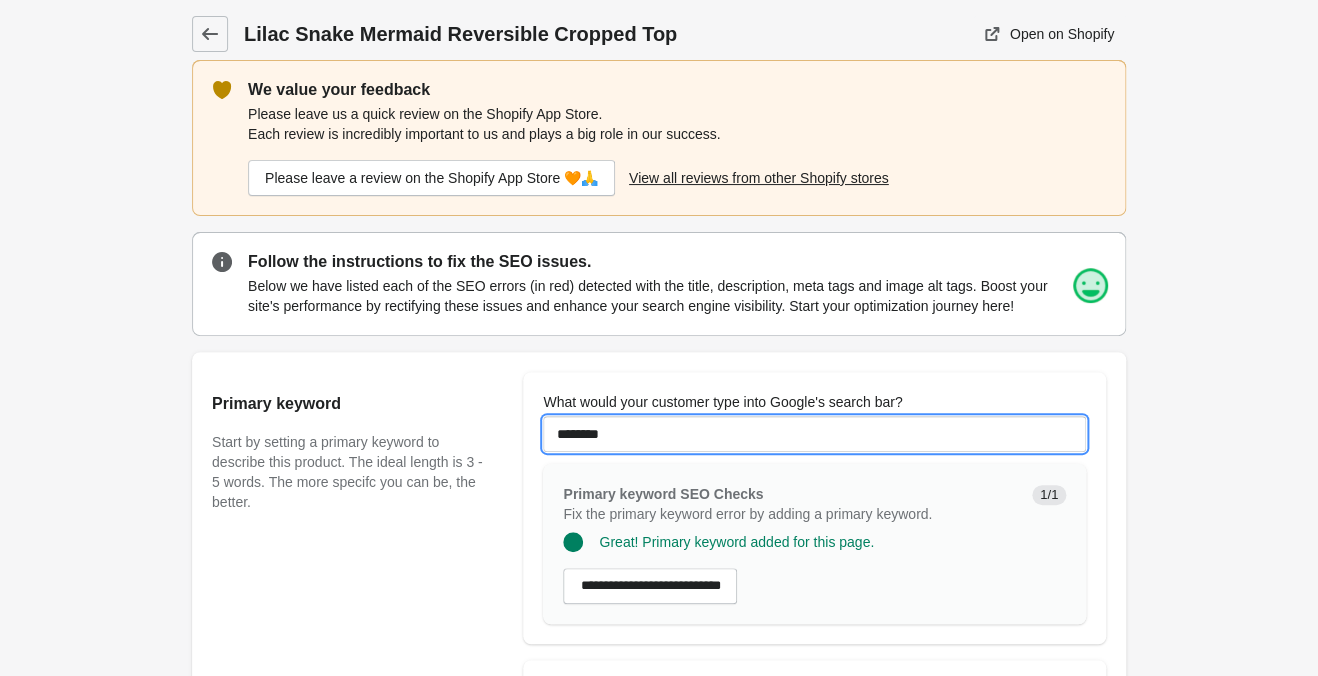 type on "********" 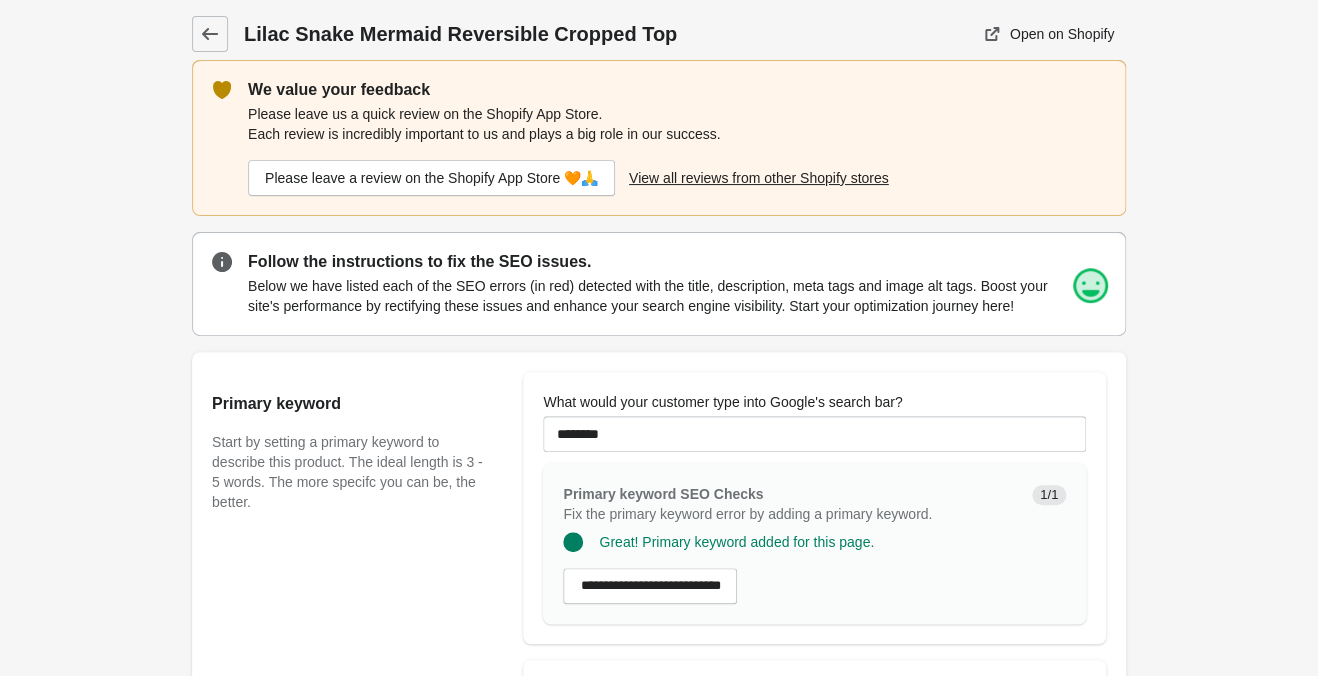 drag, startPoint x: 1243, startPoint y: 488, endPoint x: 1223, endPoint y: 490, distance: 20.09975 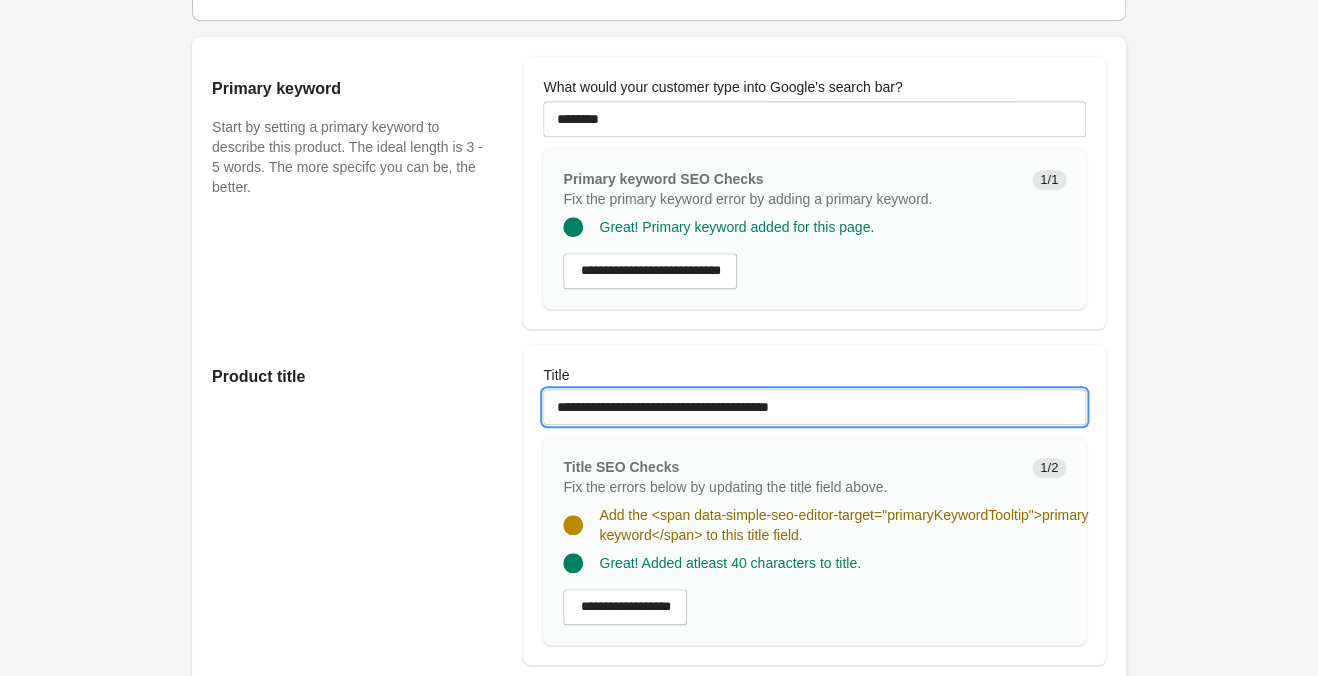click on "**********" at bounding box center [814, 407] 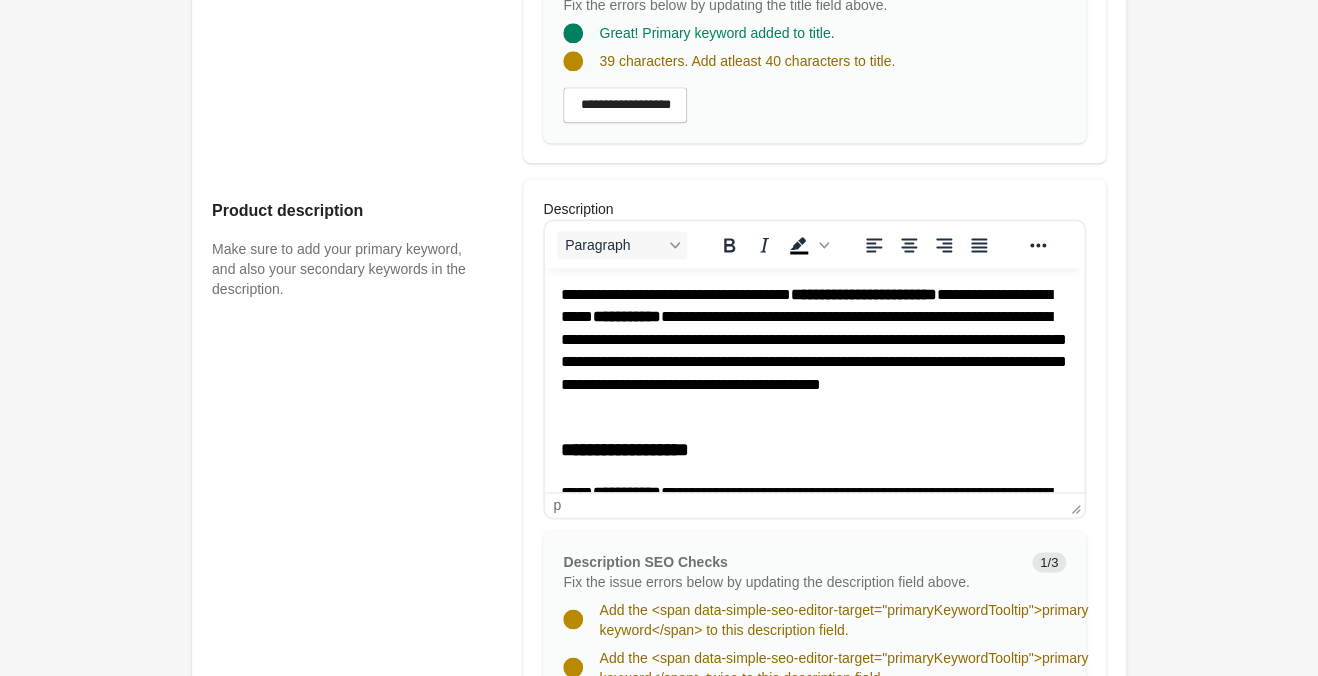 scroll, scrollTop: 745, scrollLeft: 0, axis: vertical 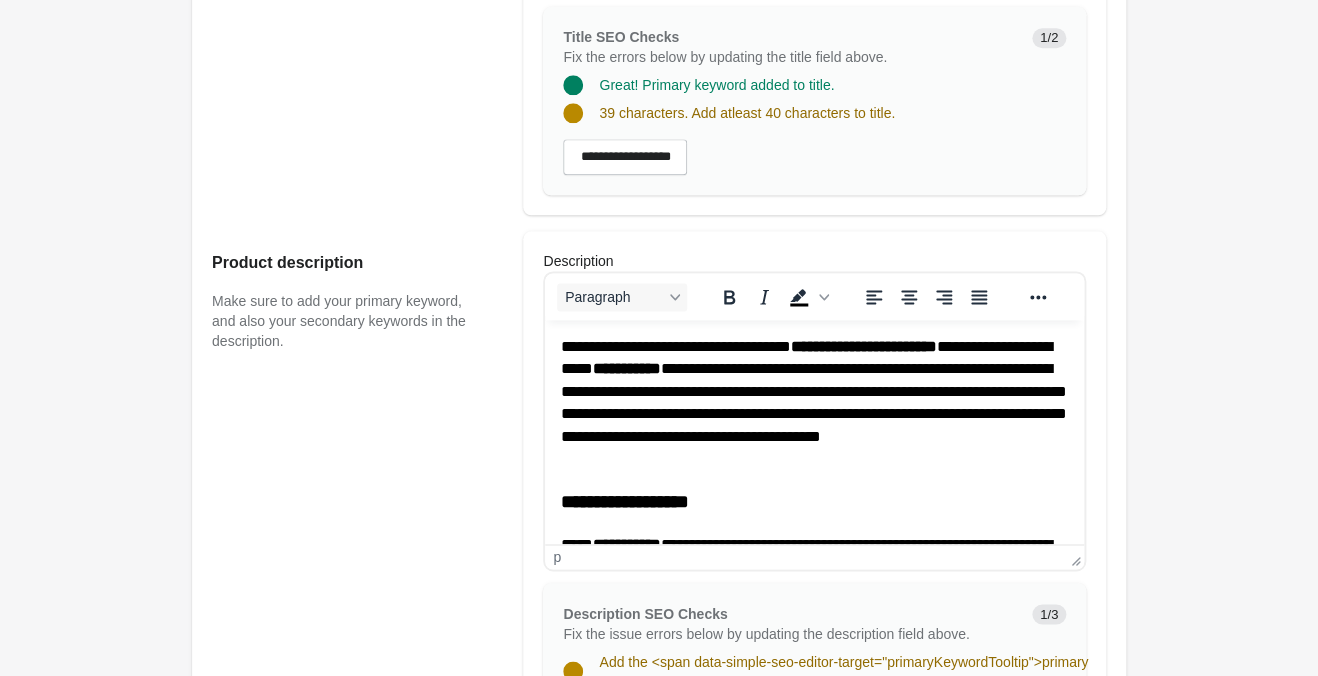 type on "**********" 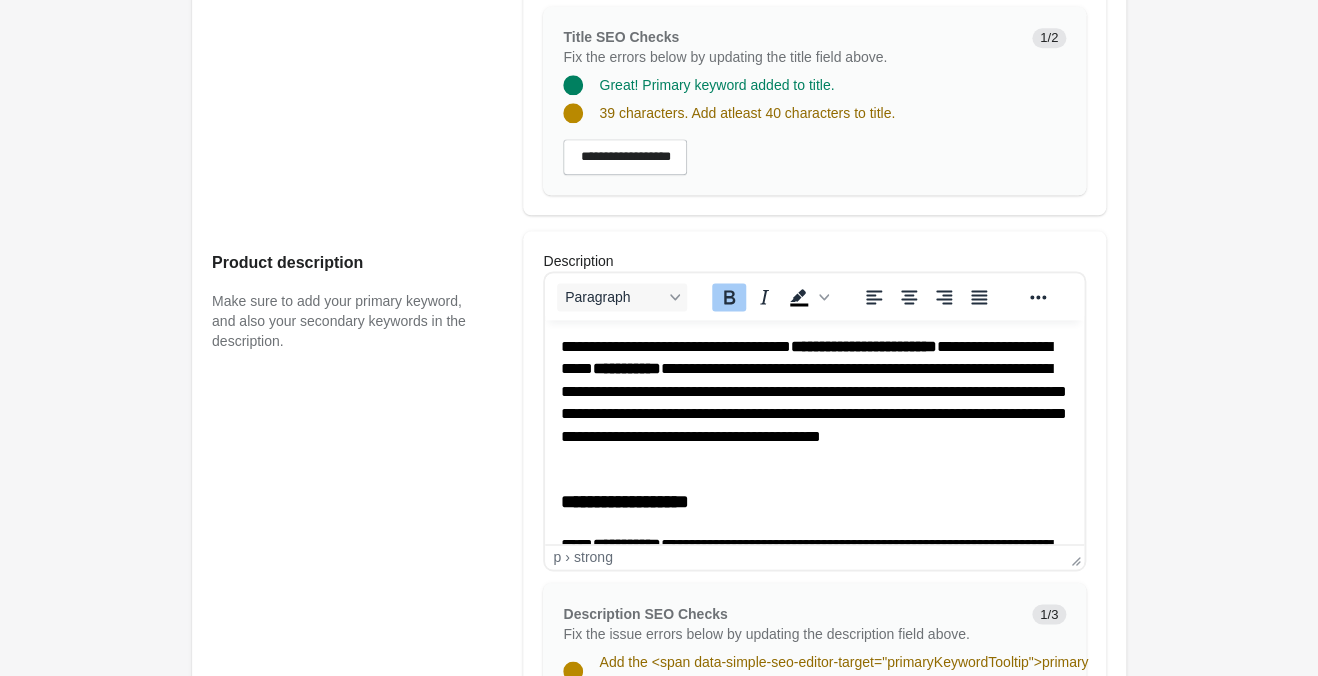 click on "**********" at bounding box center [627, 368] 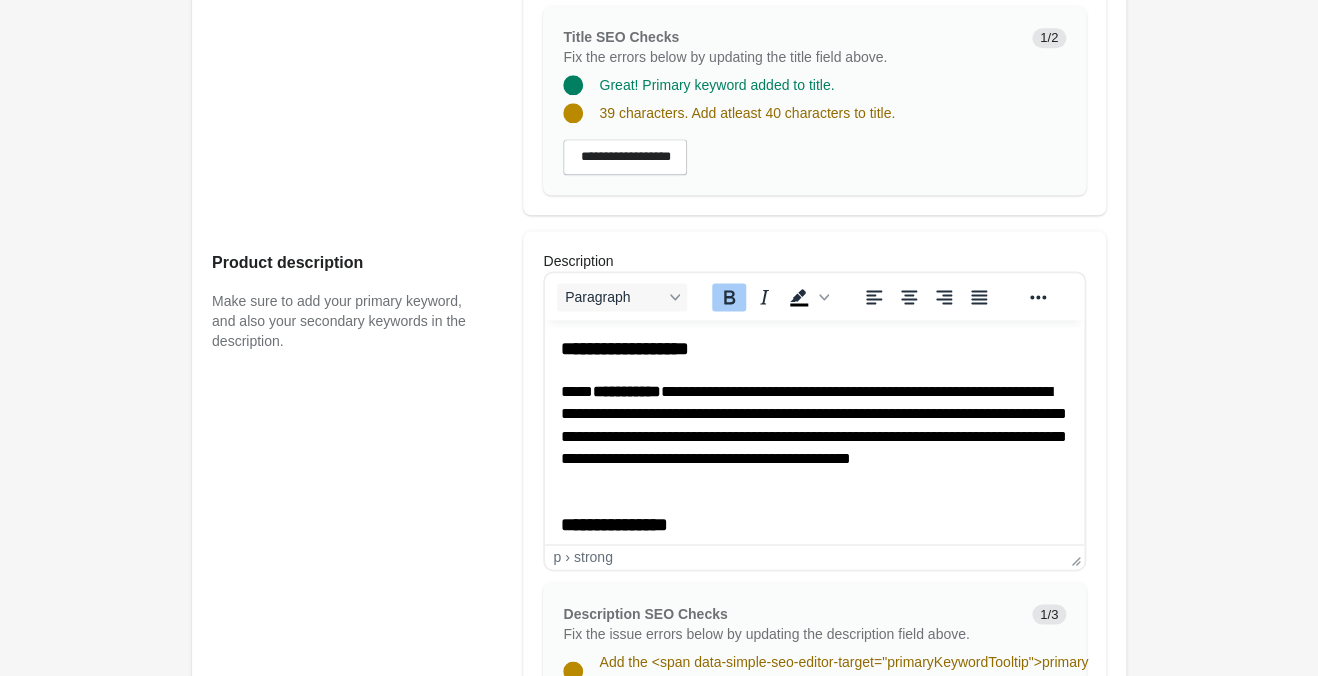 scroll, scrollTop: 210, scrollLeft: 0, axis: vertical 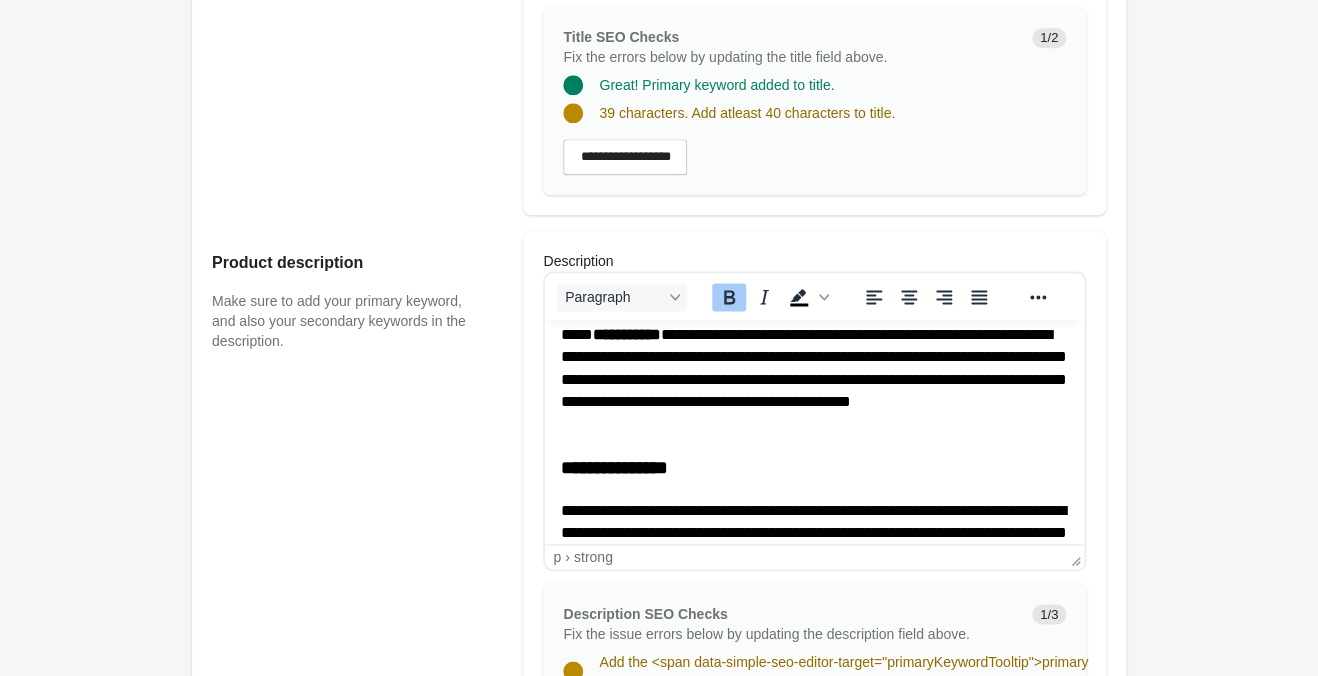 click on "**********" at bounding box center (627, 334) 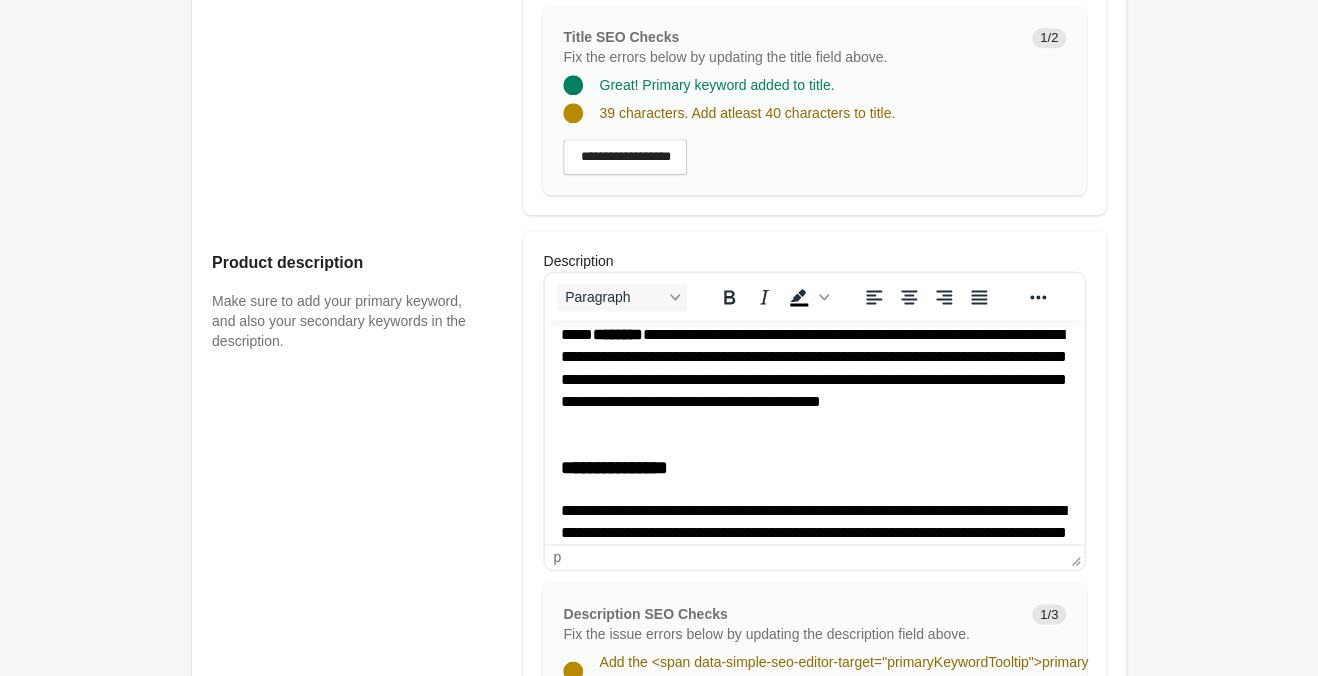 click on "**********" at bounding box center (814, 380) 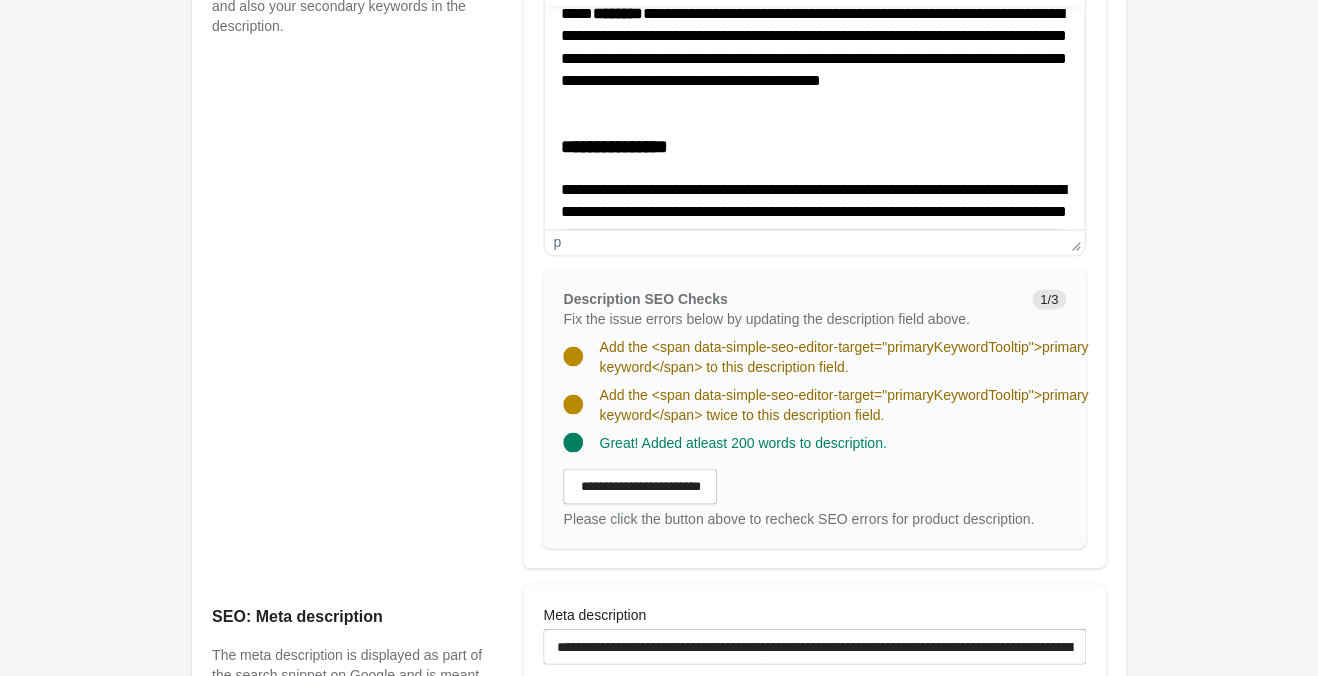 scroll, scrollTop: 1165, scrollLeft: 0, axis: vertical 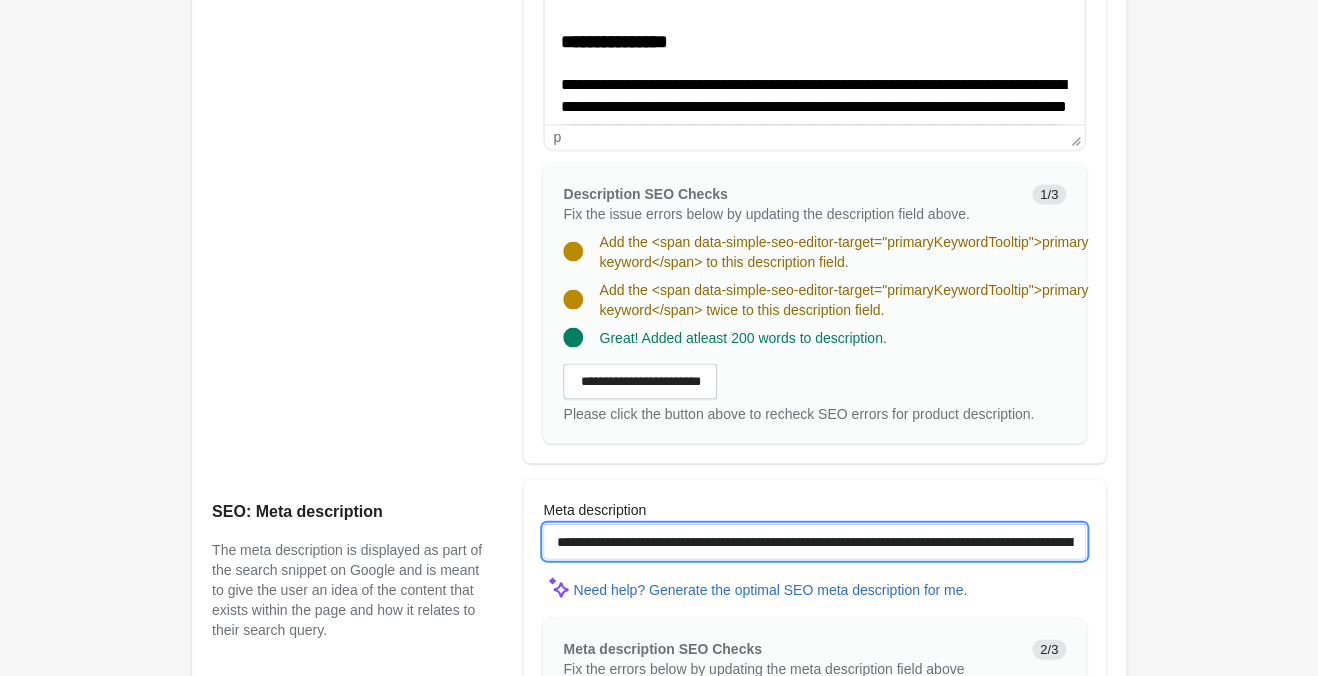 click on "**********" at bounding box center [814, 541] 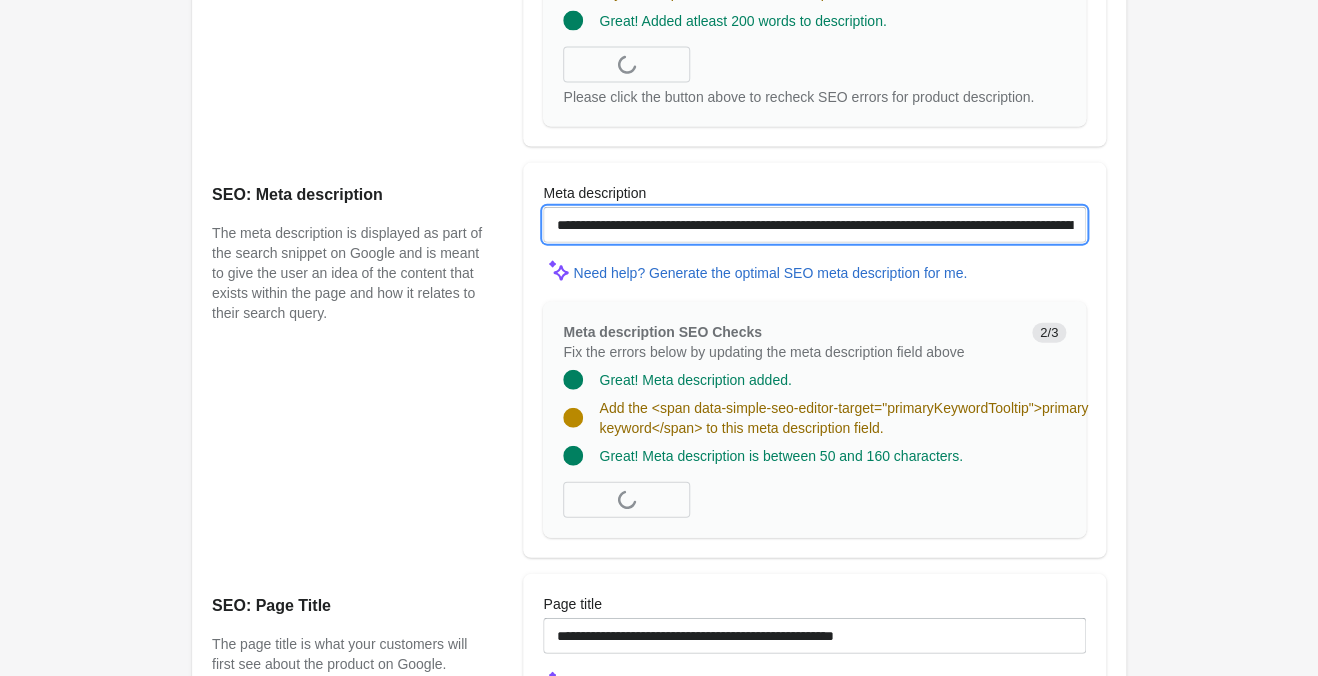 scroll, scrollTop: 1795, scrollLeft: 0, axis: vertical 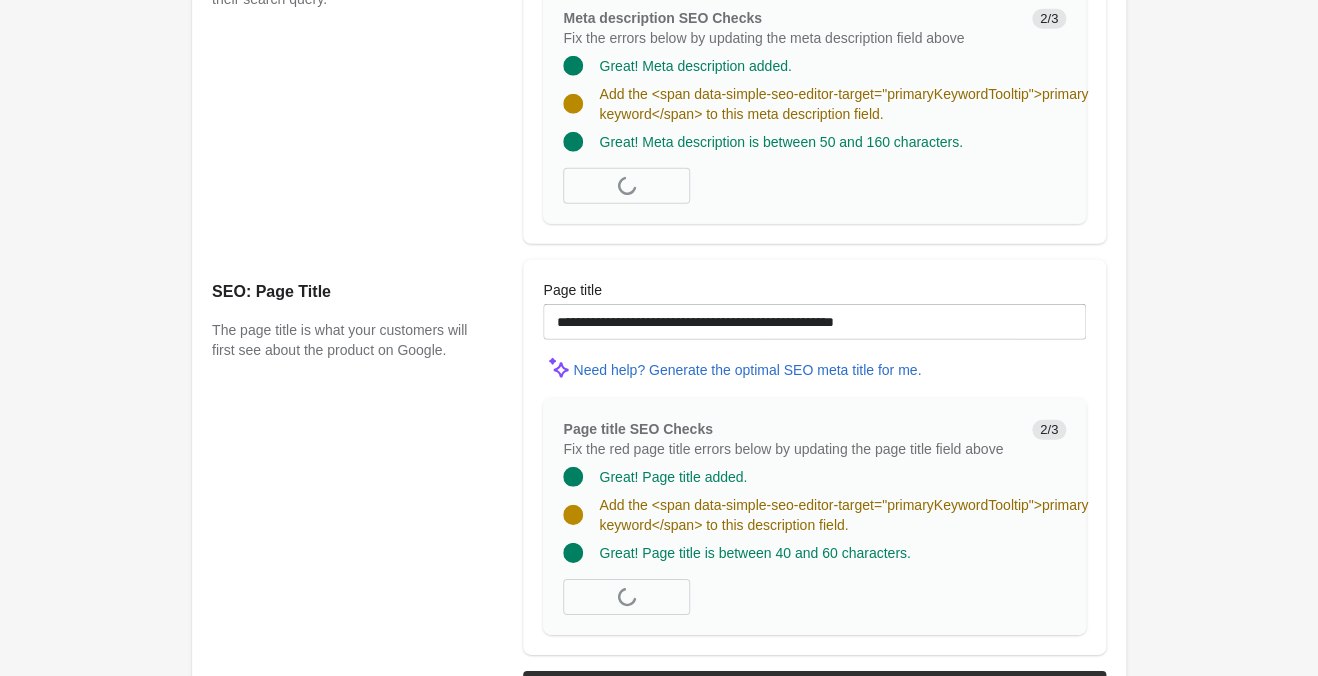 type on "**********" 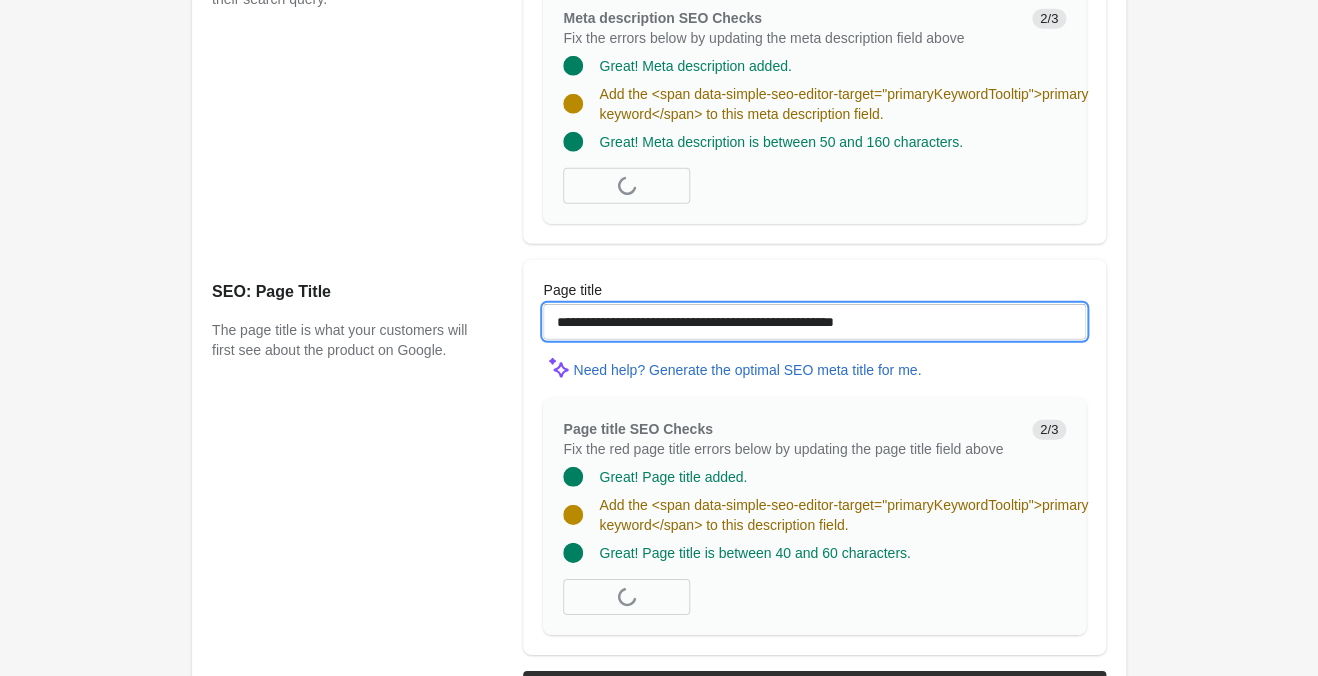 click on "**********" at bounding box center (814, 322) 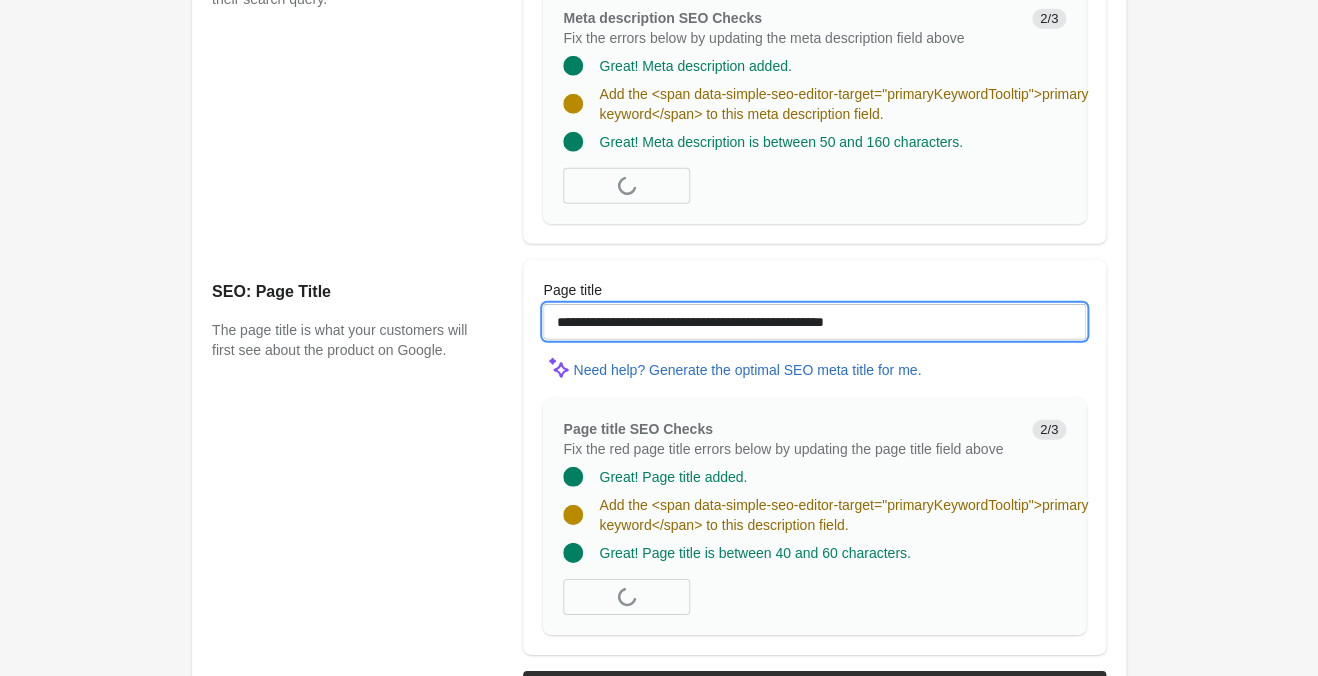 scroll, scrollTop: 1755, scrollLeft: 0, axis: vertical 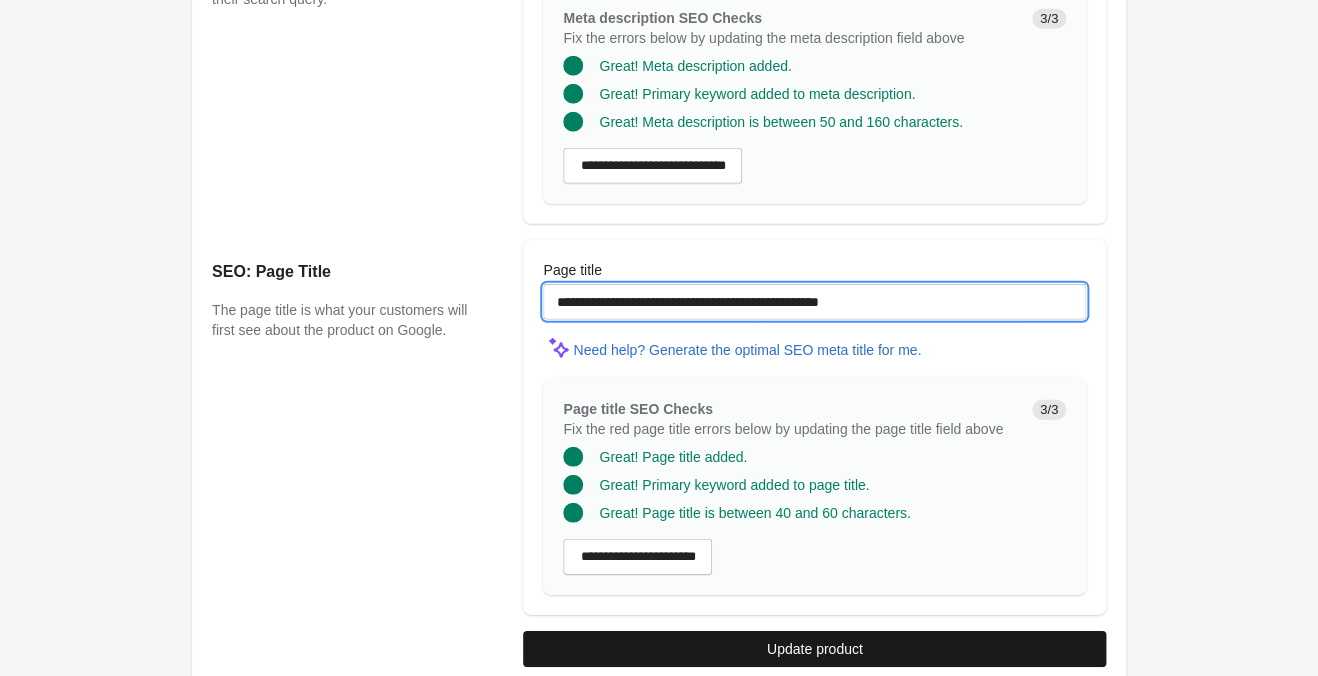type on "**********" 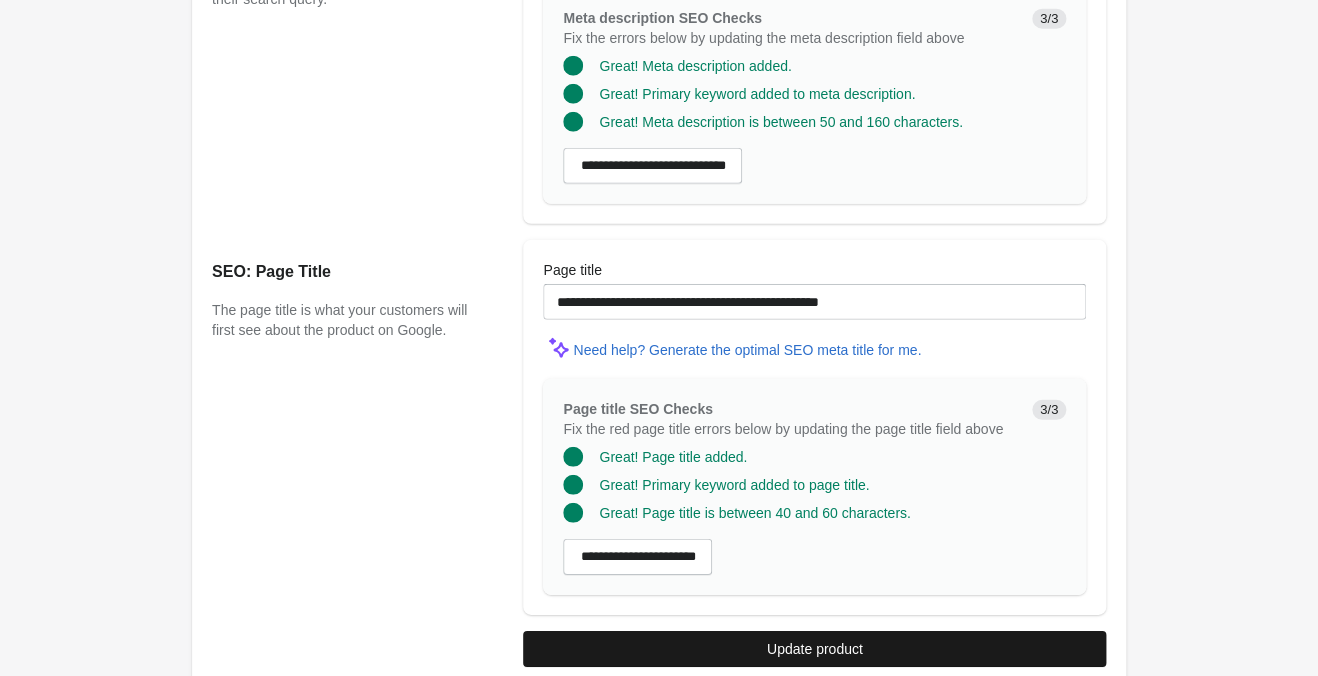 click on "Update product" at bounding box center (814, 649) 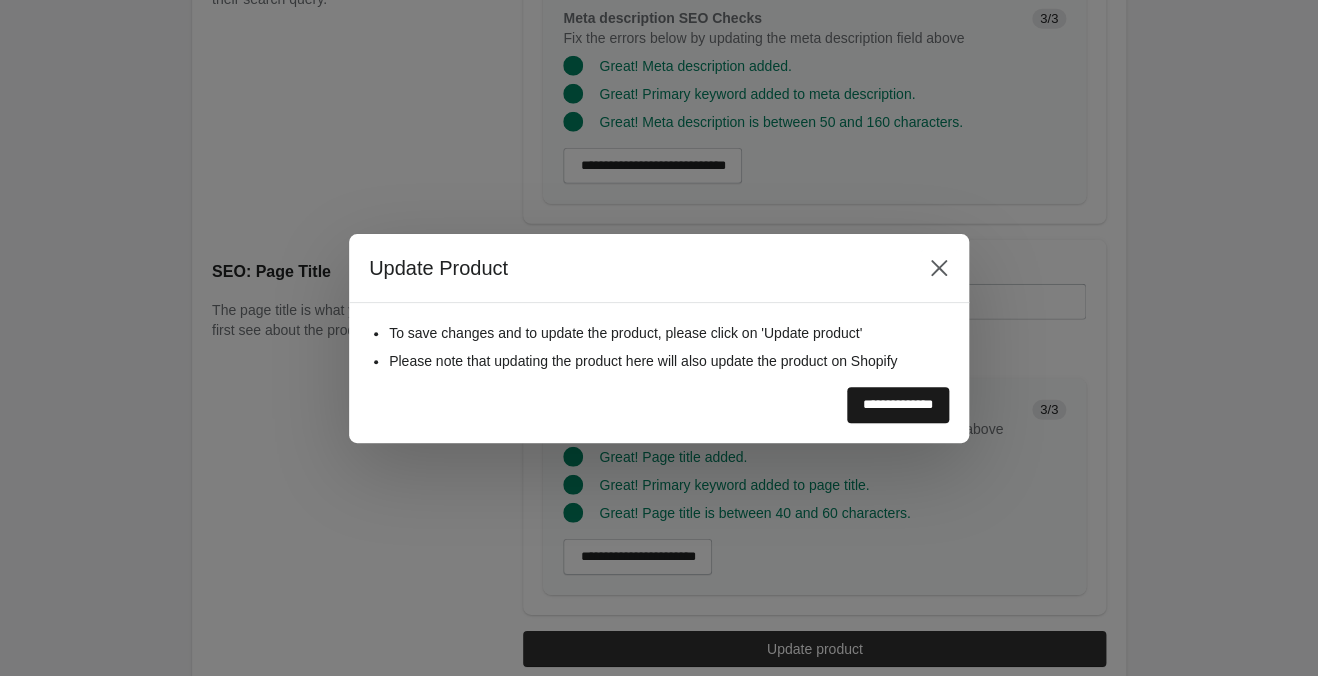 click on "**********" at bounding box center (898, 405) 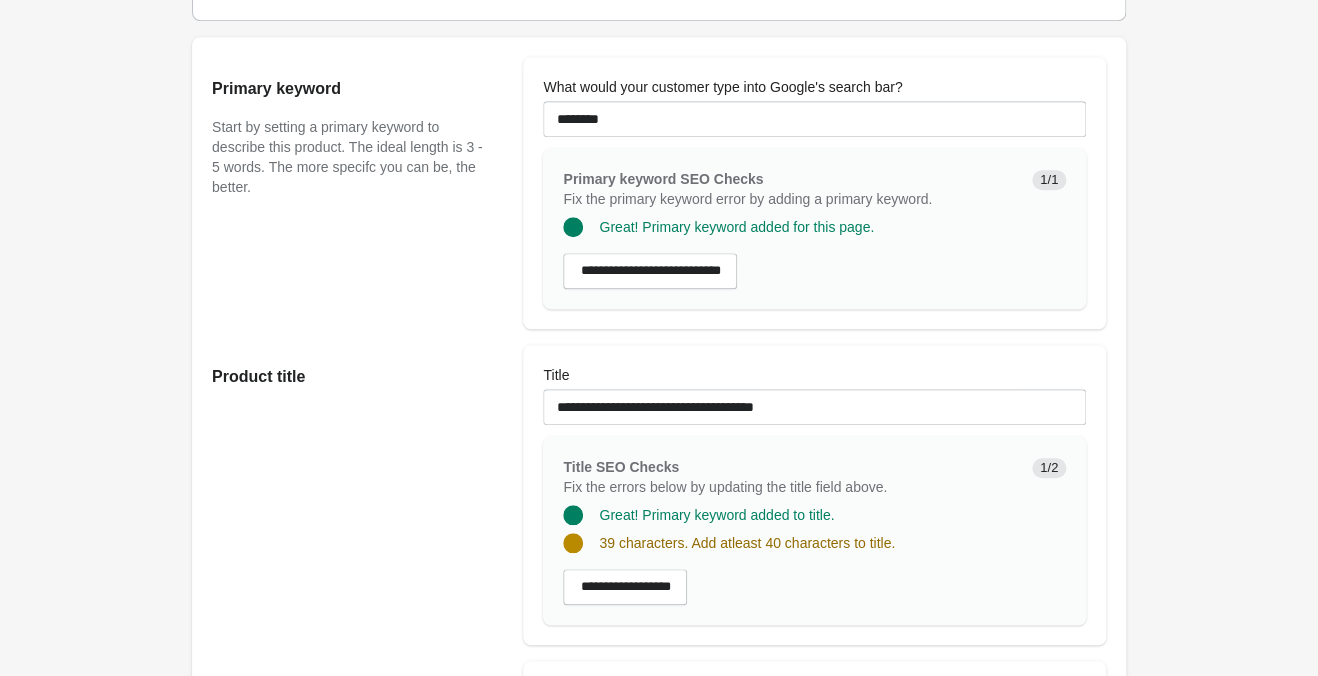 scroll, scrollTop: 0, scrollLeft: 0, axis: both 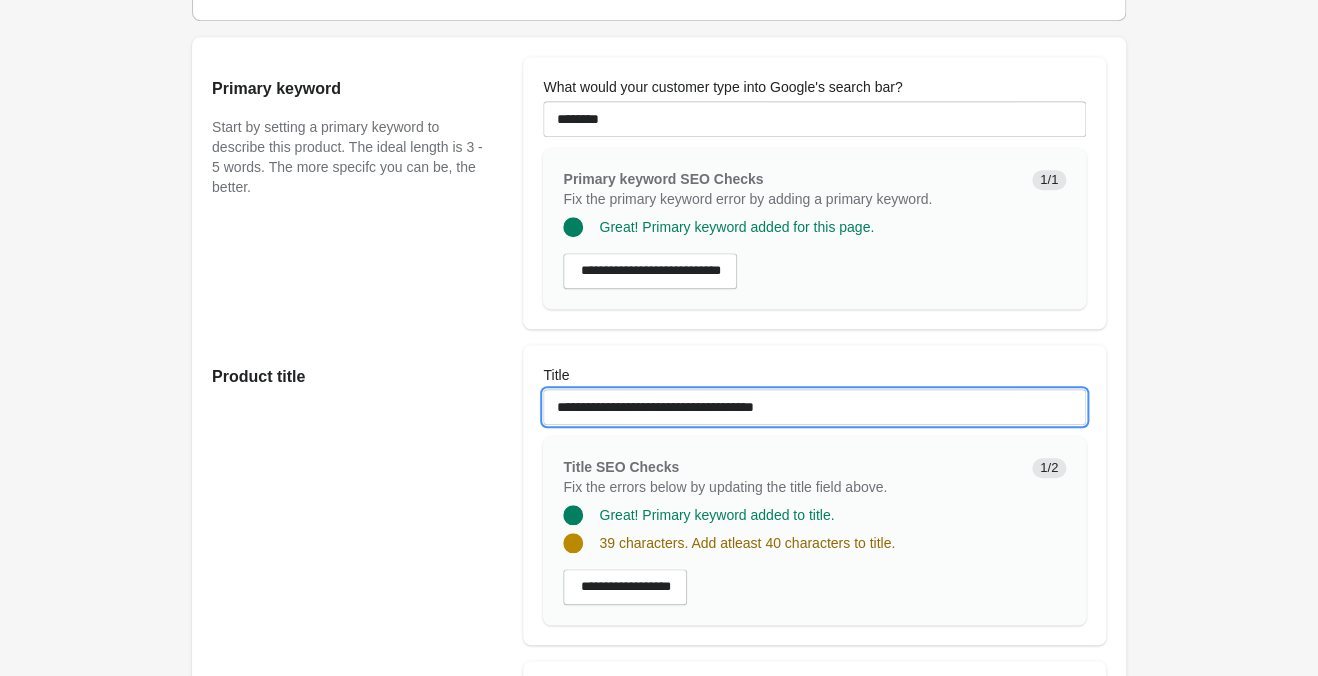 click on "**********" at bounding box center [814, 407] 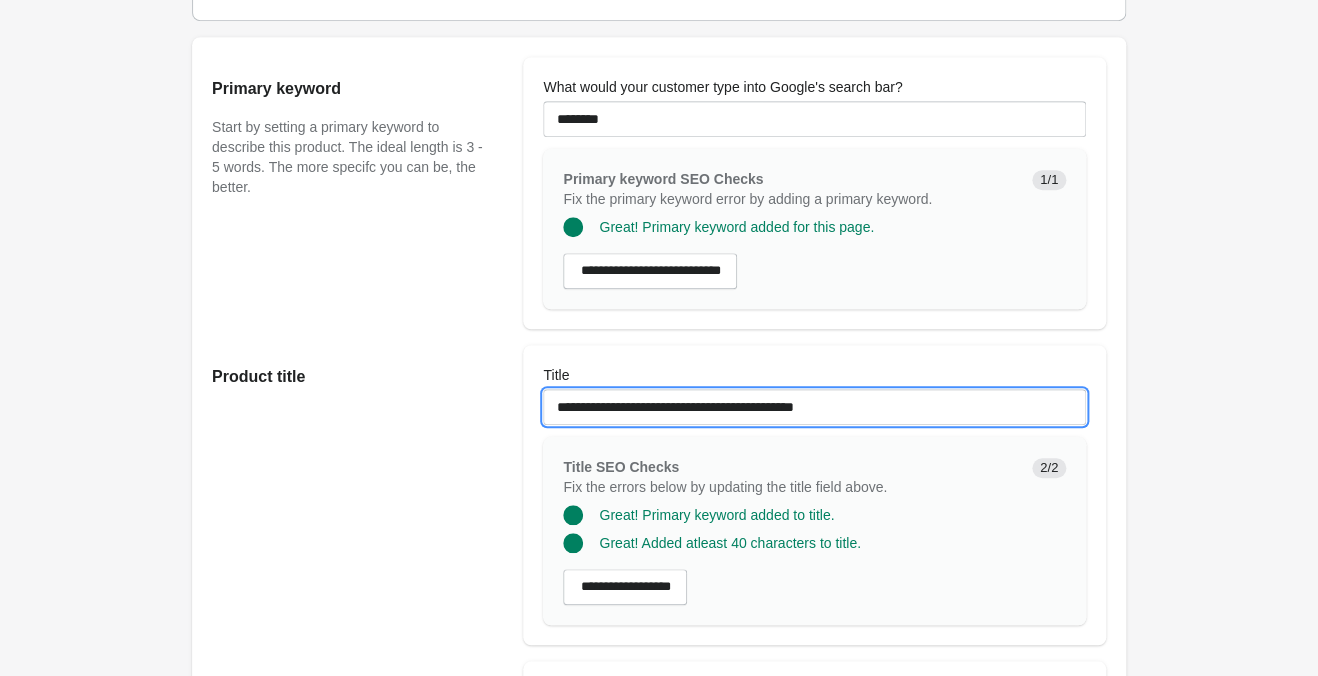 click on "**********" at bounding box center [814, 407] 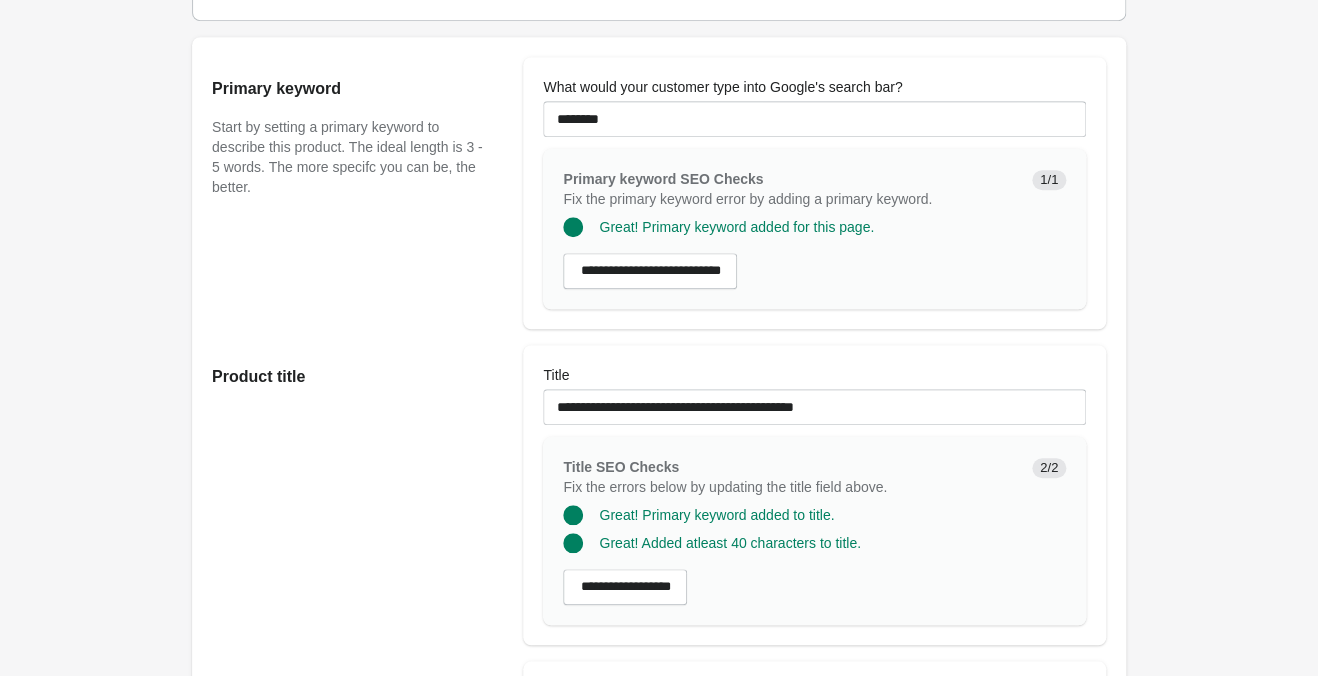 click on "Lilac Snake Mermaid Reversible Crop Top
Open on Shopify" at bounding box center (659, 912) 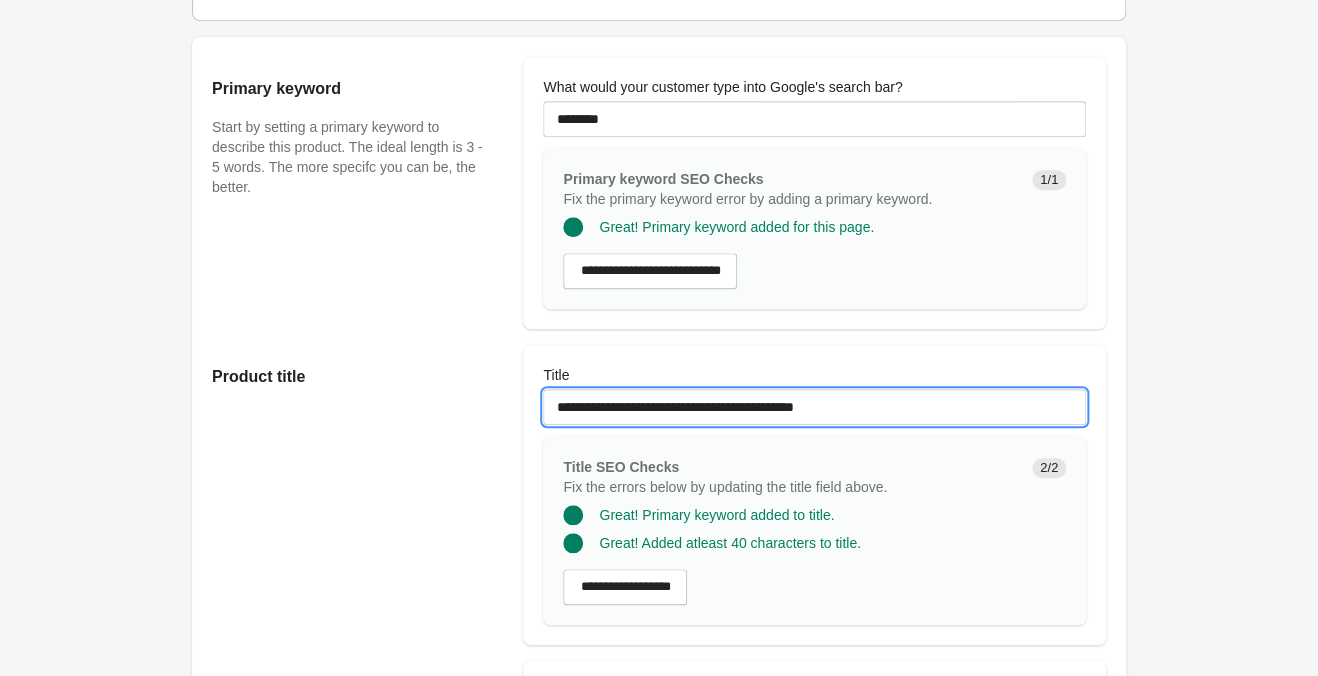 click on "**********" at bounding box center [814, 407] 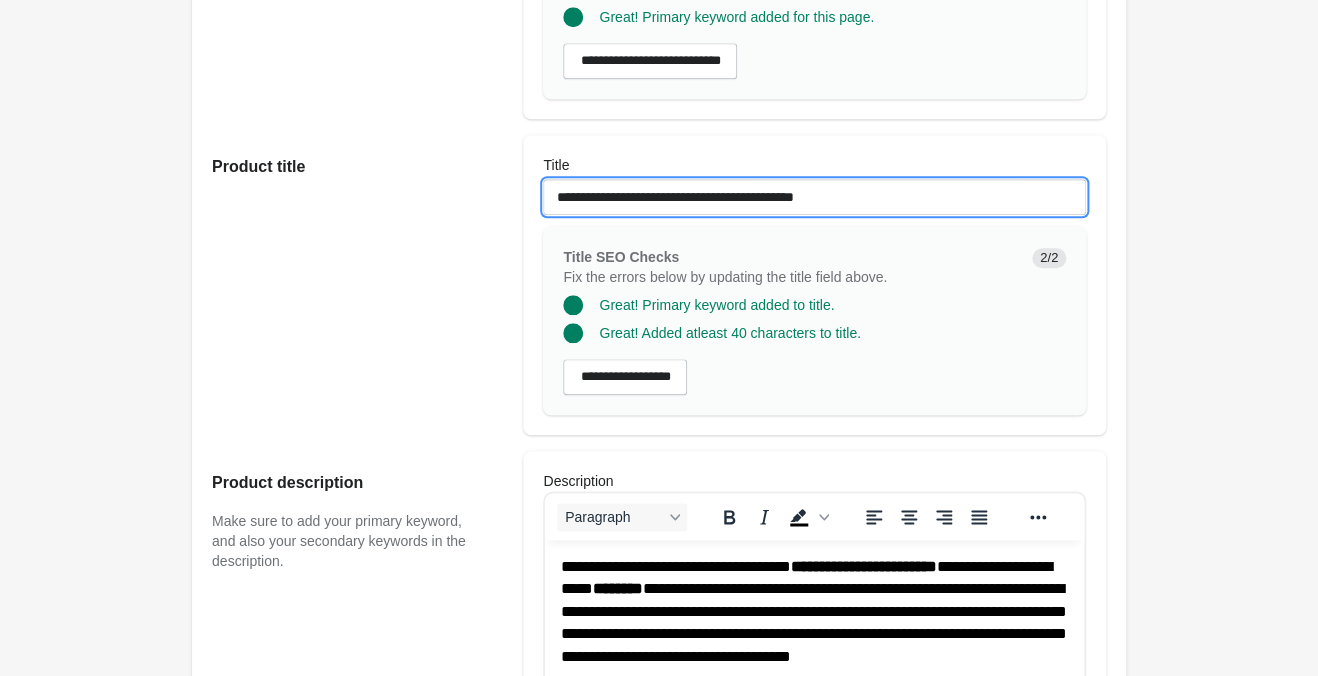scroll, scrollTop: 525, scrollLeft: 0, axis: vertical 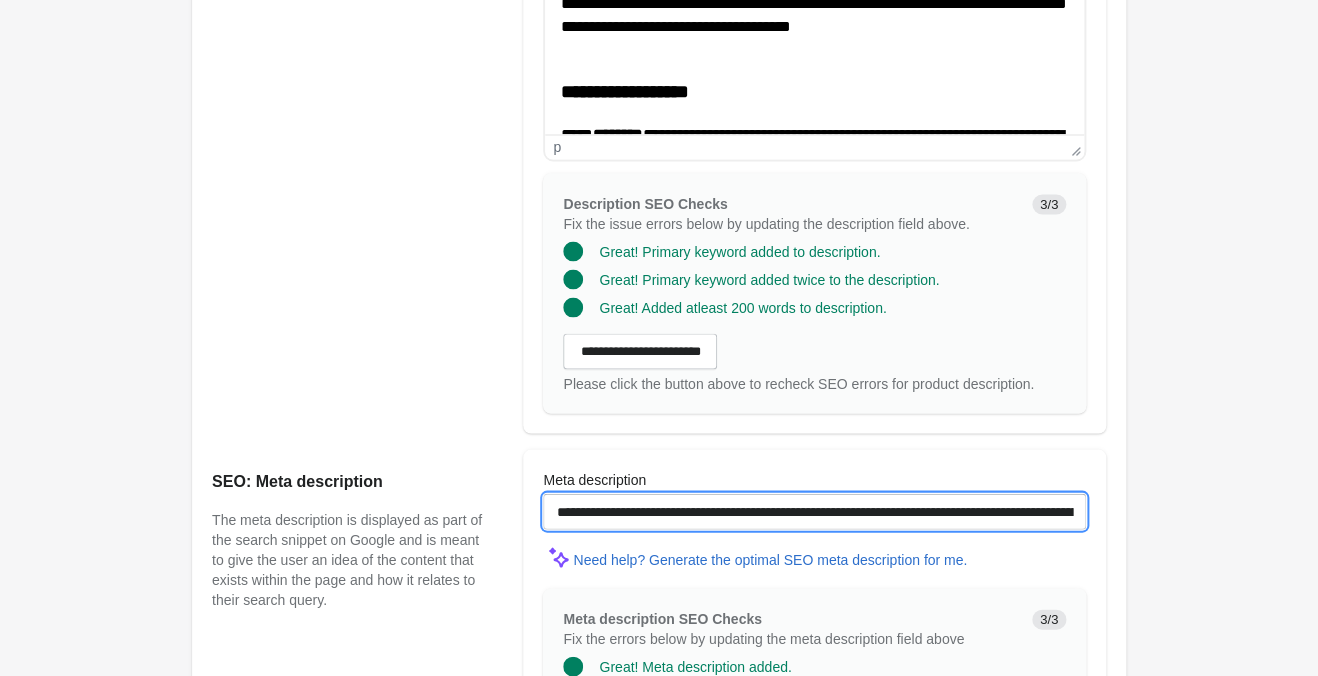 drag, startPoint x: 624, startPoint y: 510, endPoint x: 634, endPoint y: 511, distance: 10.049875 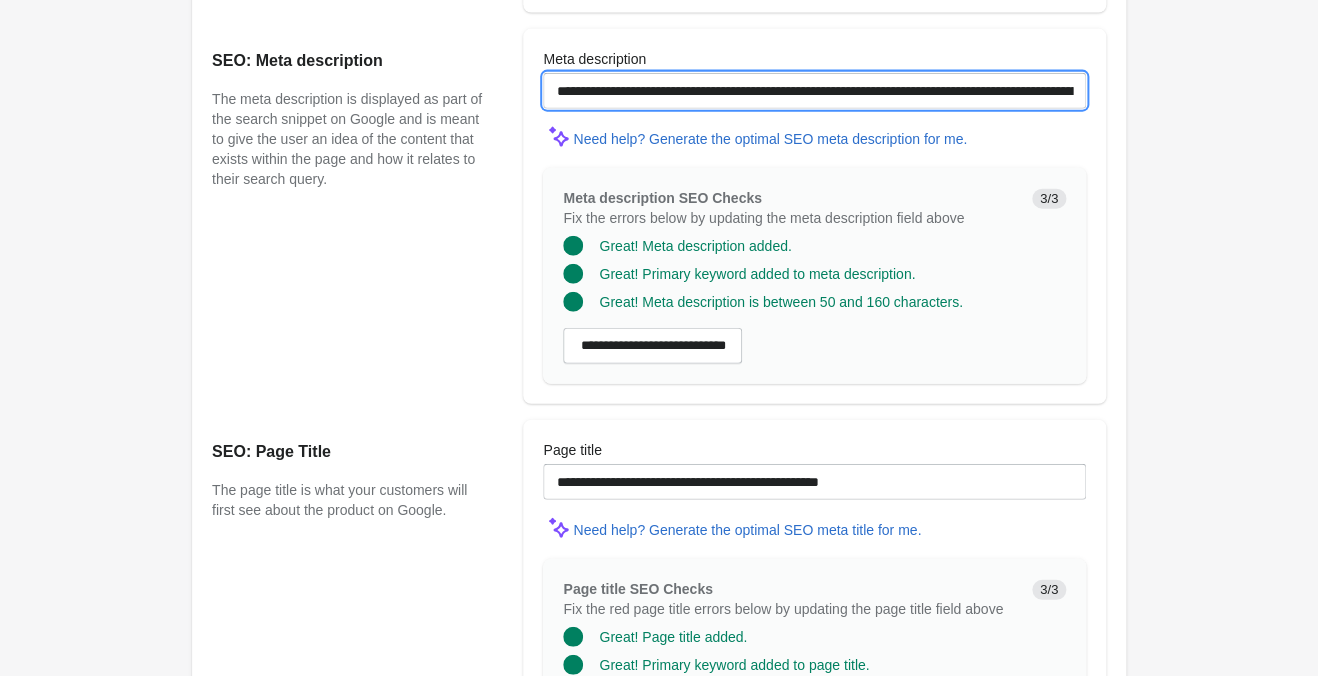 scroll, scrollTop: 1776, scrollLeft: 0, axis: vertical 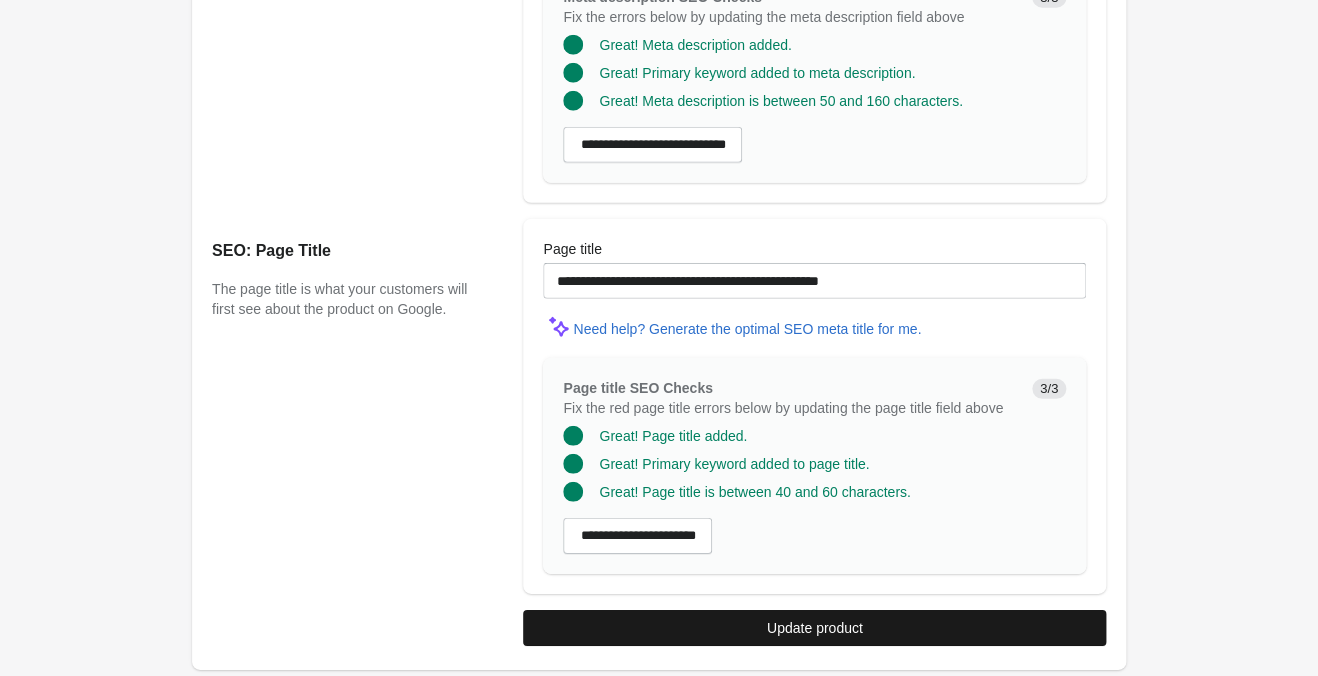 type on "**********" 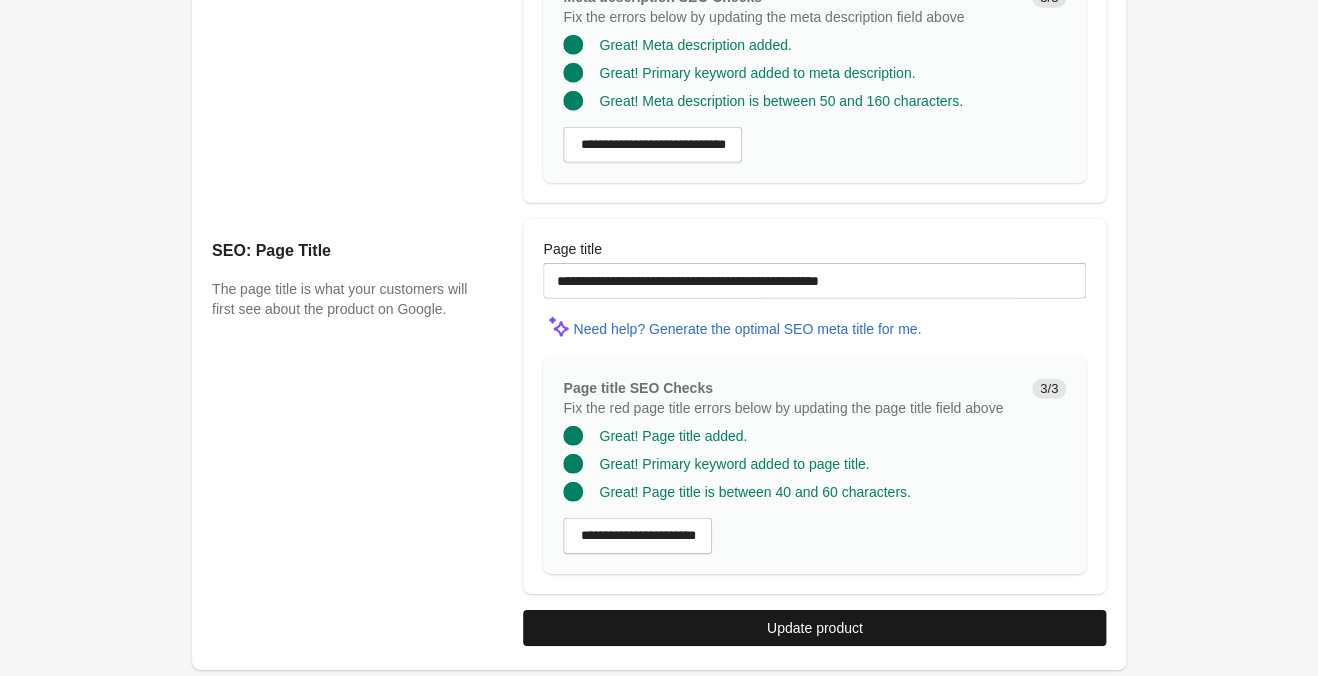 click on "Update product" at bounding box center (814, 628) 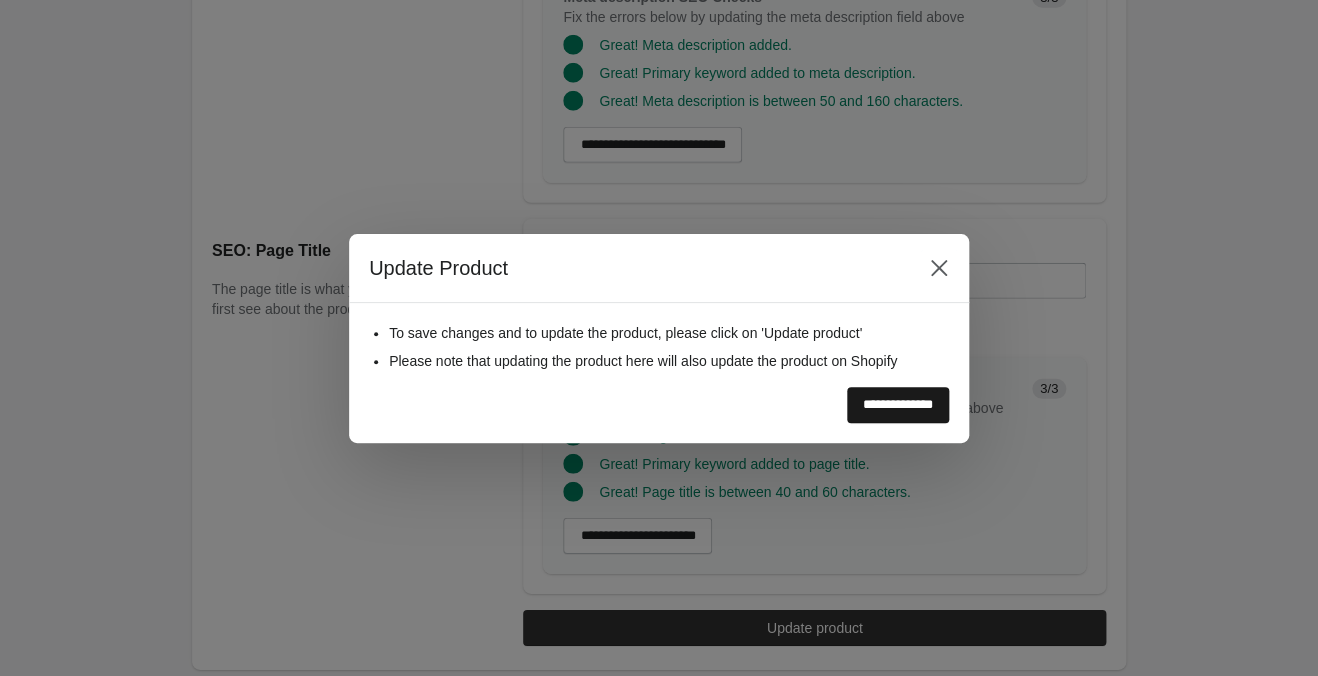click on "**********" at bounding box center (898, 405) 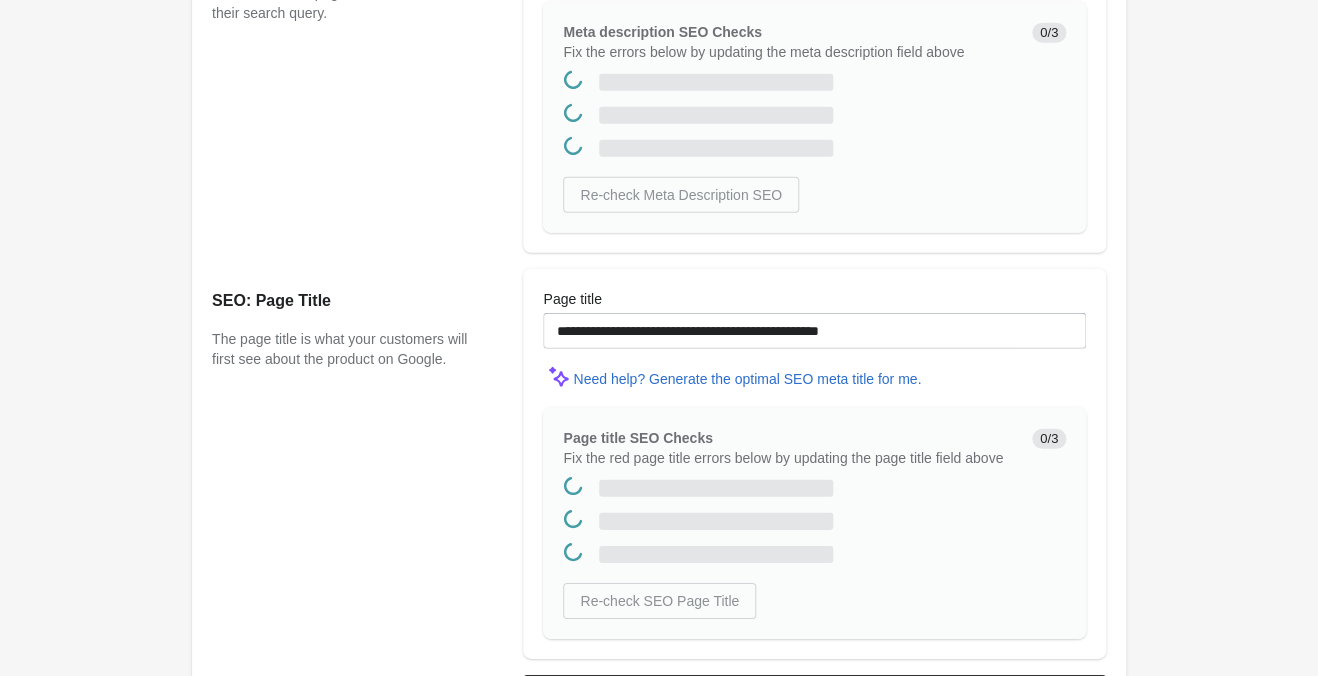 scroll, scrollTop: 0, scrollLeft: 0, axis: both 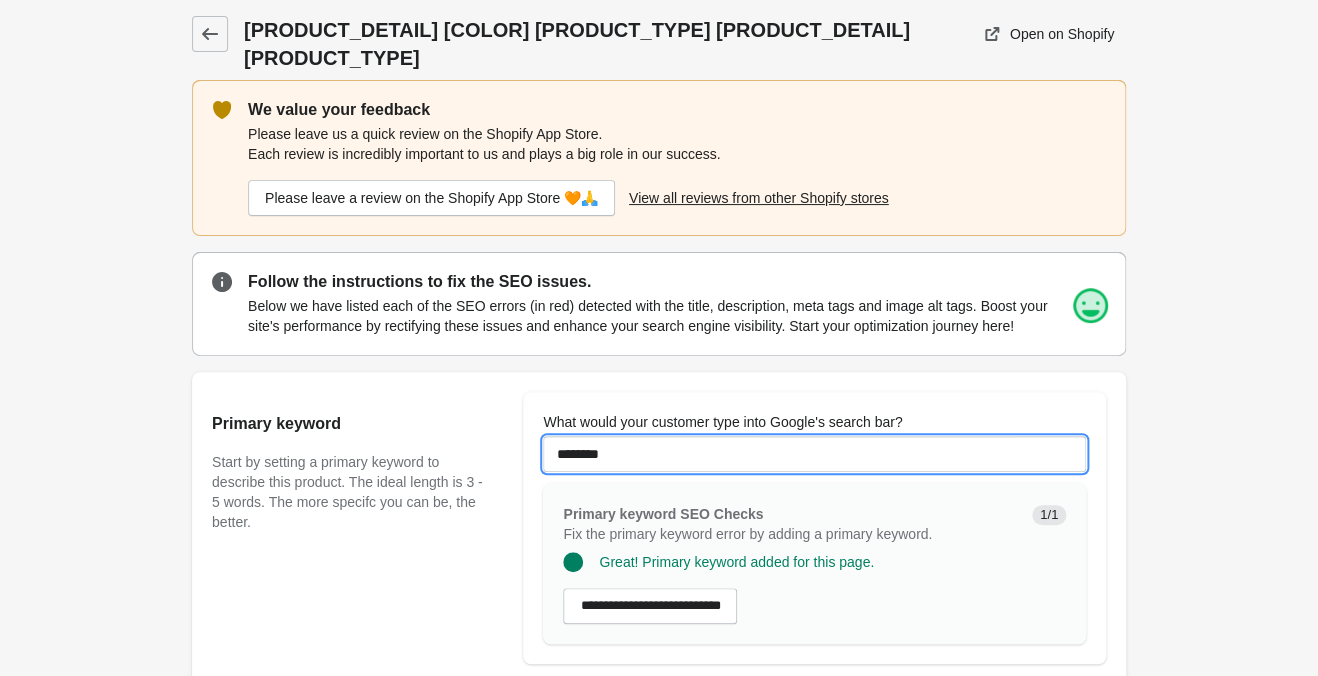 click on "********" at bounding box center [814, 454] 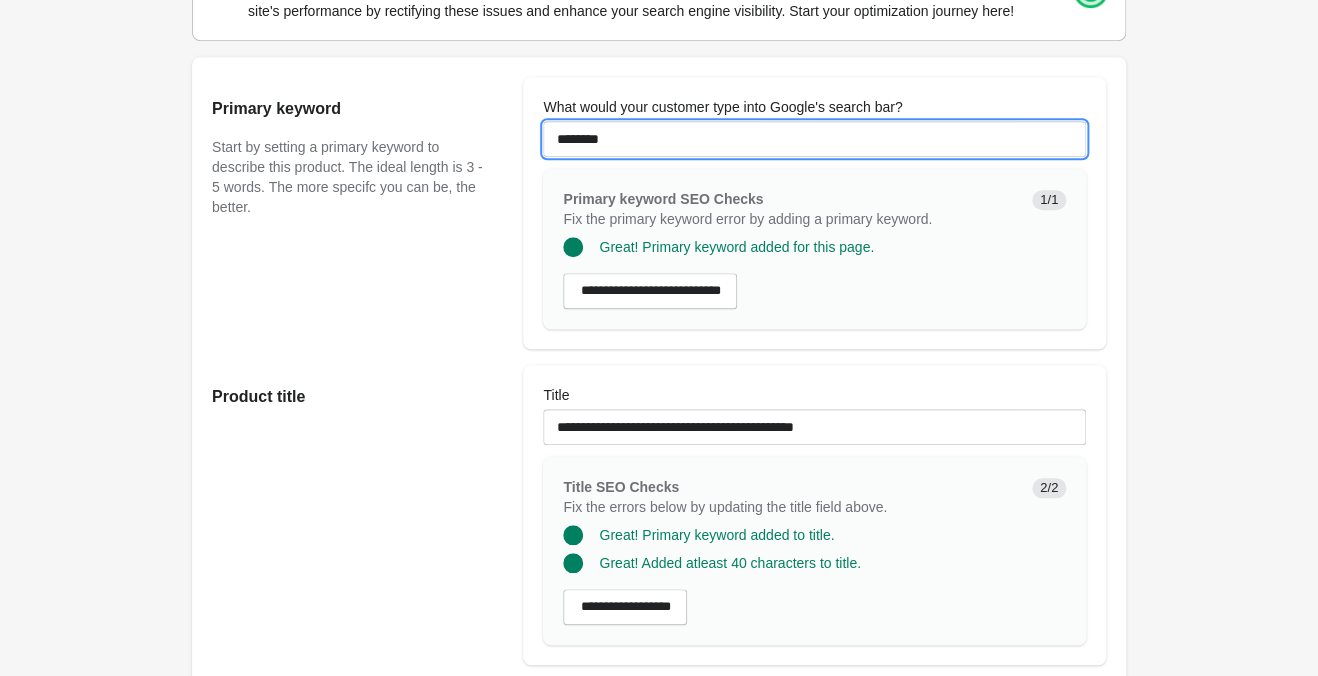 scroll, scrollTop: 0, scrollLeft: 0, axis: both 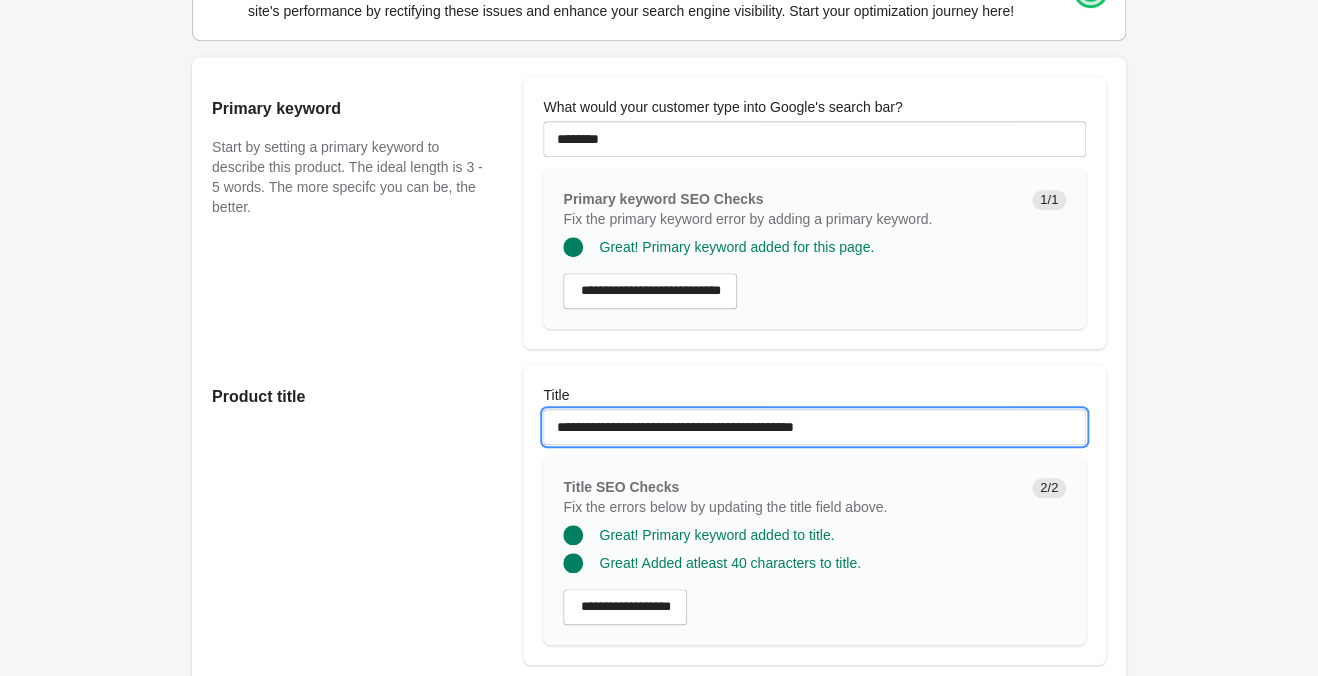 click on "**********" at bounding box center [814, 427] 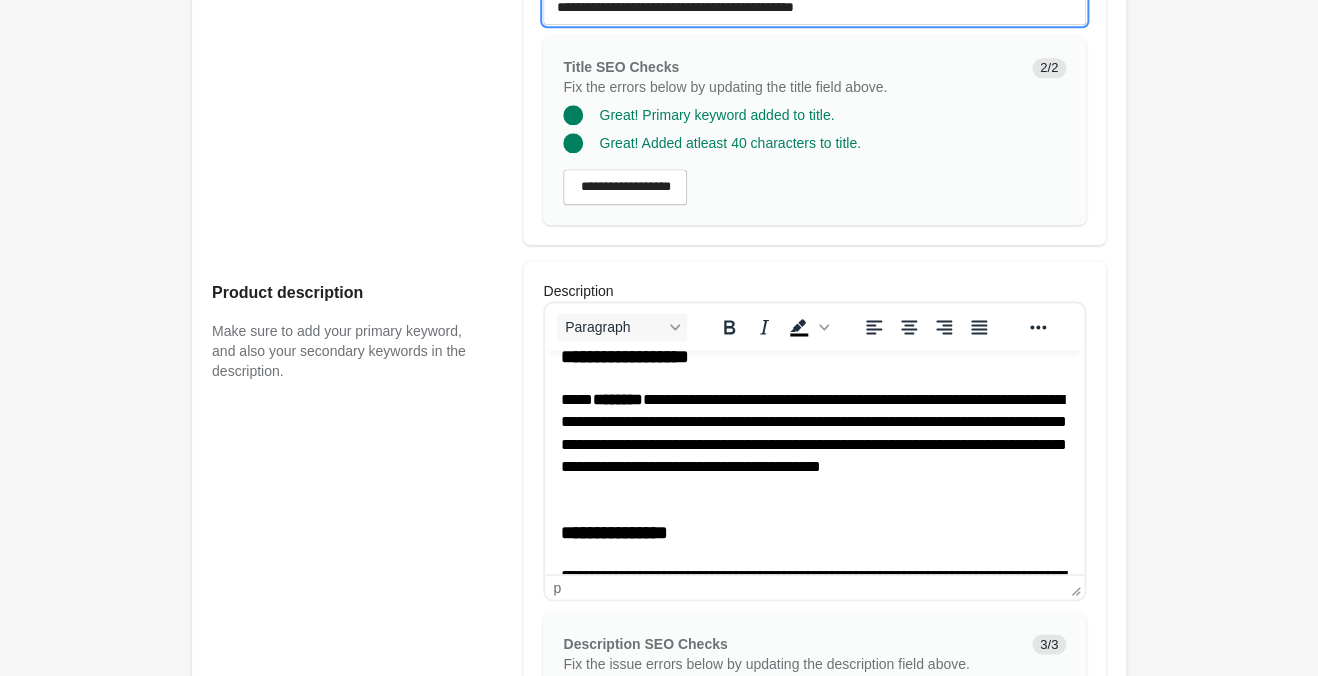 scroll, scrollTop: 315, scrollLeft: 0, axis: vertical 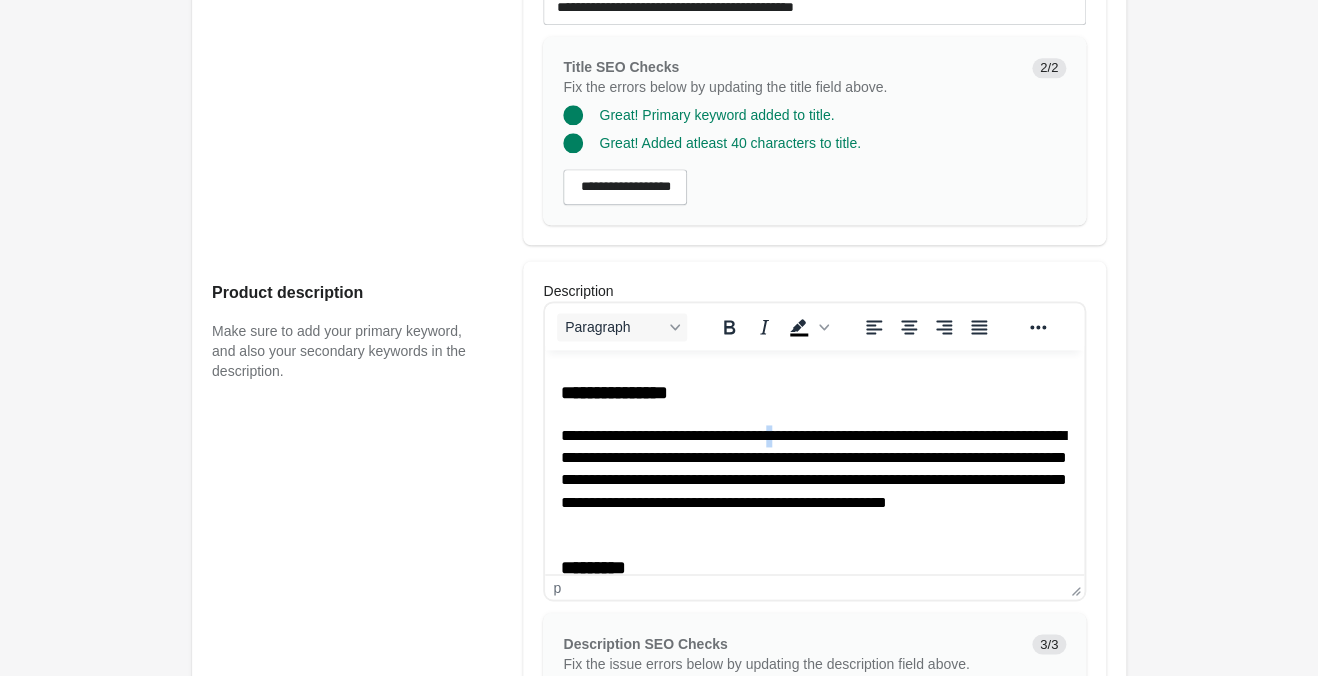 click on "**********" at bounding box center [814, 413] 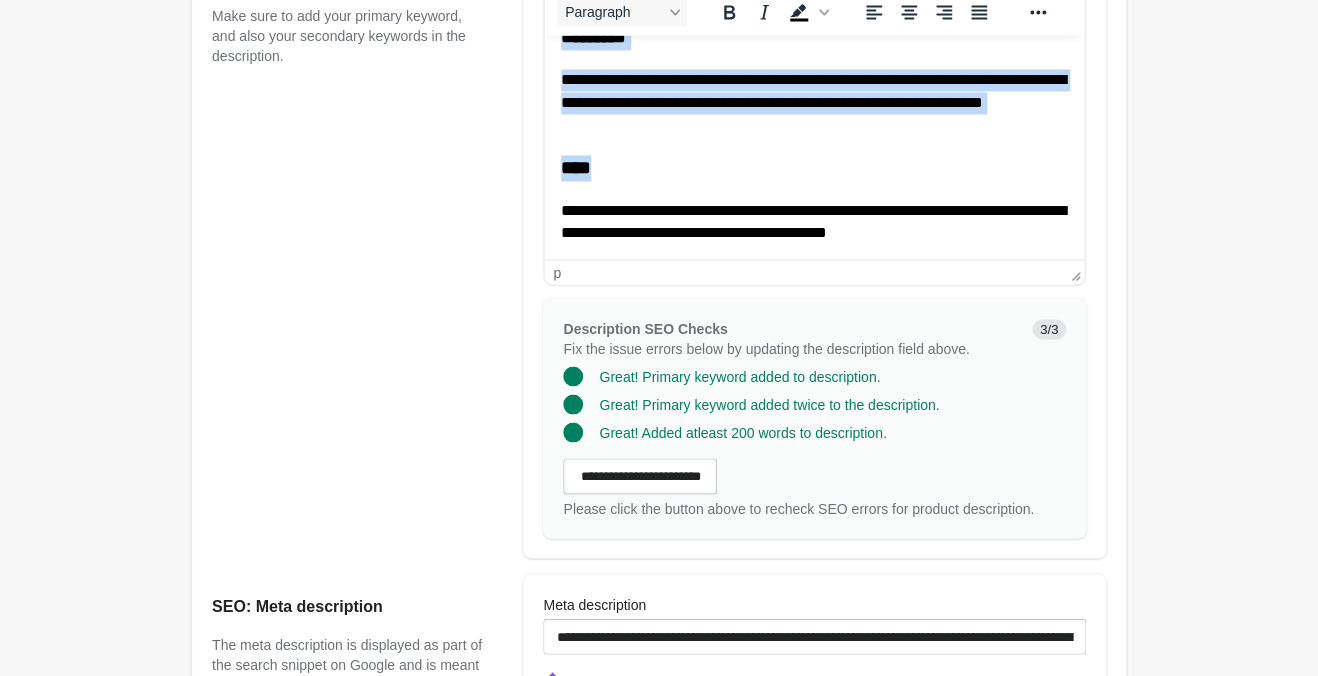 scroll, scrollTop: 1260, scrollLeft: 0, axis: vertical 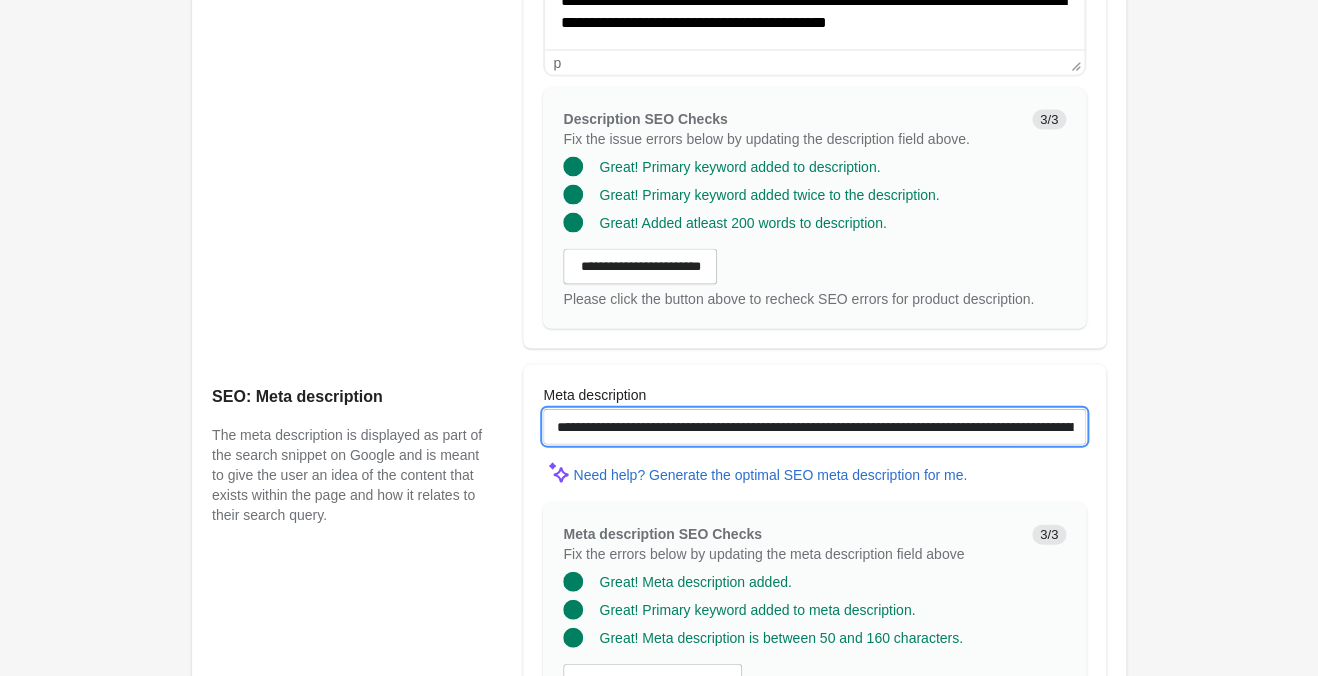 click on "**********" at bounding box center [814, 426] 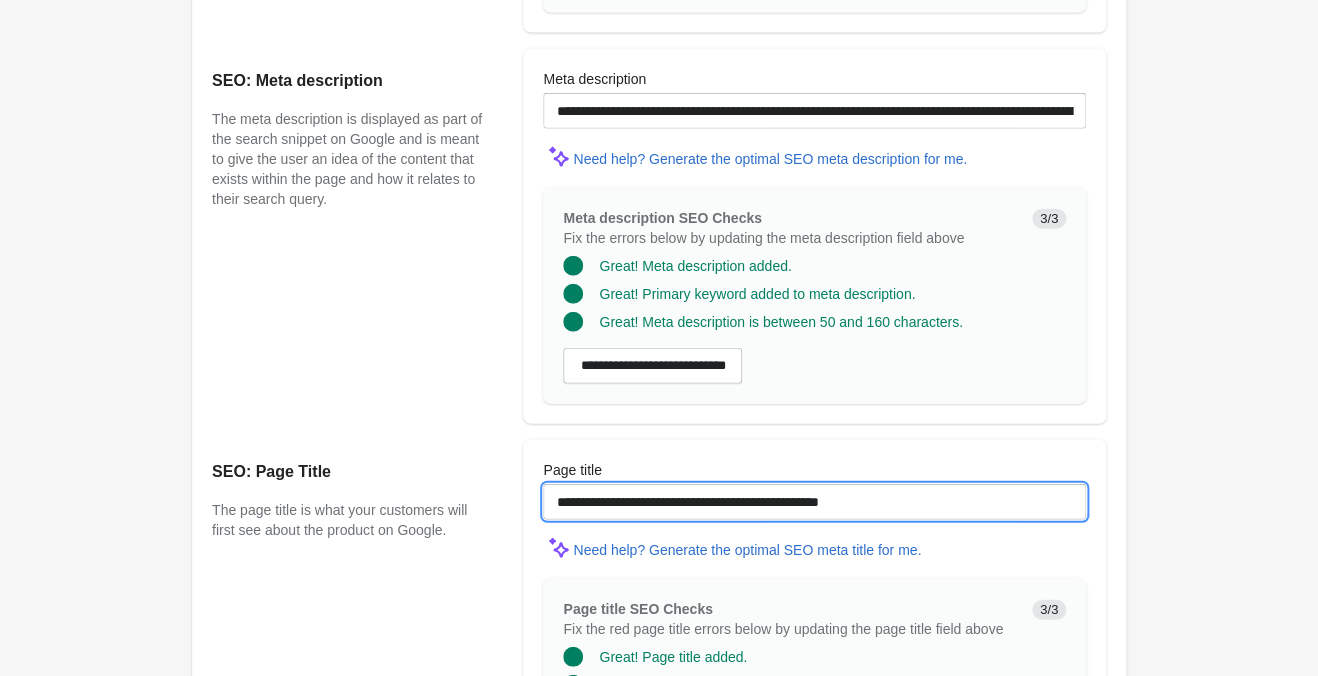 click on "**********" at bounding box center [814, 502] 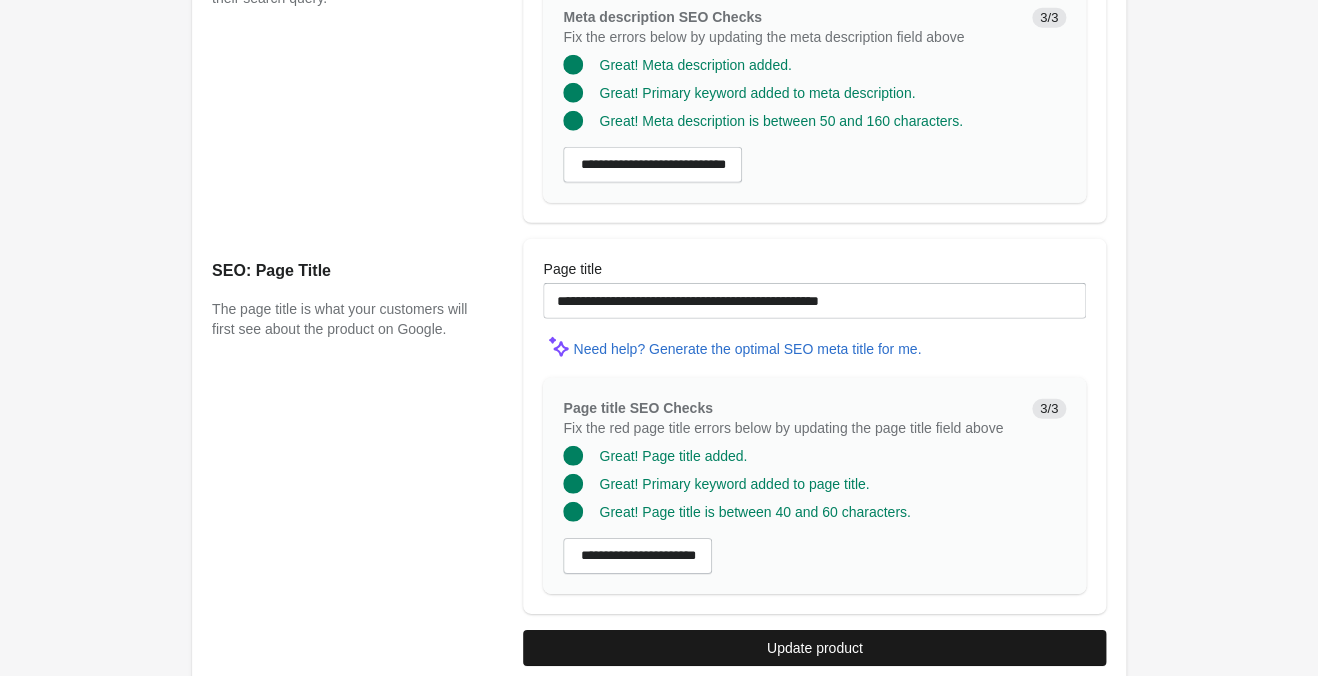 click on "Update product" at bounding box center [815, 648] 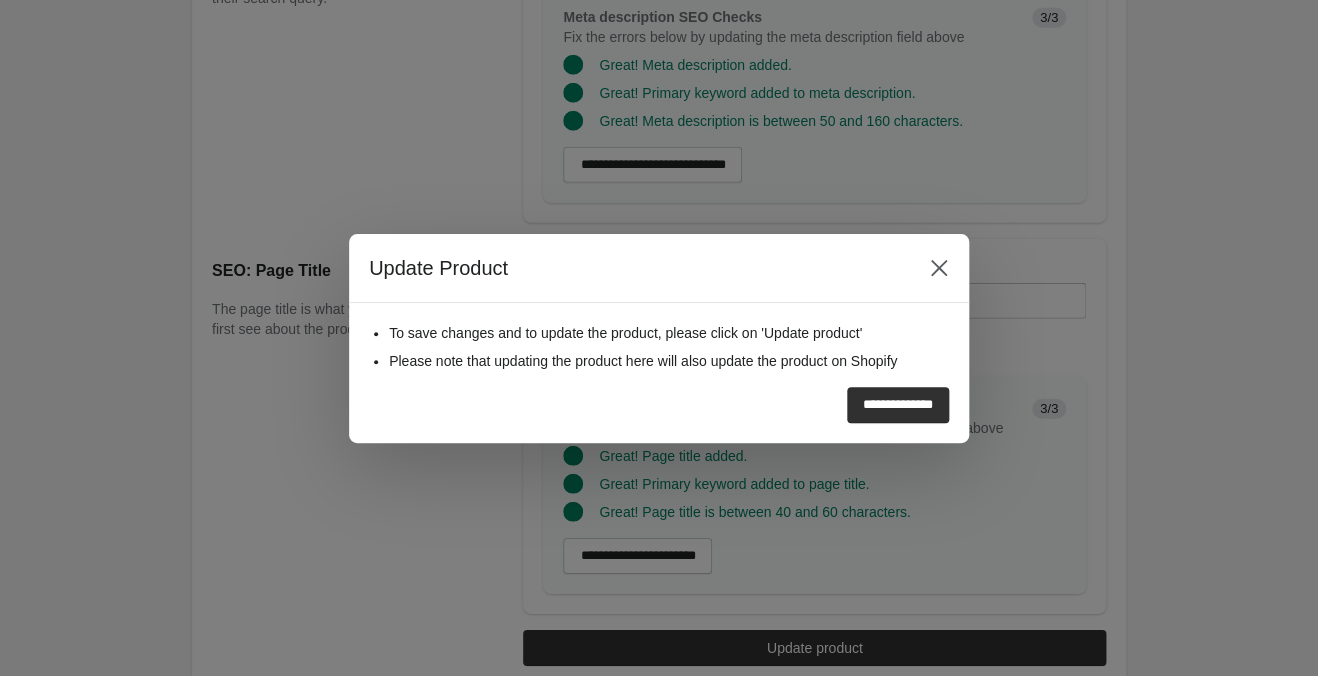 click on "**********" at bounding box center (898, 405) 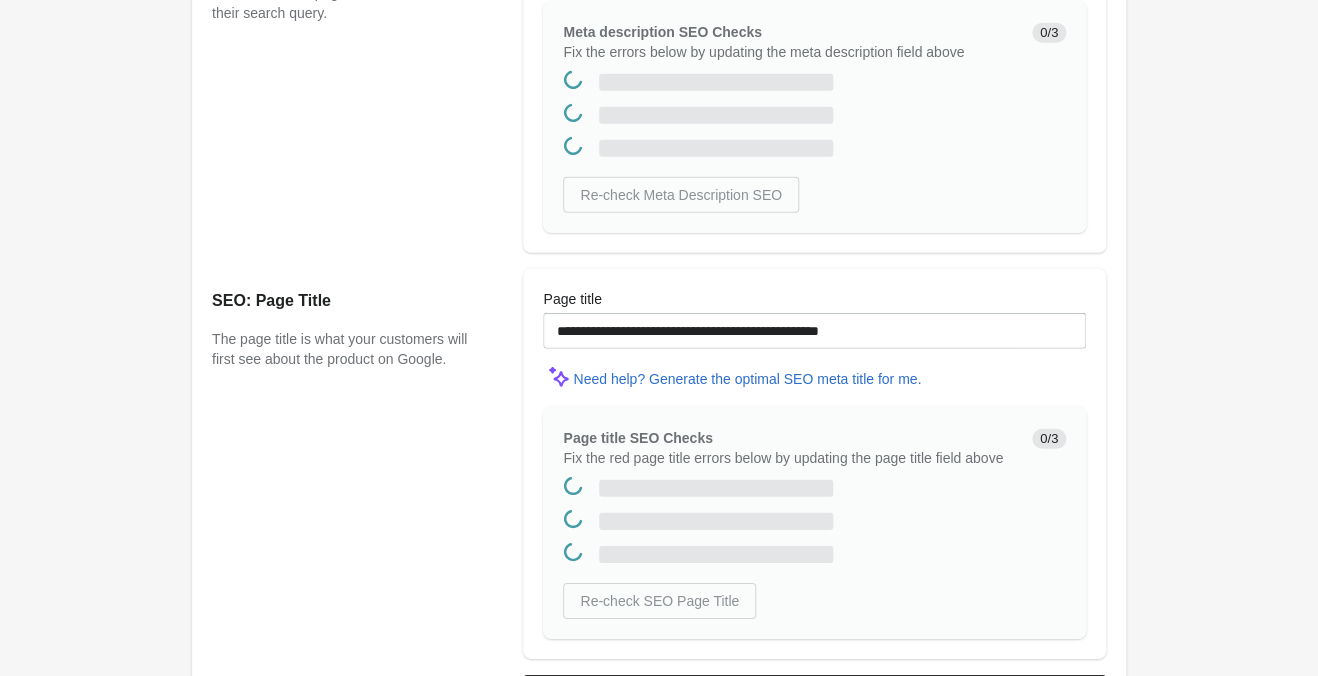 scroll, scrollTop: 0, scrollLeft: 0, axis: both 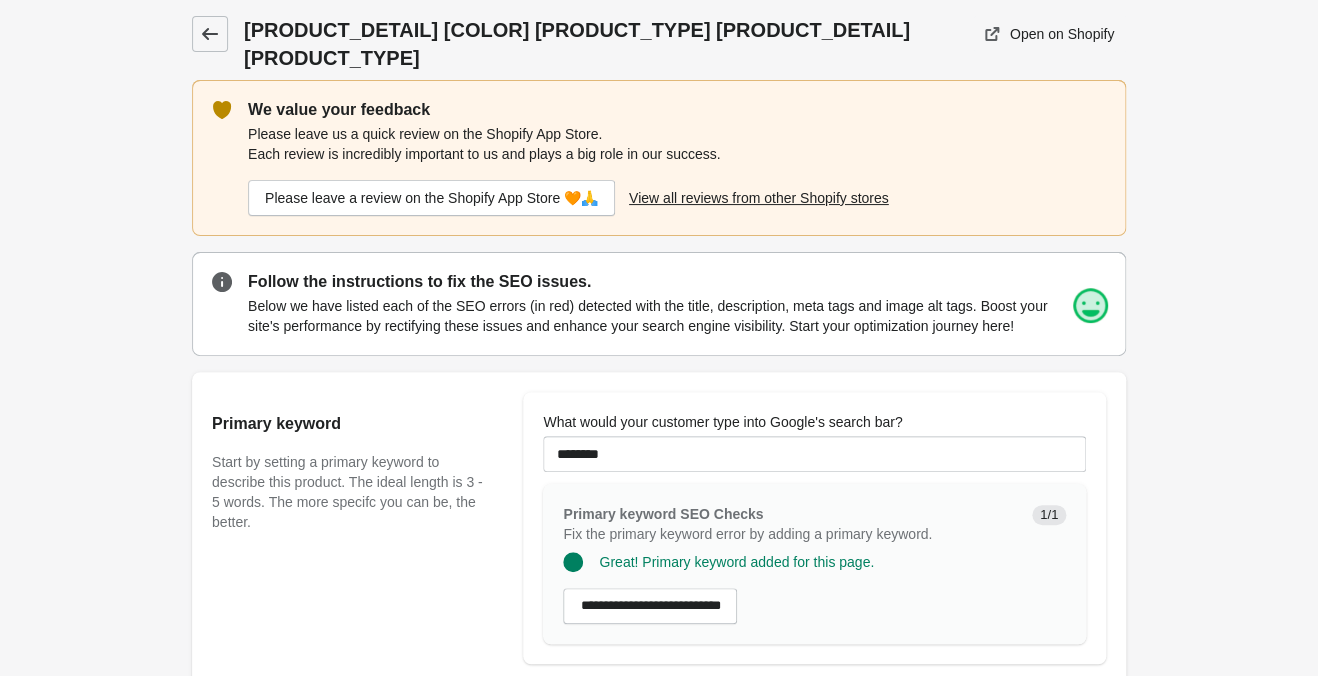 click 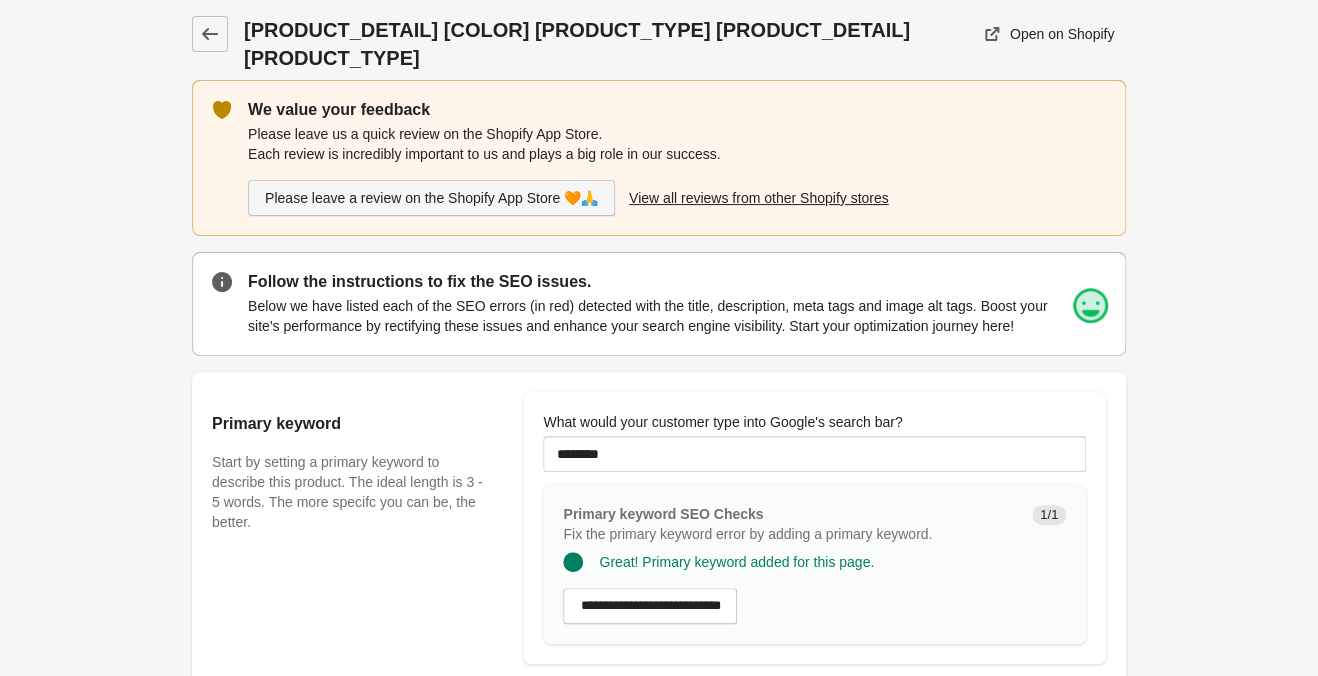 scroll, scrollTop: 0, scrollLeft: 0, axis: both 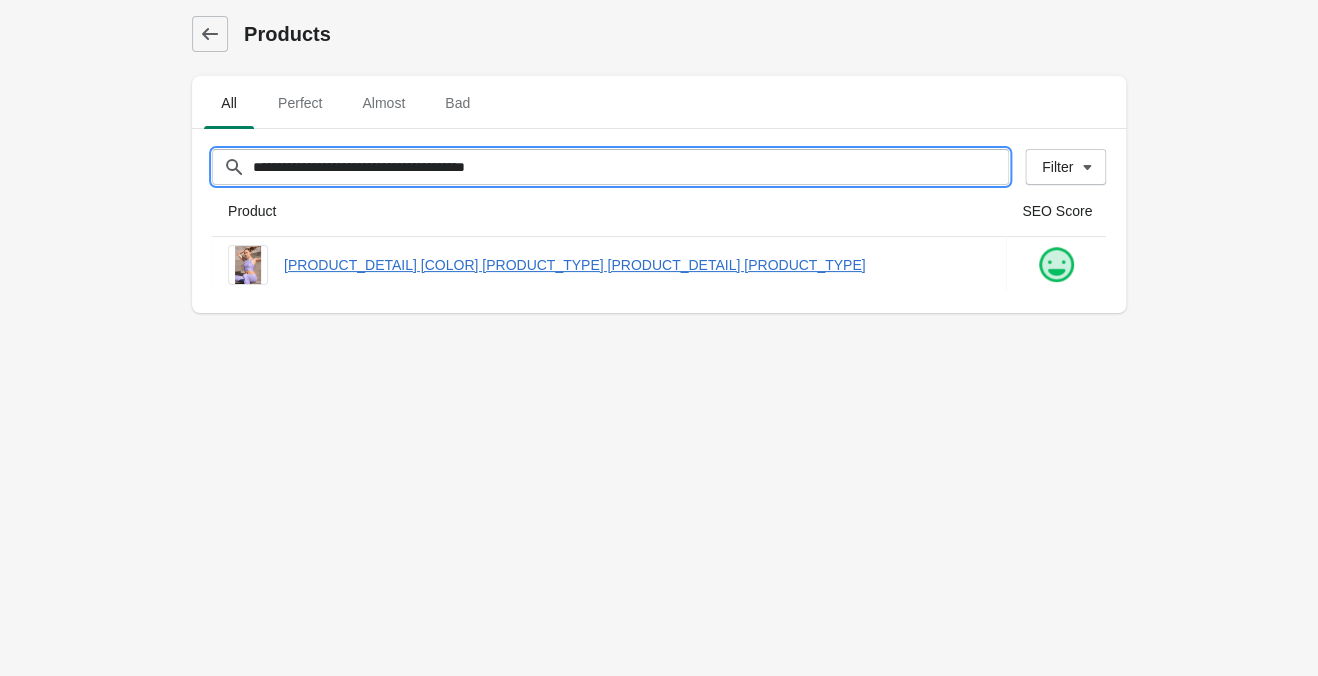 drag, startPoint x: 563, startPoint y: 143, endPoint x: -167, endPoint y: 103, distance: 731.0951 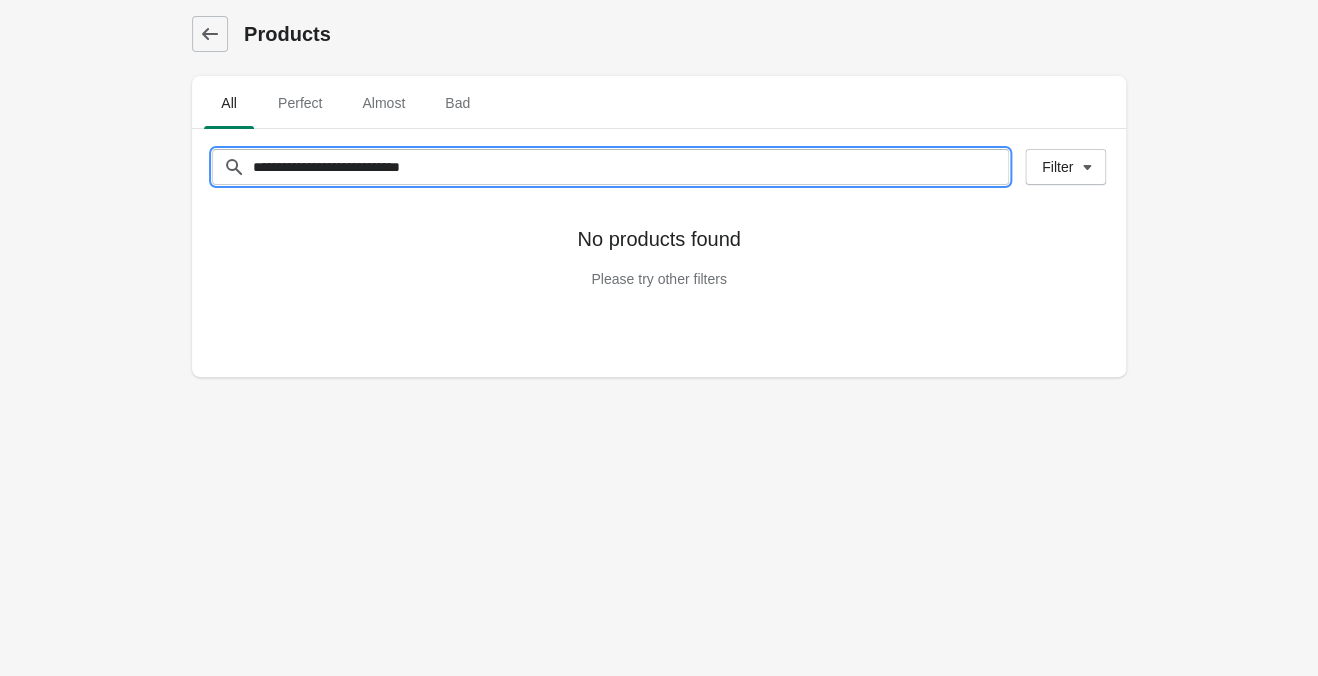 drag, startPoint x: 475, startPoint y: 168, endPoint x: 204, endPoint y: 157, distance: 271.22314 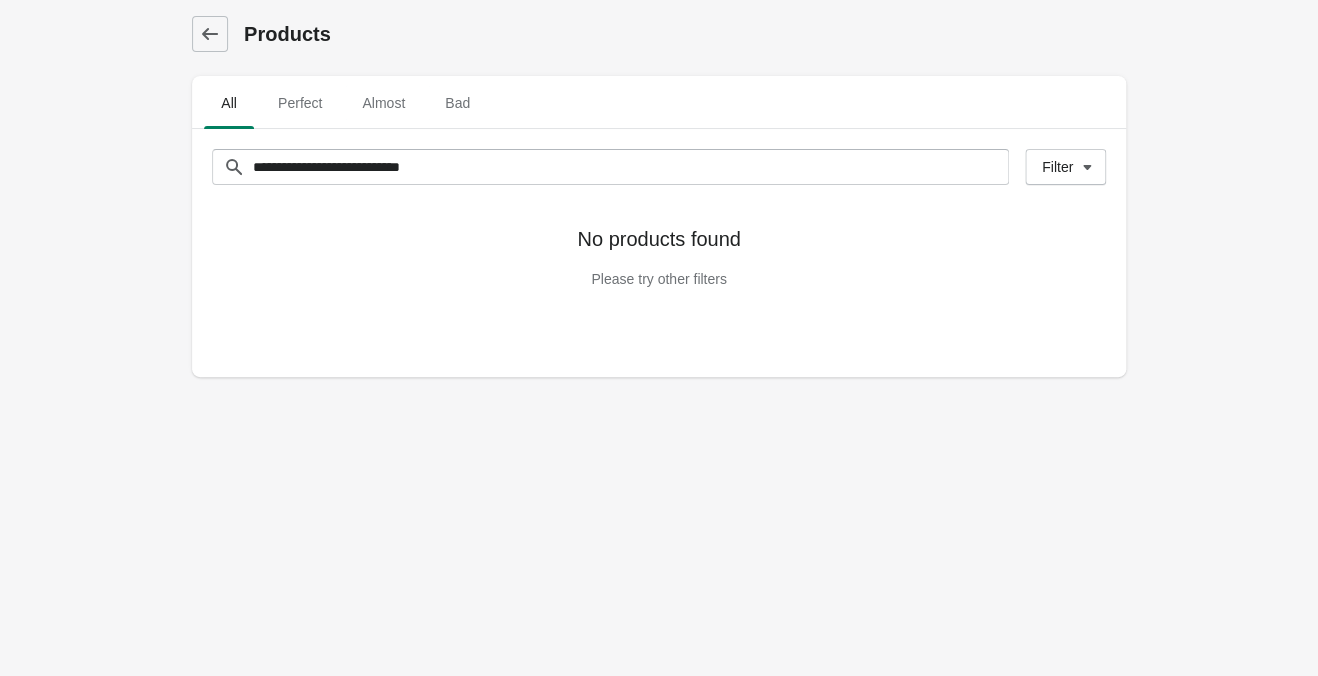 click on "All
Perfect
Almost
Bad" at bounding box center [659, 102] 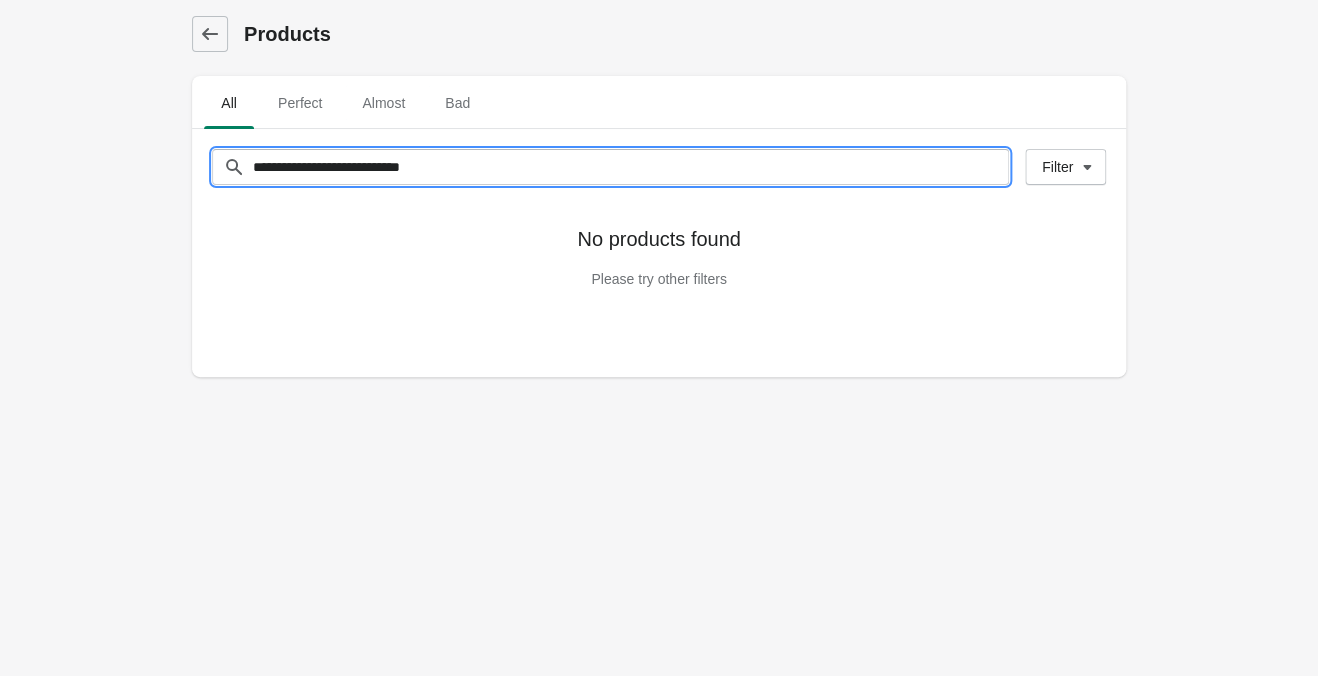 click on "**********" at bounding box center (630, 167) 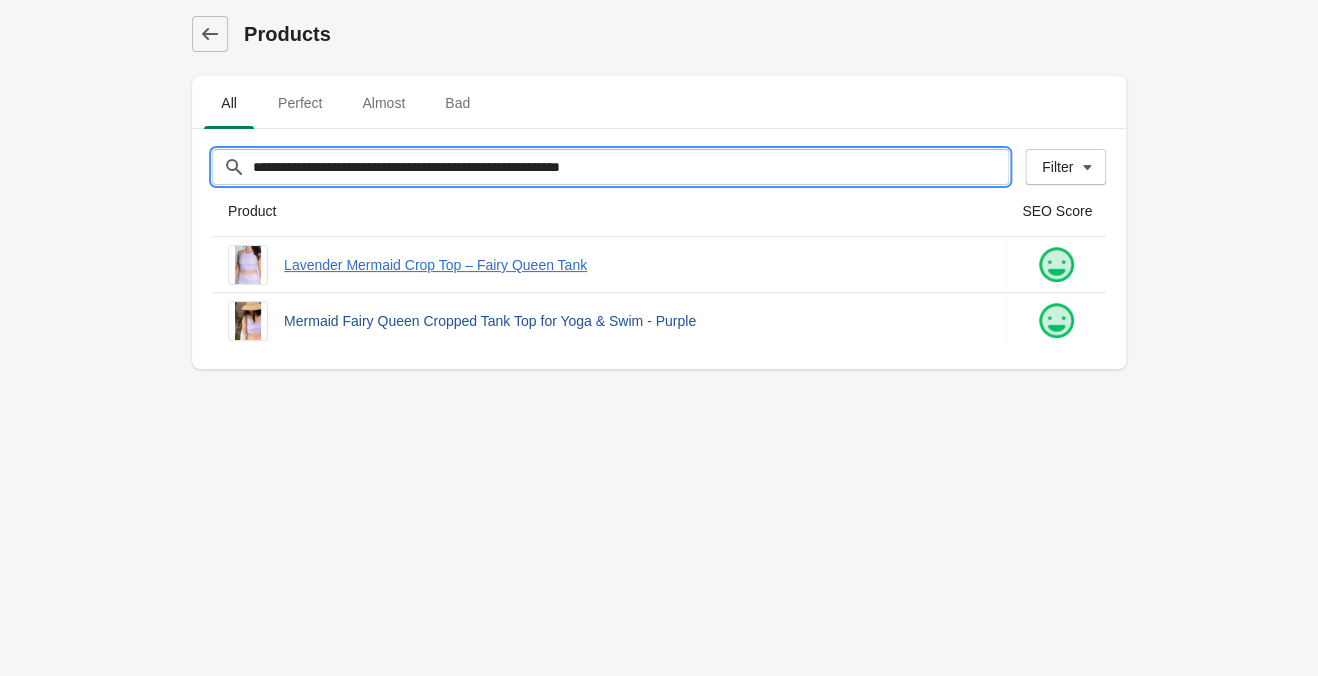 type on "**********" 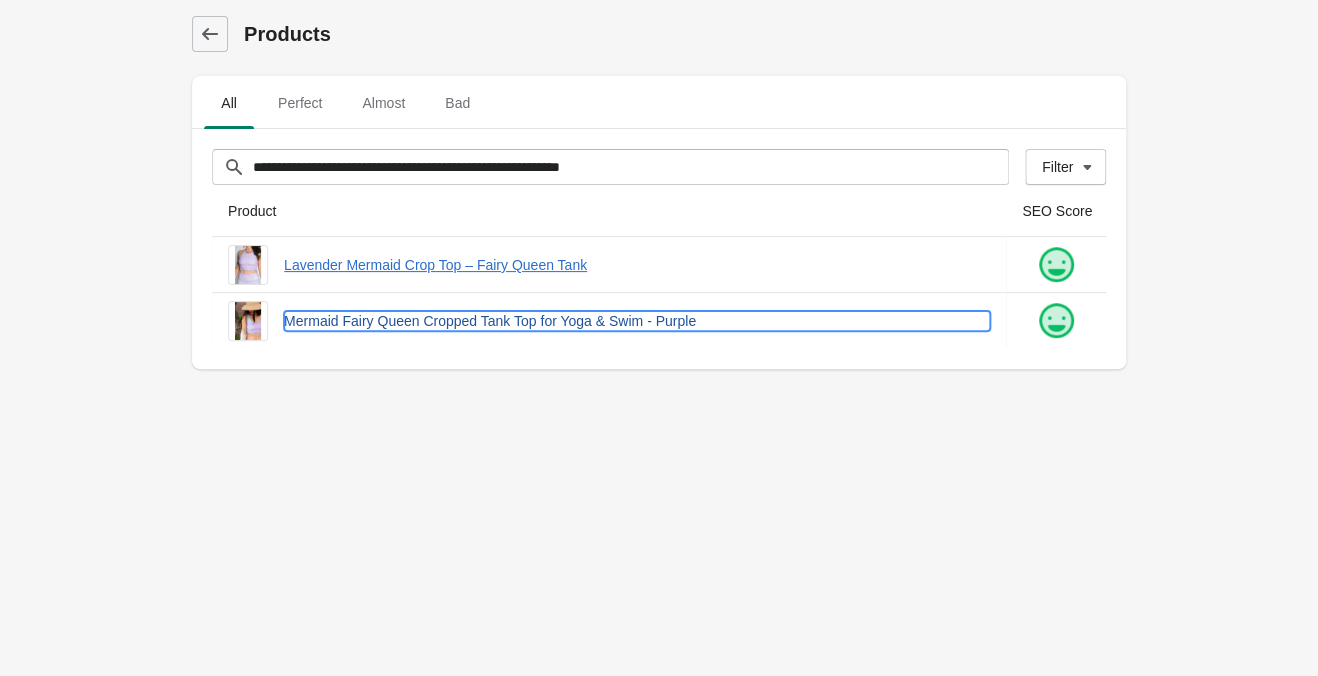 click on "Mermaid Fairy Queen Cropped Tank Top for Yoga & Swim - Purple" at bounding box center (637, 321) 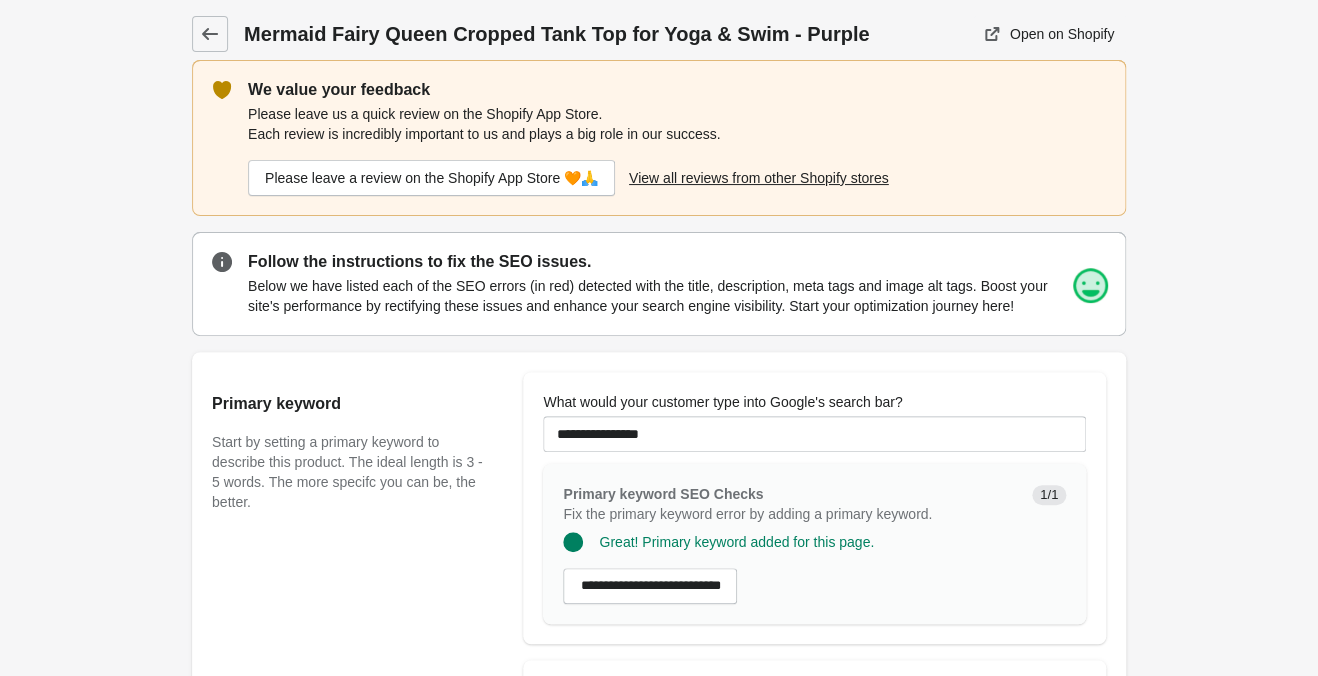 scroll, scrollTop: 315, scrollLeft: 0, axis: vertical 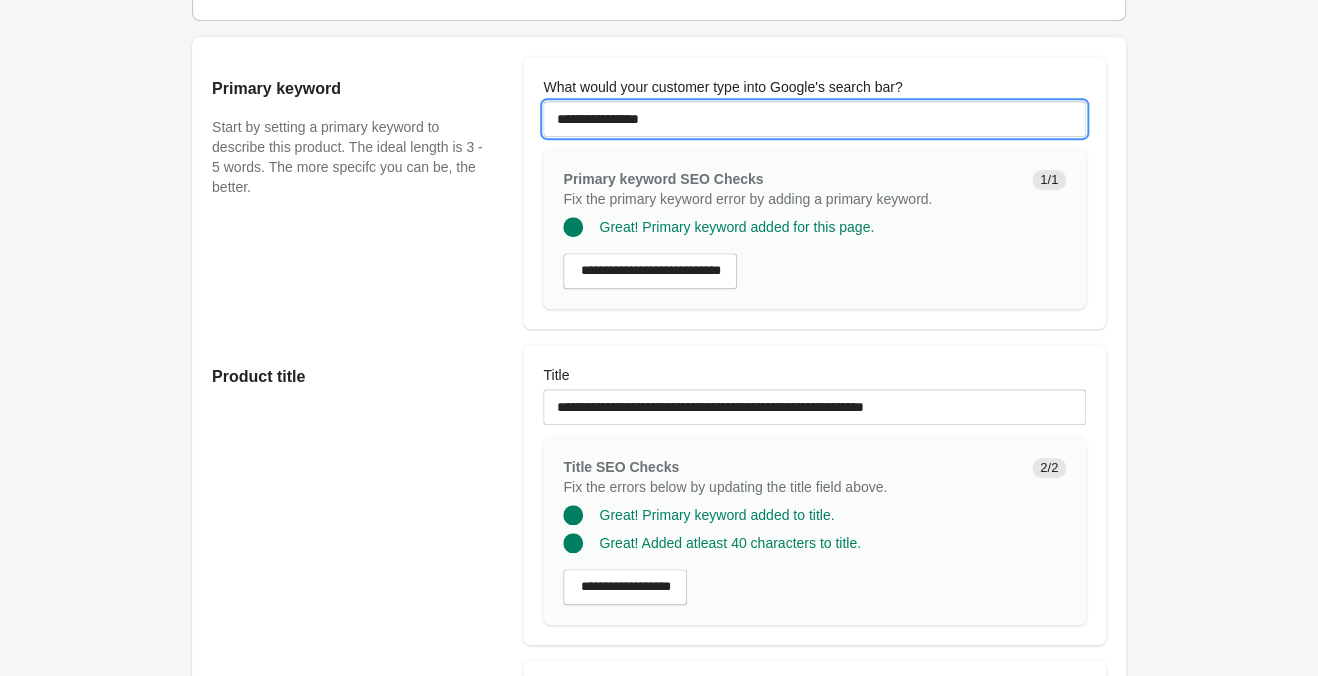 click on "**********" at bounding box center [814, 119] 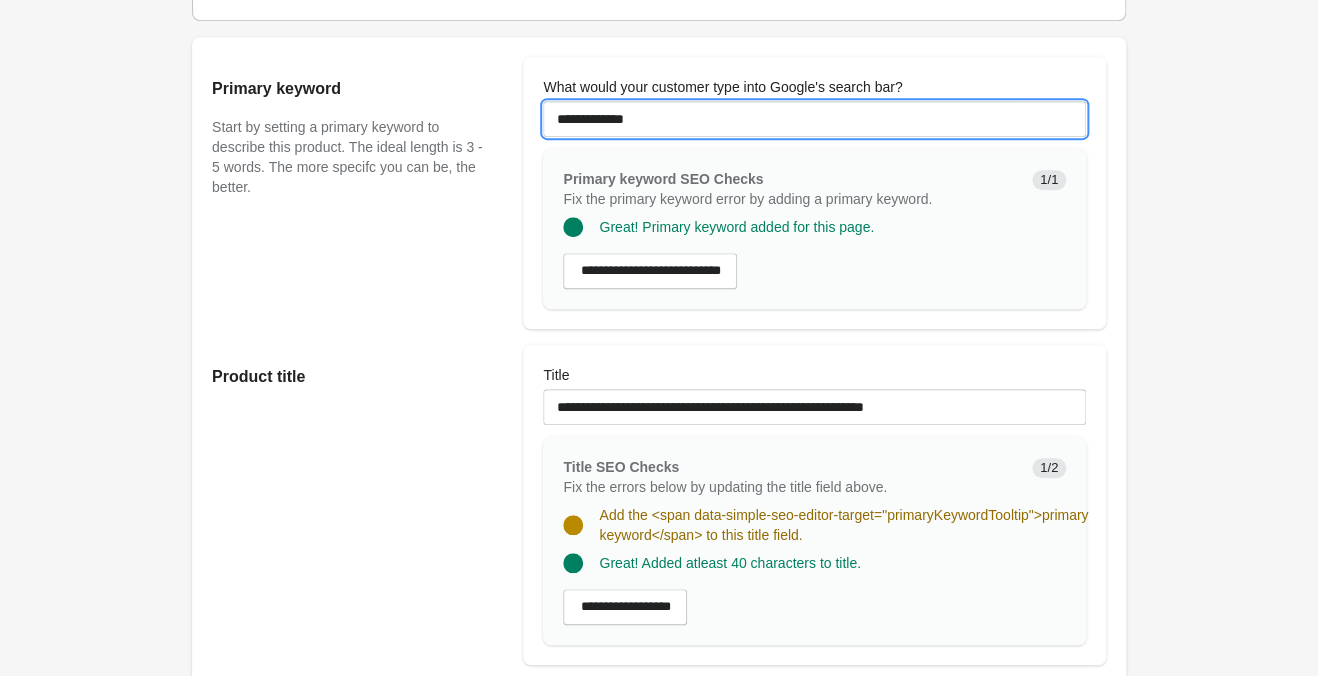 click on "**********" at bounding box center [814, 119] 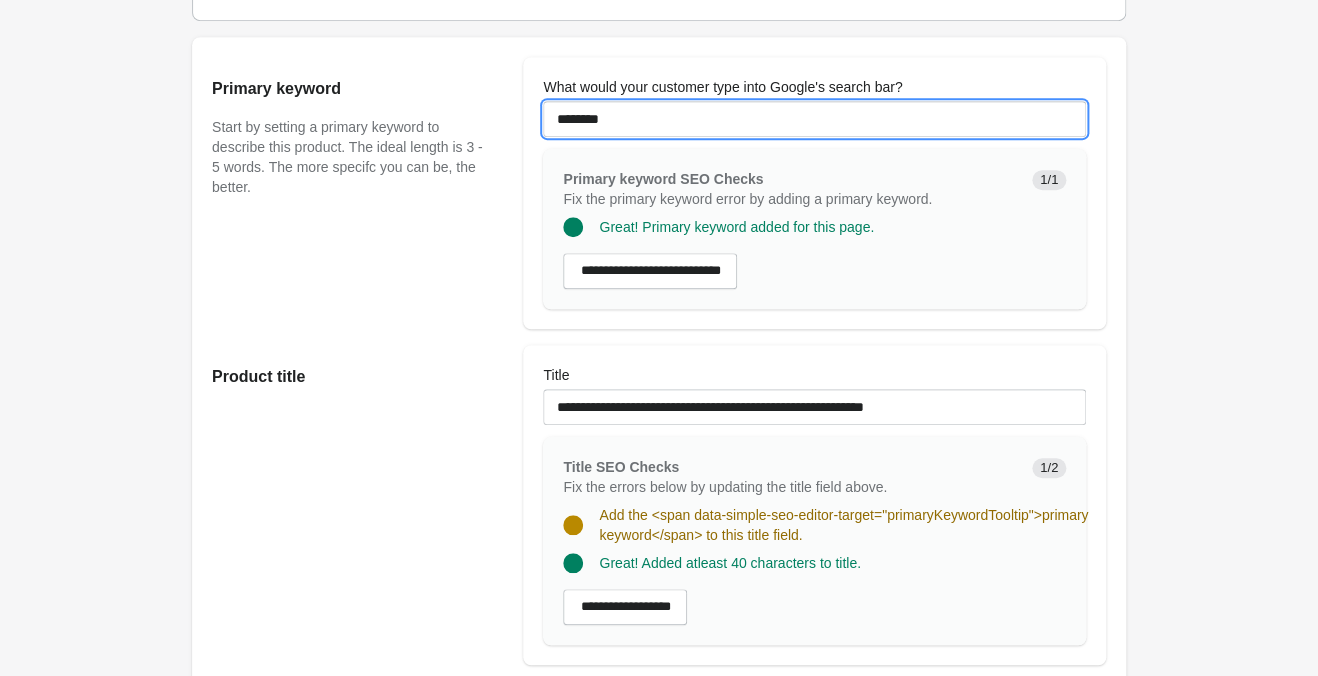 click on "********" at bounding box center (814, 119) 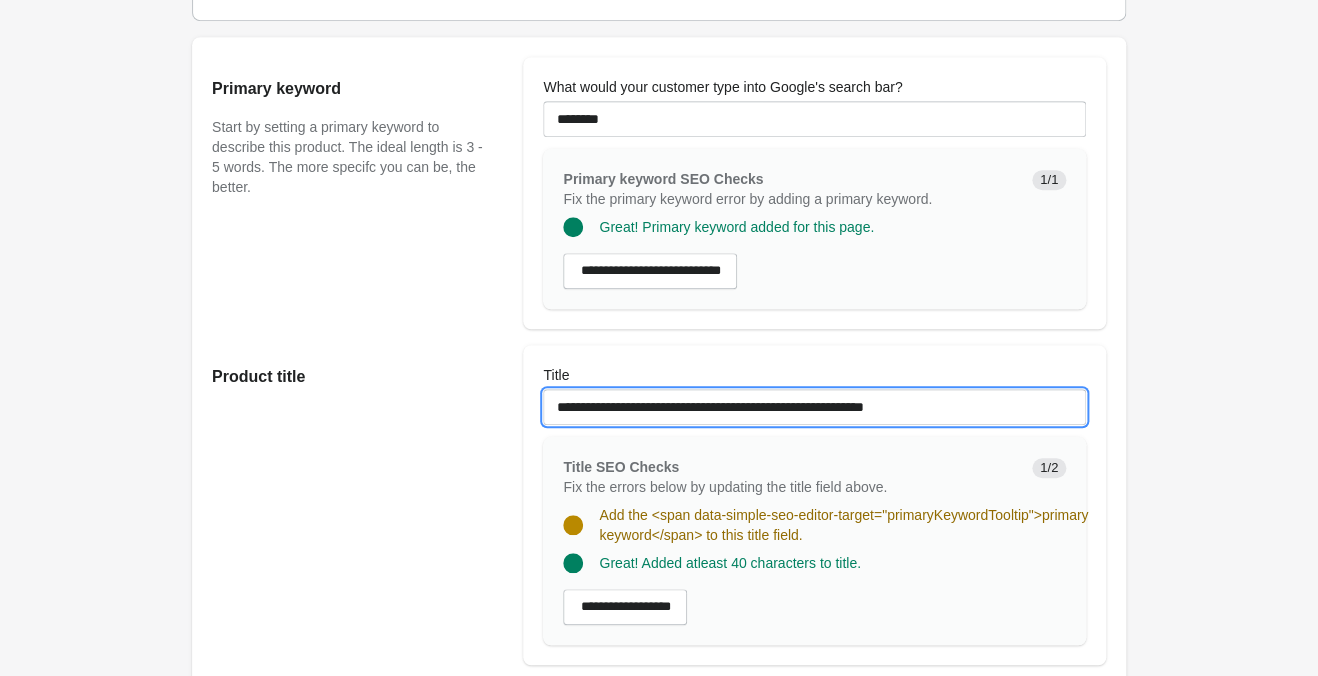 drag, startPoint x: 698, startPoint y: 408, endPoint x: 804, endPoint y: 405, distance: 106.04244 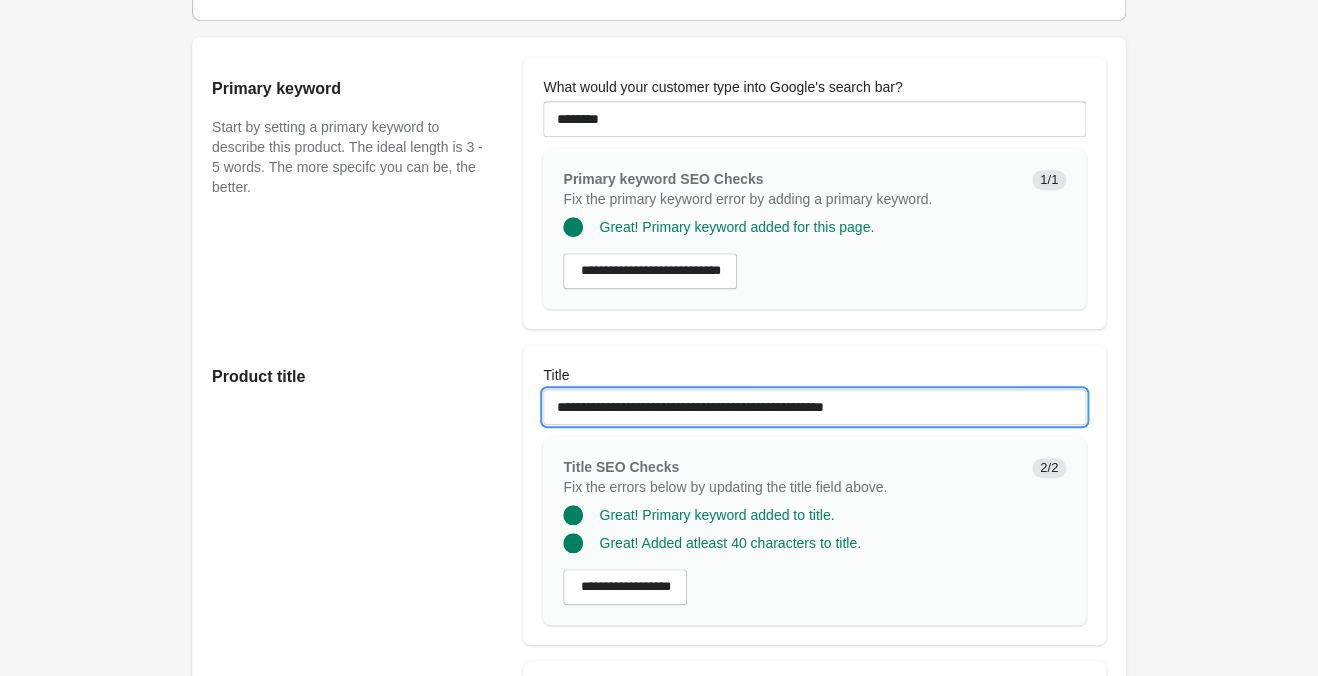 click on "**********" at bounding box center [814, 407] 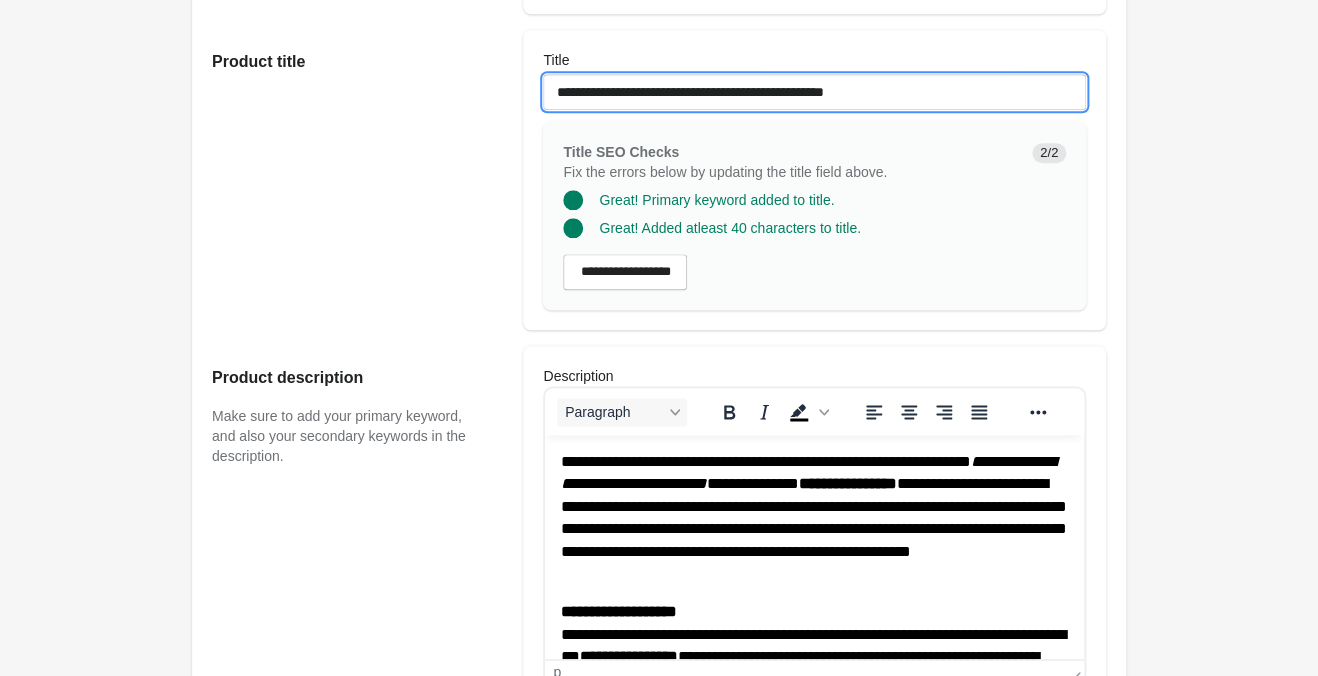 type on "**********" 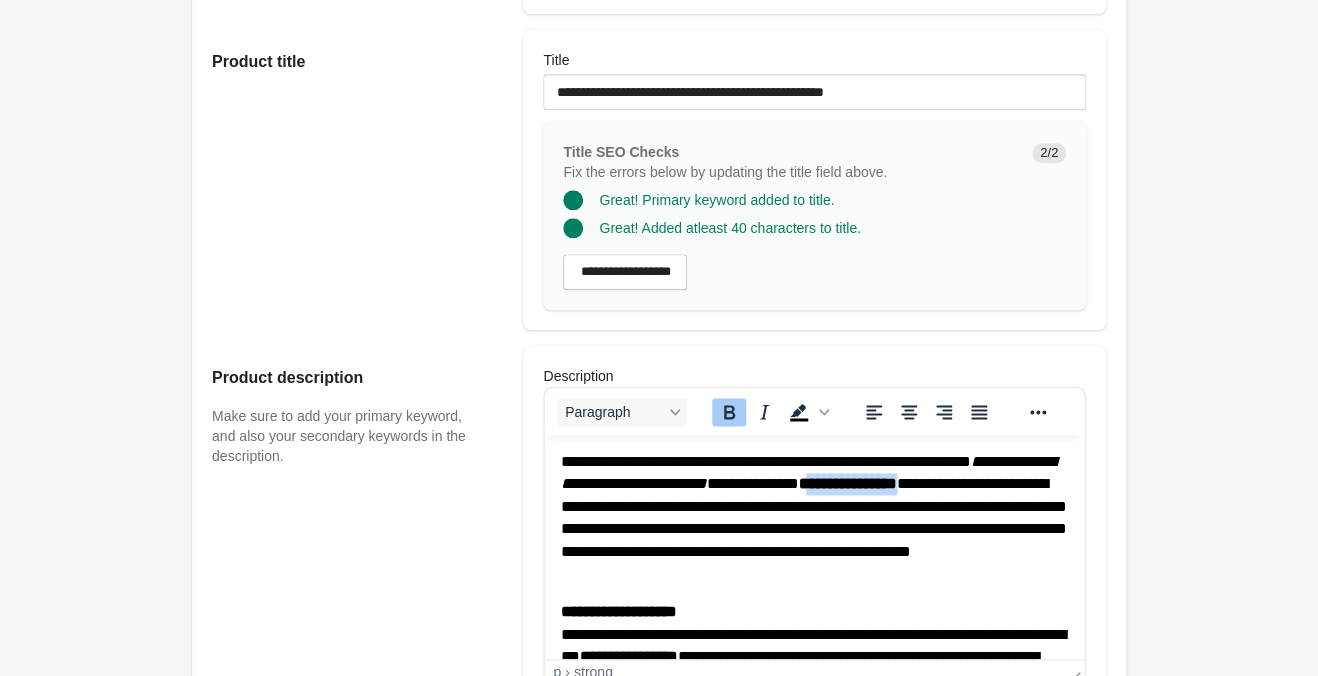drag, startPoint x: 977, startPoint y: 480, endPoint x: 623, endPoint y: 505, distance: 354.88168 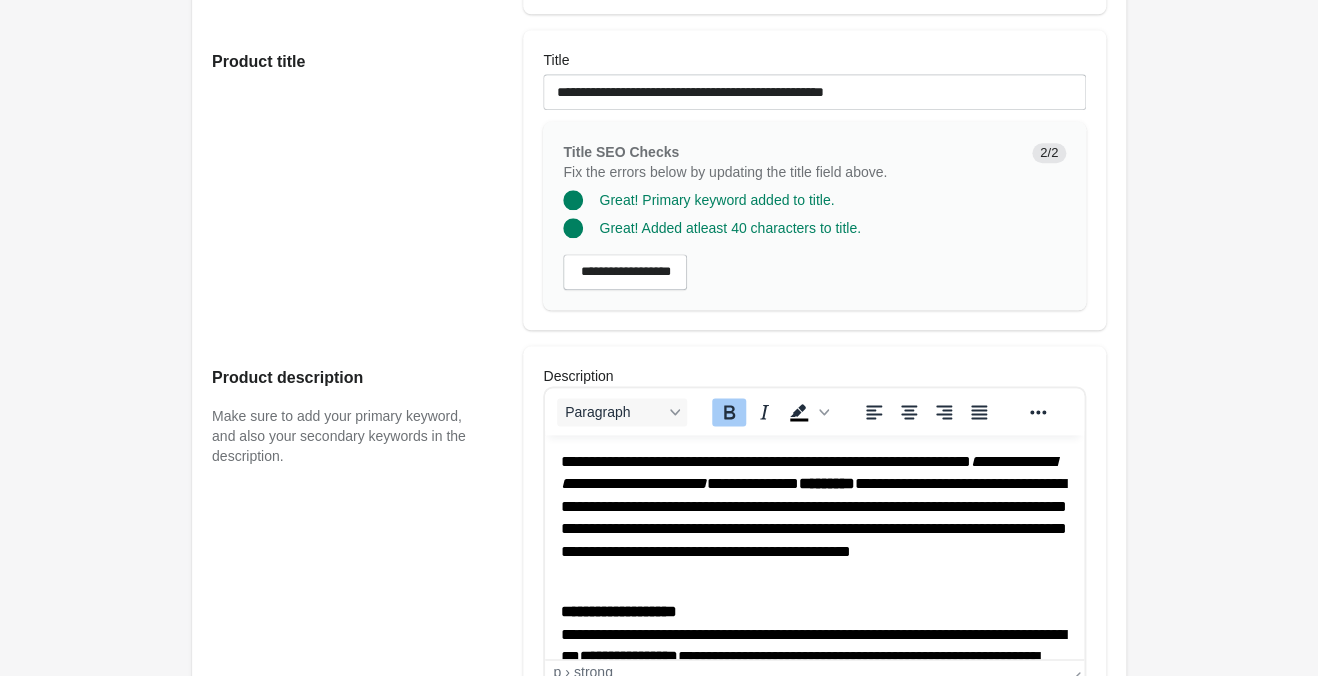 click on "*********" at bounding box center (827, 483) 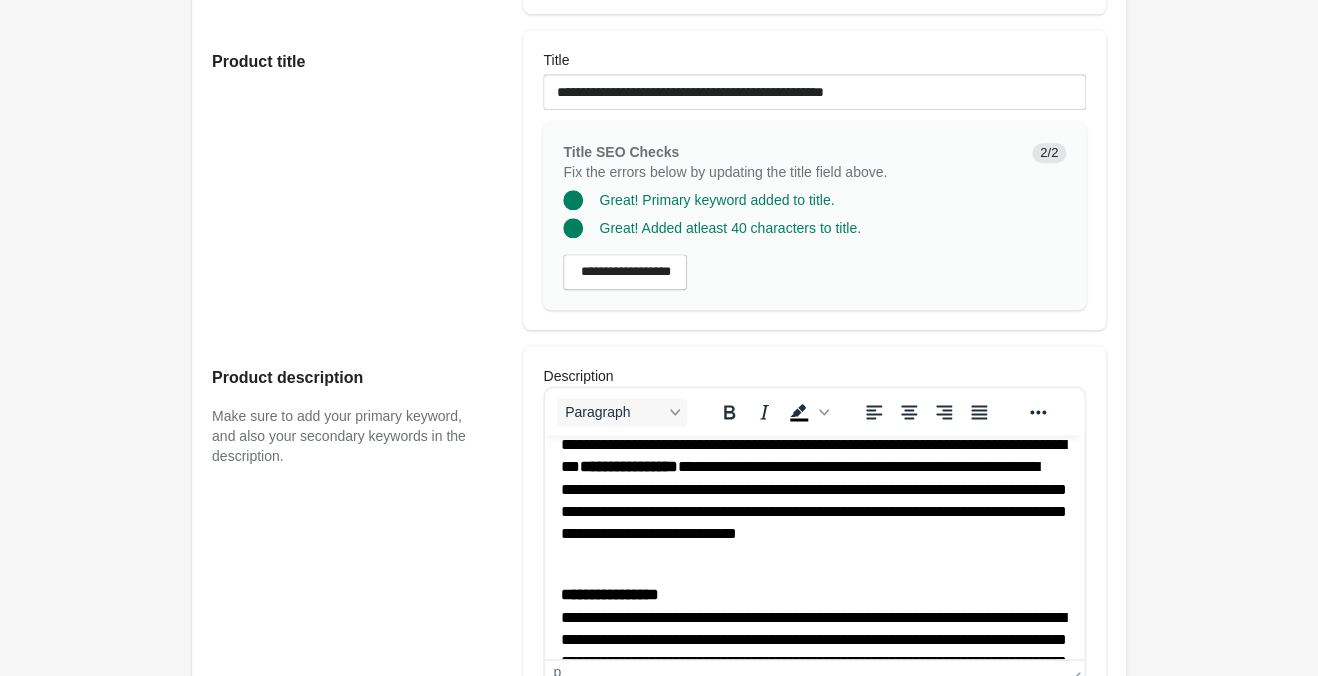 scroll, scrollTop: 210, scrollLeft: 0, axis: vertical 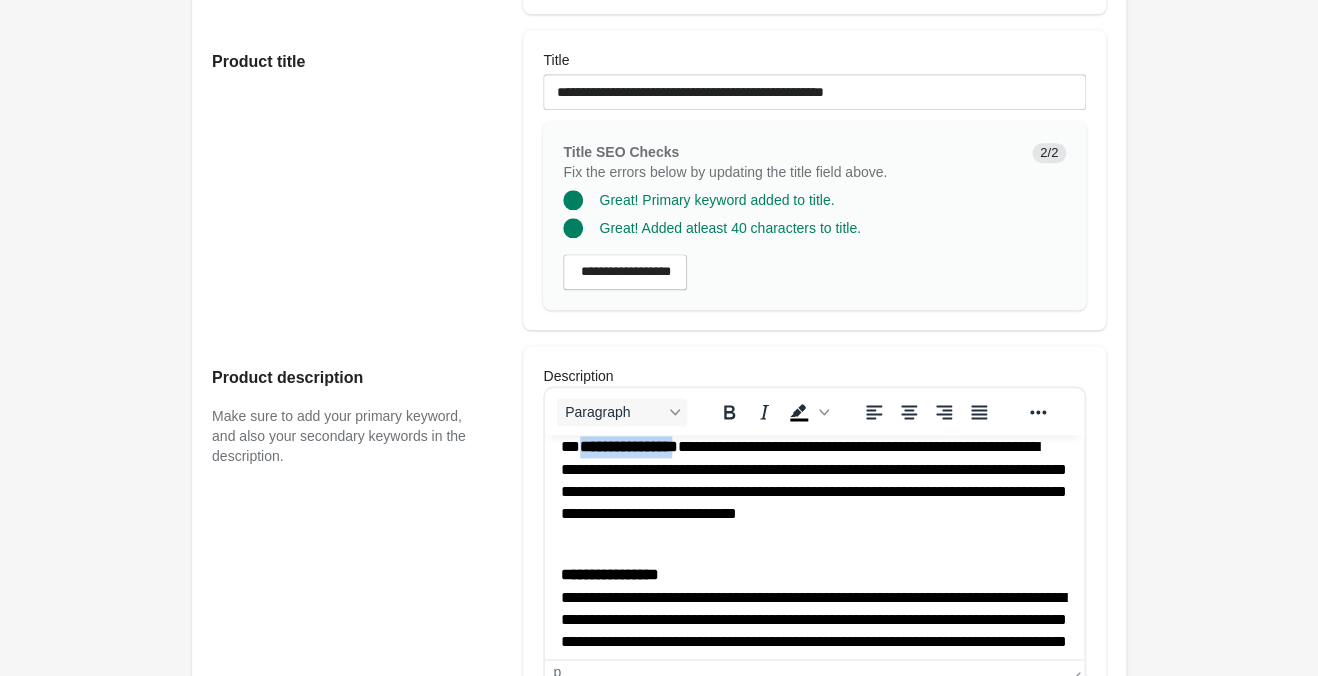drag, startPoint x: 696, startPoint y: 453, endPoint x: 818, endPoint y: 445, distance: 122.26202 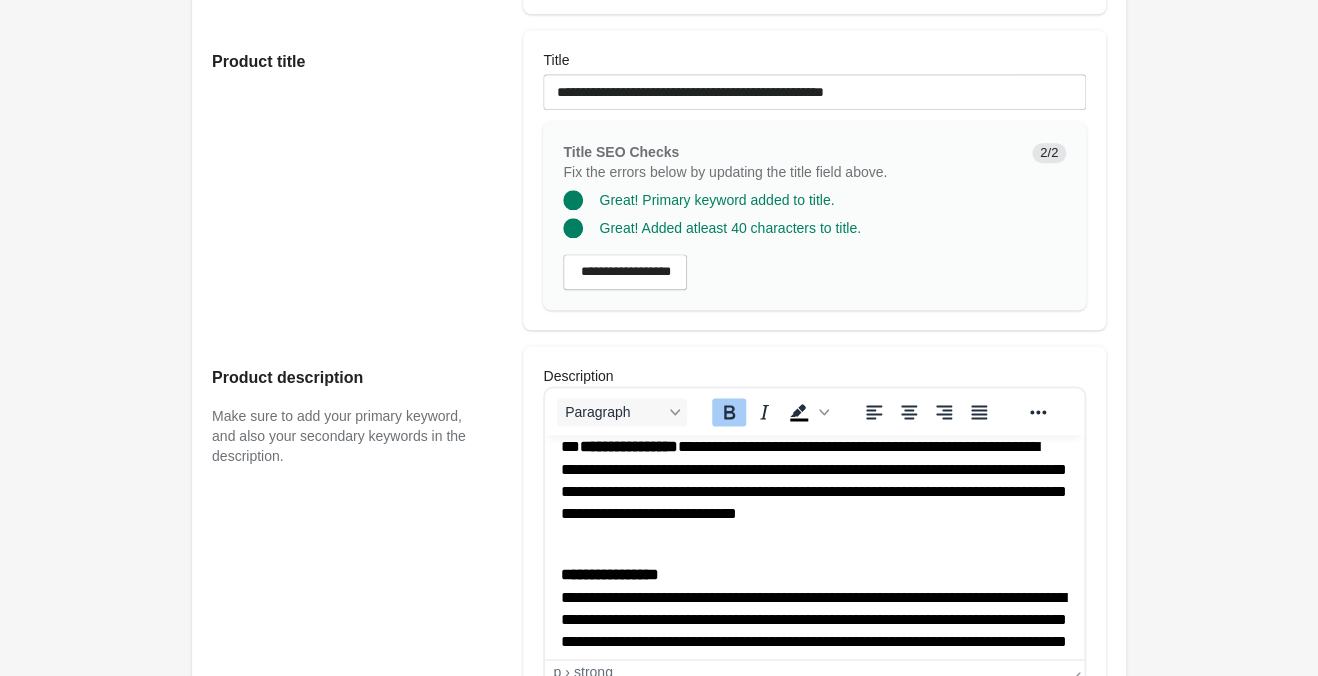 click on "**********" at bounding box center (814, 469) 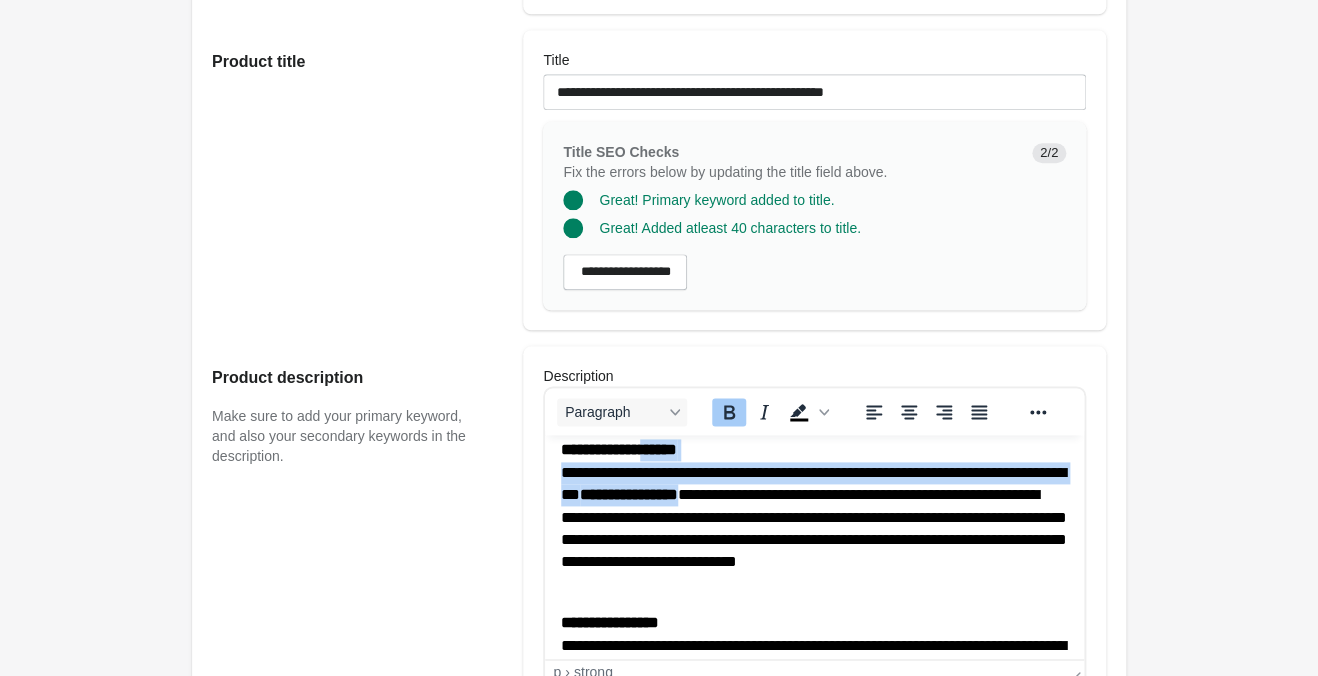 scroll, scrollTop: 147, scrollLeft: 0, axis: vertical 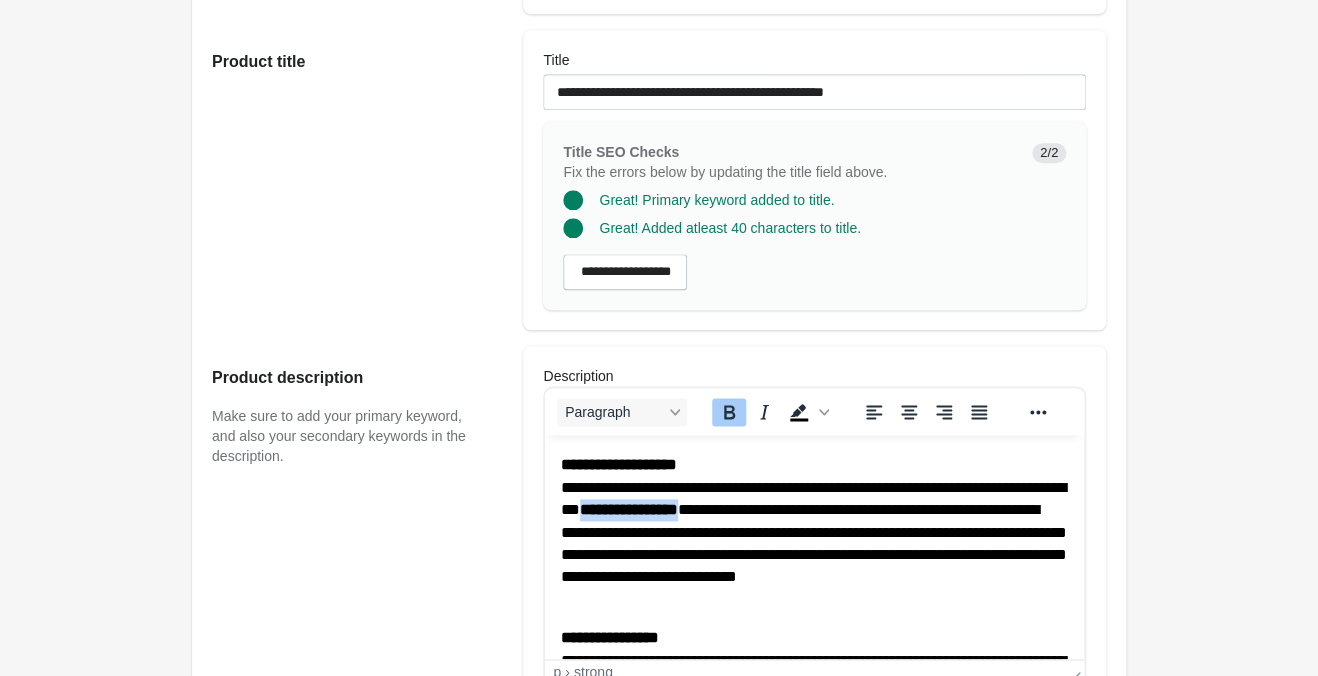 drag, startPoint x: 824, startPoint y: 448, endPoint x: 699, endPoint y: 514, distance: 141.35417 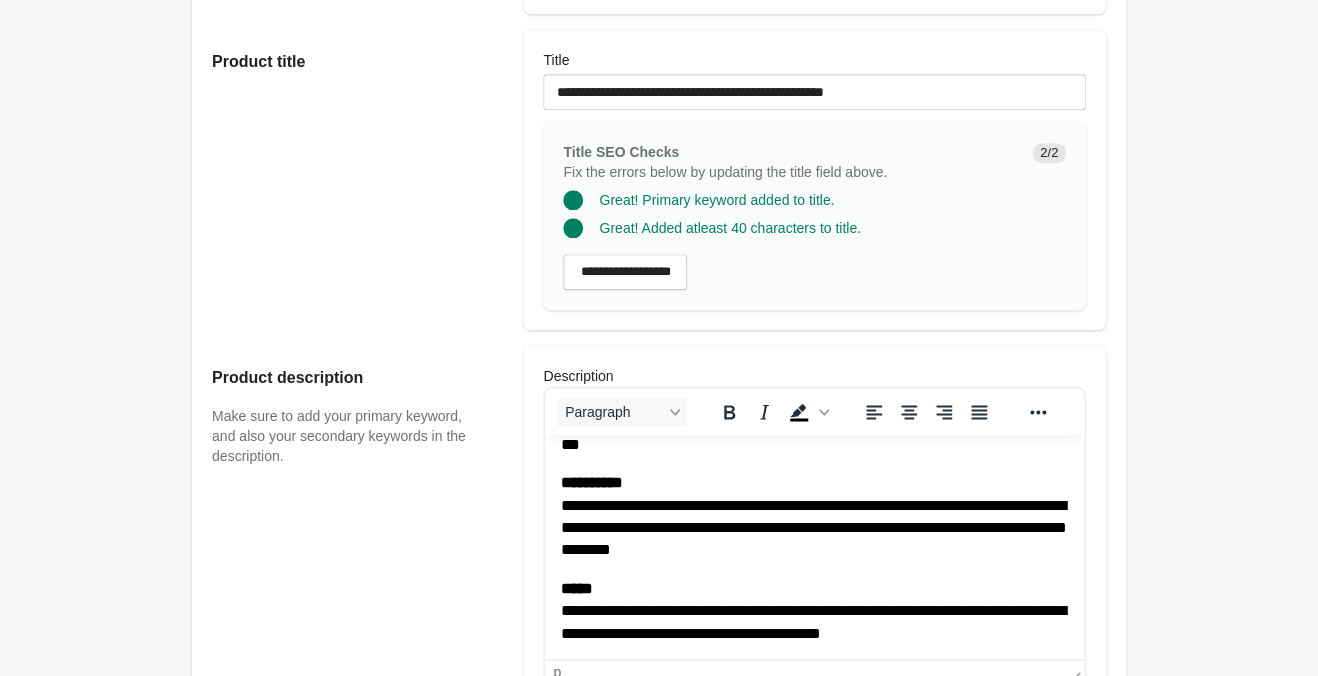 scroll, scrollTop: 945, scrollLeft: 0, axis: vertical 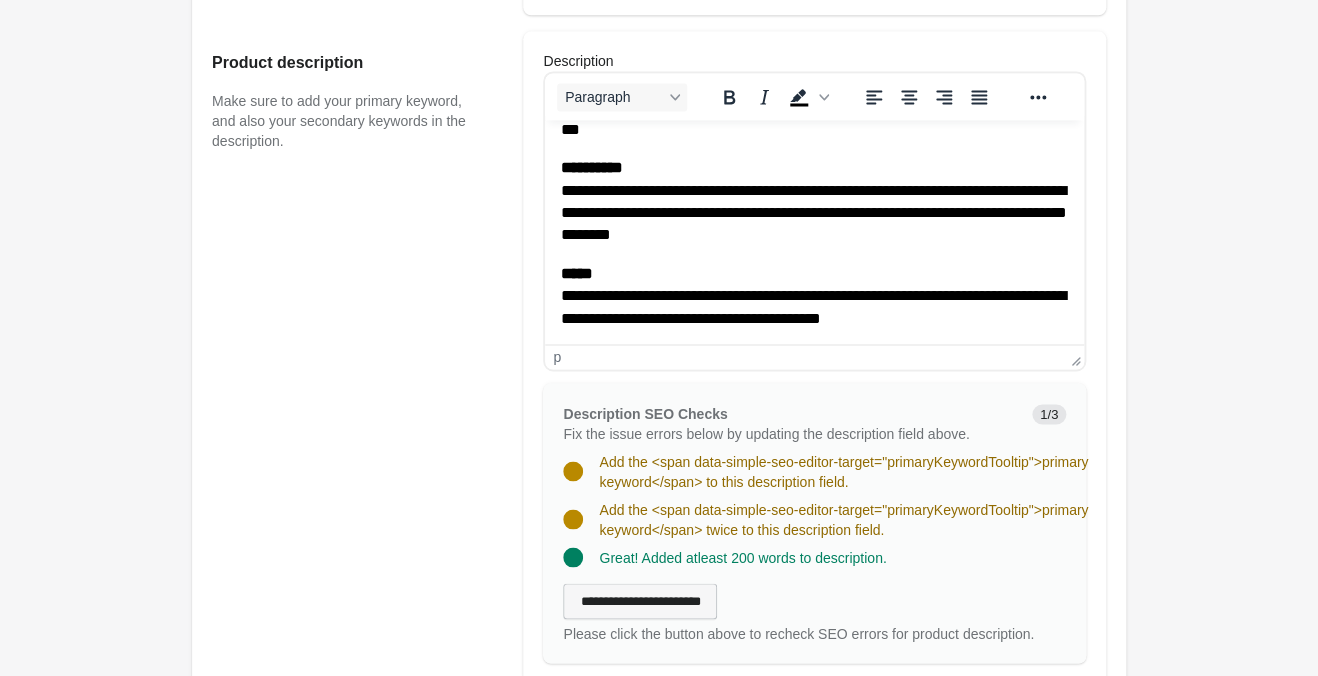 click on "**********" at bounding box center (640, 601) 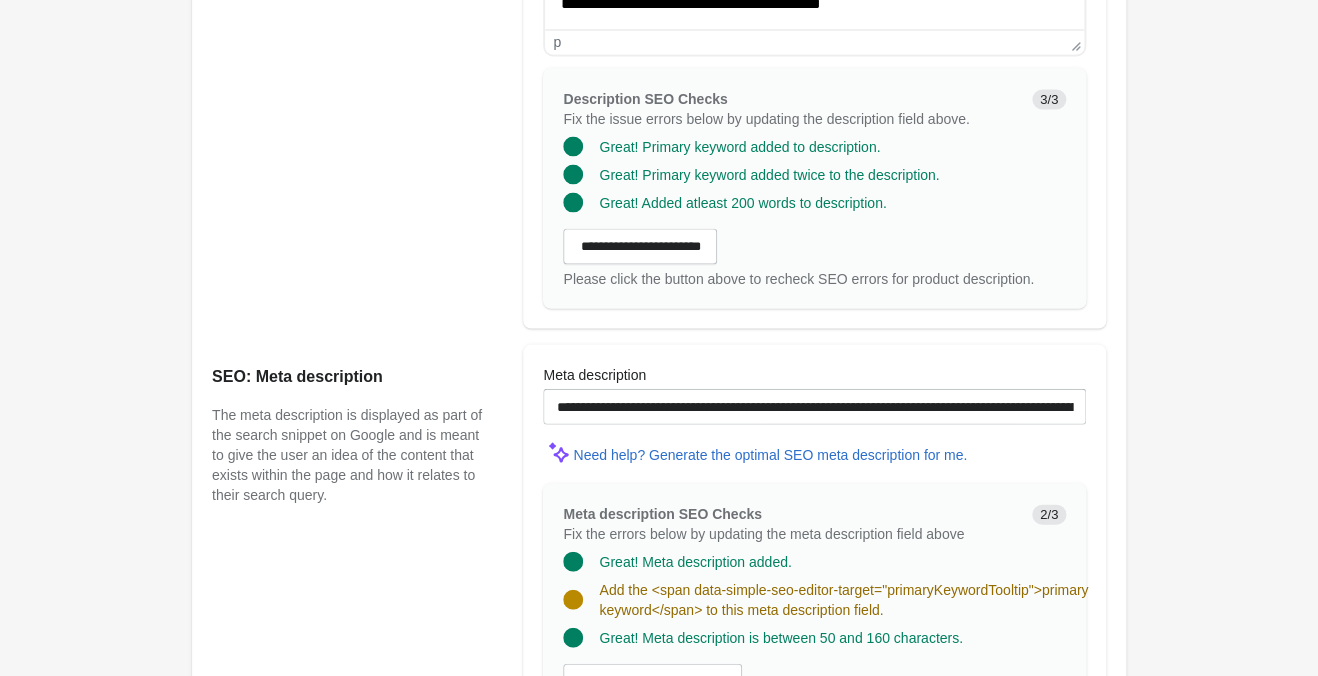 scroll, scrollTop: 1470, scrollLeft: 0, axis: vertical 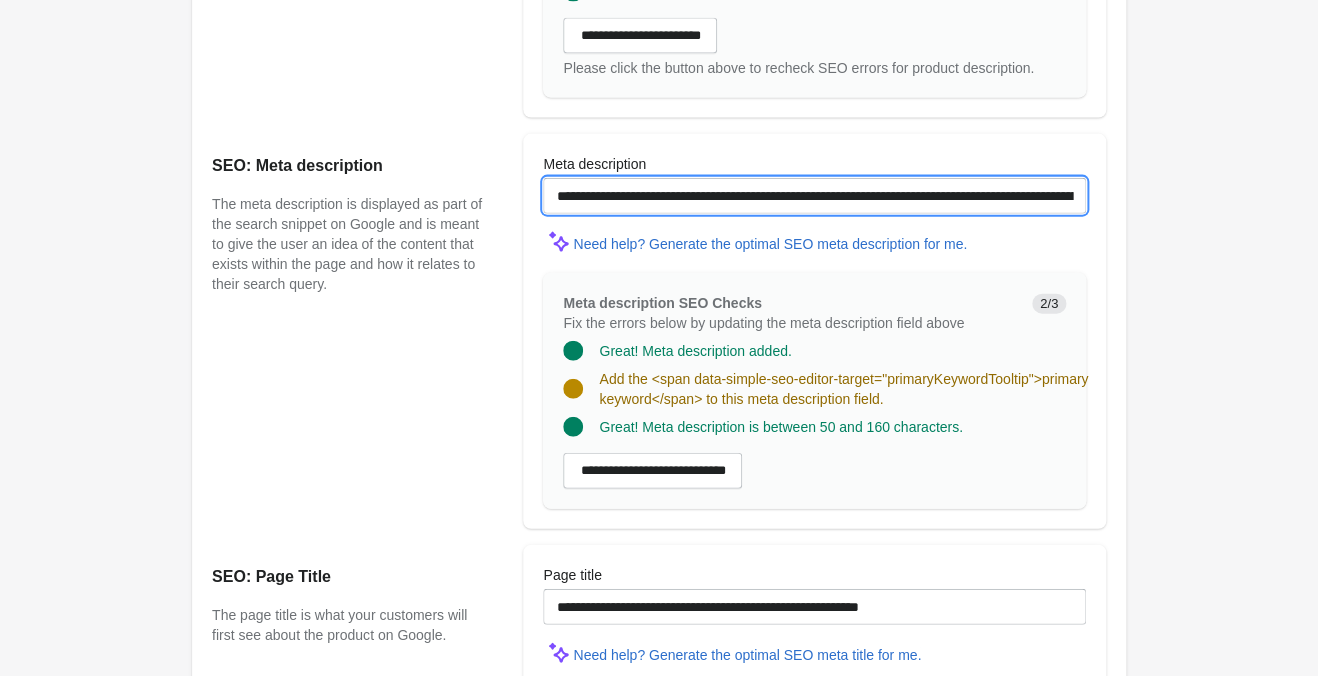 drag, startPoint x: 763, startPoint y: 193, endPoint x: 868, endPoint y: 201, distance: 105.30432 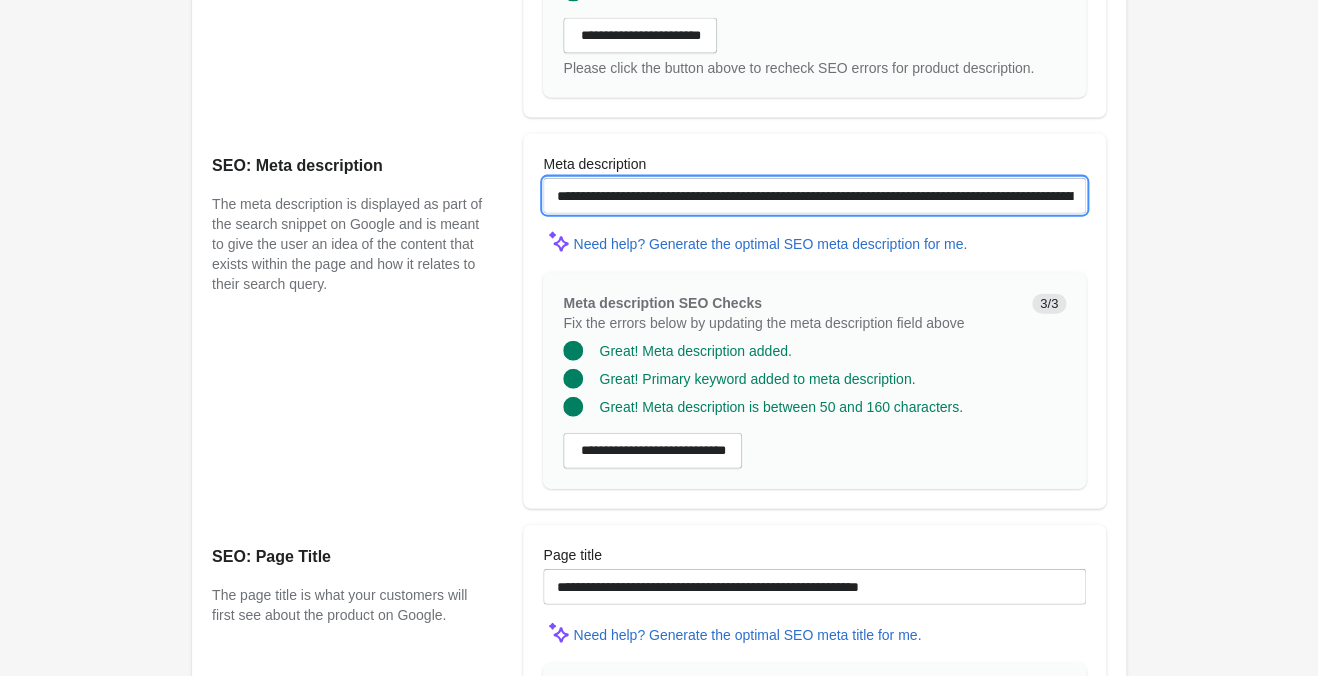 drag, startPoint x: 775, startPoint y: 181, endPoint x: 777, endPoint y: 198, distance: 17.117243 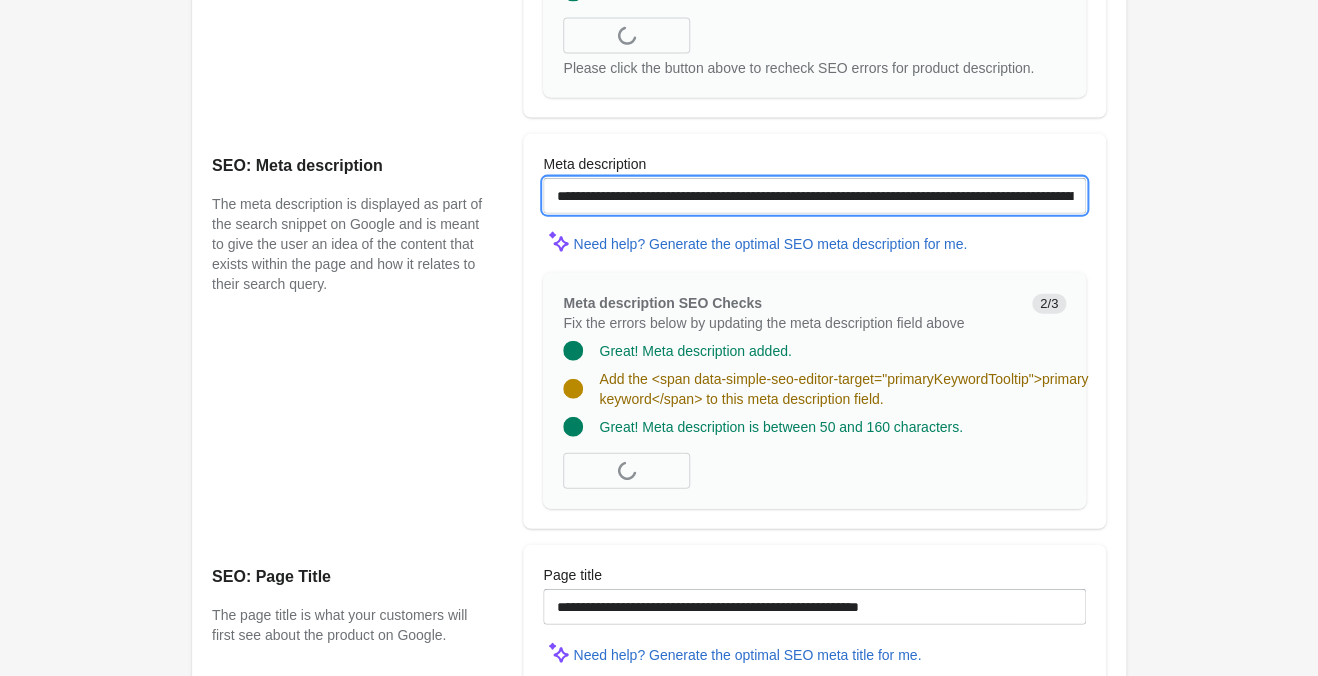 click on "**********" at bounding box center [814, 196] 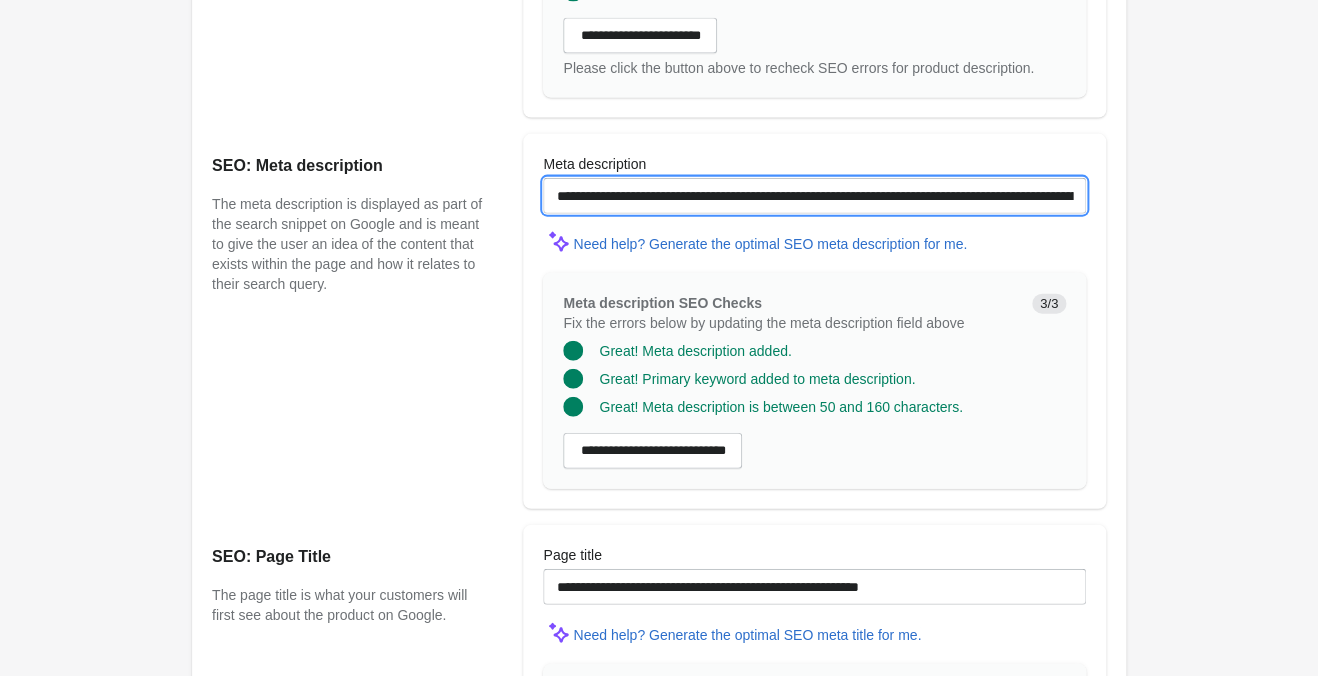 type on "**********" 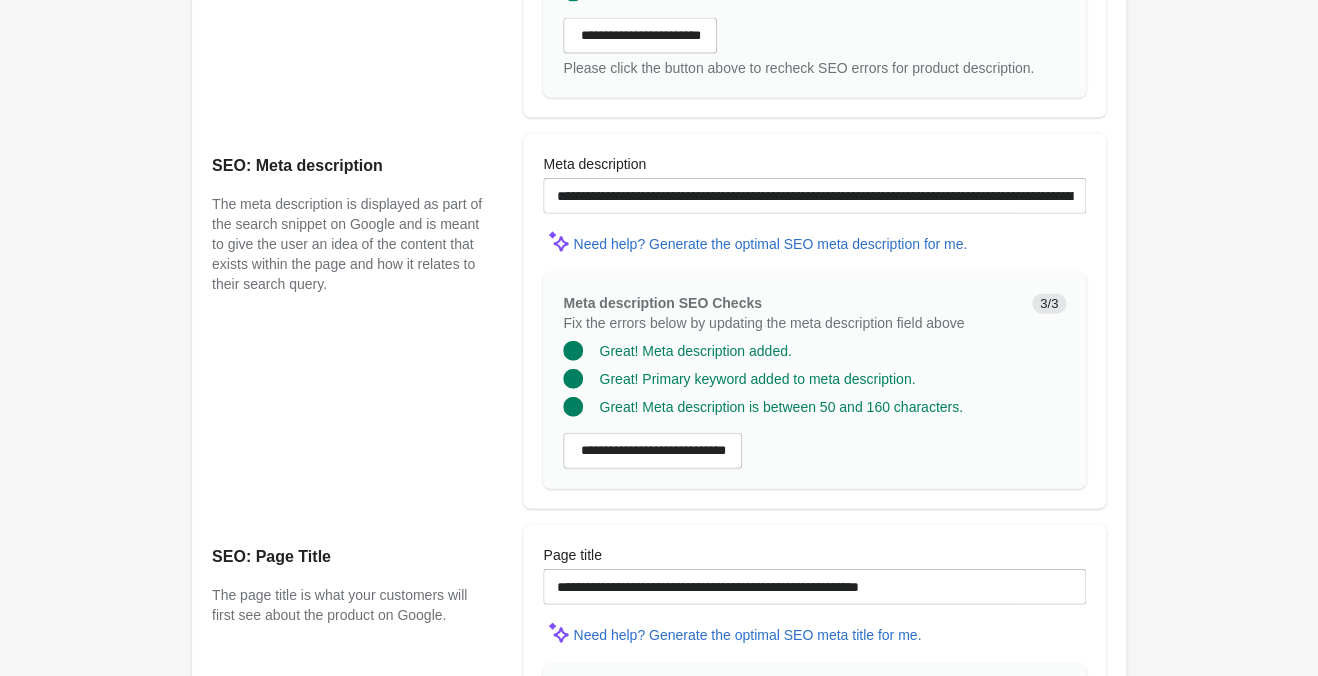 click on "Mermaid Fairy Queen Cropped Tank Top for Yoga & Swim - Purple
Open on Shopify" at bounding box center (659, -233) 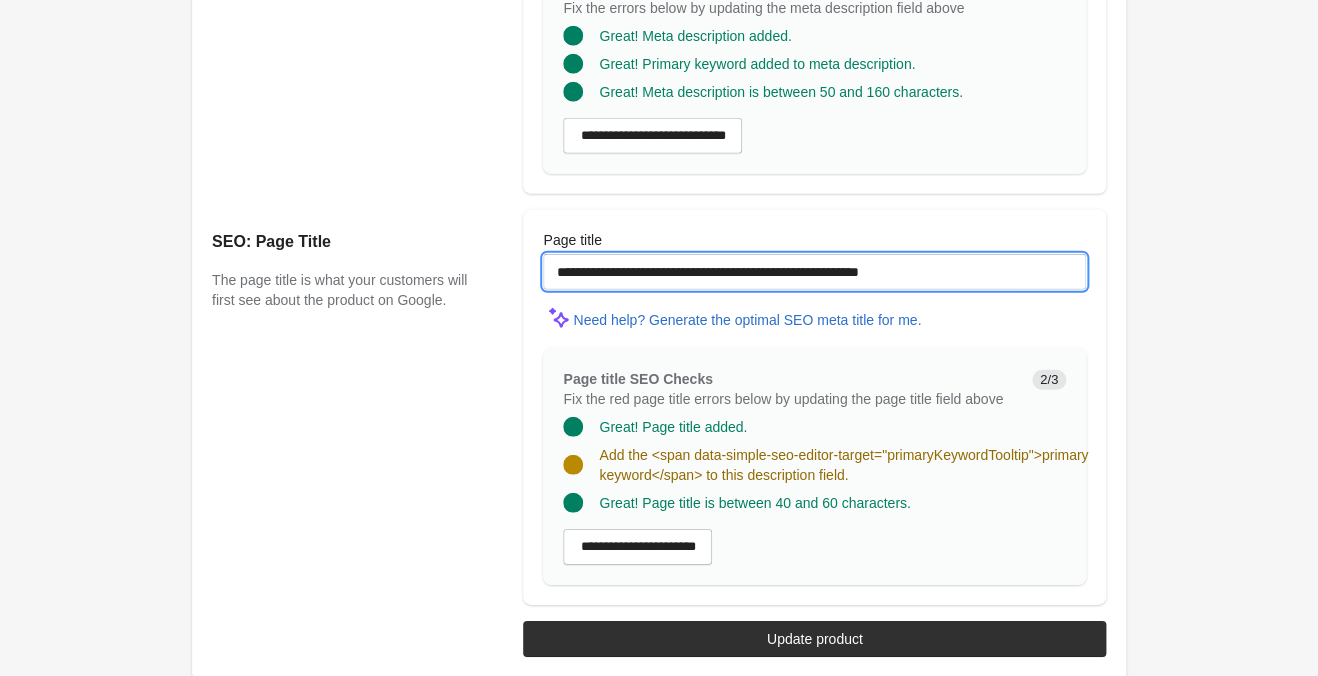 drag, startPoint x: 730, startPoint y: 271, endPoint x: 837, endPoint y: 273, distance: 107.01869 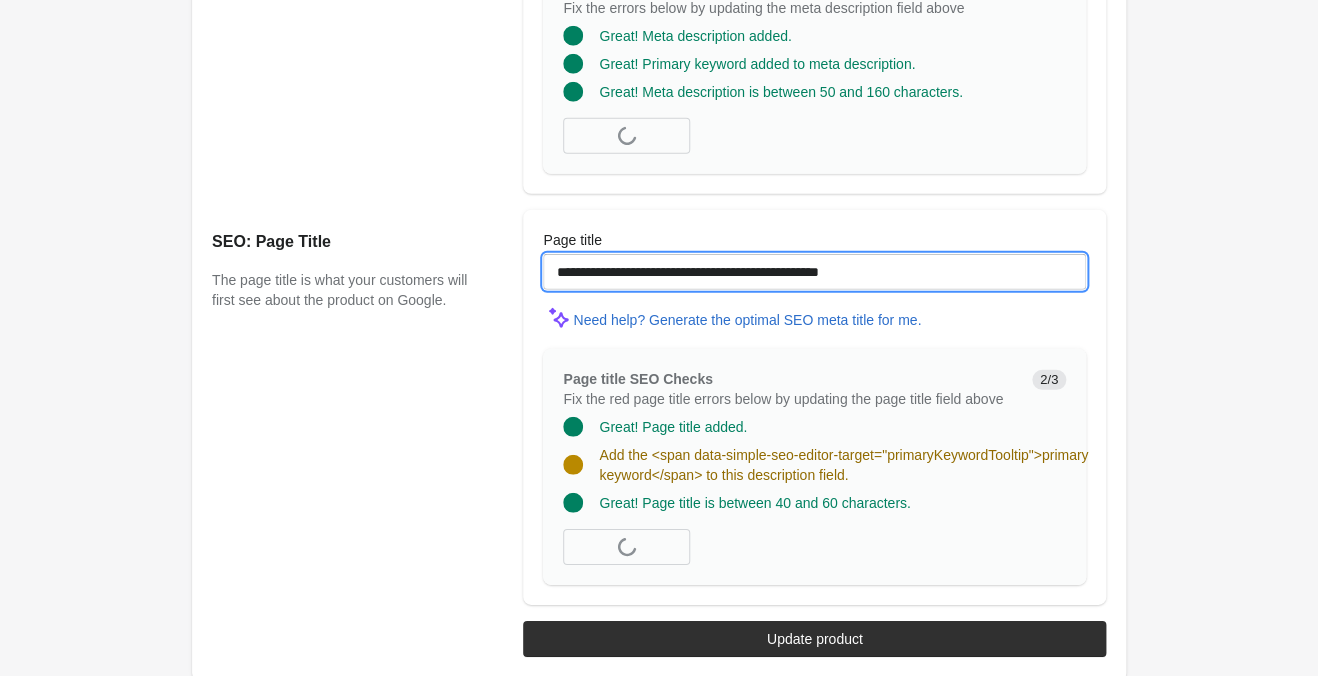 scroll, scrollTop: 1776, scrollLeft: 0, axis: vertical 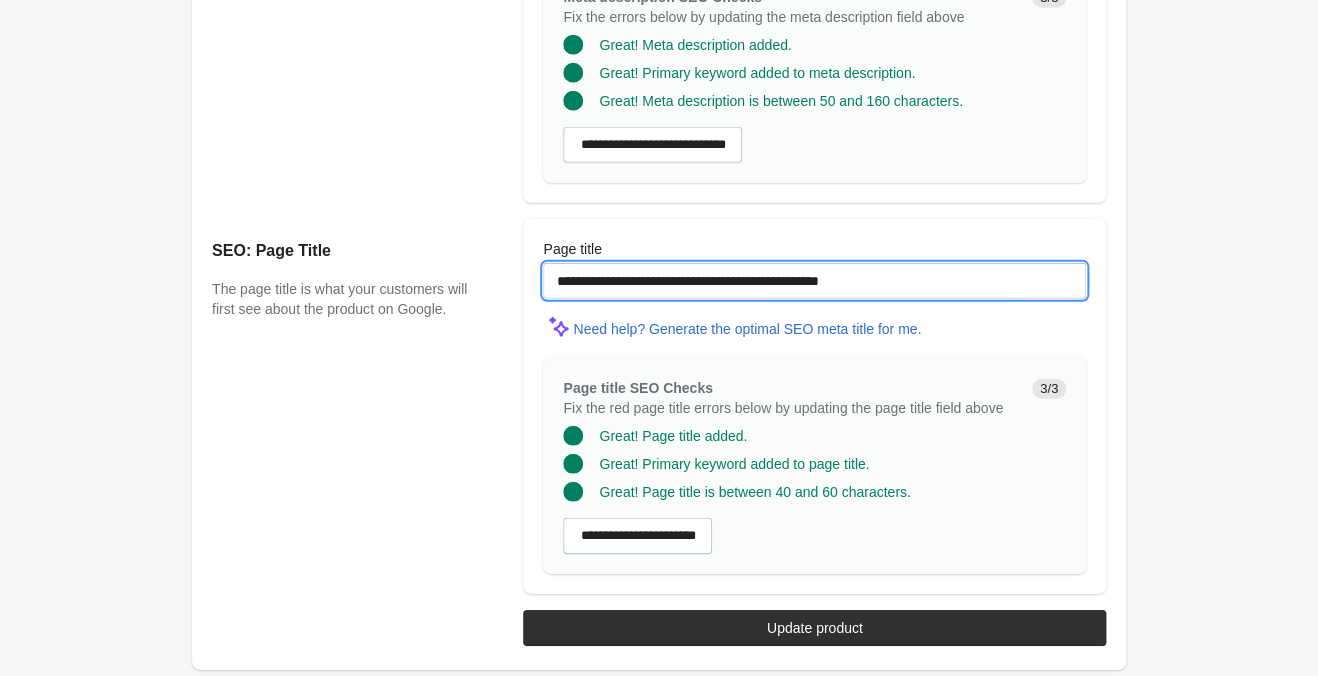 type on "**********" 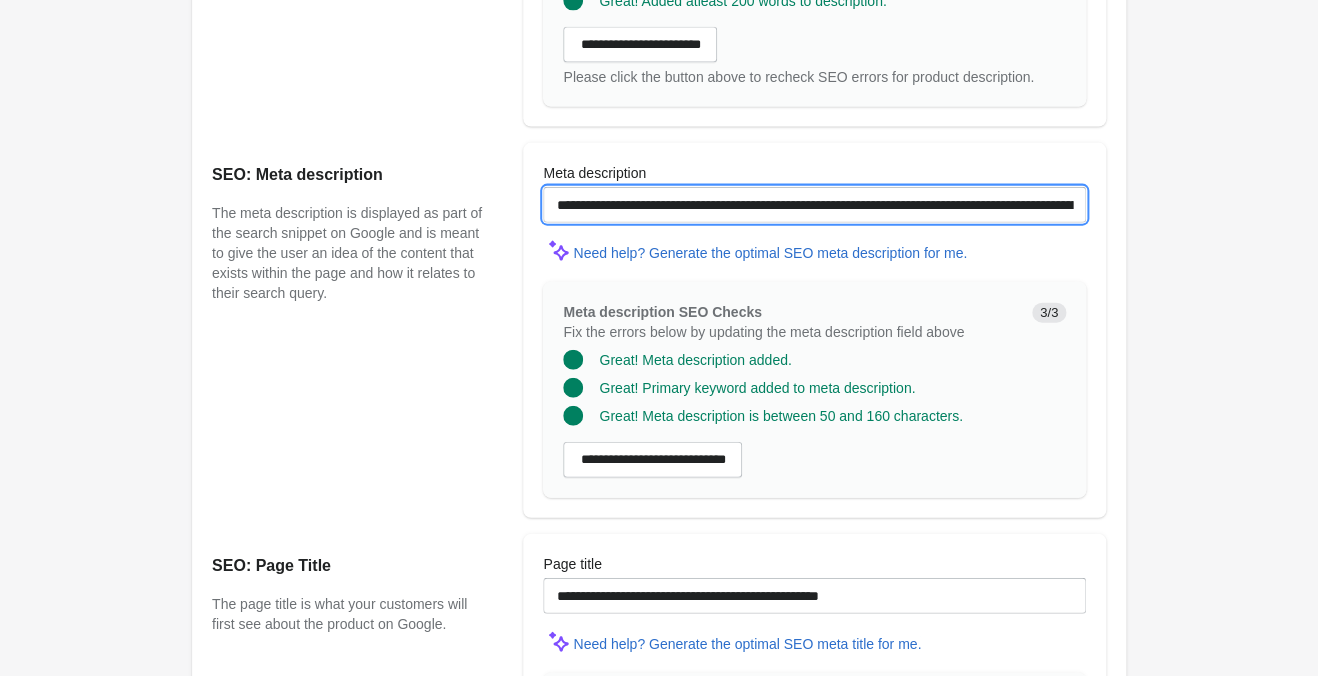 click on "**********" at bounding box center [814, 205] 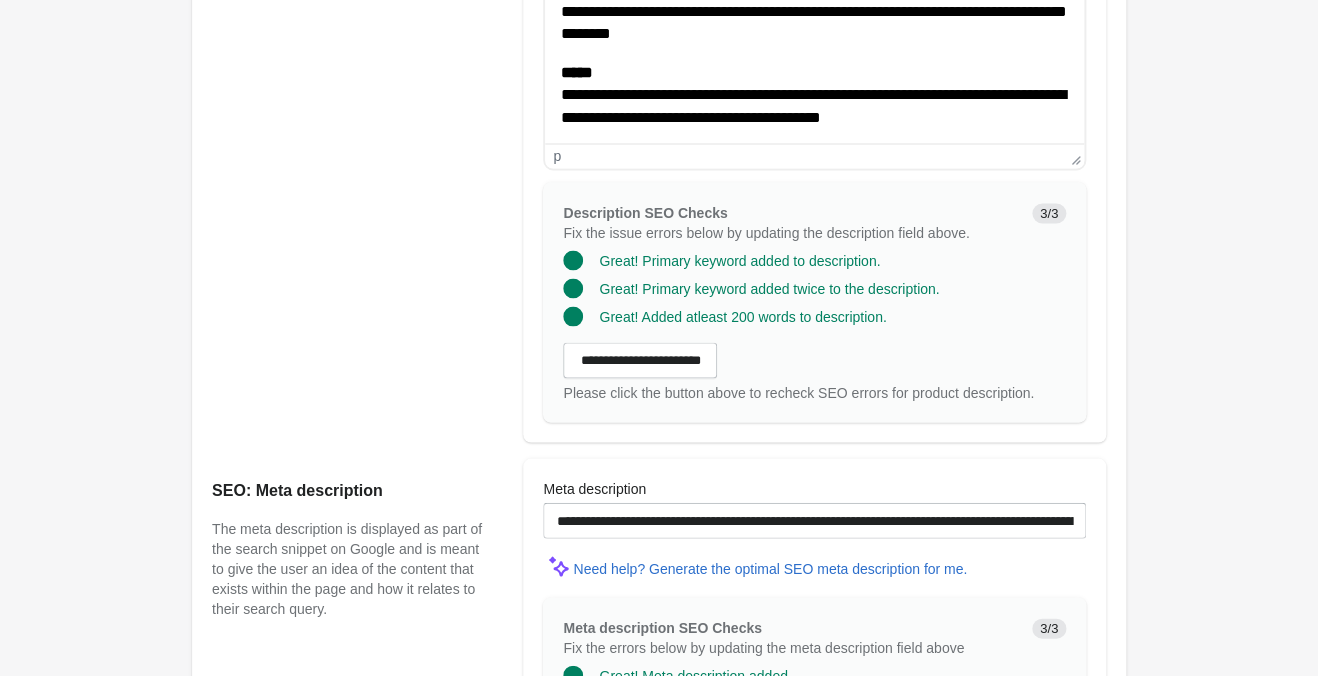 click on "**********" at bounding box center (814, 95) 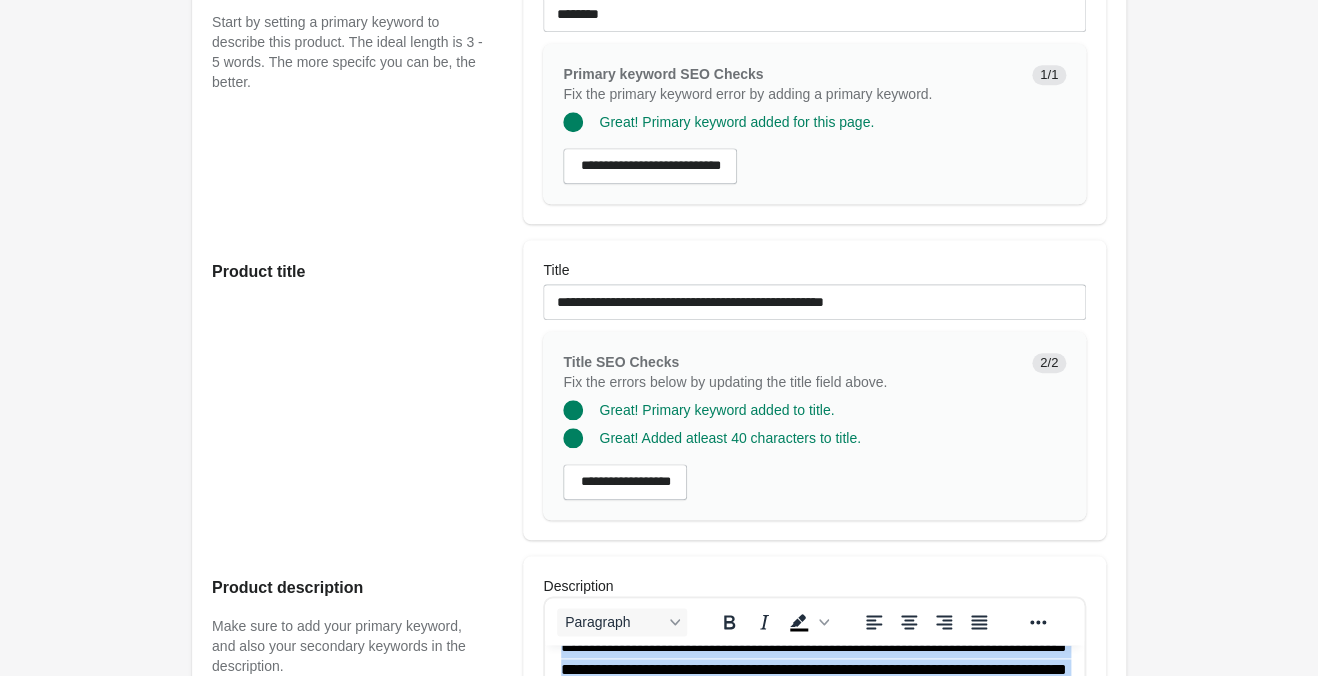 scroll, scrollTop: 411, scrollLeft: 0, axis: vertical 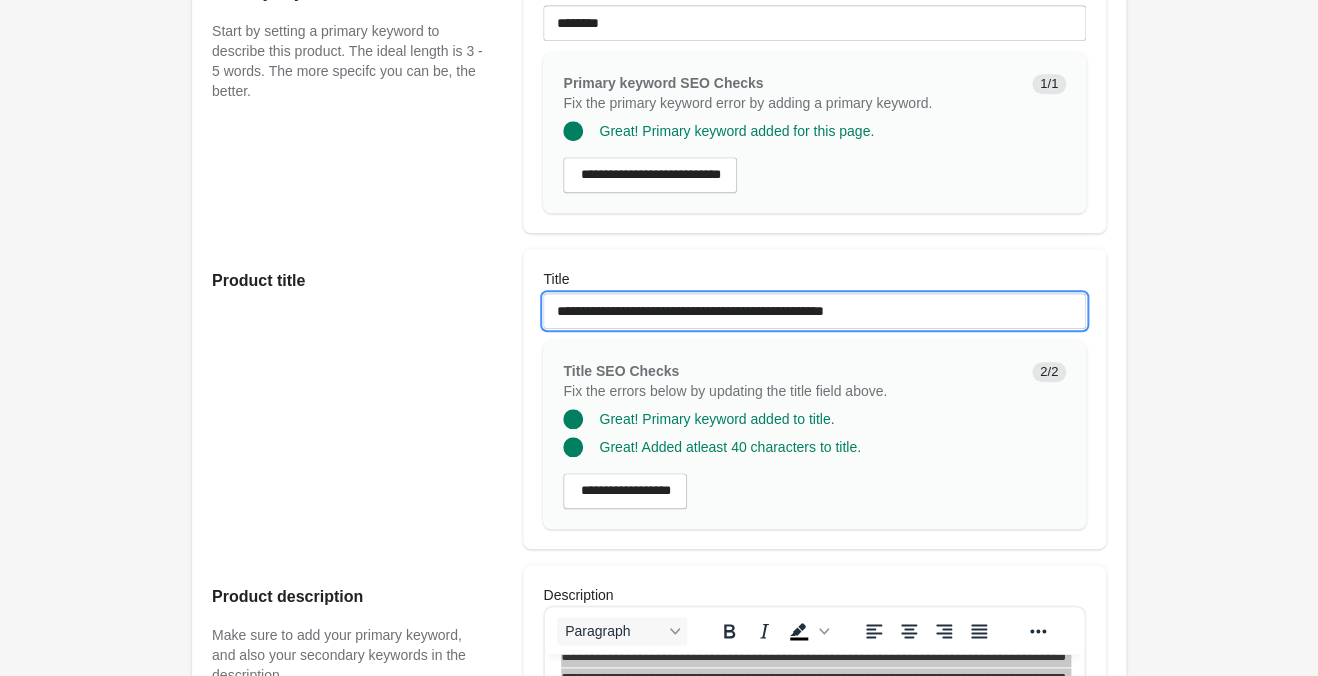 click on "**********" at bounding box center (814, 311) 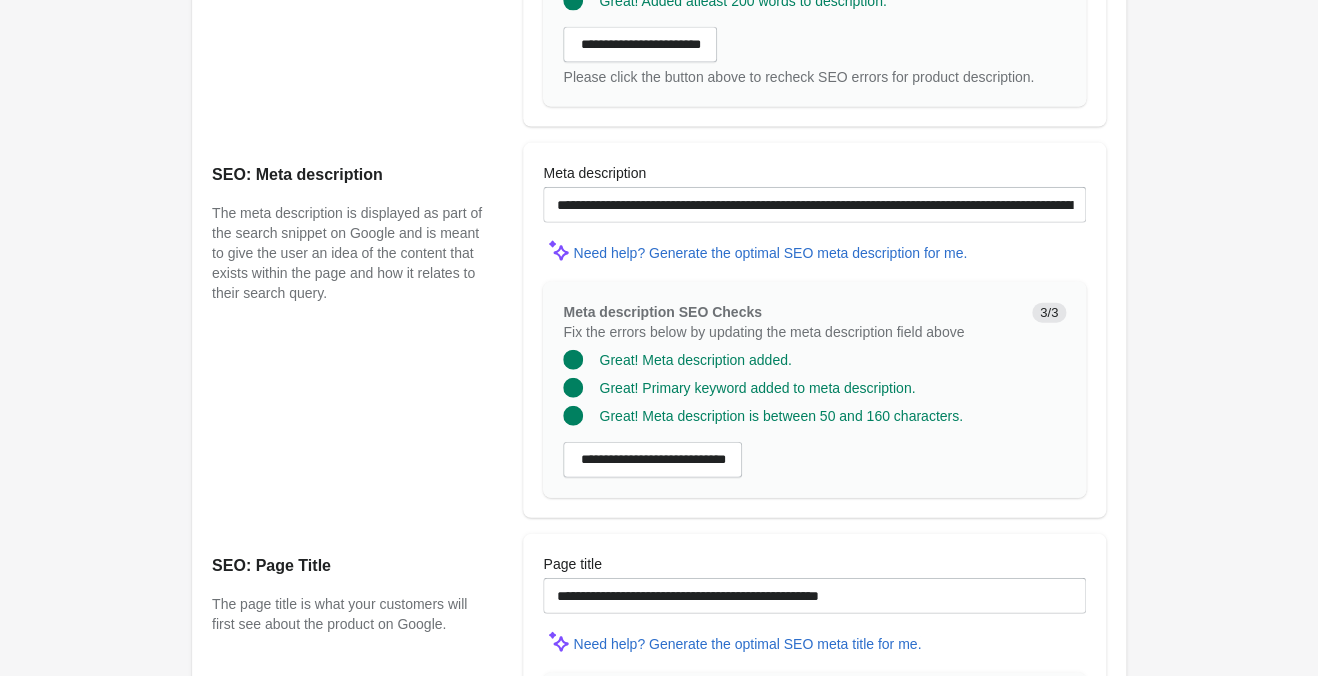 scroll, scrollTop: 1776, scrollLeft: 0, axis: vertical 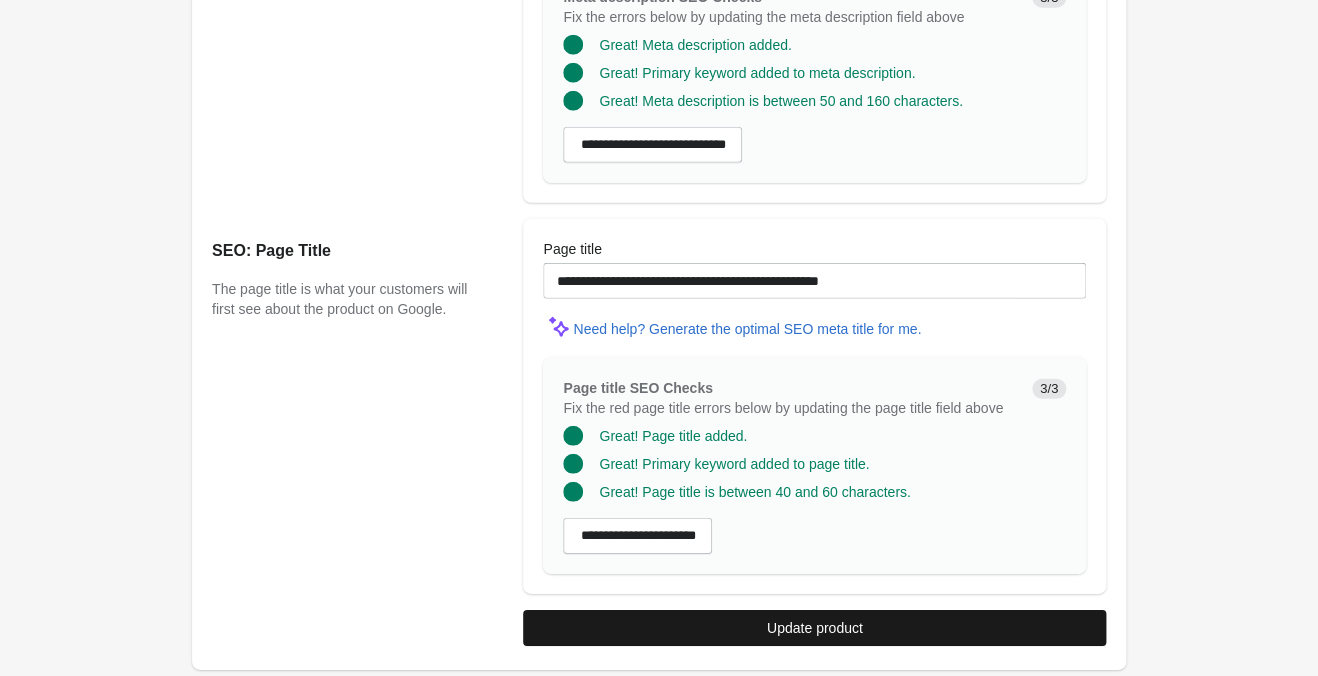 click on "Update product" at bounding box center (814, 628) 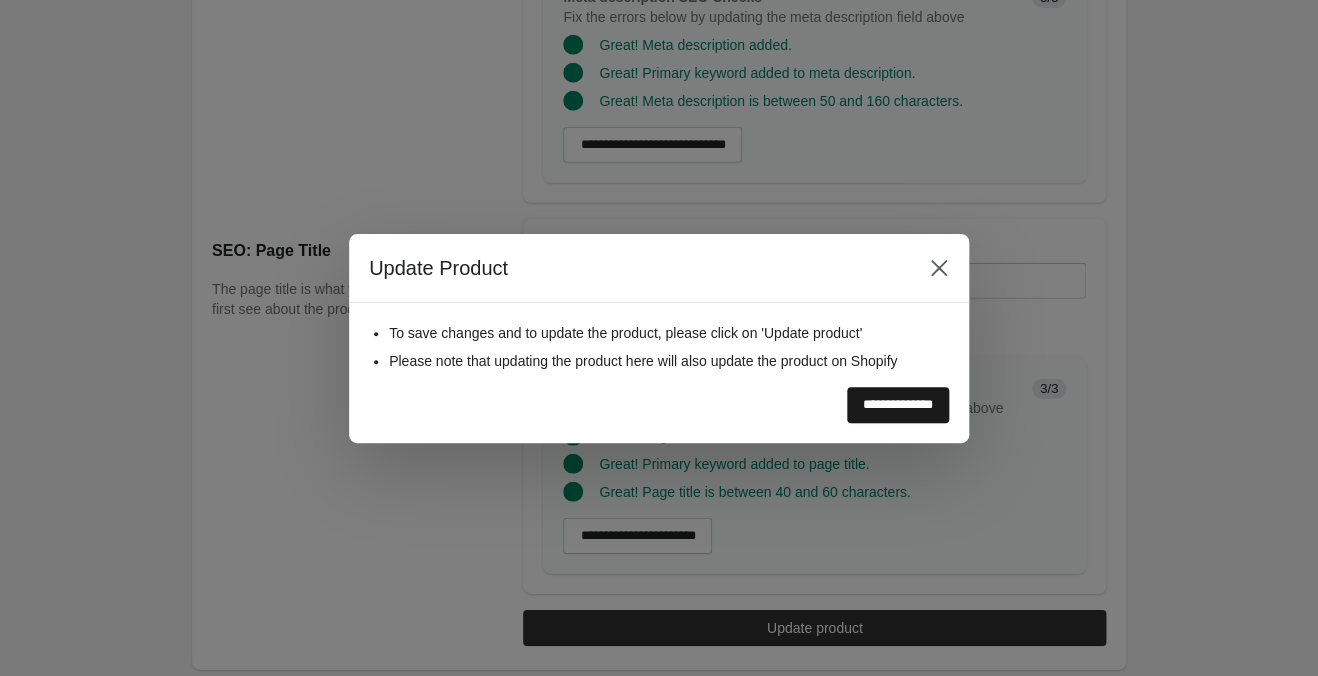 click on "**********" at bounding box center (898, 405) 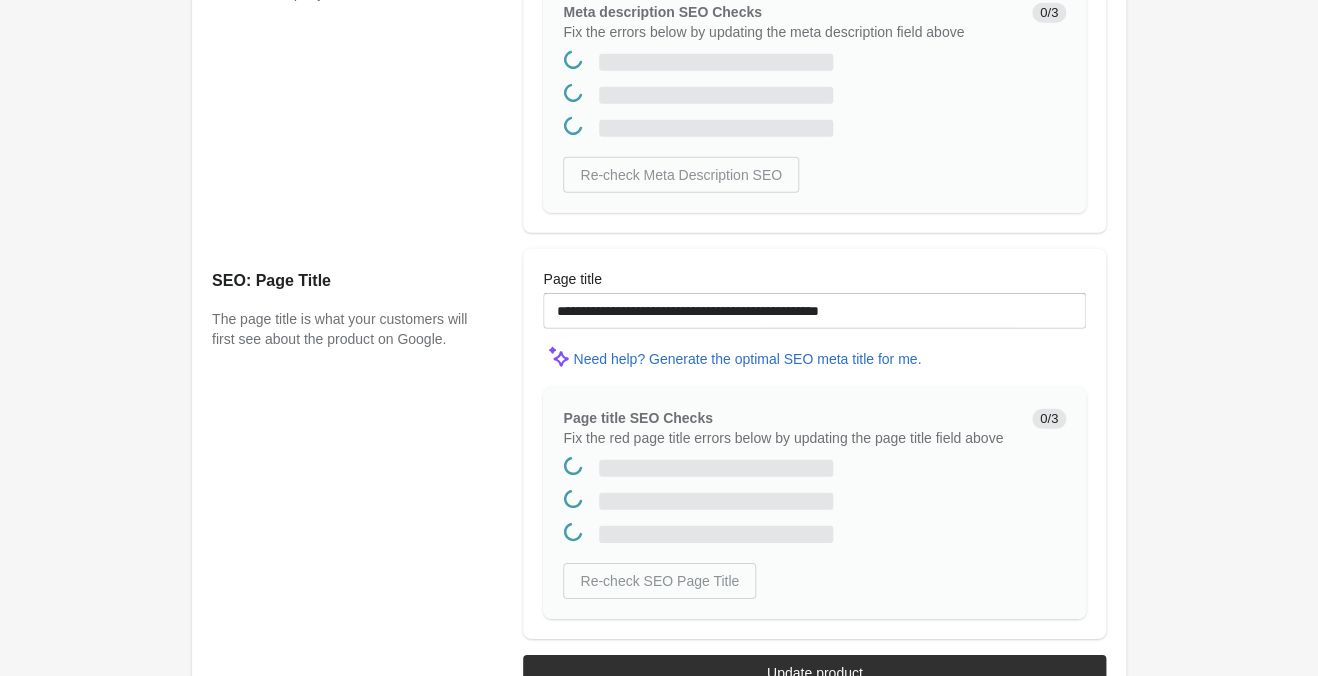scroll, scrollTop: 0, scrollLeft: 0, axis: both 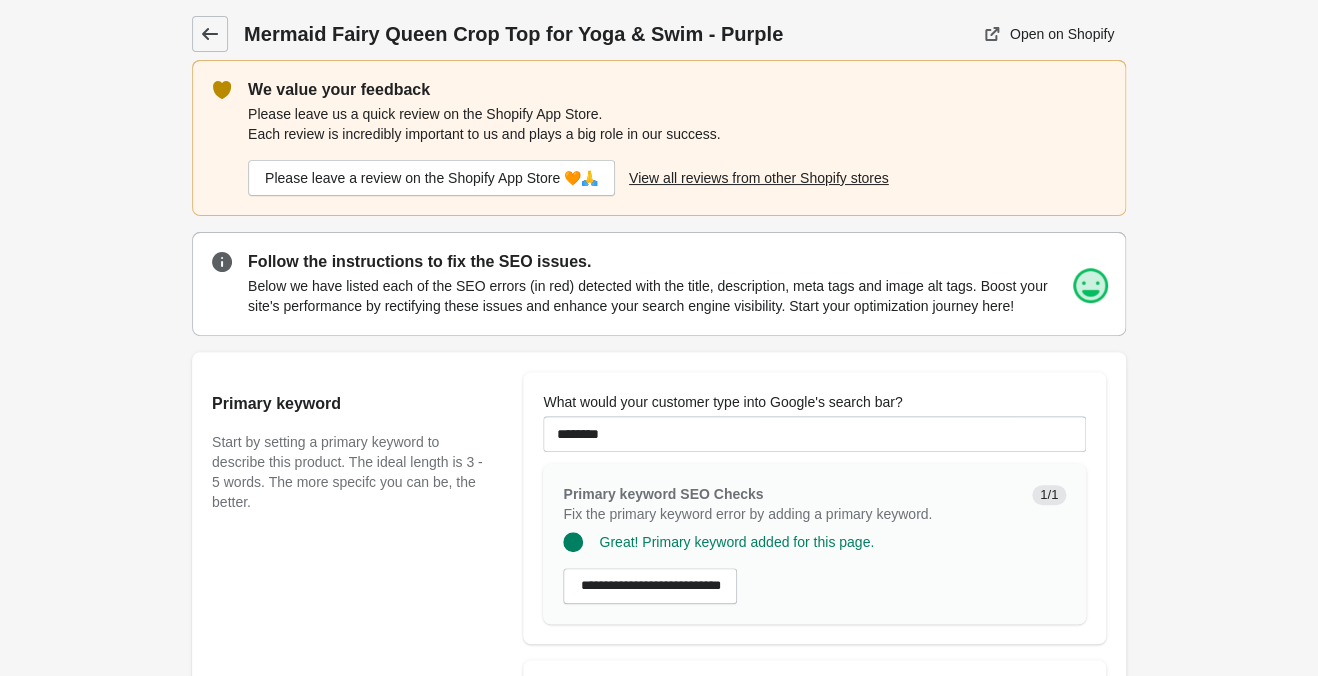 drag, startPoint x: 211, startPoint y: 29, endPoint x: 221, endPoint y: 33, distance: 10.770329 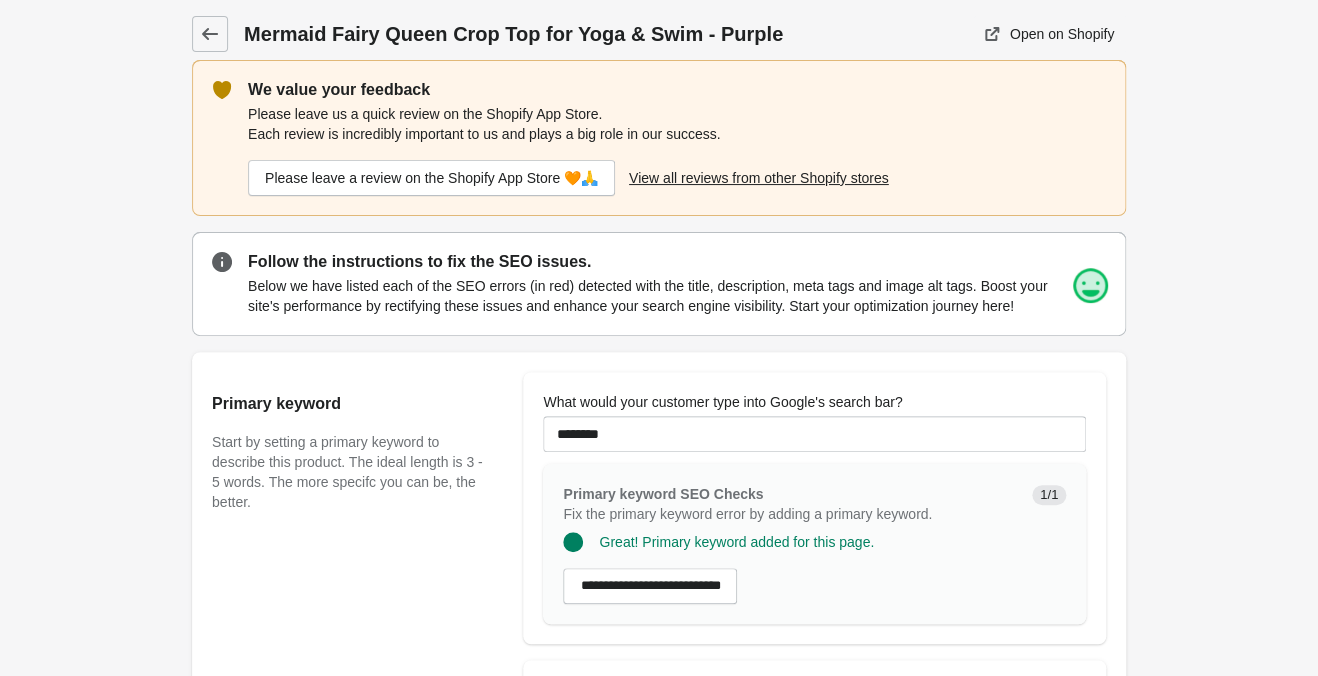 scroll, scrollTop: 0, scrollLeft: 0, axis: both 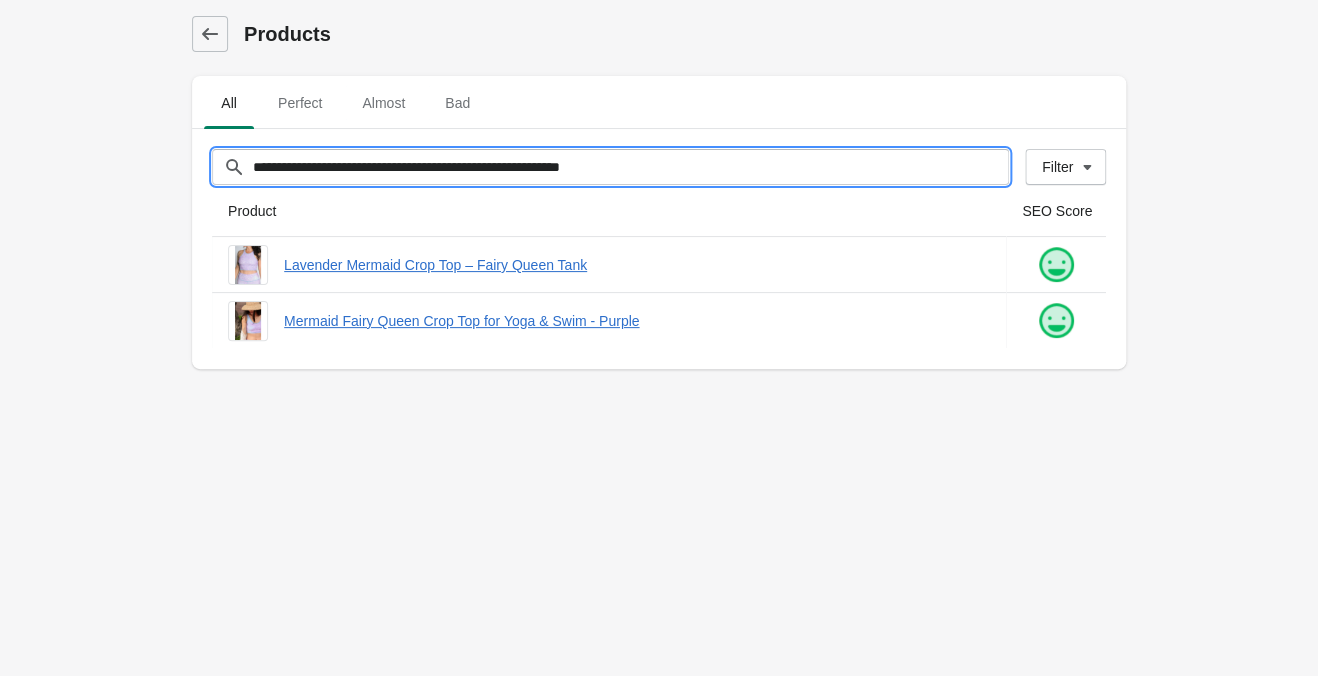 drag, startPoint x: 417, startPoint y: 124, endPoint x: -174, endPoint y: 126, distance: 591.00336 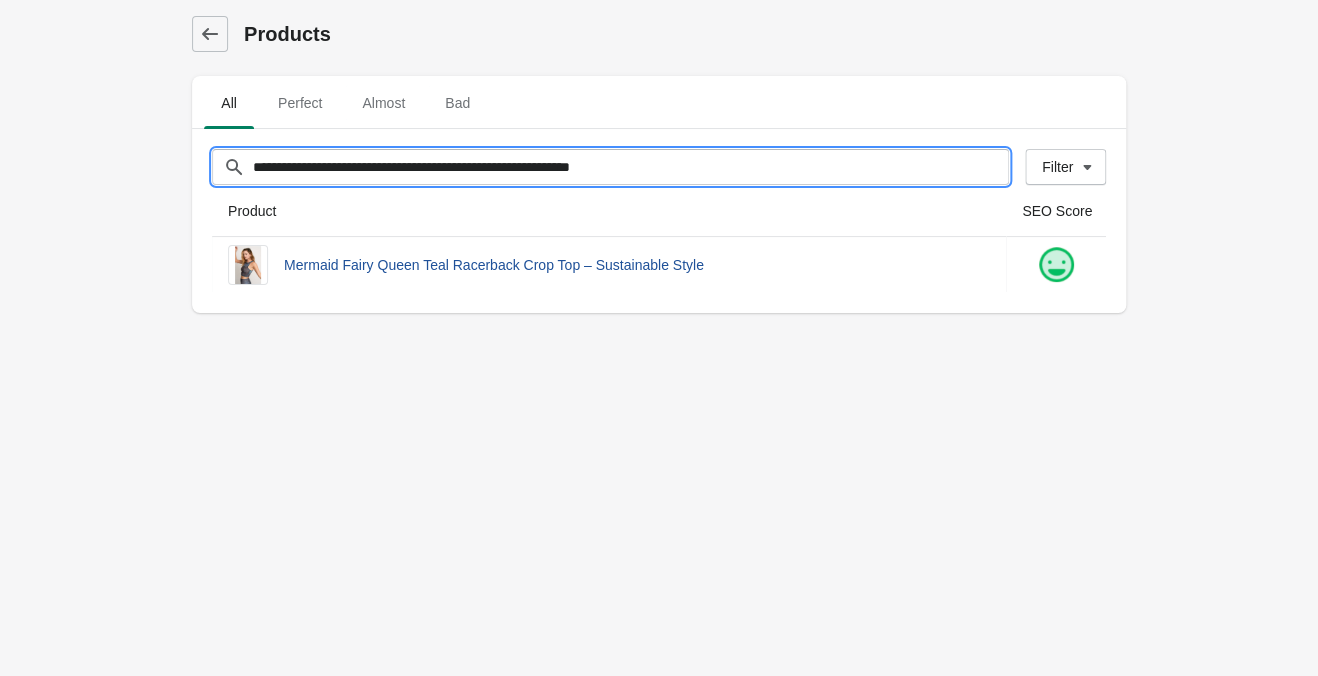 type on "**********" 